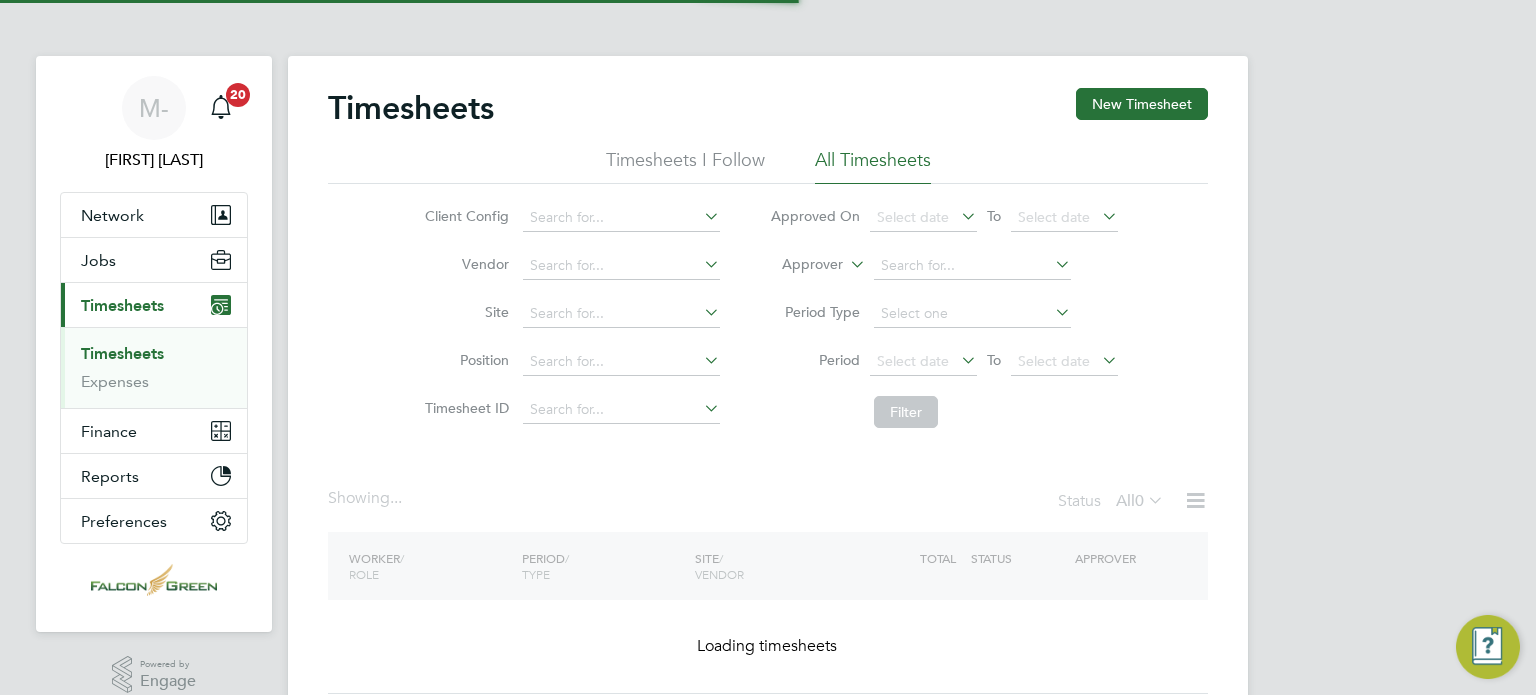 scroll, scrollTop: 0, scrollLeft: 0, axis: both 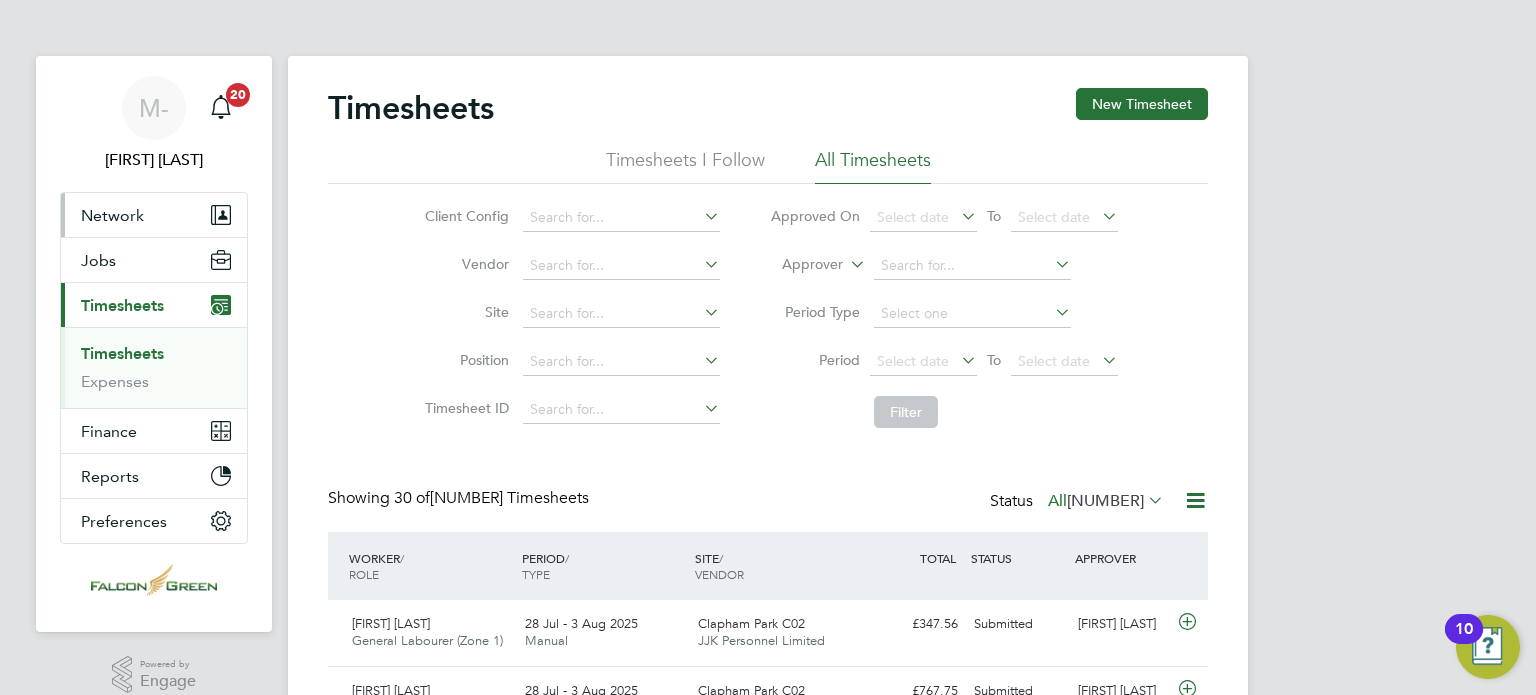 click on "Network" at bounding box center [112, 215] 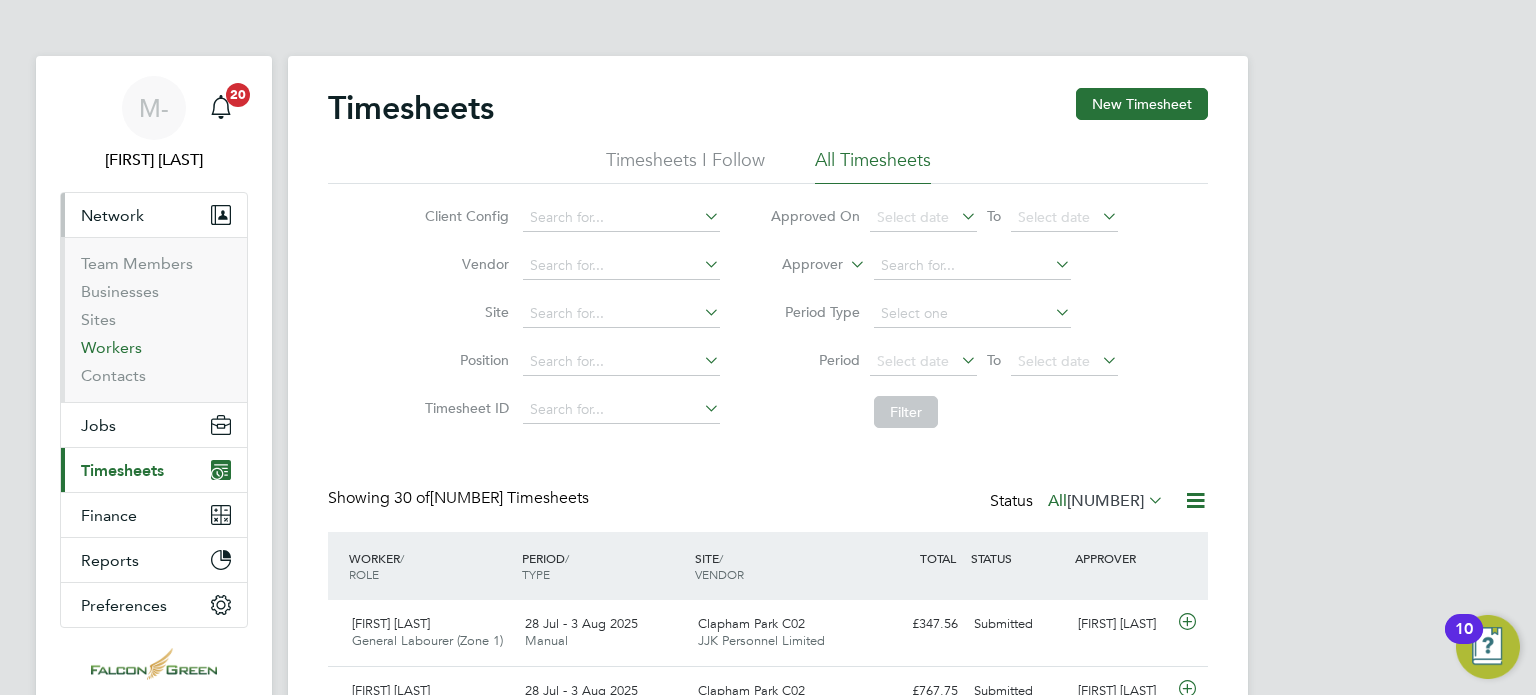 click on "Workers" at bounding box center (111, 347) 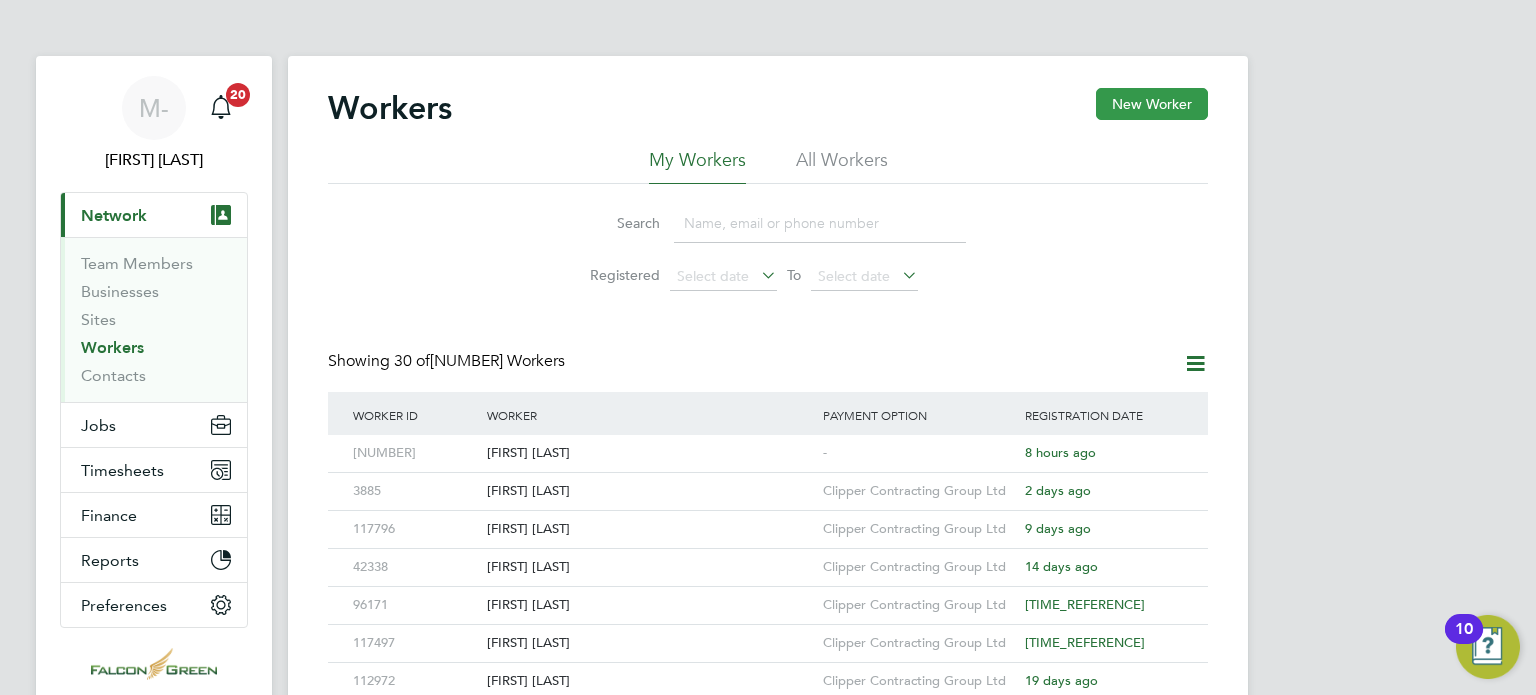 click on "New Worker" 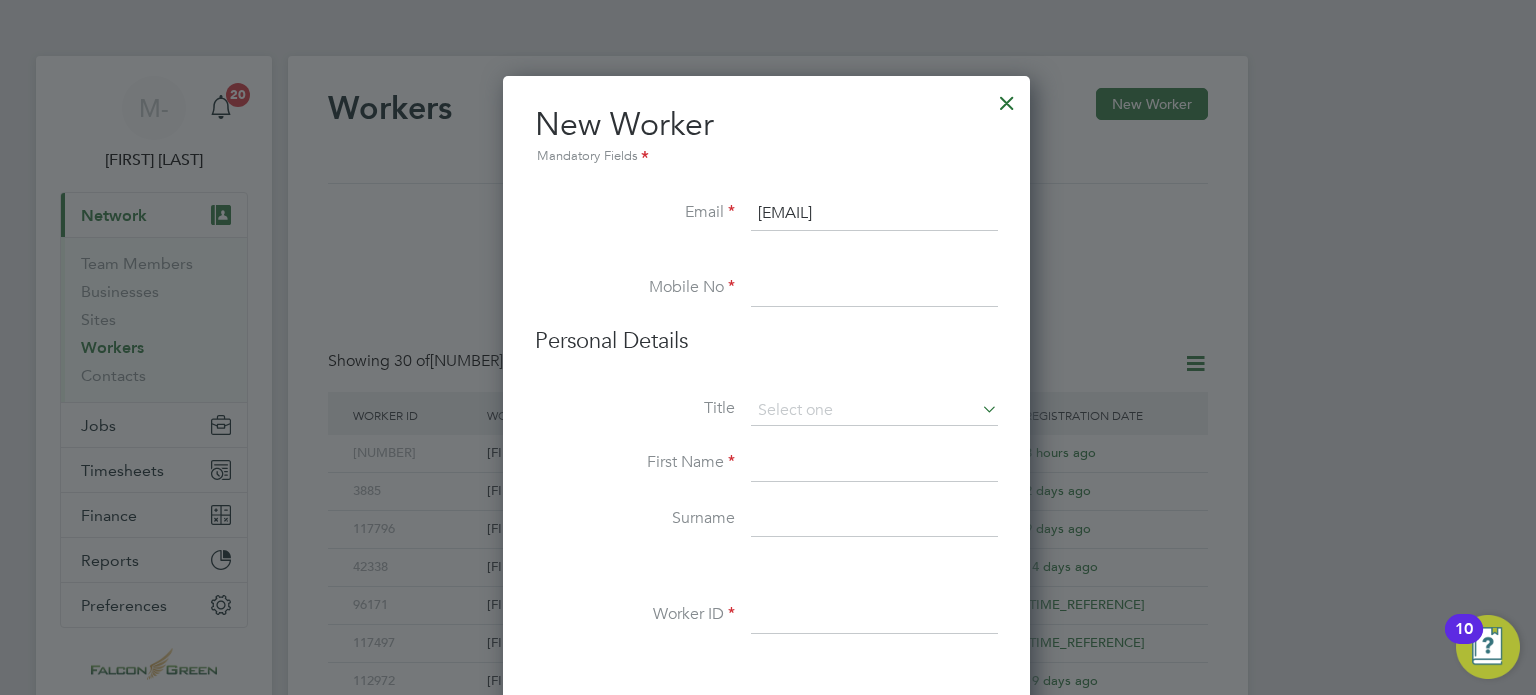 type on "benedithuwaokhonye@gmail.com" 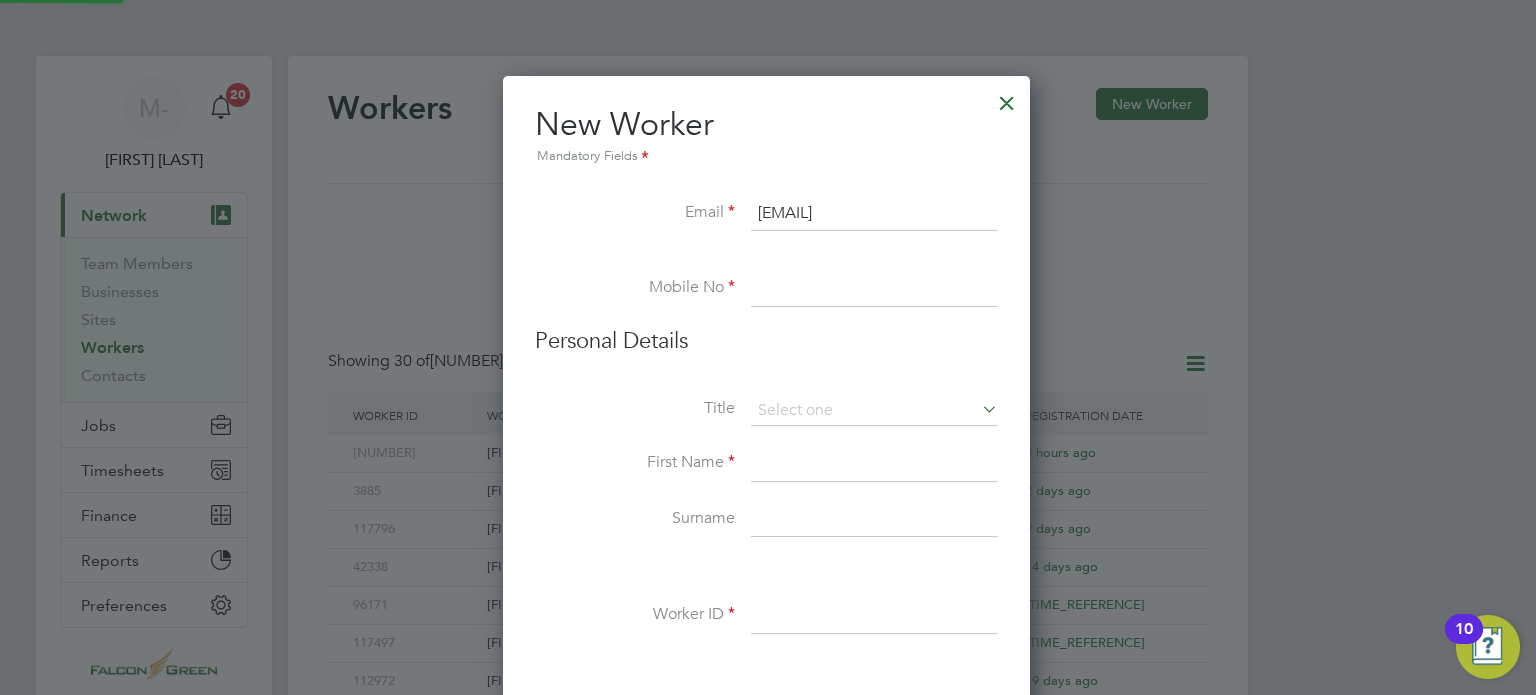 click at bounding box center [874, 289] 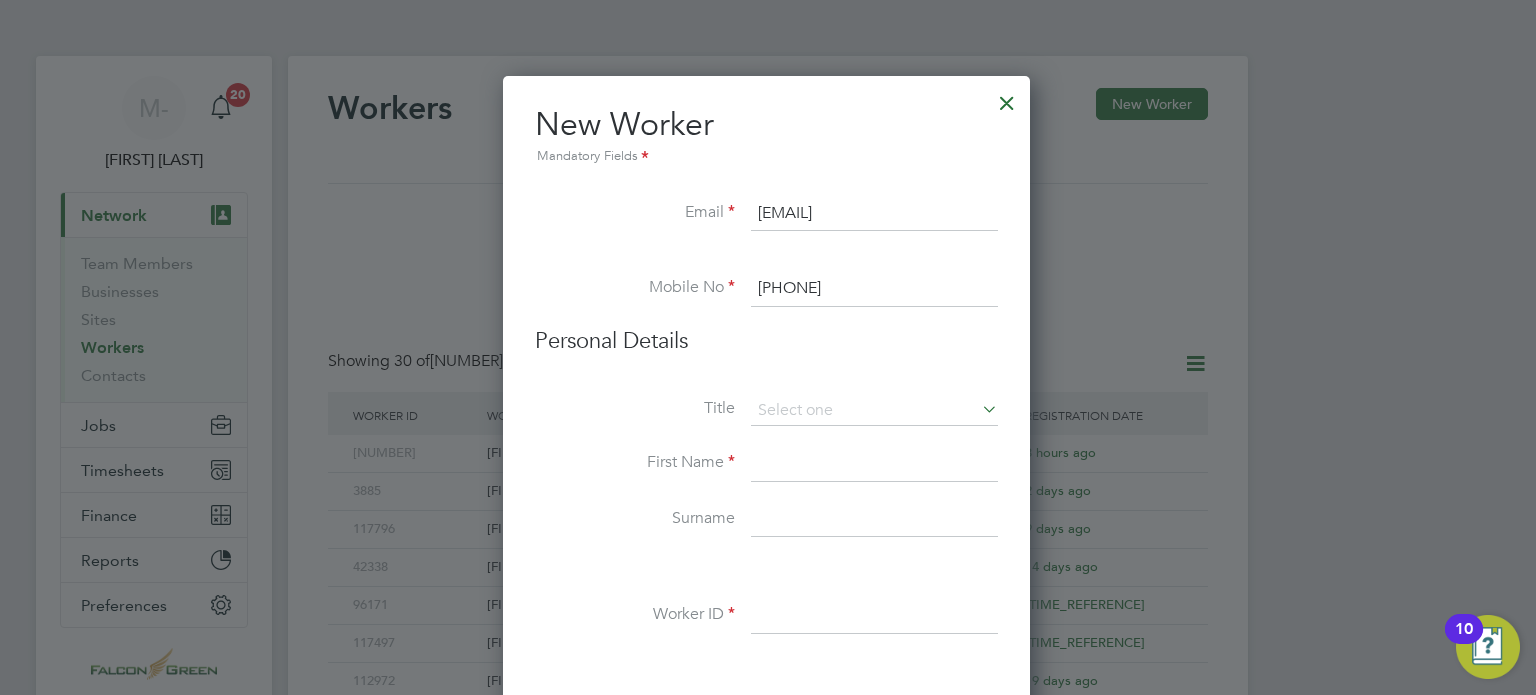 type on "07720252527" 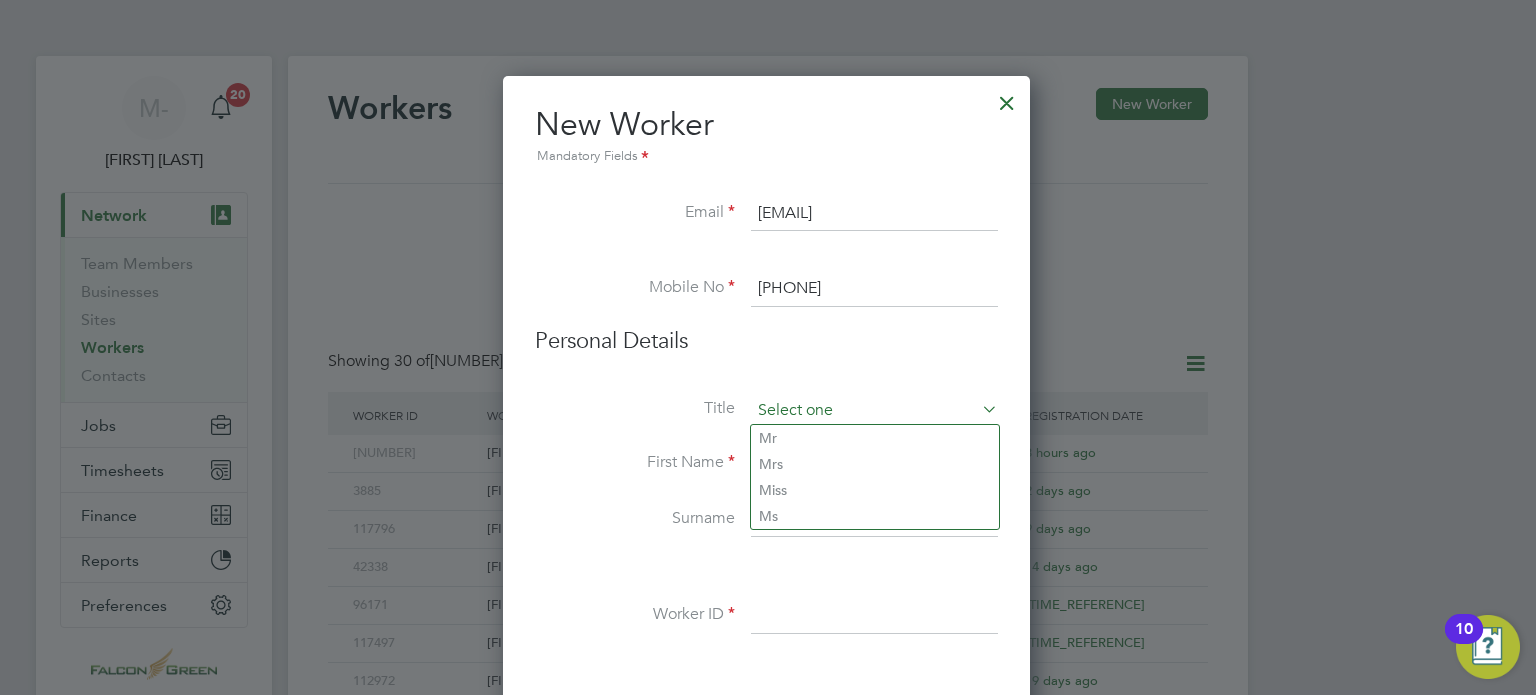 click at bounding box center (874, 411) 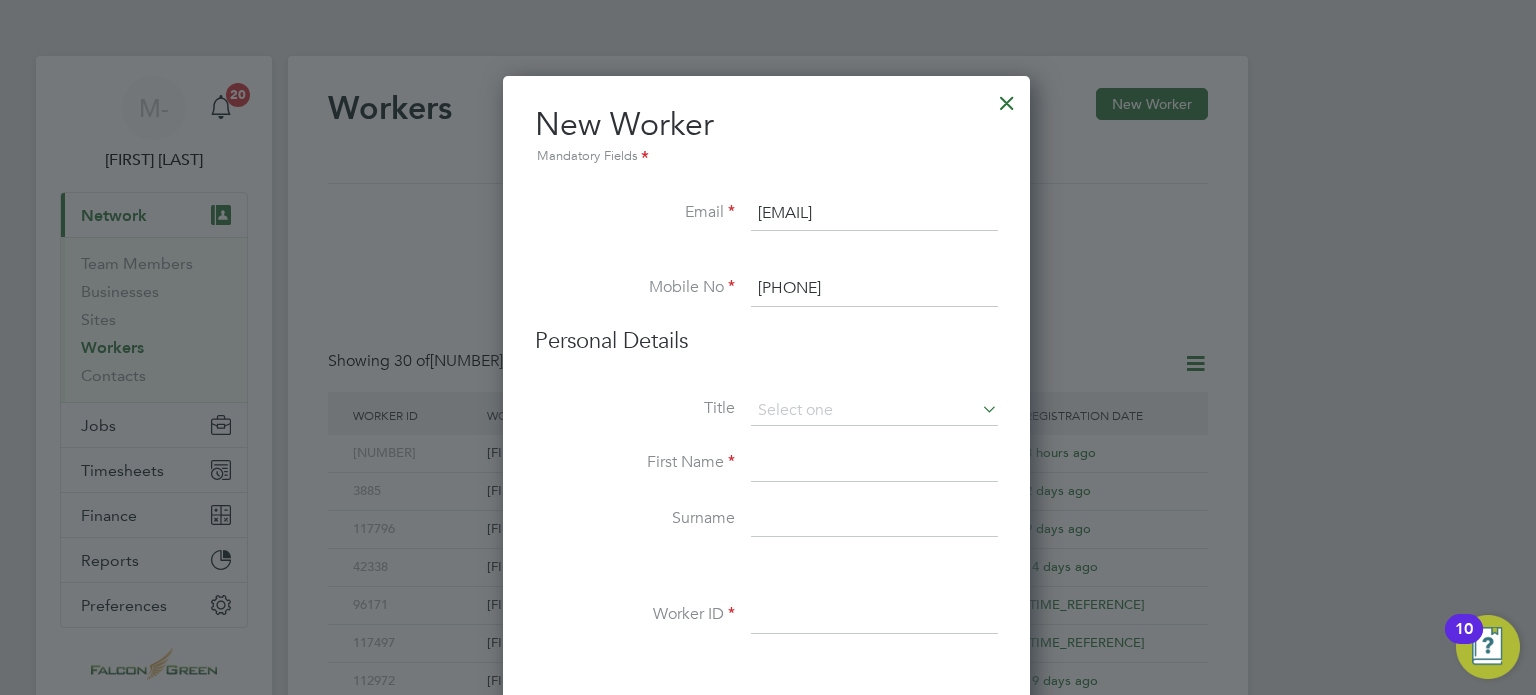 click on "Mr" 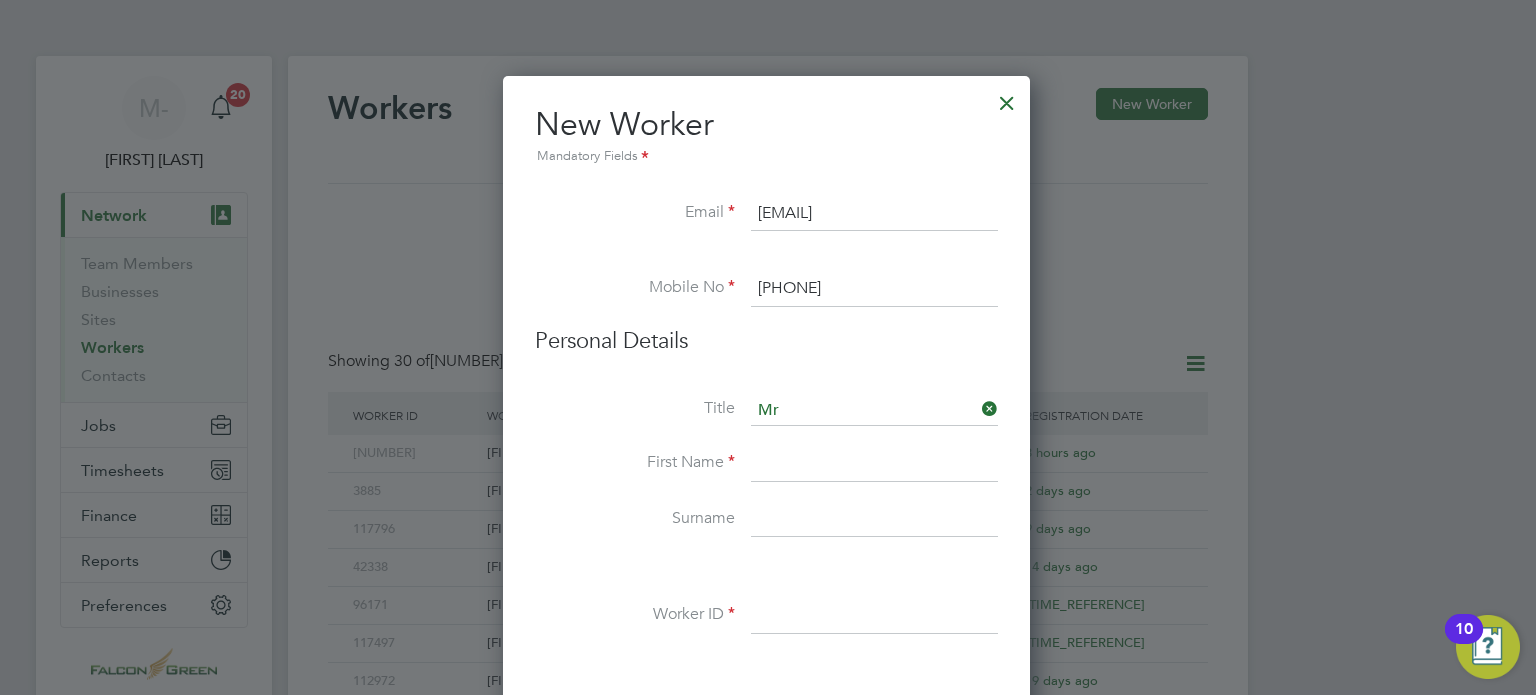 click at bounding box center (874, 464) 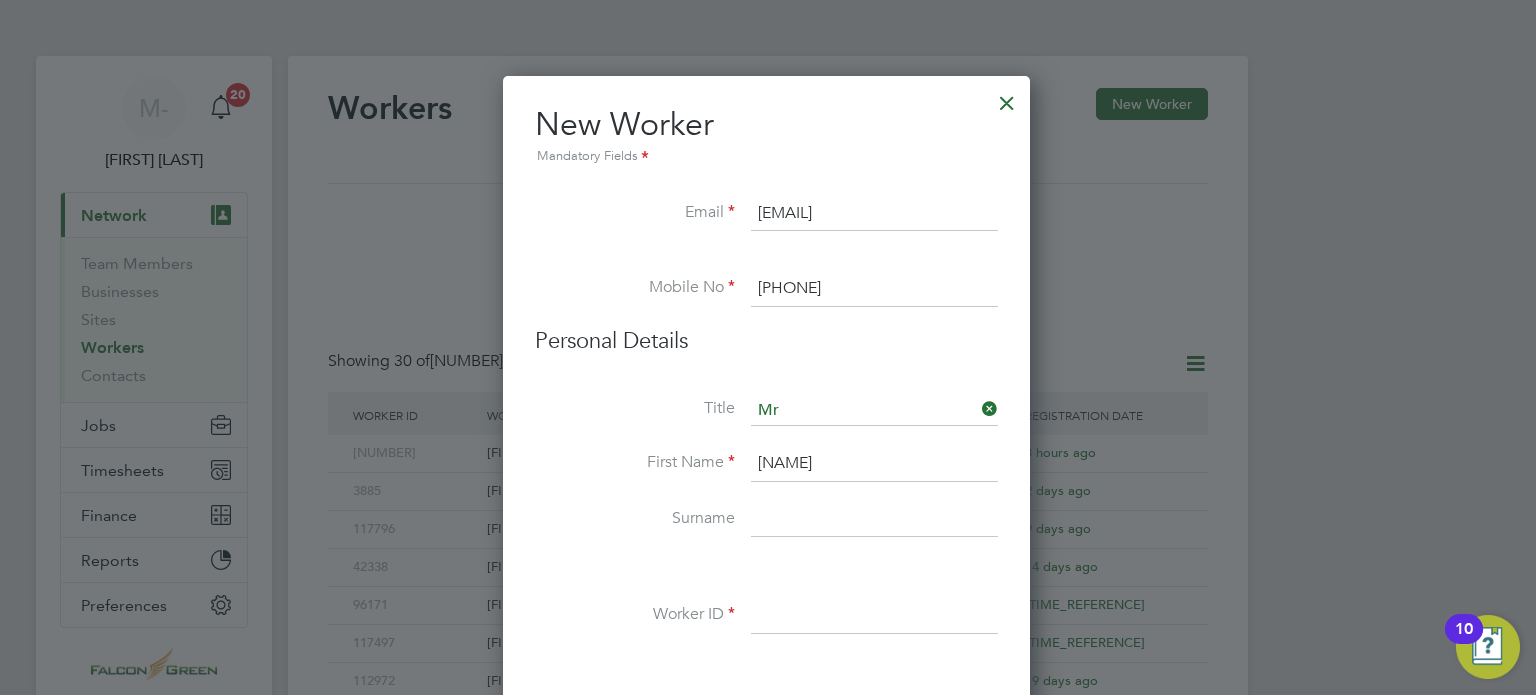 type on "Benedith" 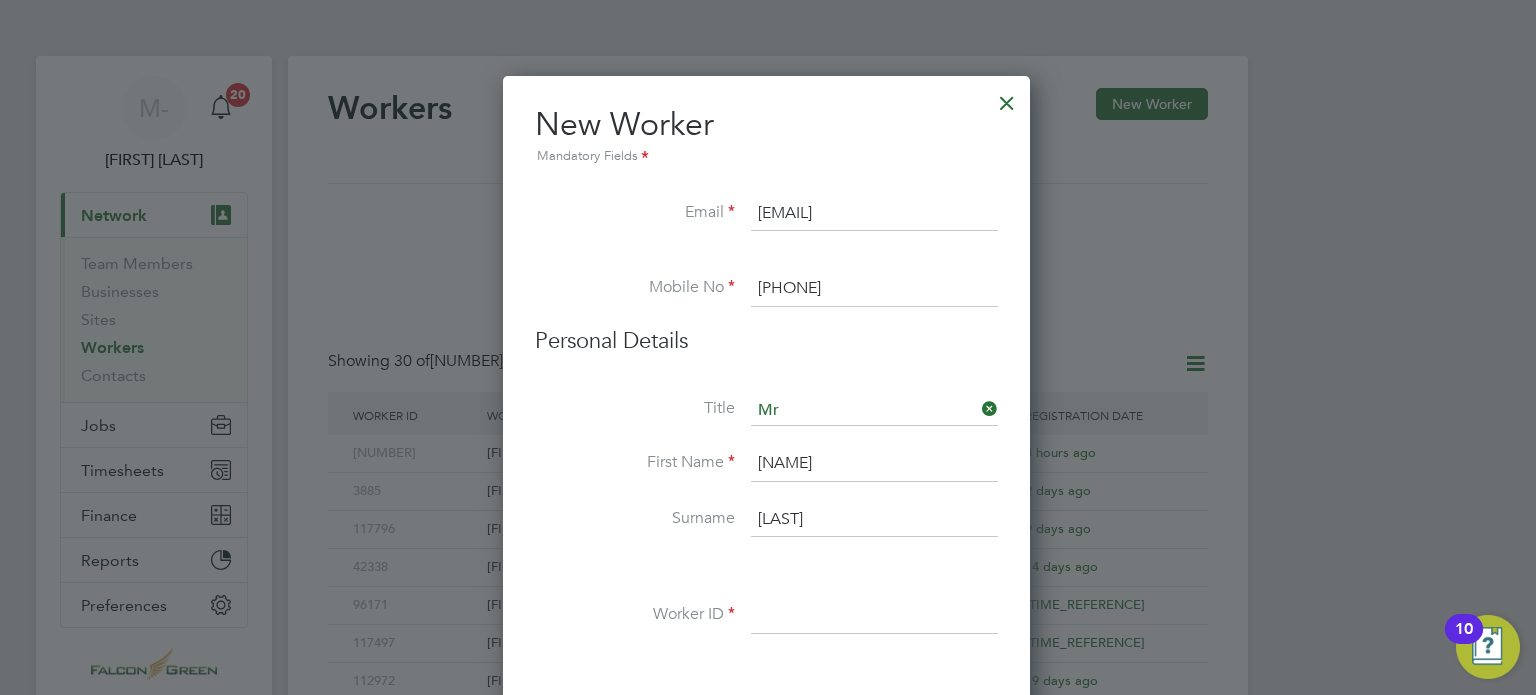 type on "Uwa" 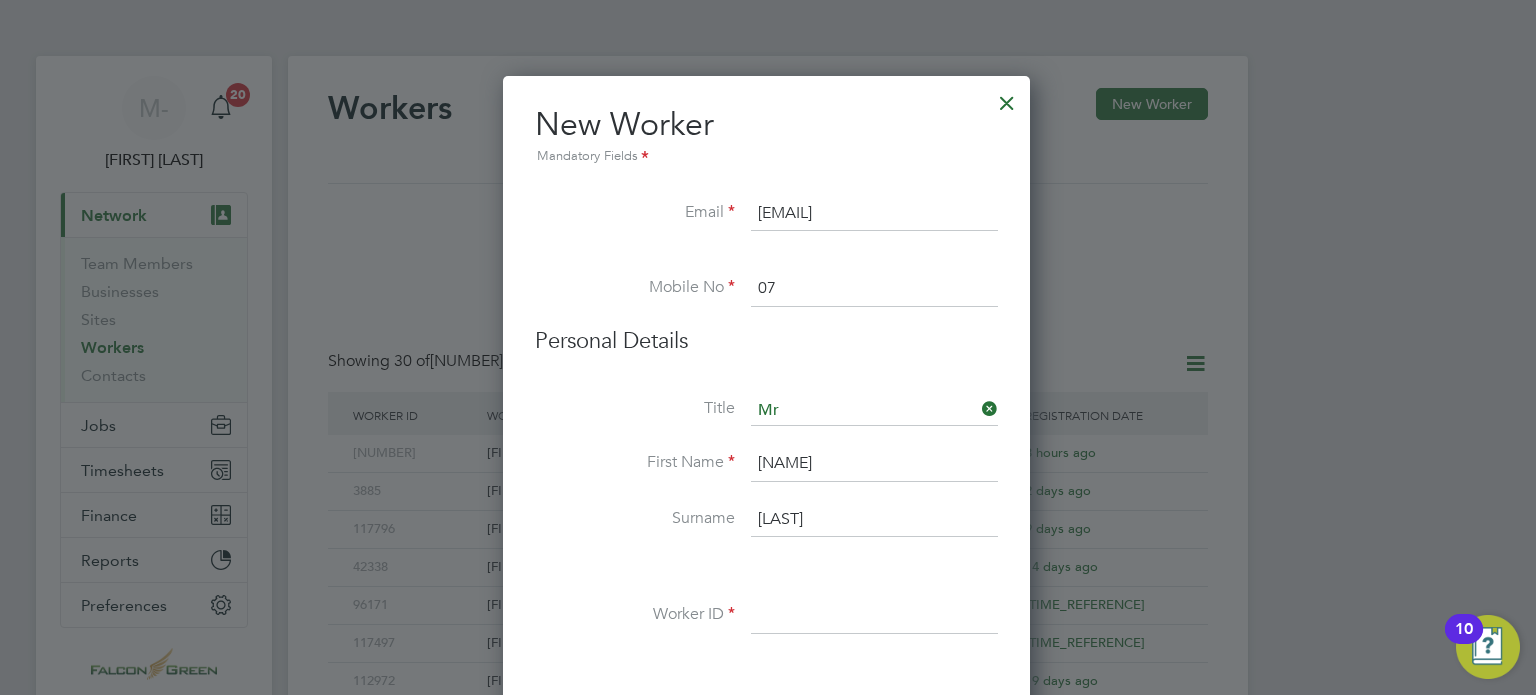 type on "0" 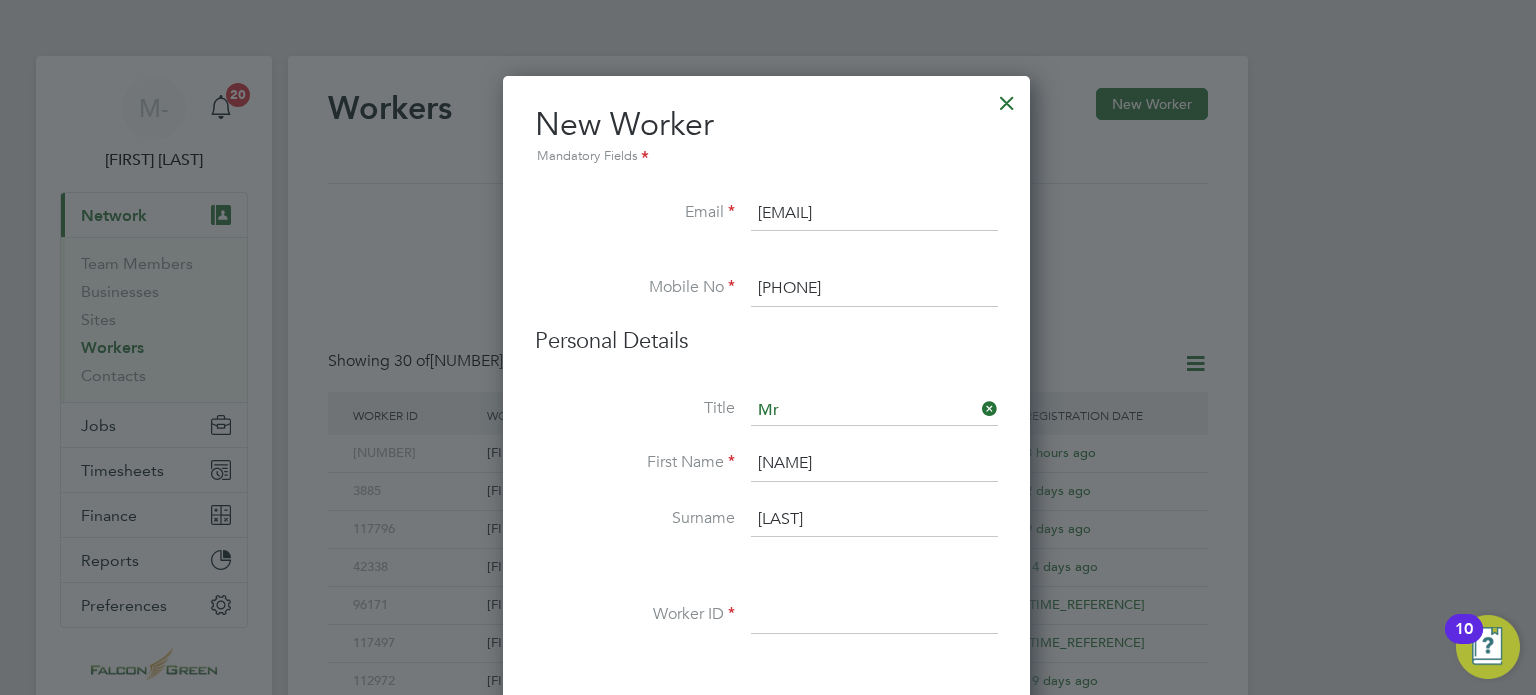 type on "07354230059" 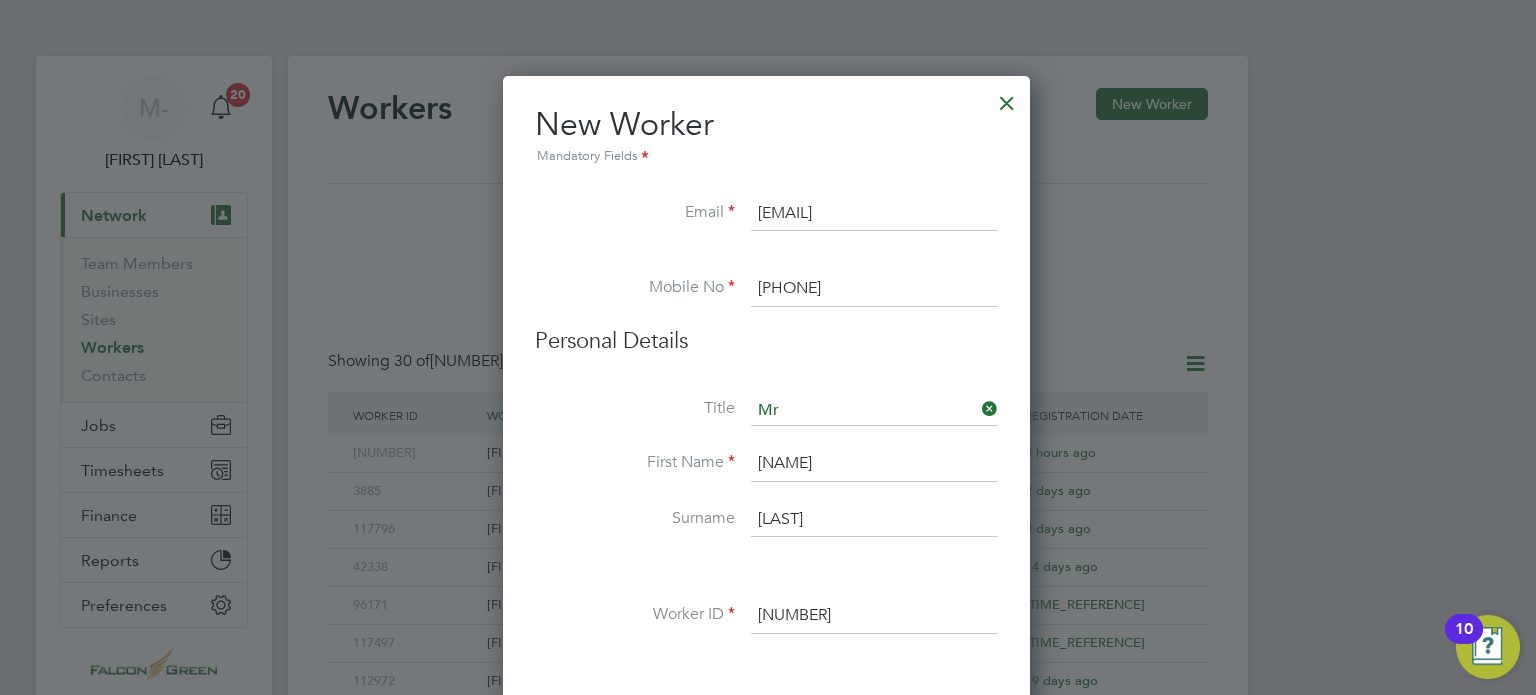 type on "114342" 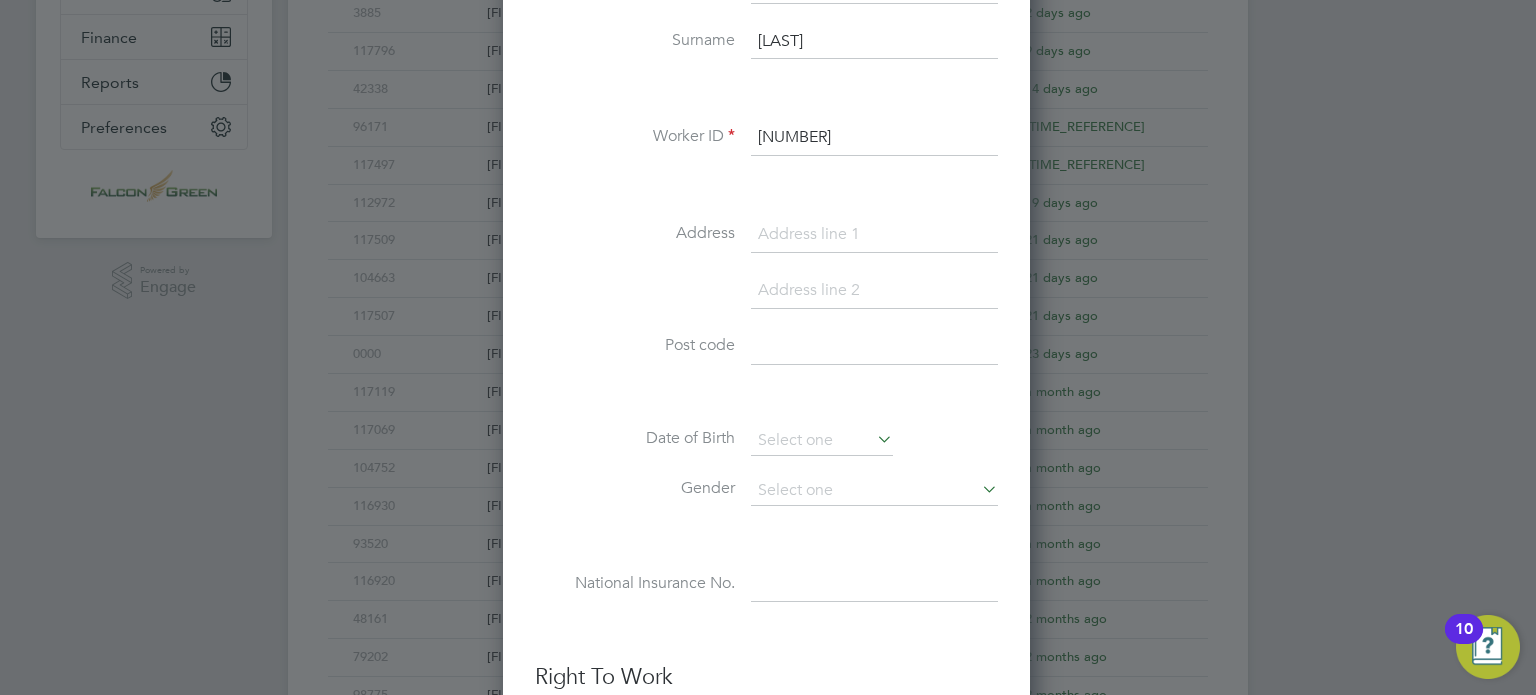 scroll, scrollTop: 480, scrollLeft: 0, axis: vertical 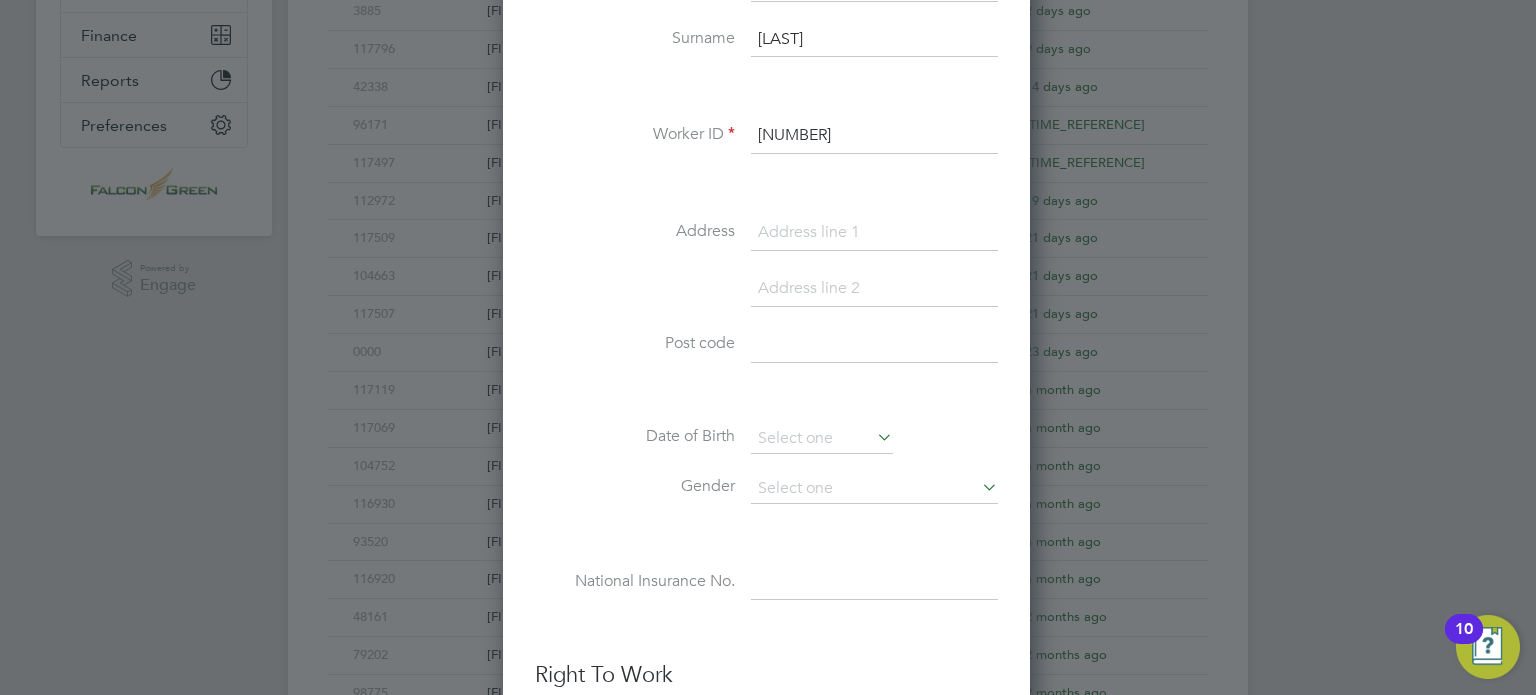 click at bounding box center [874, 233] 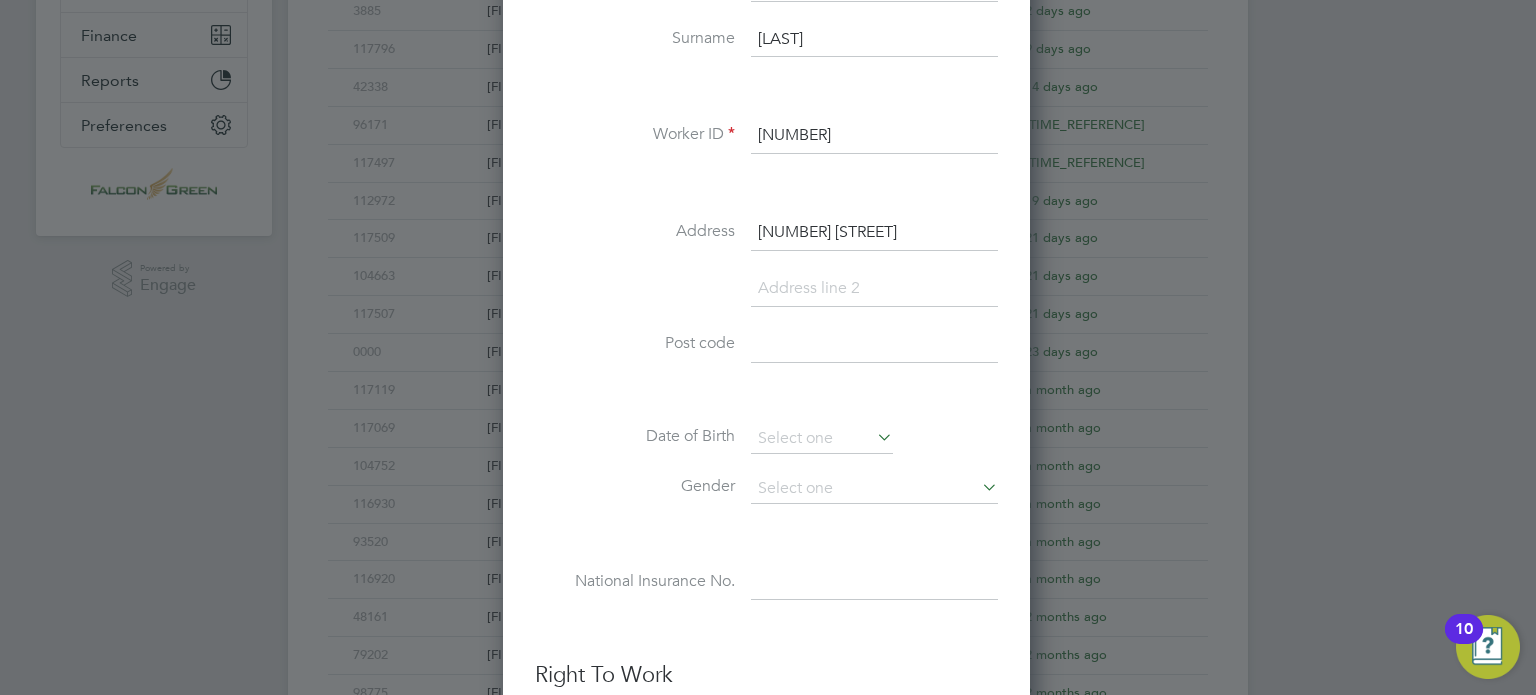 type on "59 Robins Court" 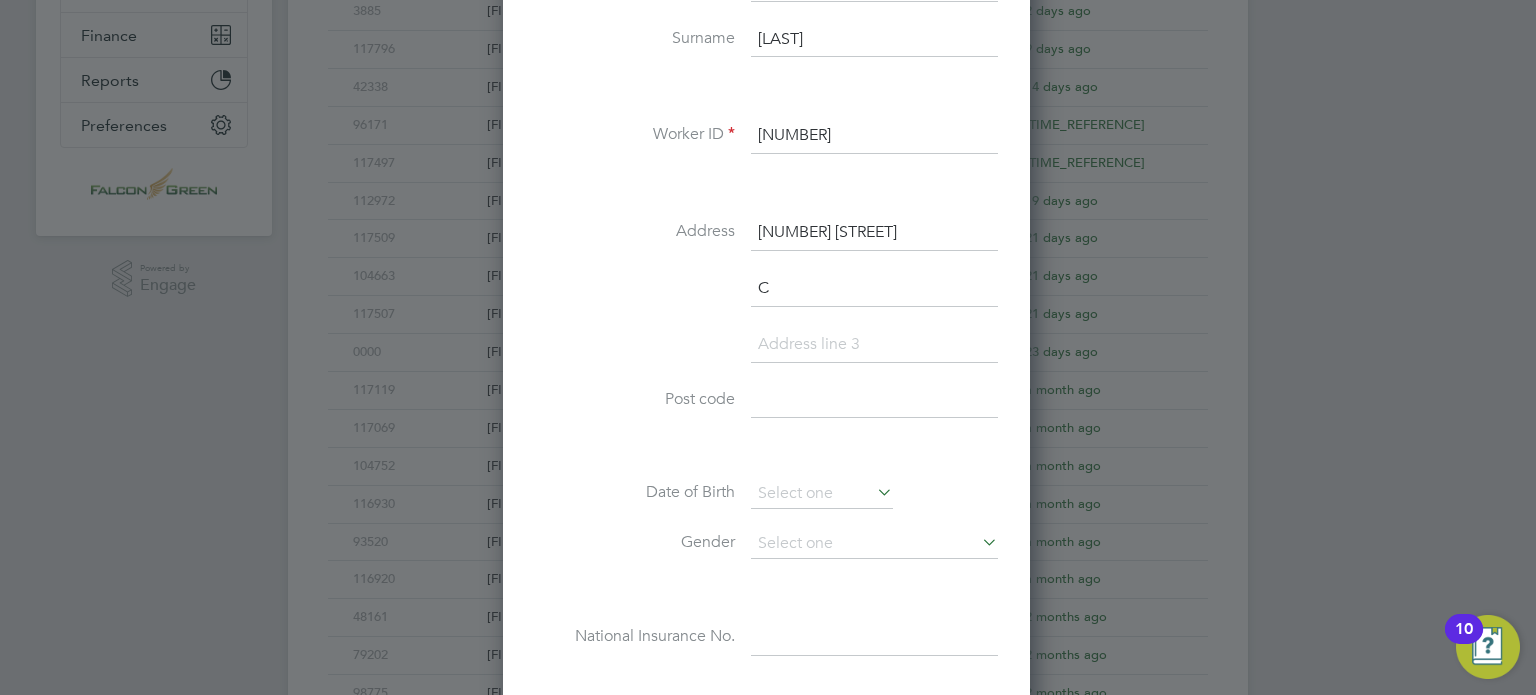scroll, scrollTop: 9, scrollLeft: 10, axis: both 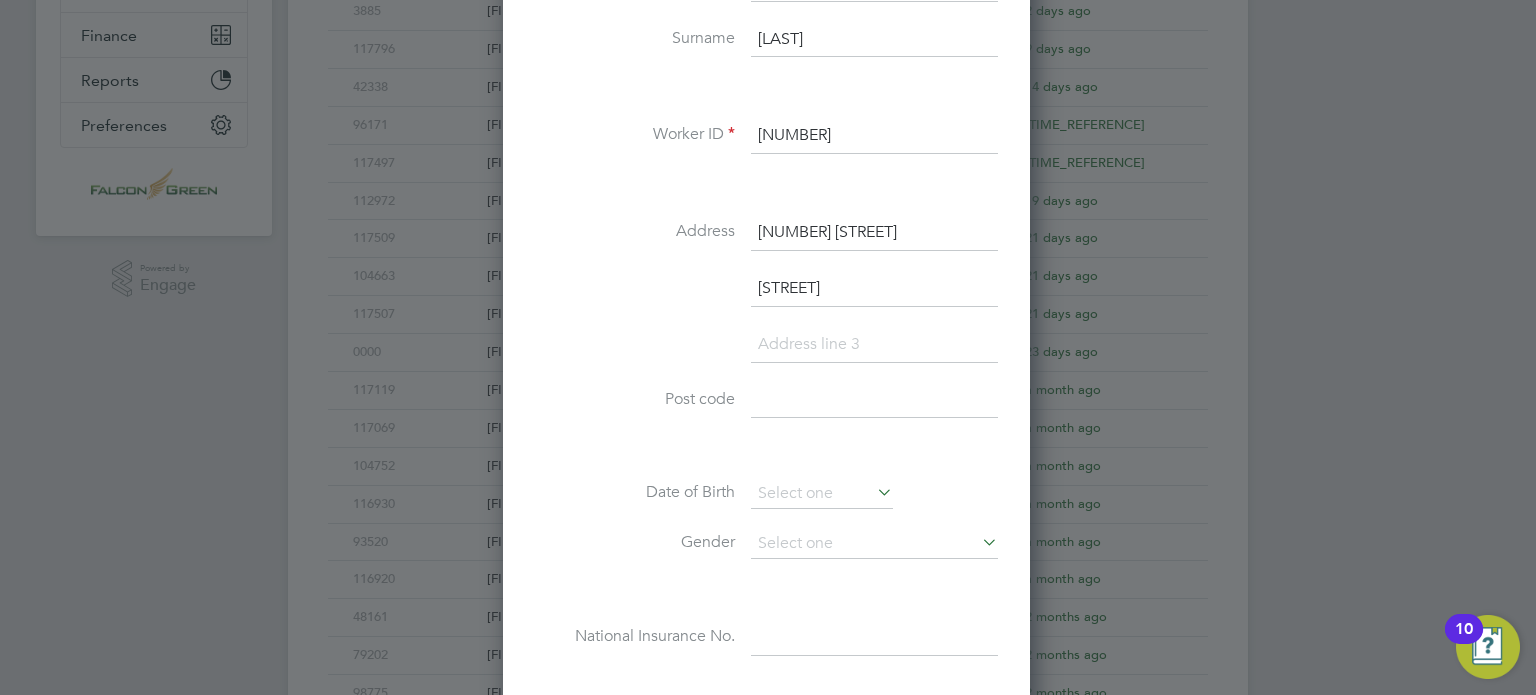 type on "Chinbrook Road" 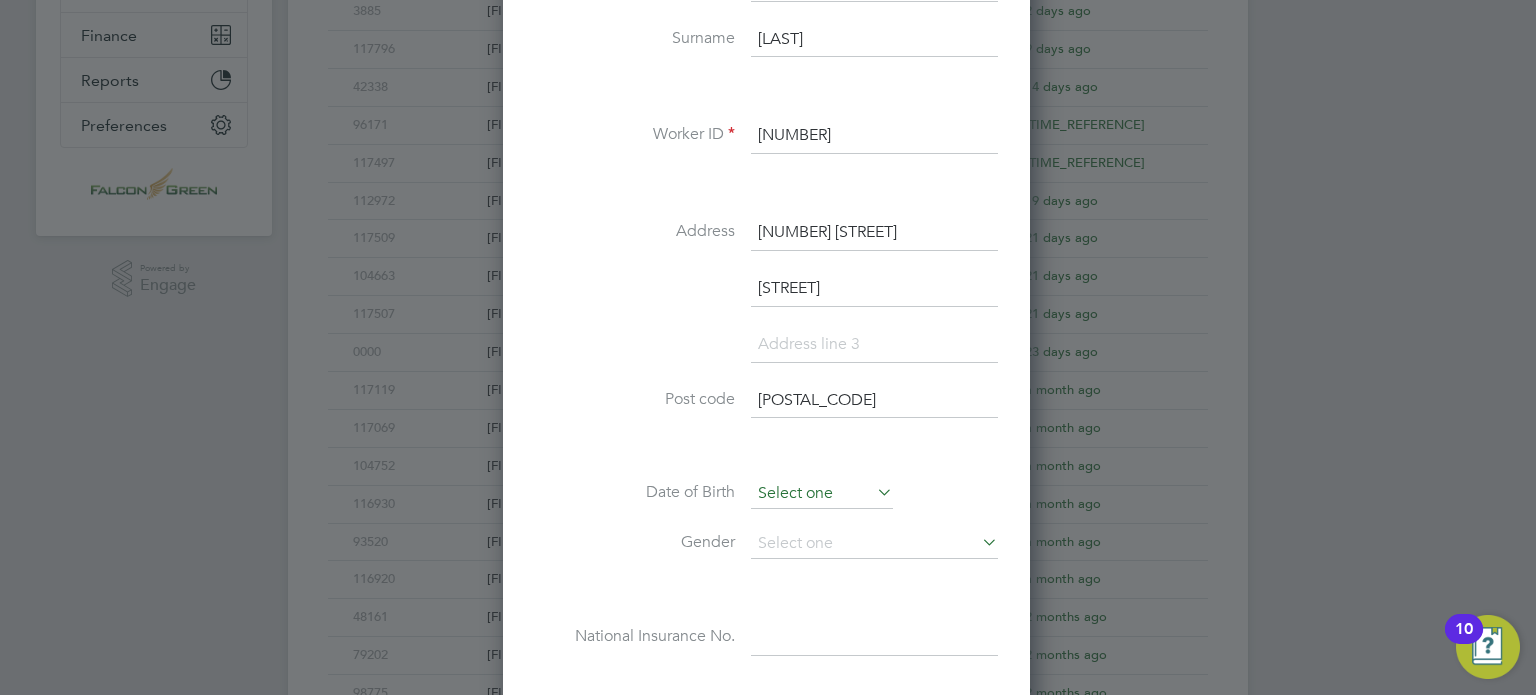 type on "SE12 9QN" 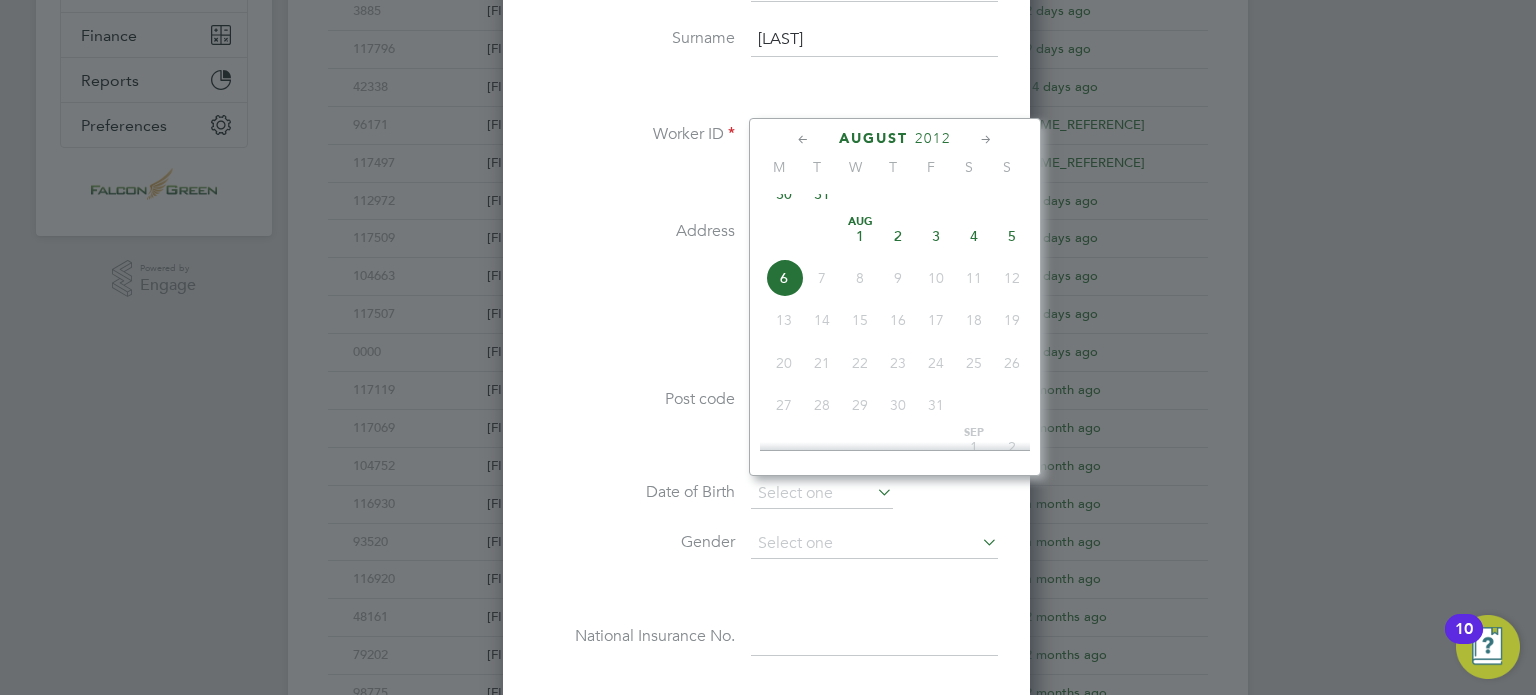 click on "August 2012 M T W T F S S   May 1 2 3 4 5 6 7 8 9 10 11 12 13 14 15 16 17 18 19 20 21 22 23 24 25 26 27 28 29 30 31               Jun 1 2 3 4 5 6 7 8 9 10 11 12 13 14 15 16 17 18 19 20 21 22 23 24 25 26 27 28 29 30               Jul 1 2 3 4 5 6 7 8 9 10 11 12 13 14 15 16 17 18 19 20 21 22 23 24 25 26 27 28 29 30 31               Aug 1 2 3 4 5 6 7 8 9 10 11 12 13 14 15 16 17 18 19 20 21 22 23 24 25 26 27 28 29 30 31               Sep 1 2 3 4 5 6 7 8 9 10 11 12 13 14 15 16 17 18 19 20 21 22 23 24 25 26 27 28 29 30 Oct 1 2 3 4 5 6 7 8 9 10 11 12 13 14 15 16 17 18 19 20 21 22 23 24 25 26 27 28 29 30 31       Nov 1 2 3 4 5 6 7 8 9 10 11 12 13 14 15 16 17 18 19 20 21 22 23 24 25 26 27 28 29 30" 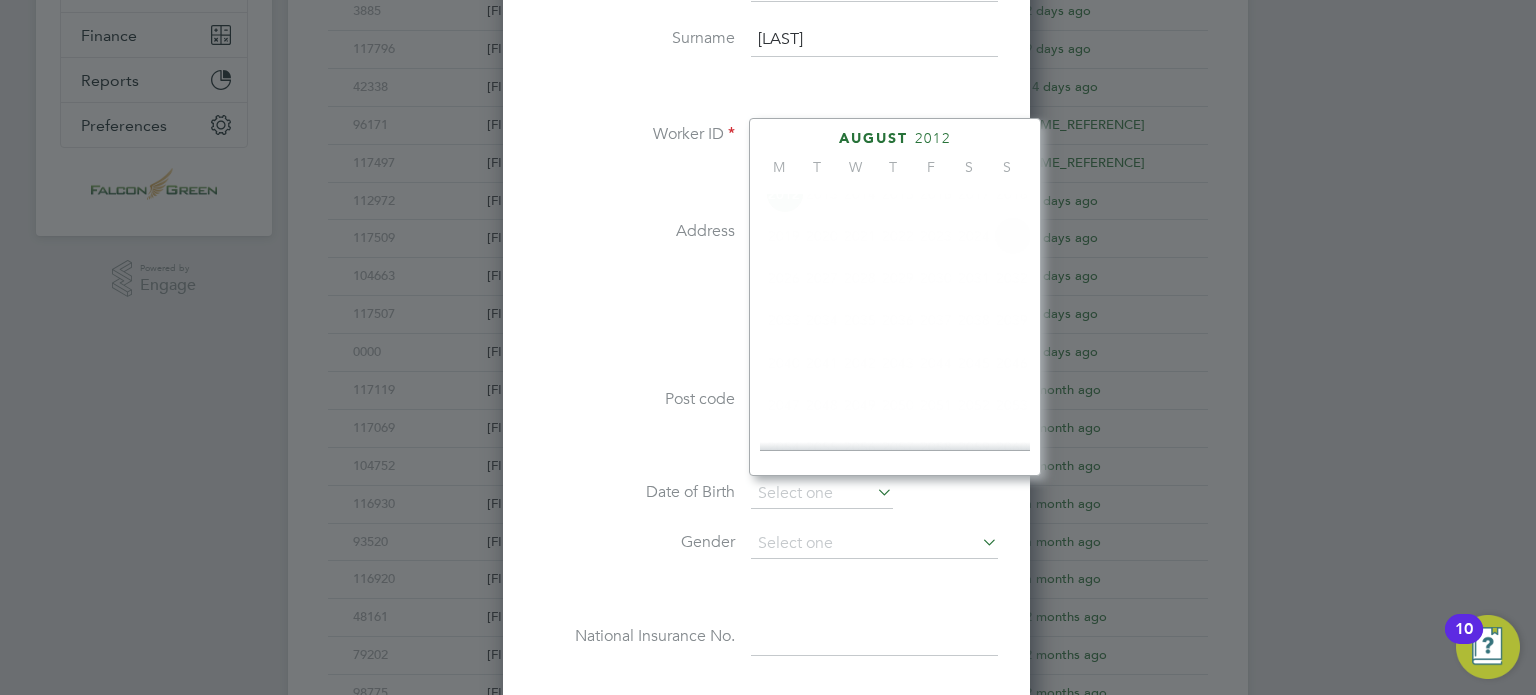 scroll, scrollTop: 535, scrollLeft: 0, axis: vertical 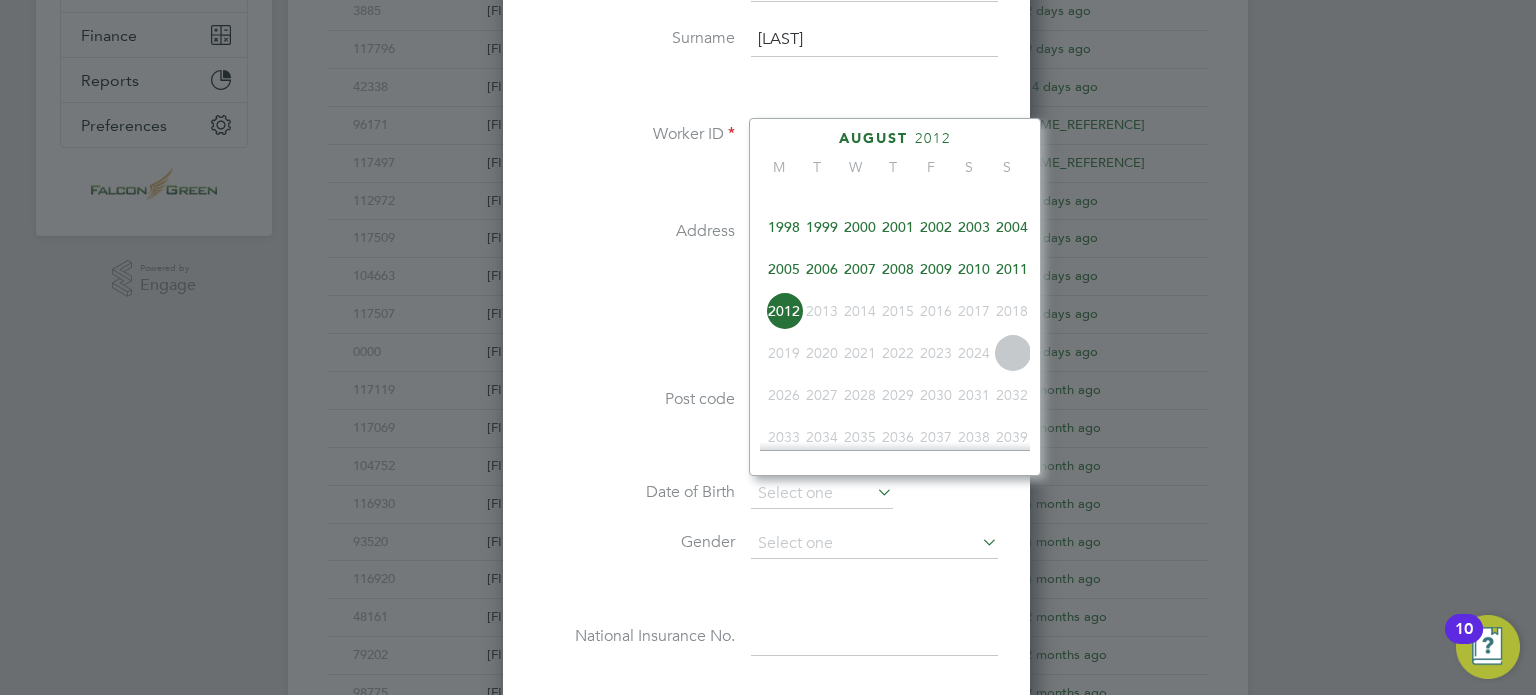click on "2012" 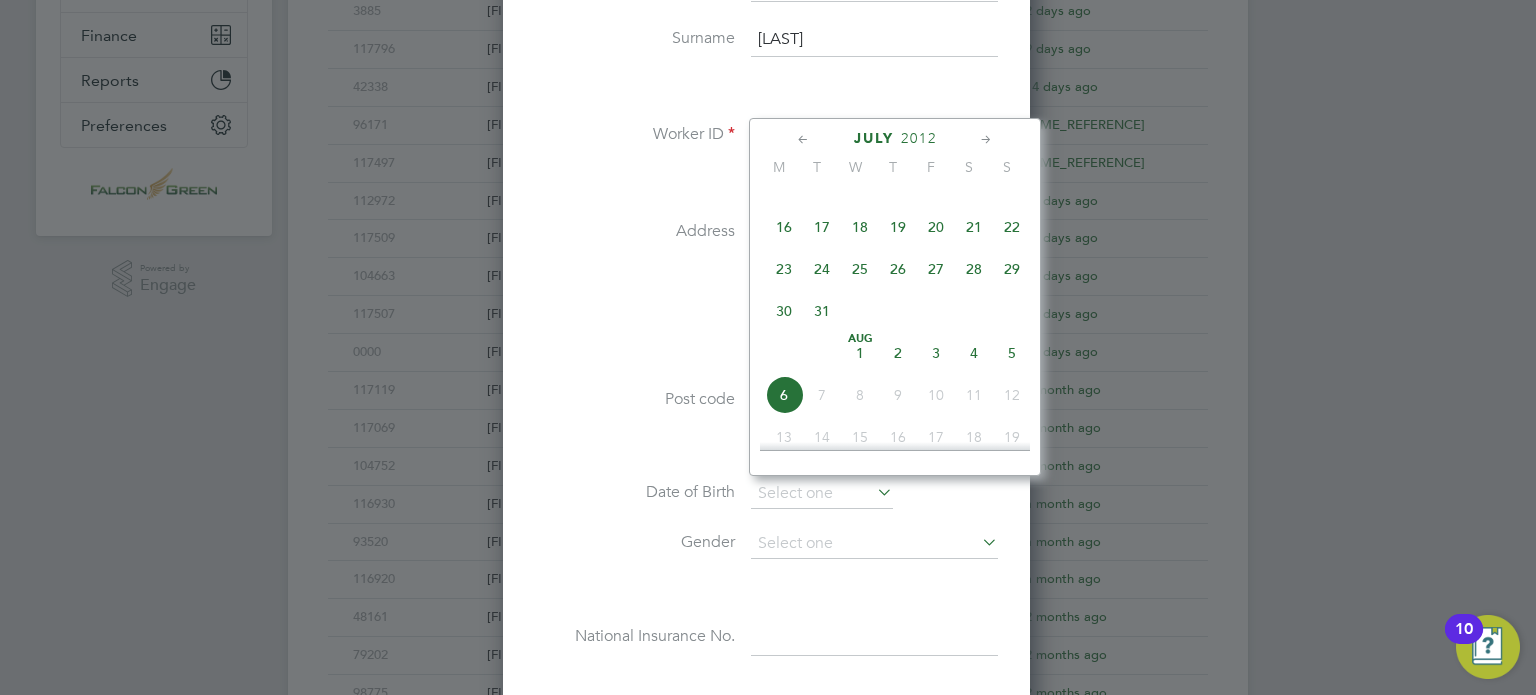 click on "2012" 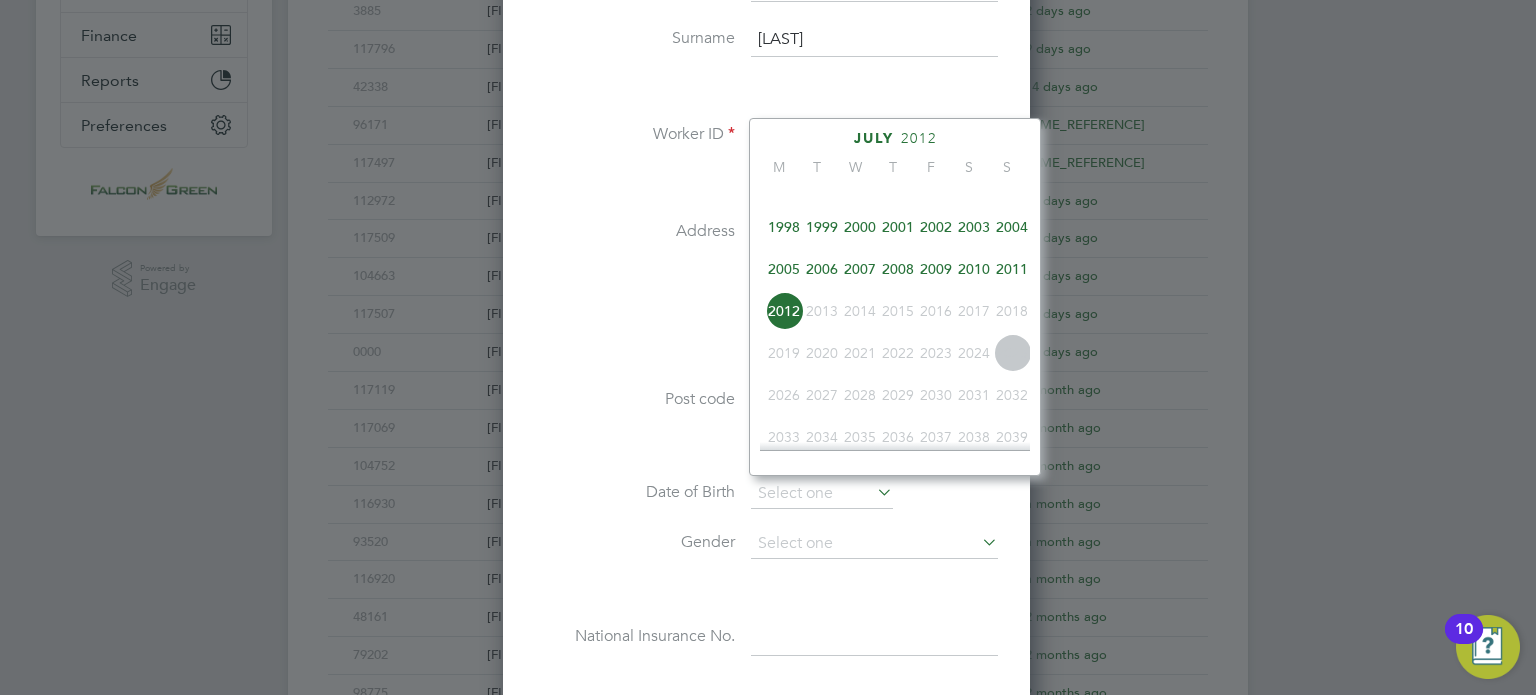 click on "1992" 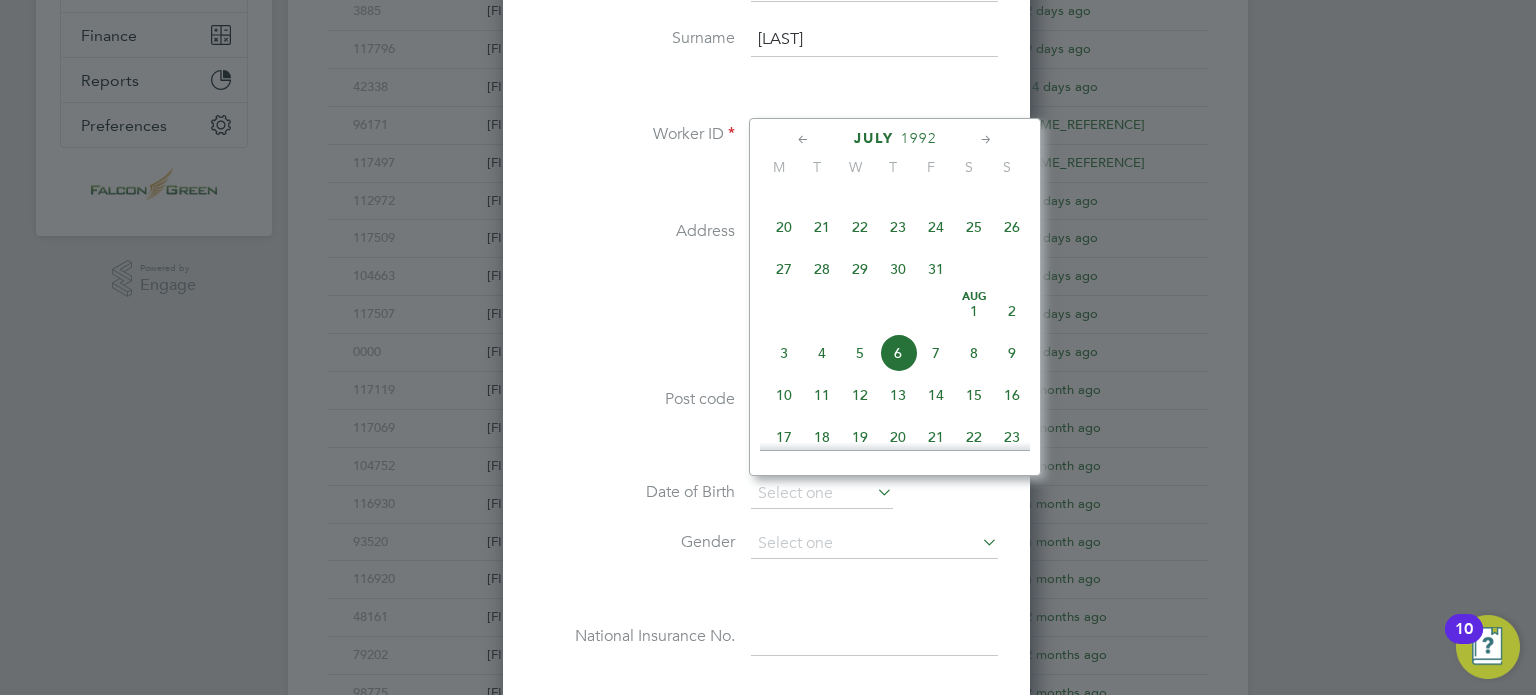 click 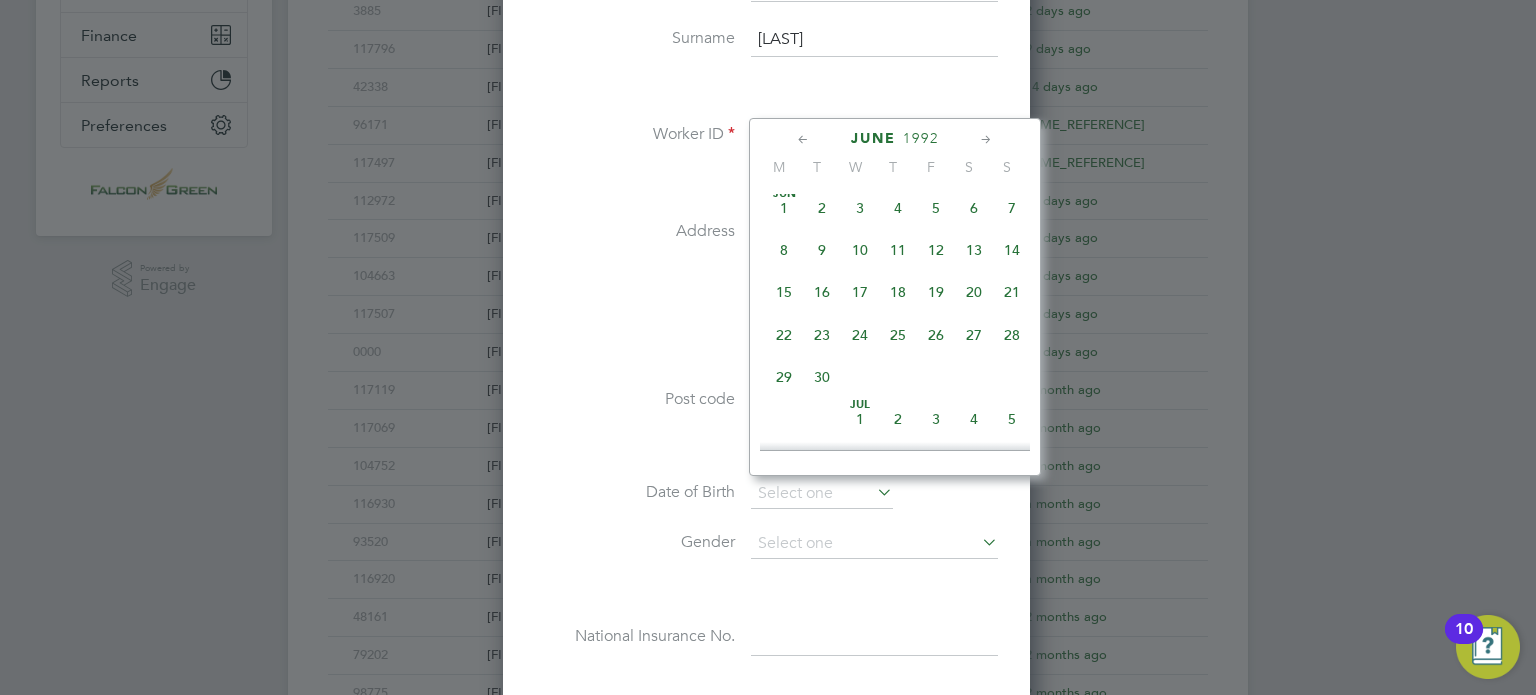 click 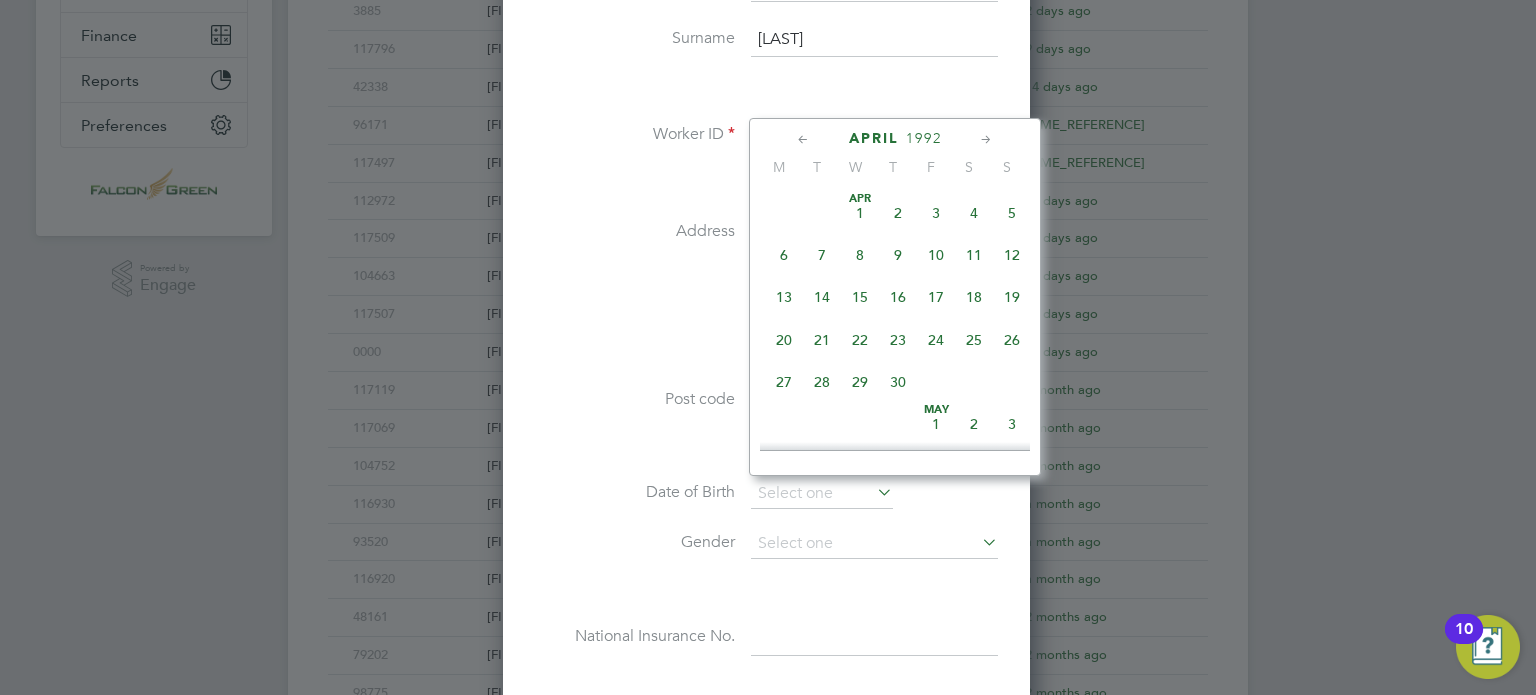 click 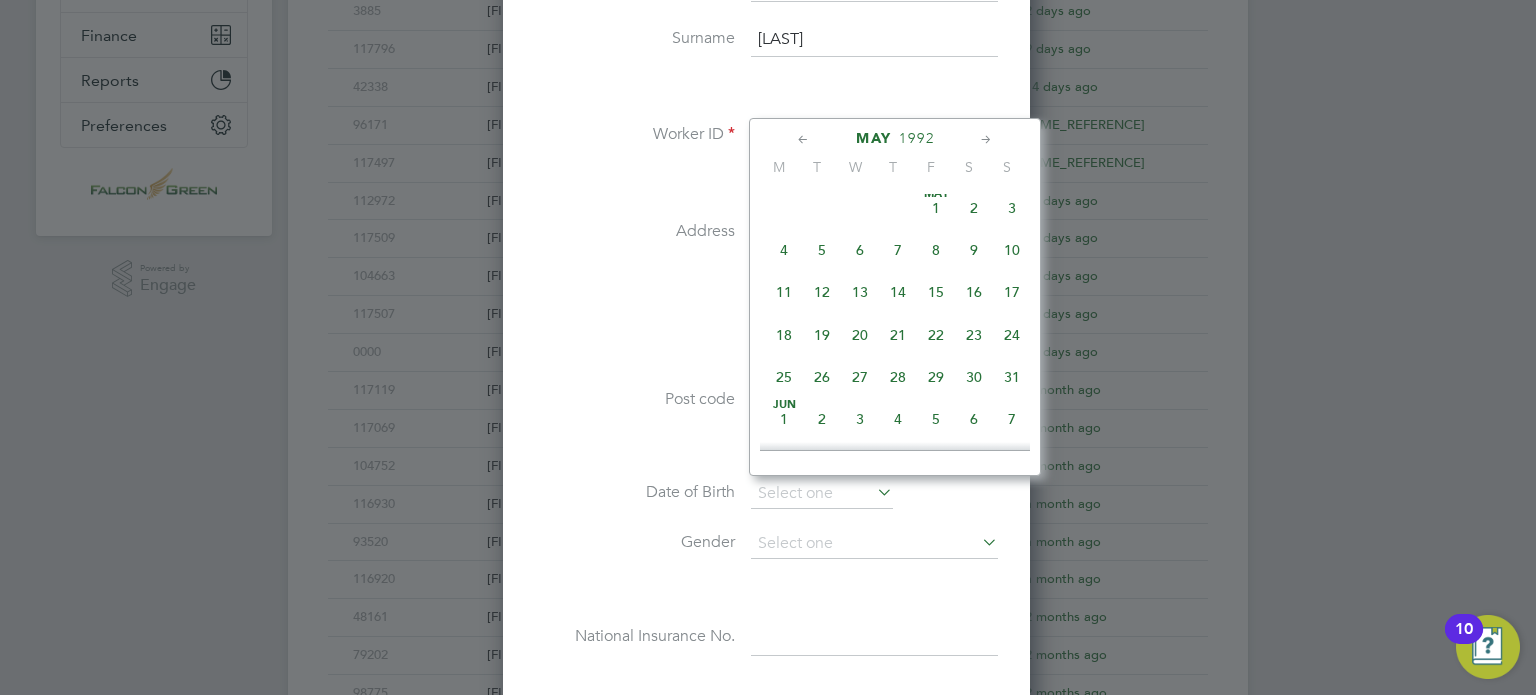 click on "27" 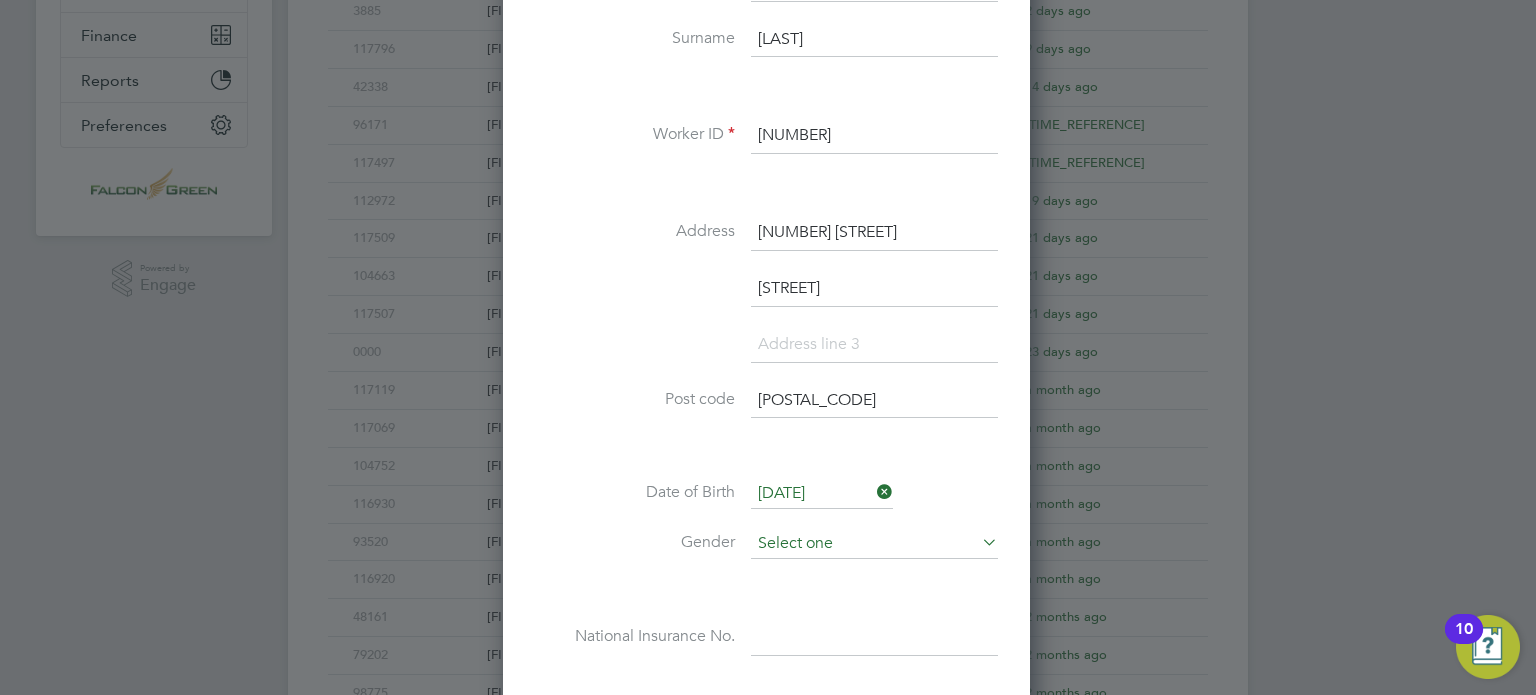 click at bounding box center (874, 544) 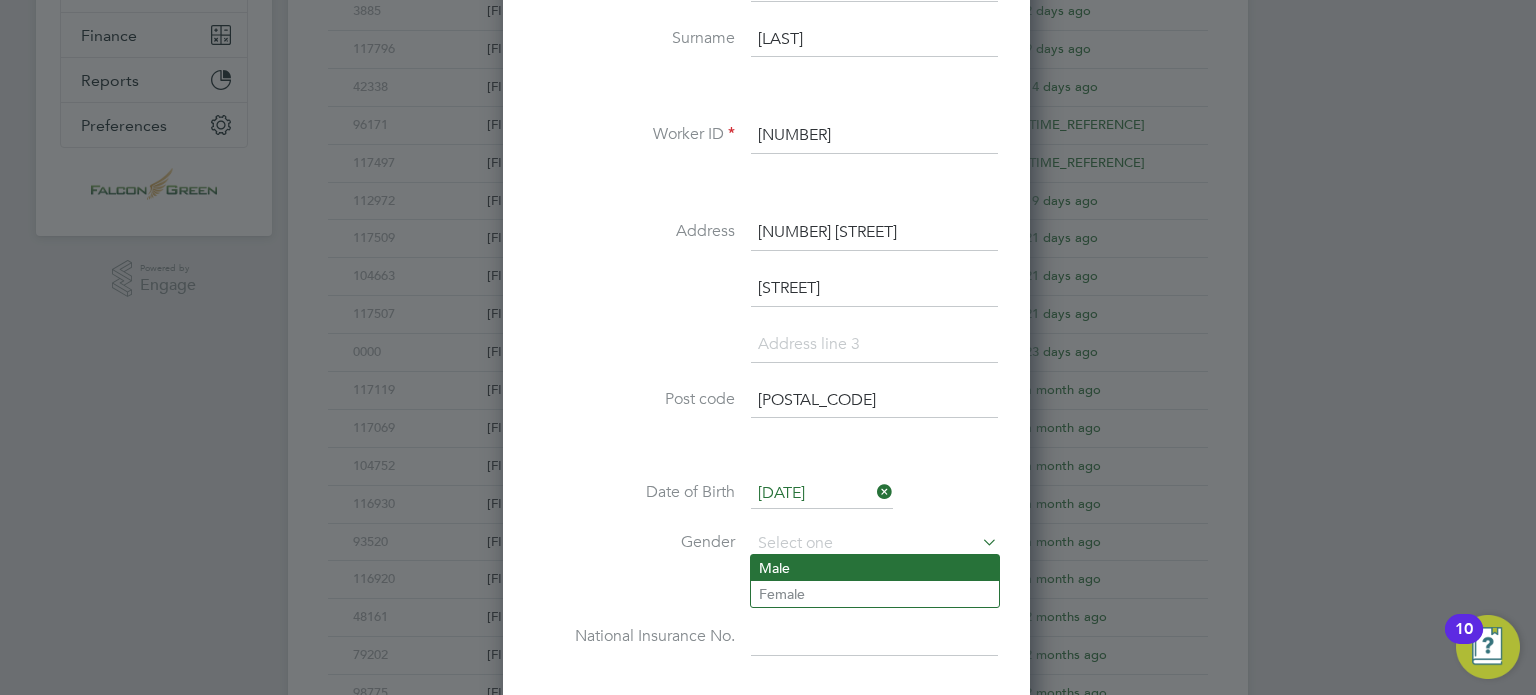 click on "Male" 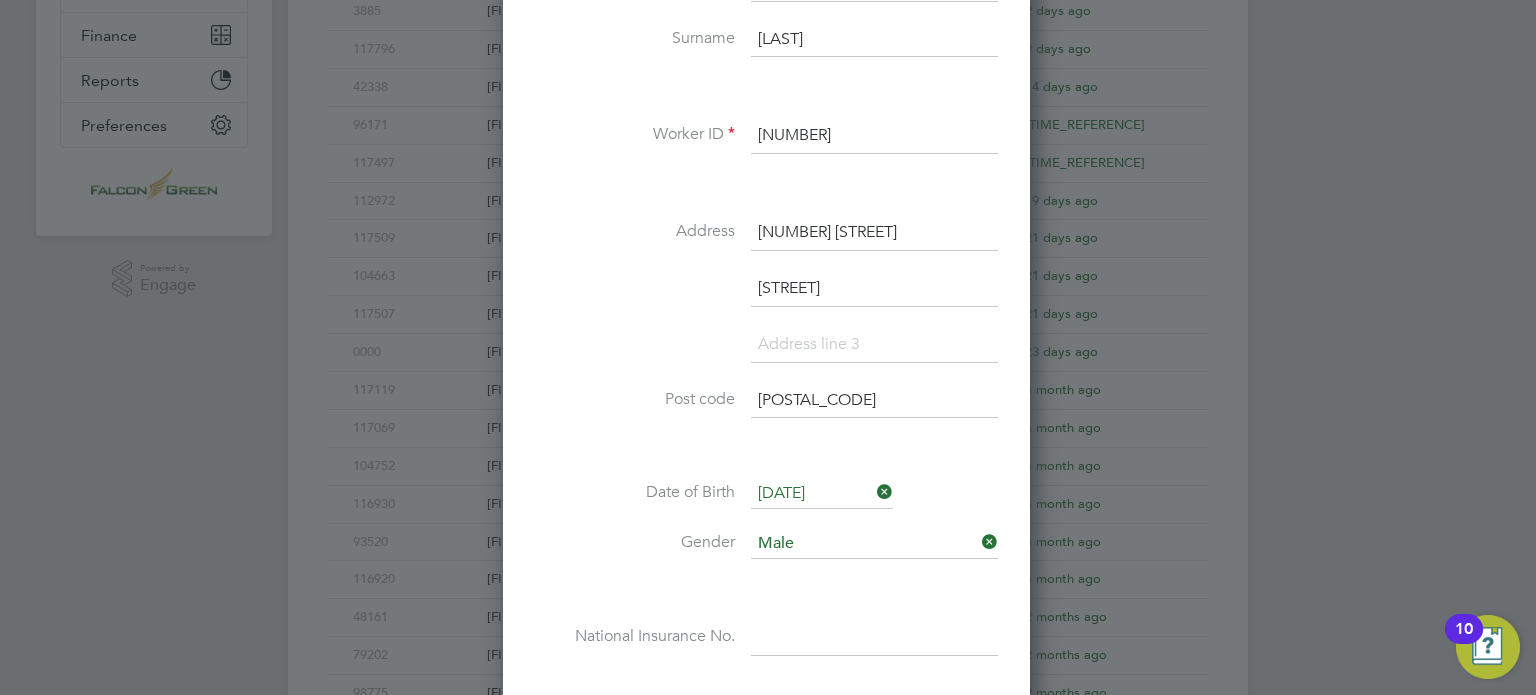 click at bounding box center [874, 638] 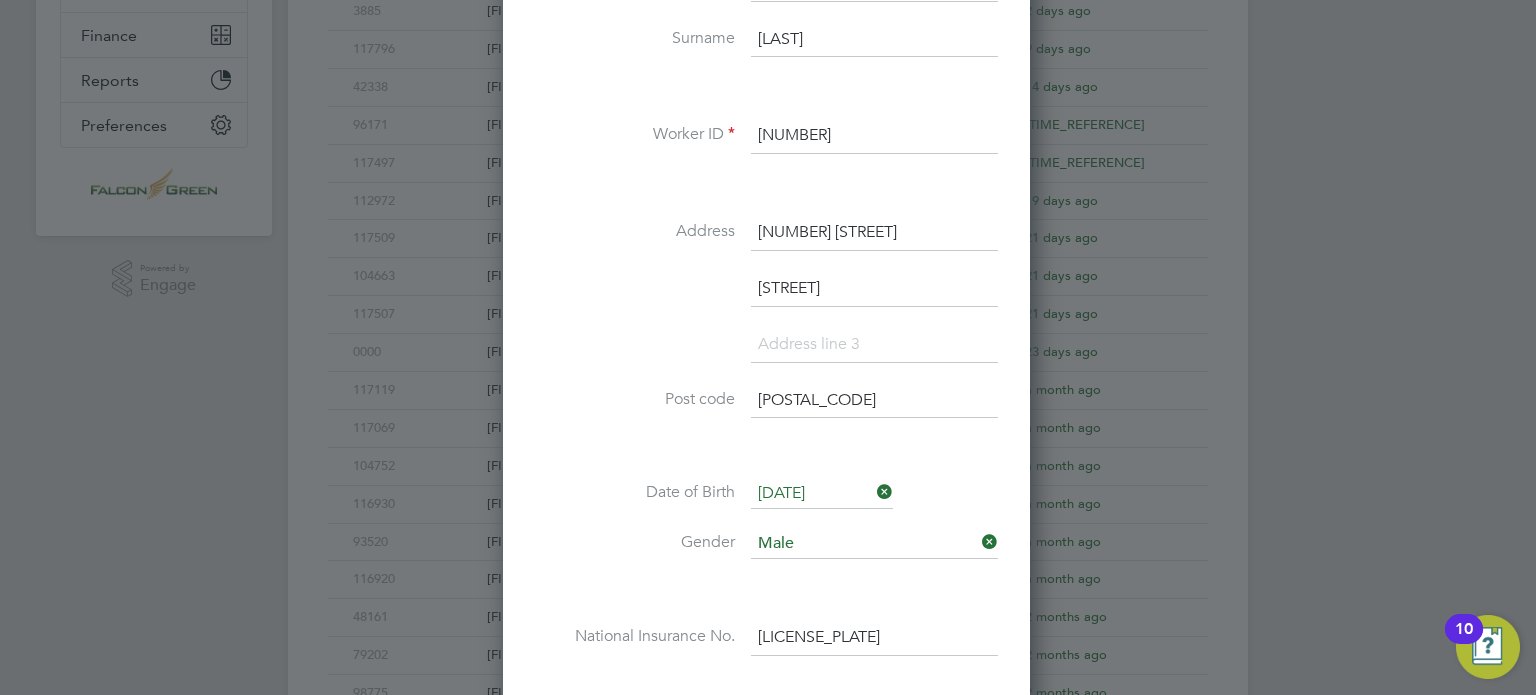 type on "TJ 65 99 34 C" 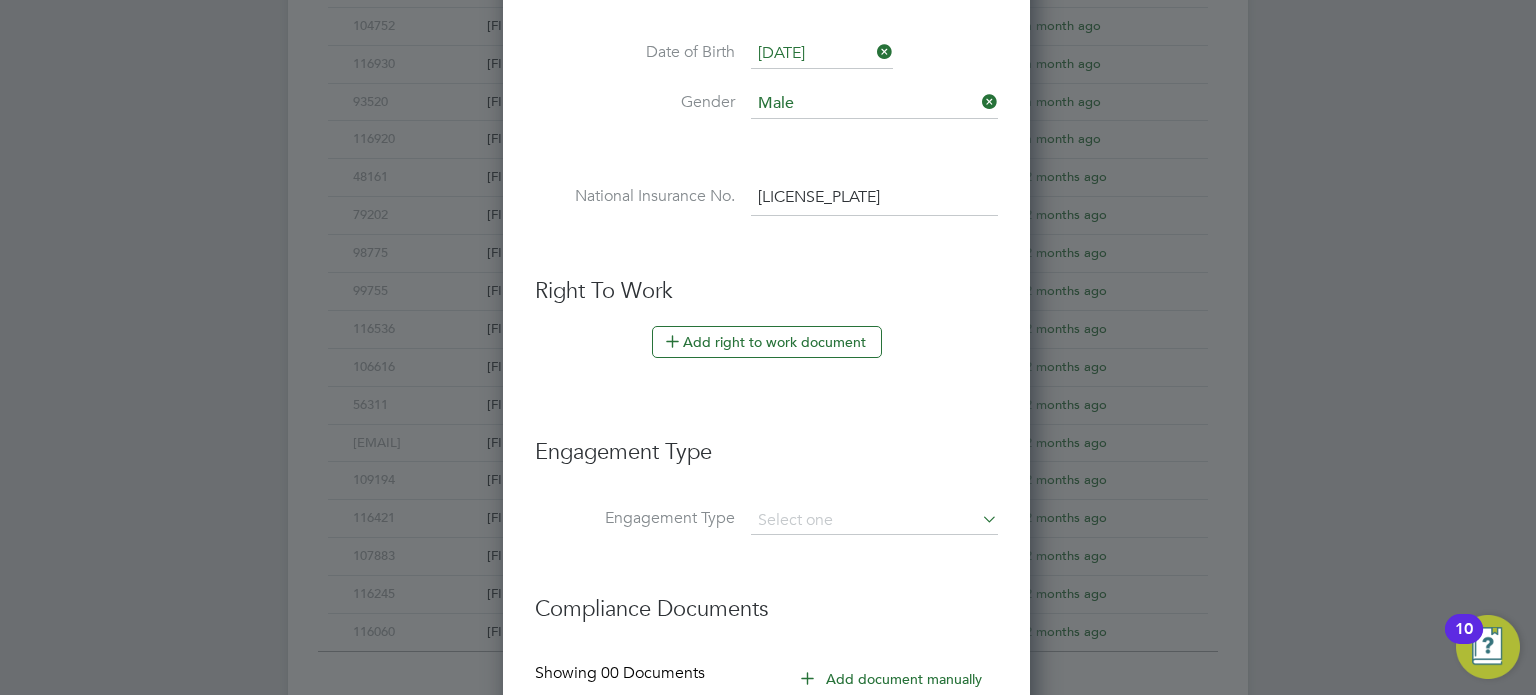 scroll, scrollTop: 960, scrollLeft: 0, axis: vertical 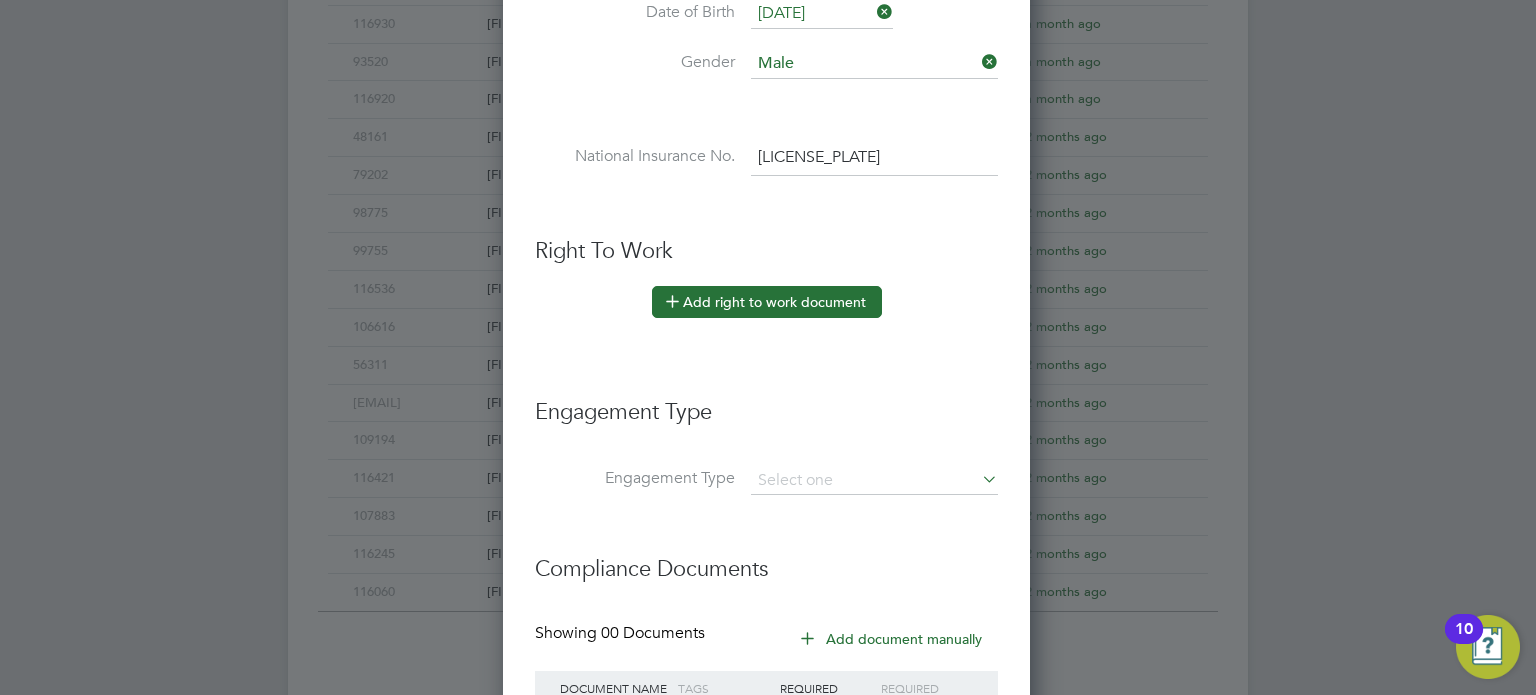 click on "Add right to work document" at bounding box center [767, 302] 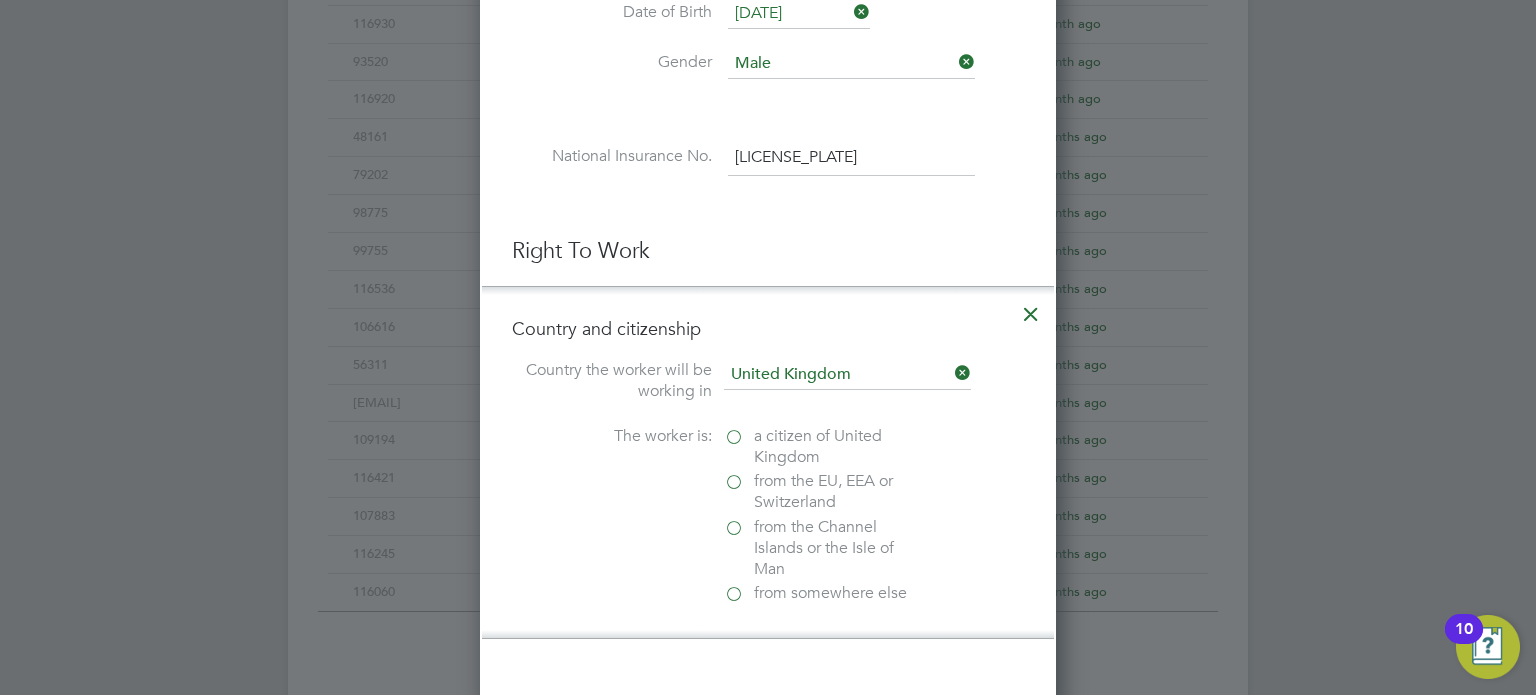click on "from somewhere else" at bounding box center [824, 593] 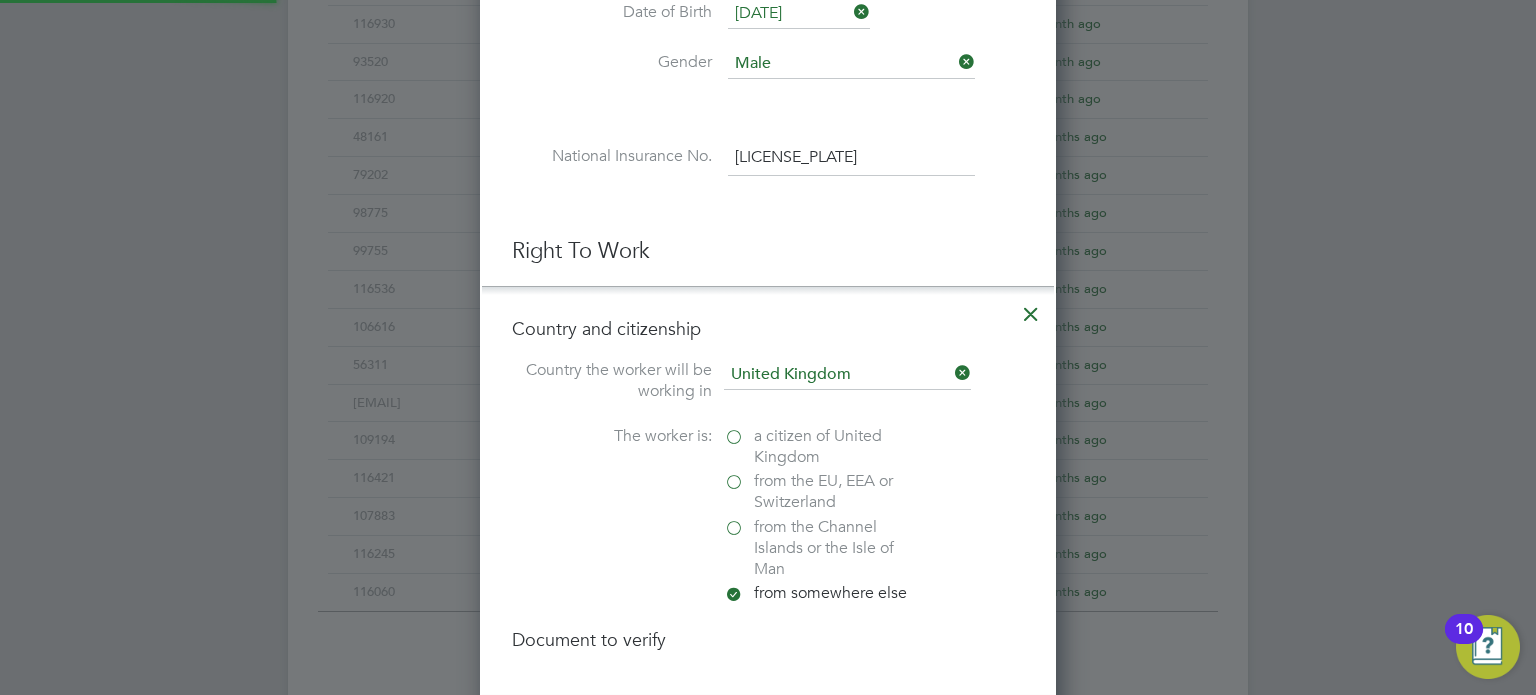 scroll, scrollTop: 9, scrollLeft: 10, axis: both 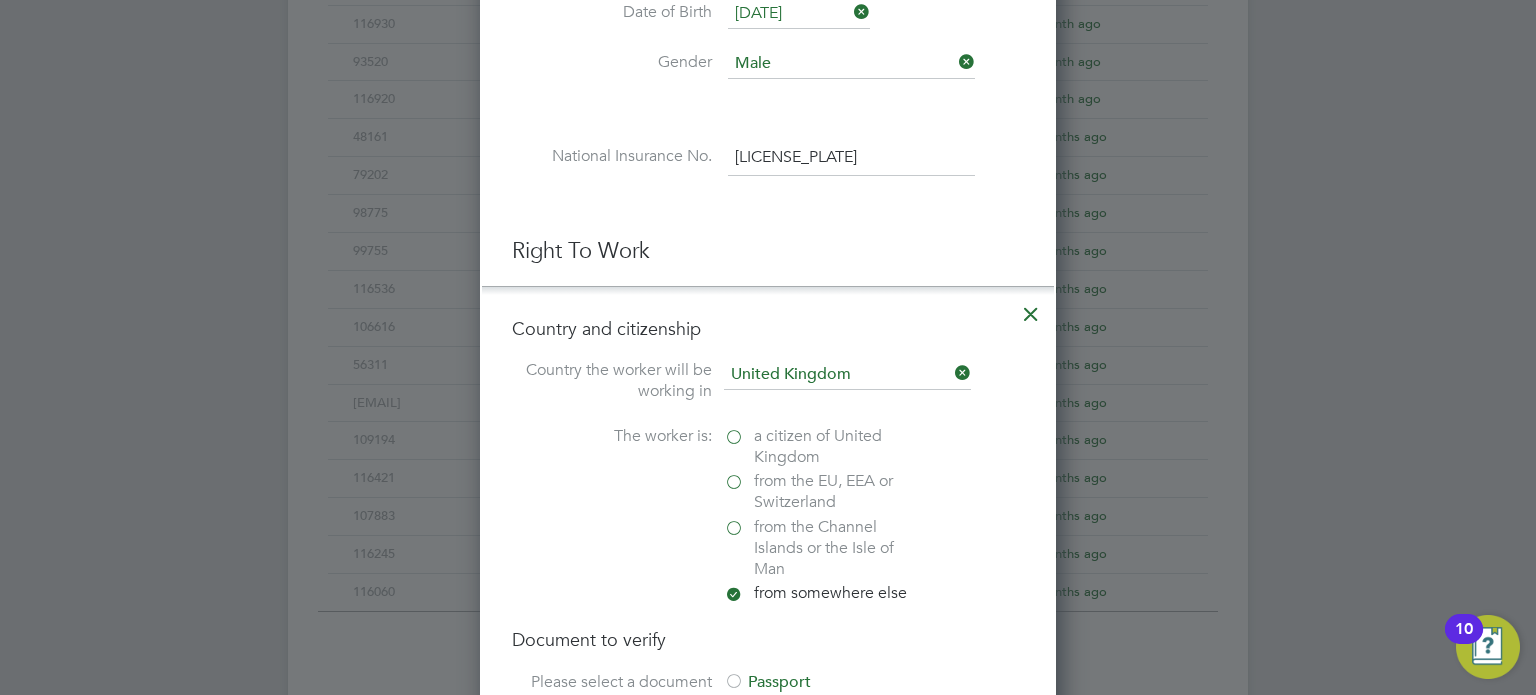 click on "from the Channel Islands or the Isle of Man" at bounding box center (874, 550) 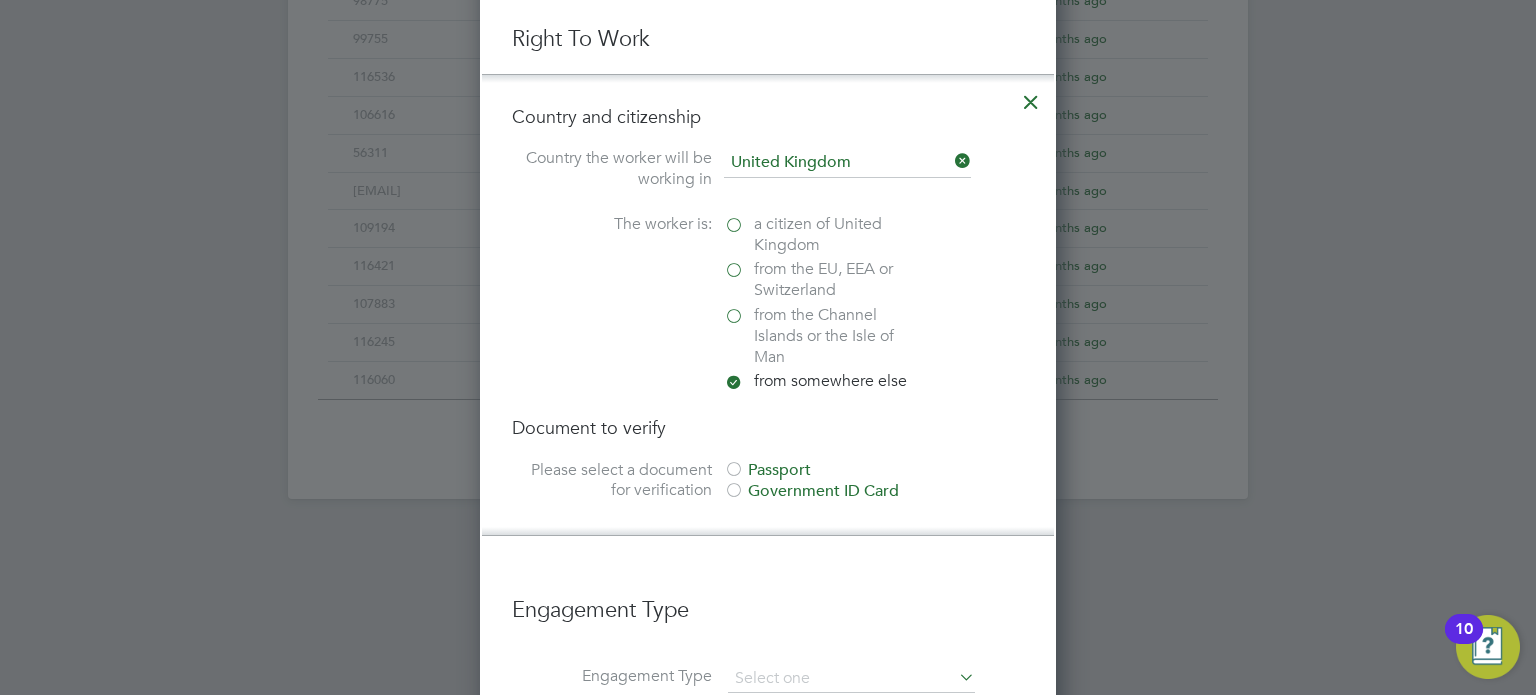 scroll, scrollTop: 1280, scrollLeft: 0, axis: vertical 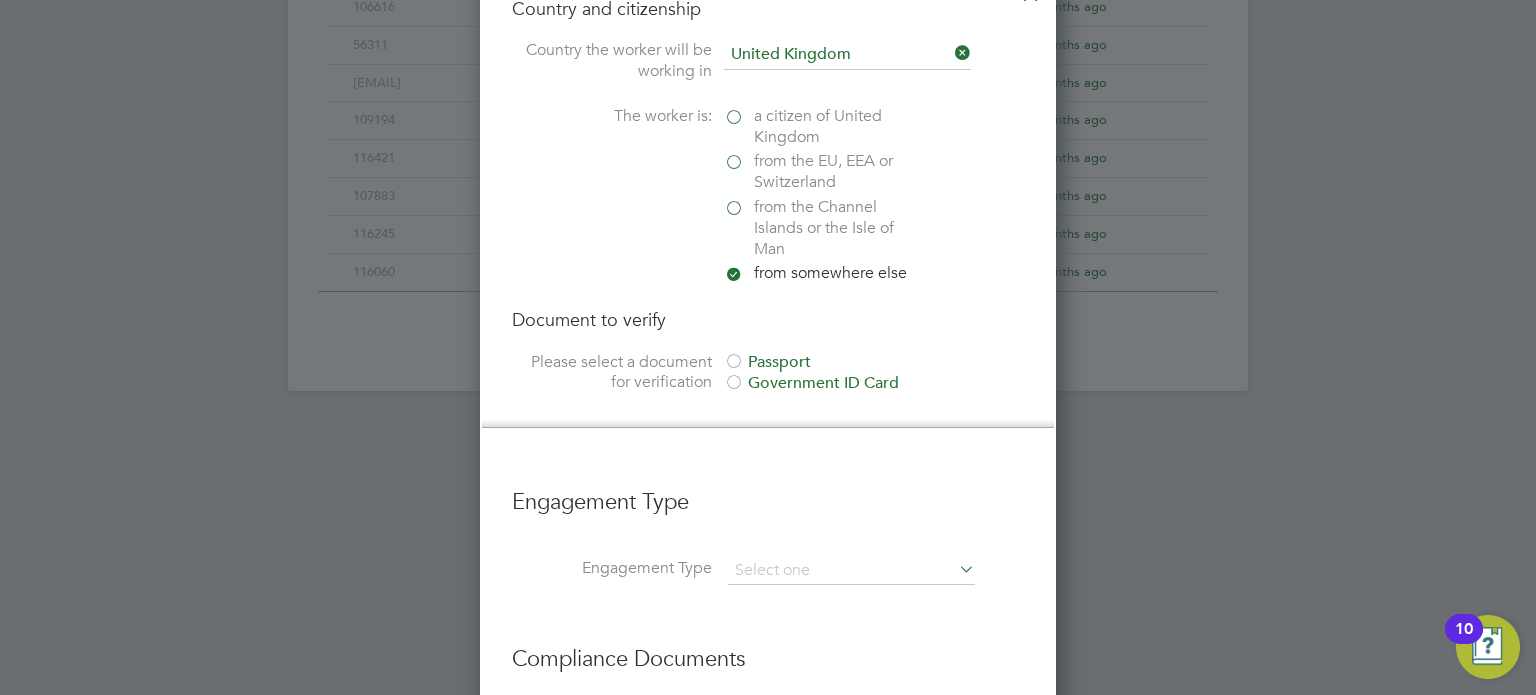click on "Passport" at bounding box center [874, 362] 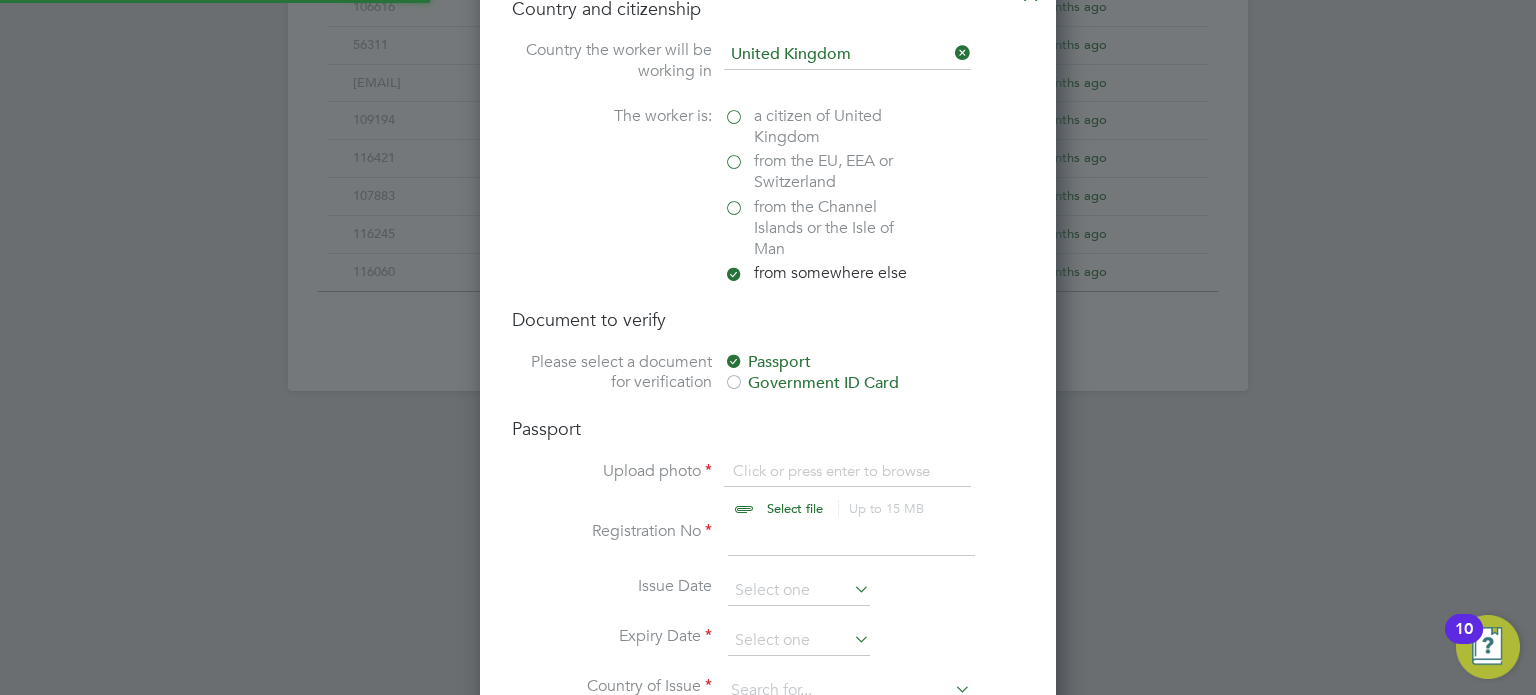 scroll, scrollTop: 9, scrollLeft: 10, axis: both 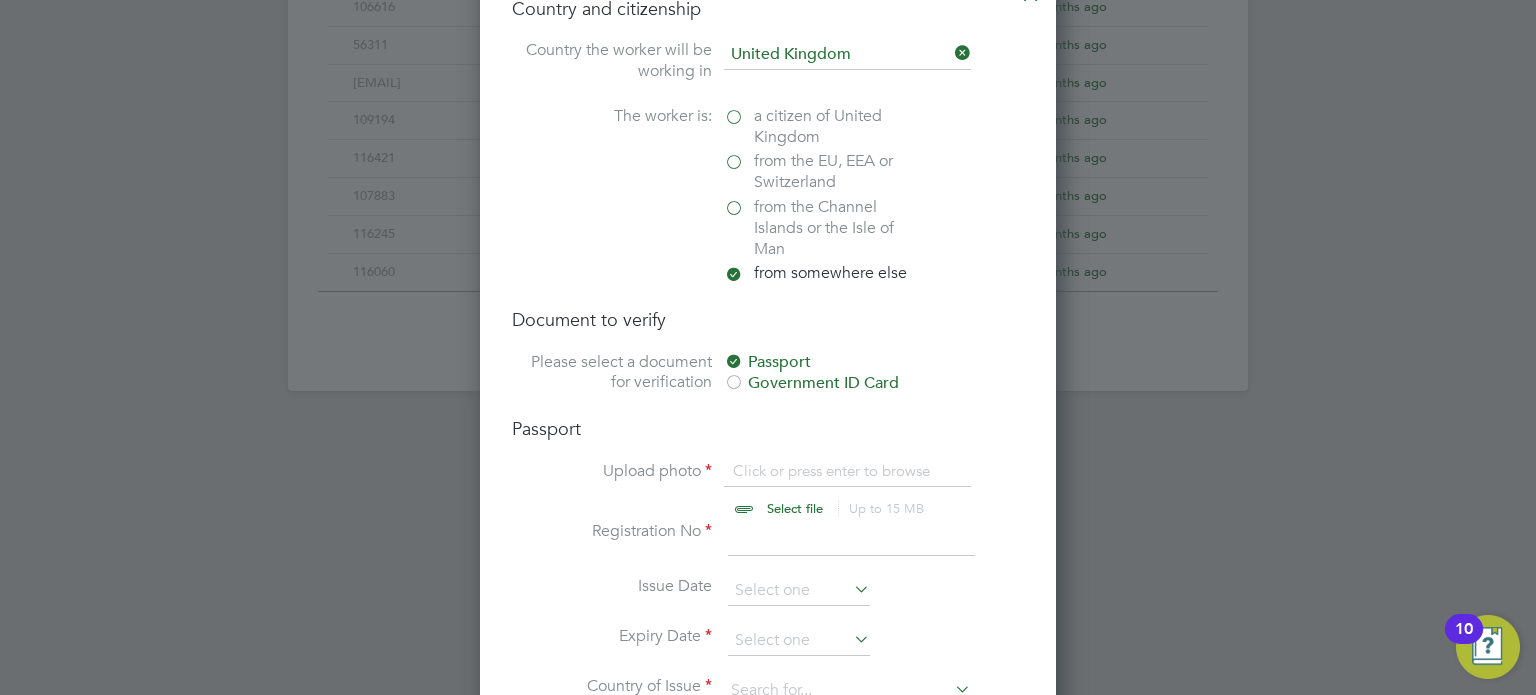 click at bounding box center (814, 491) 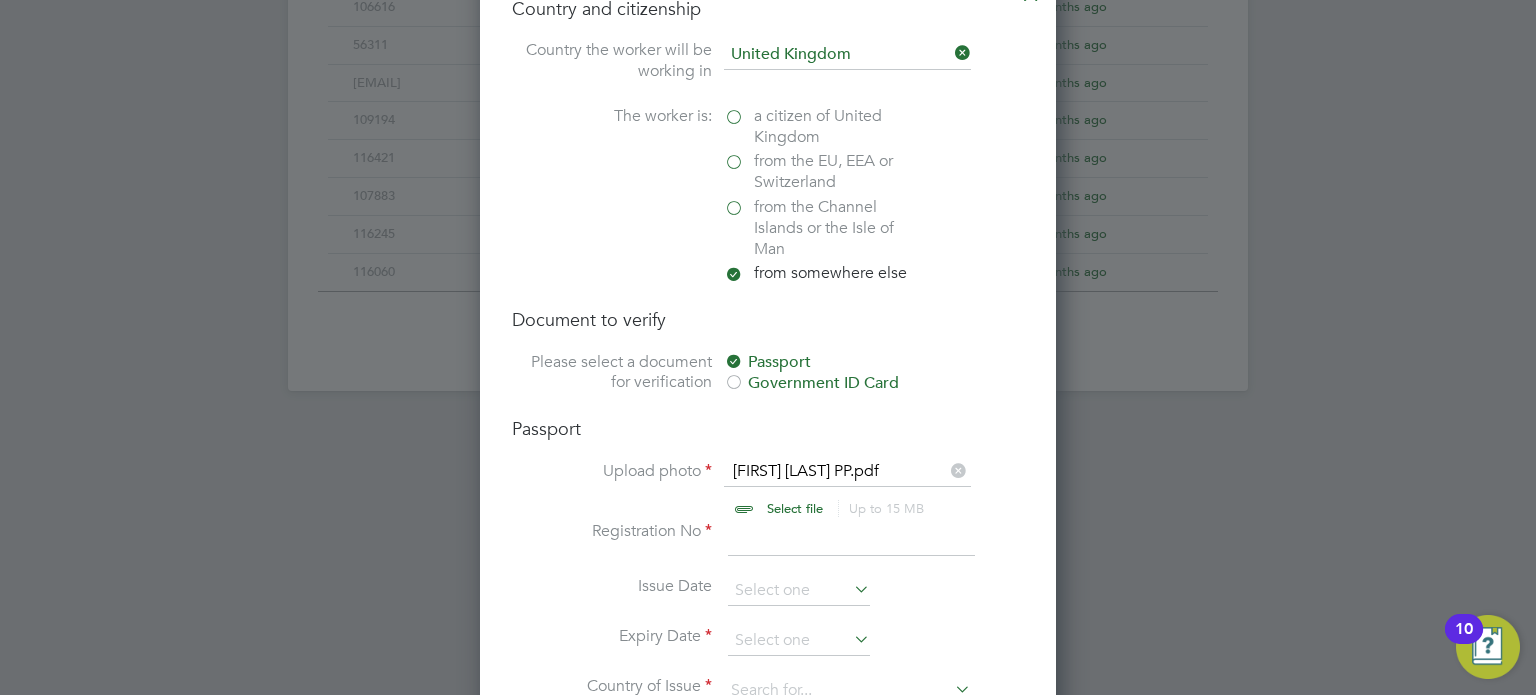 click at bounding box center (851, 539) 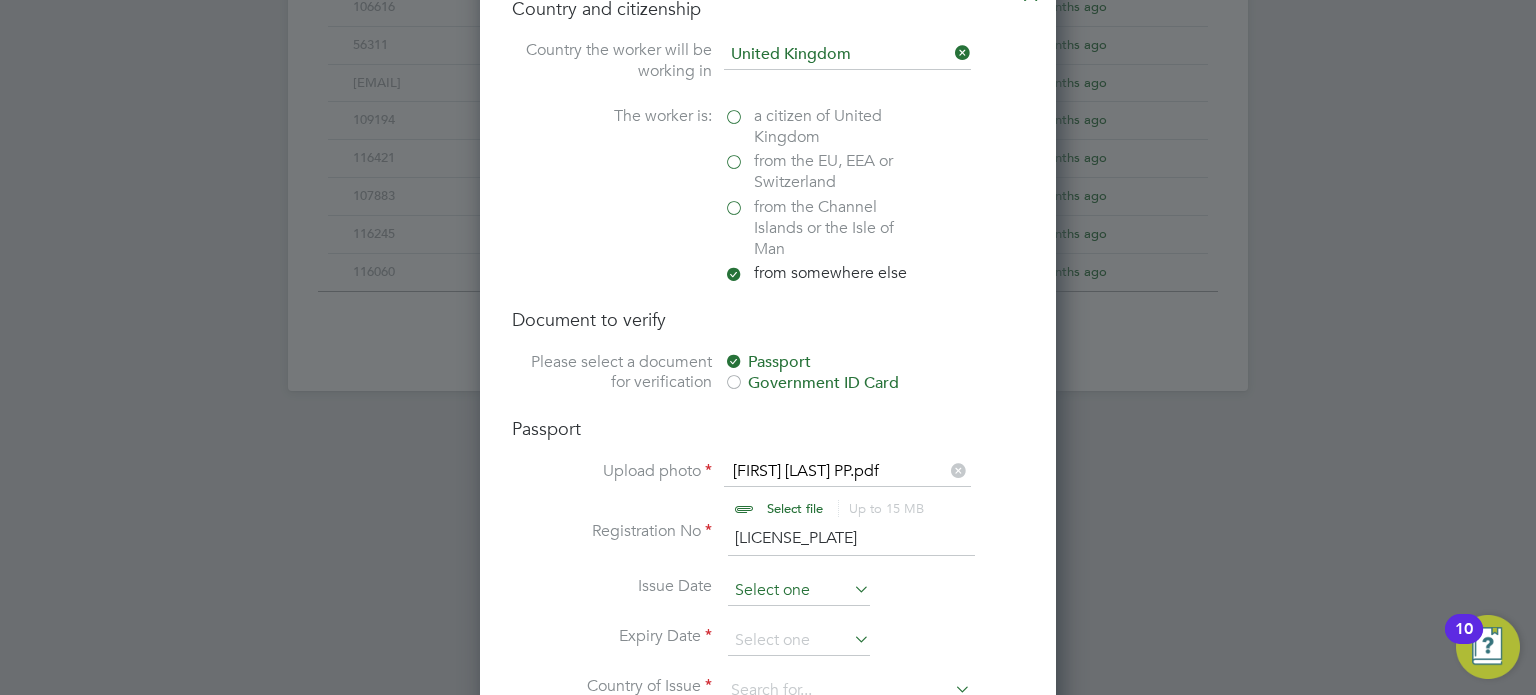 type on "A11463737" 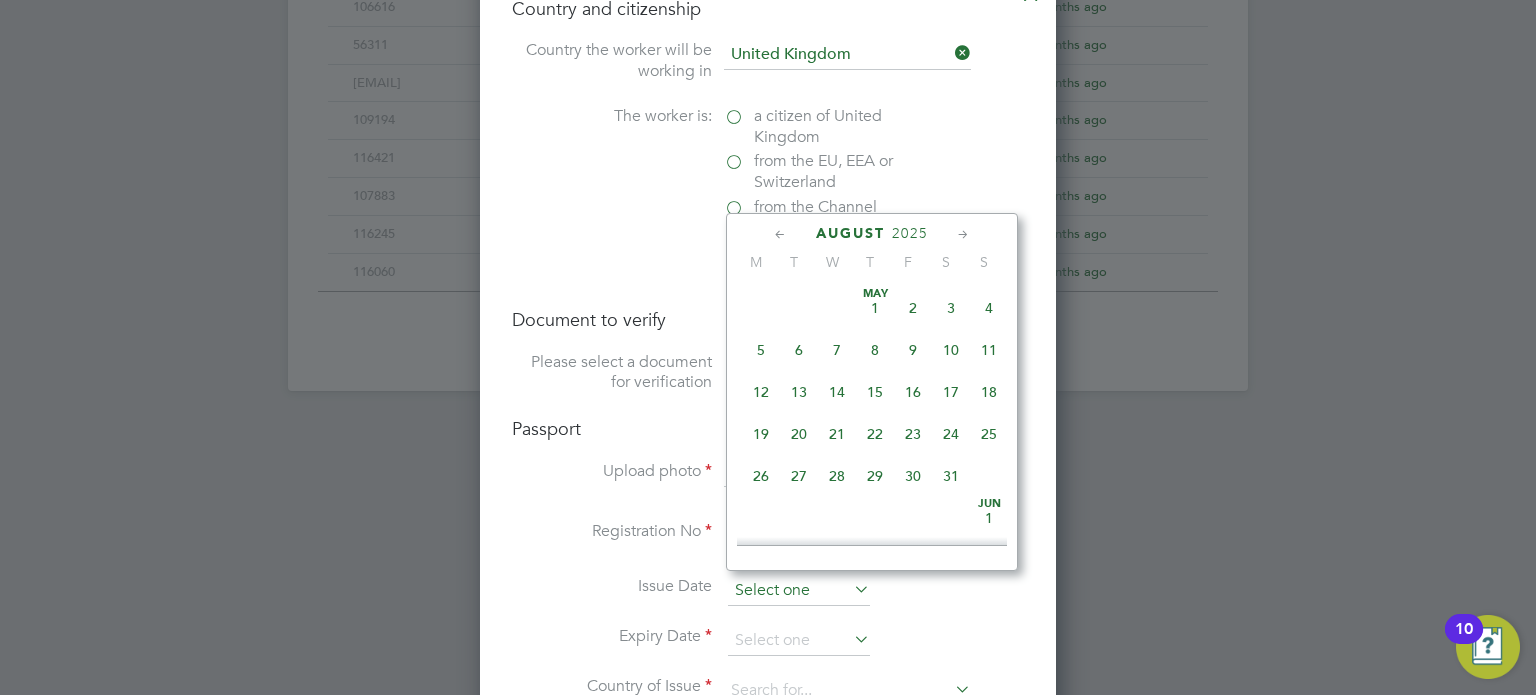 scroll, scrollTop: 652, scrollLeft: 0, axis: vertical 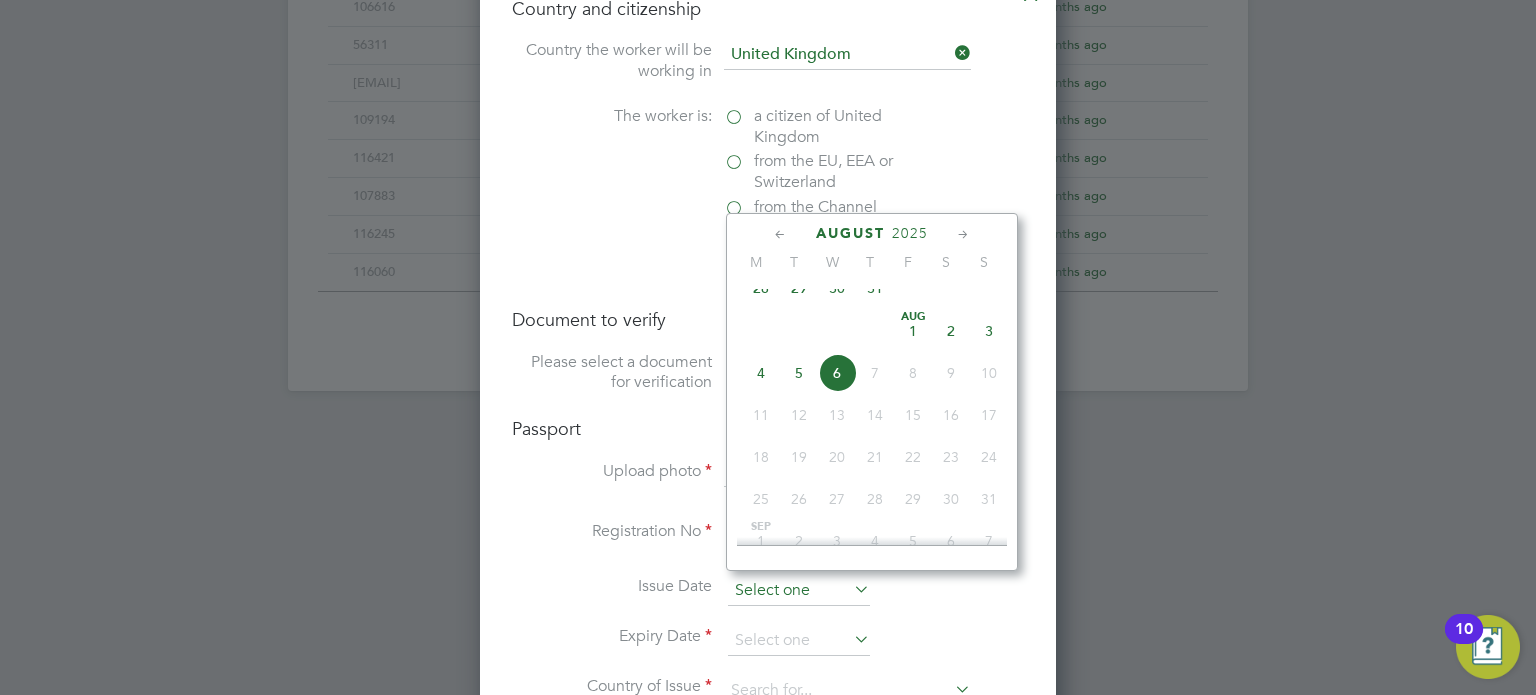 click at bounding box center [799, 591] 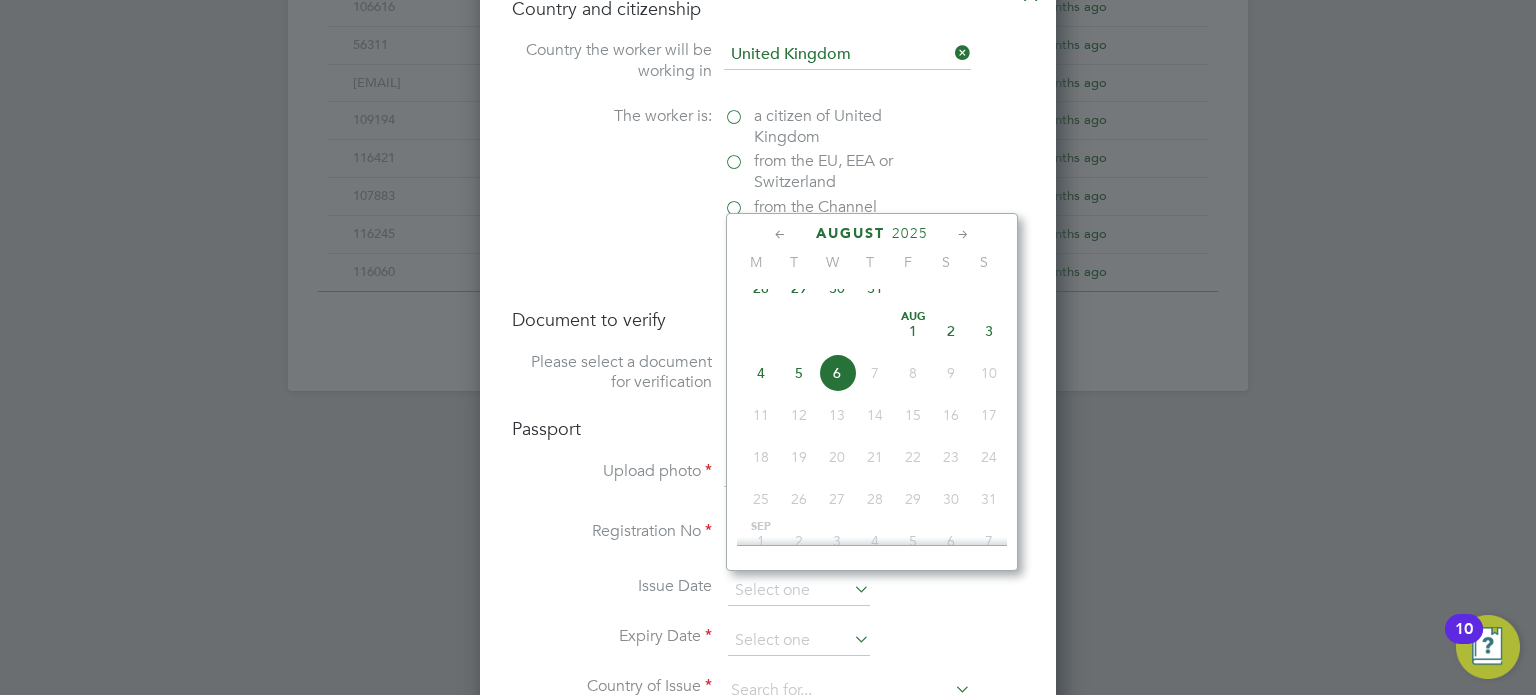click on "2025" 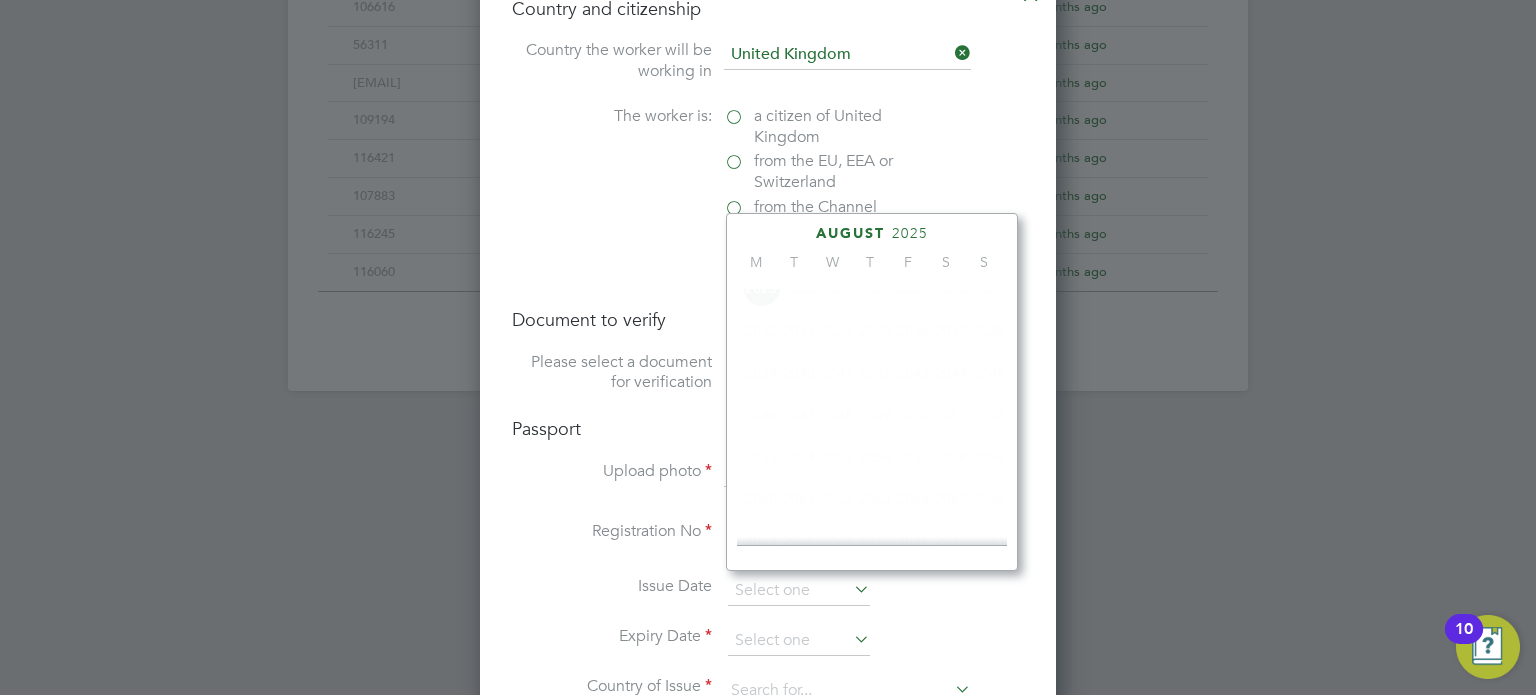 scroll, scrollTop: 535, scrollLeft: 0, axis: vertical 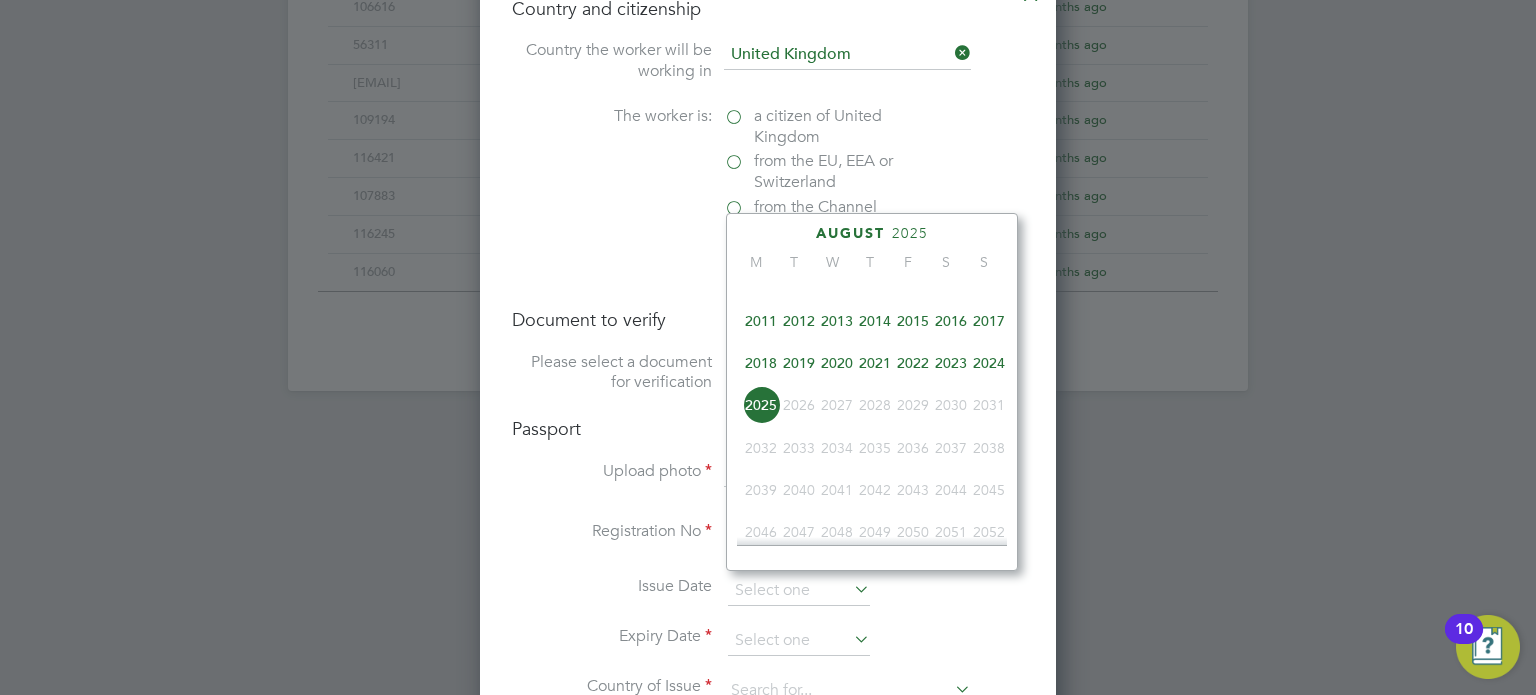 click on "2020" 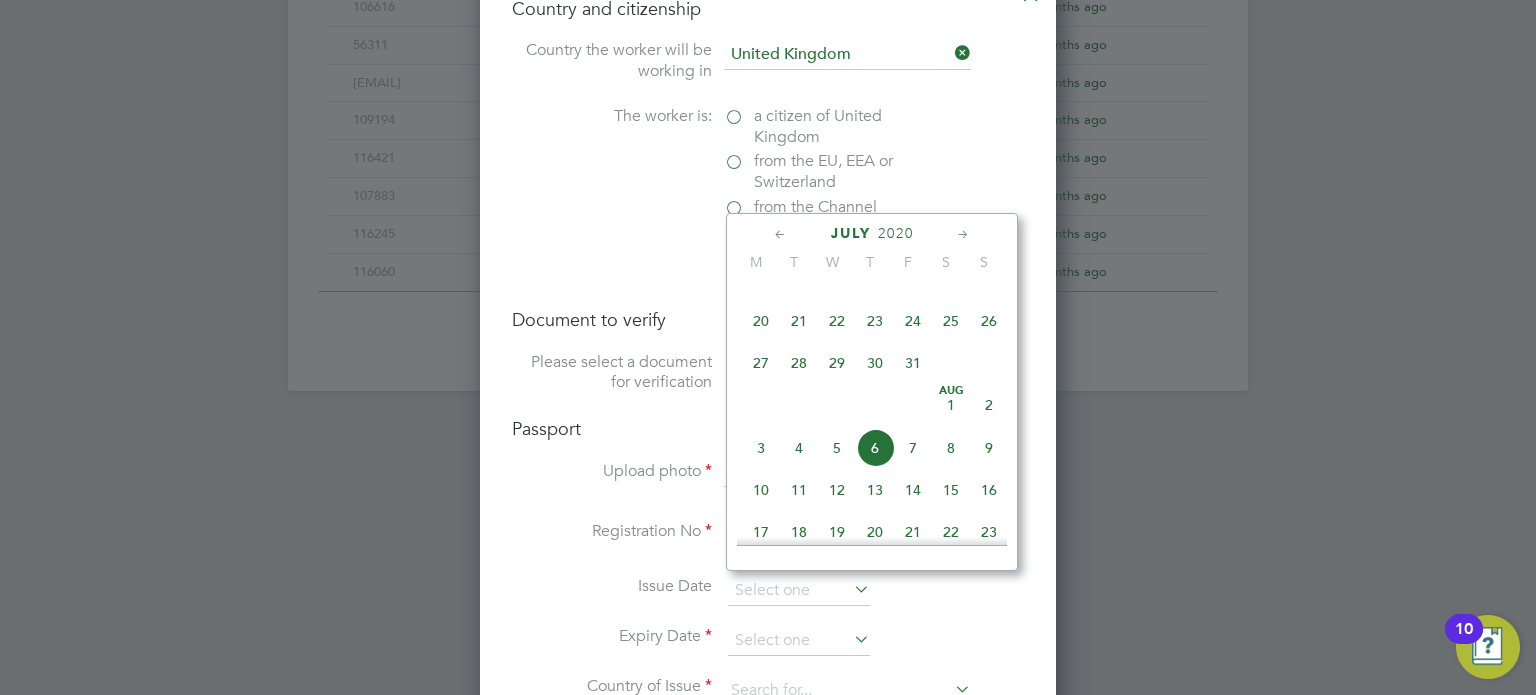click on "29" 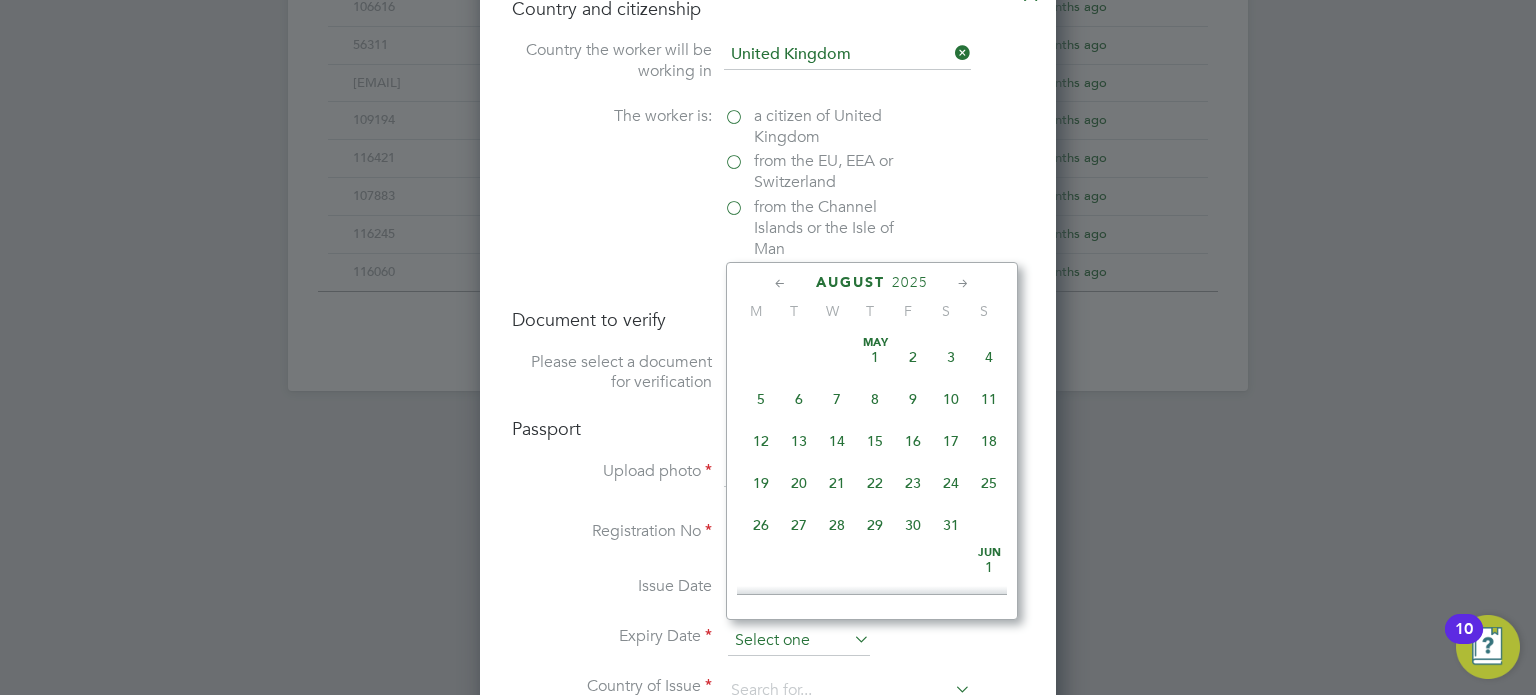 click at bounding box center [799, 641] 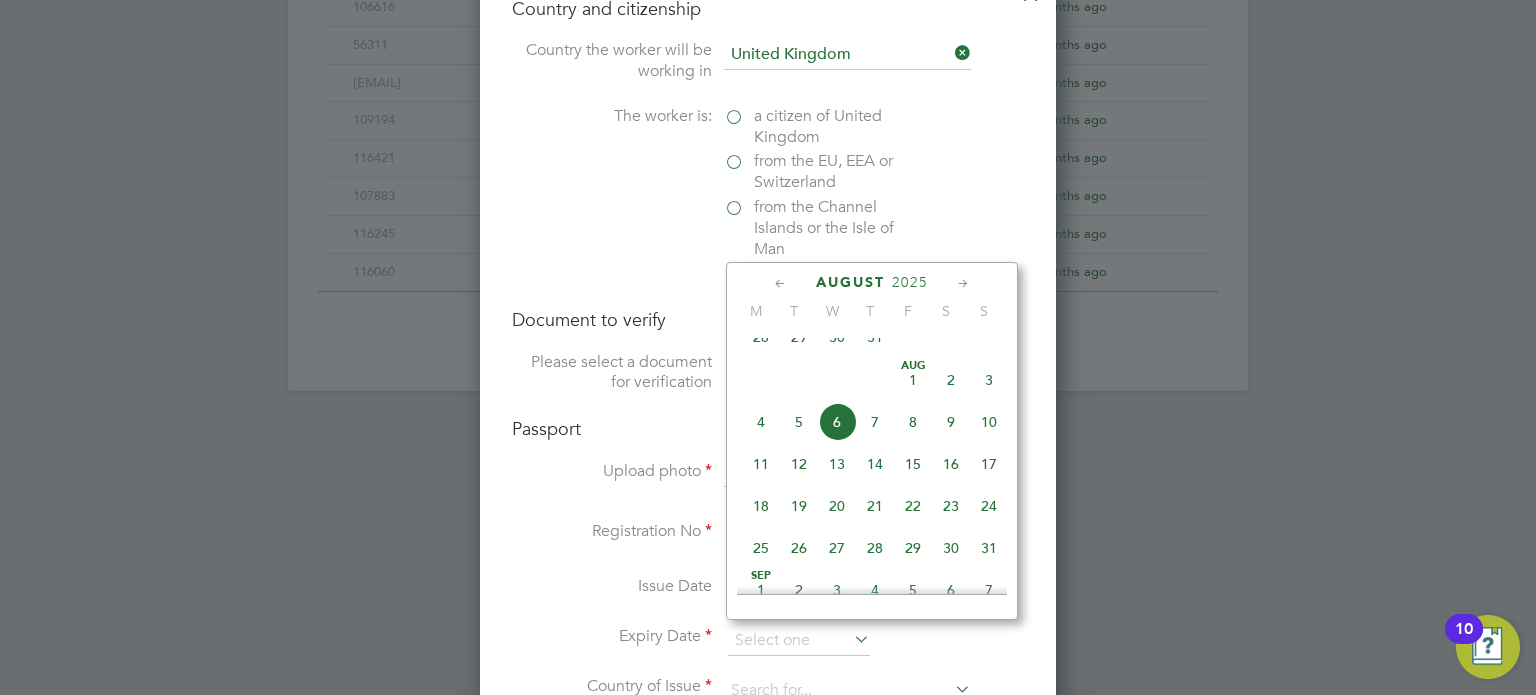click 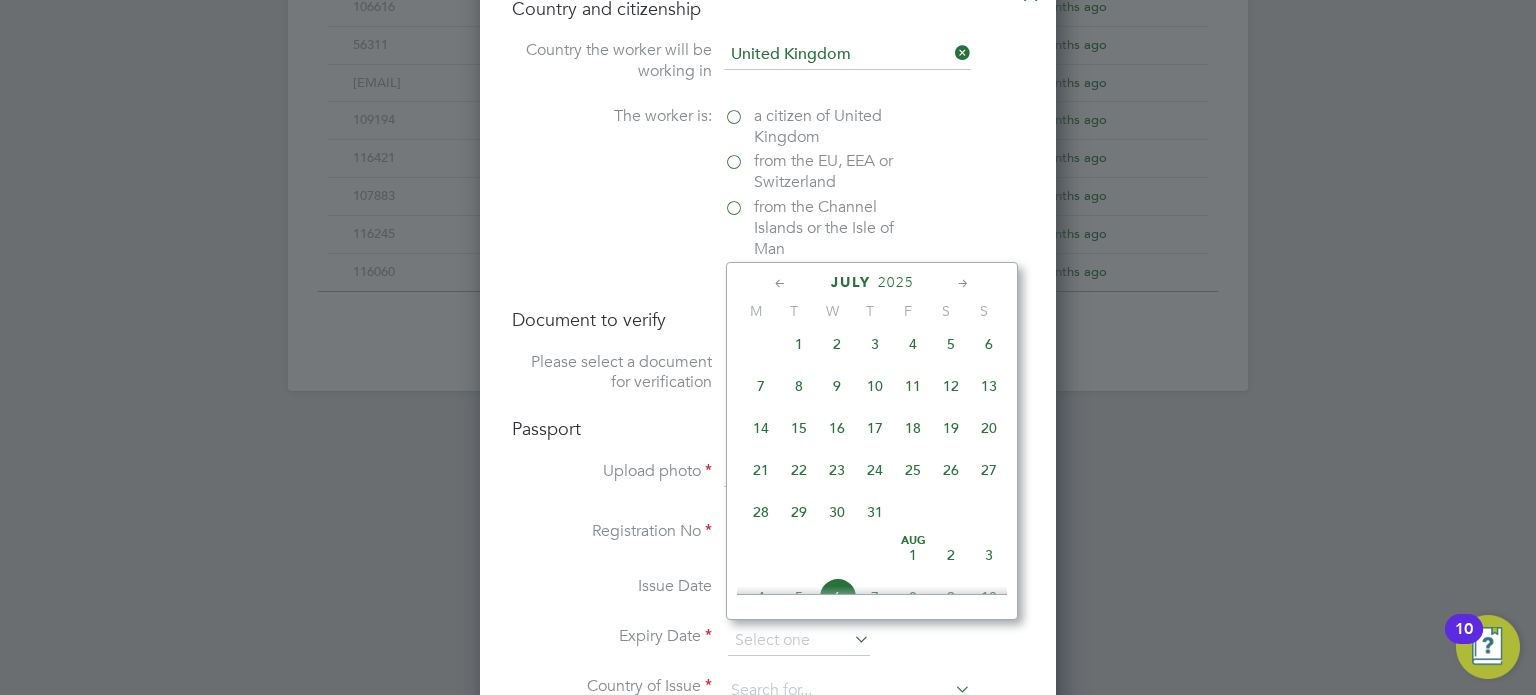 click on "28" 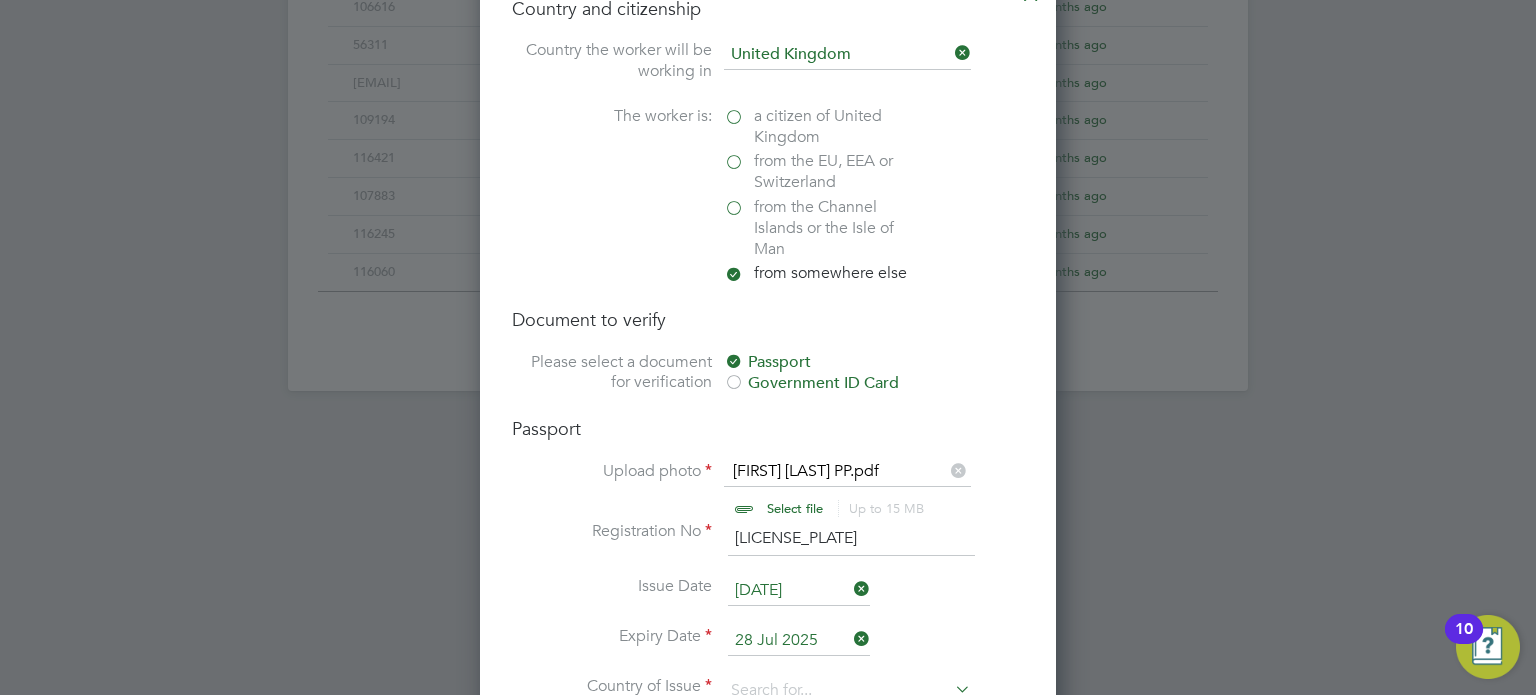 click on "Issue Date   29 Jul 2020" at bounding box center [768, 601] 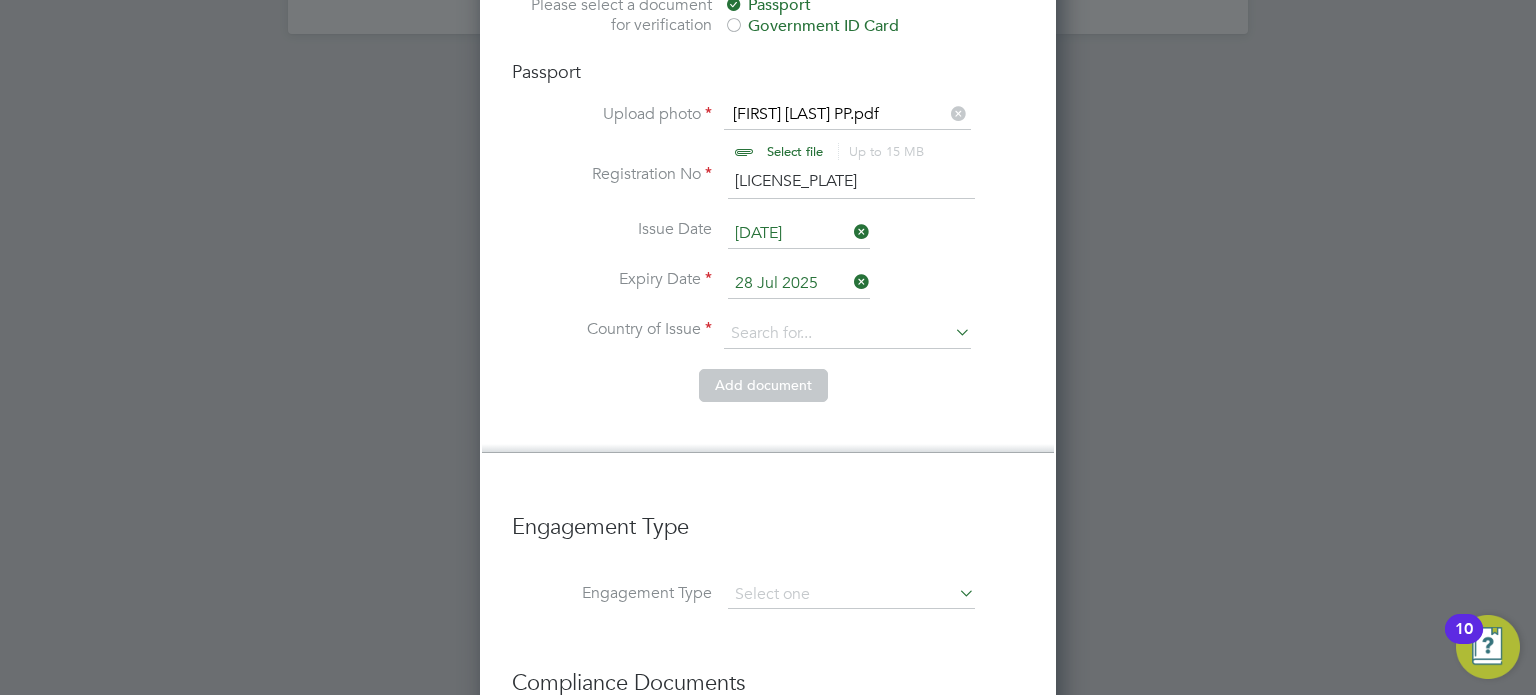 scroll, scrollTop: 1640, scrollLeft: 0, axis: vertical 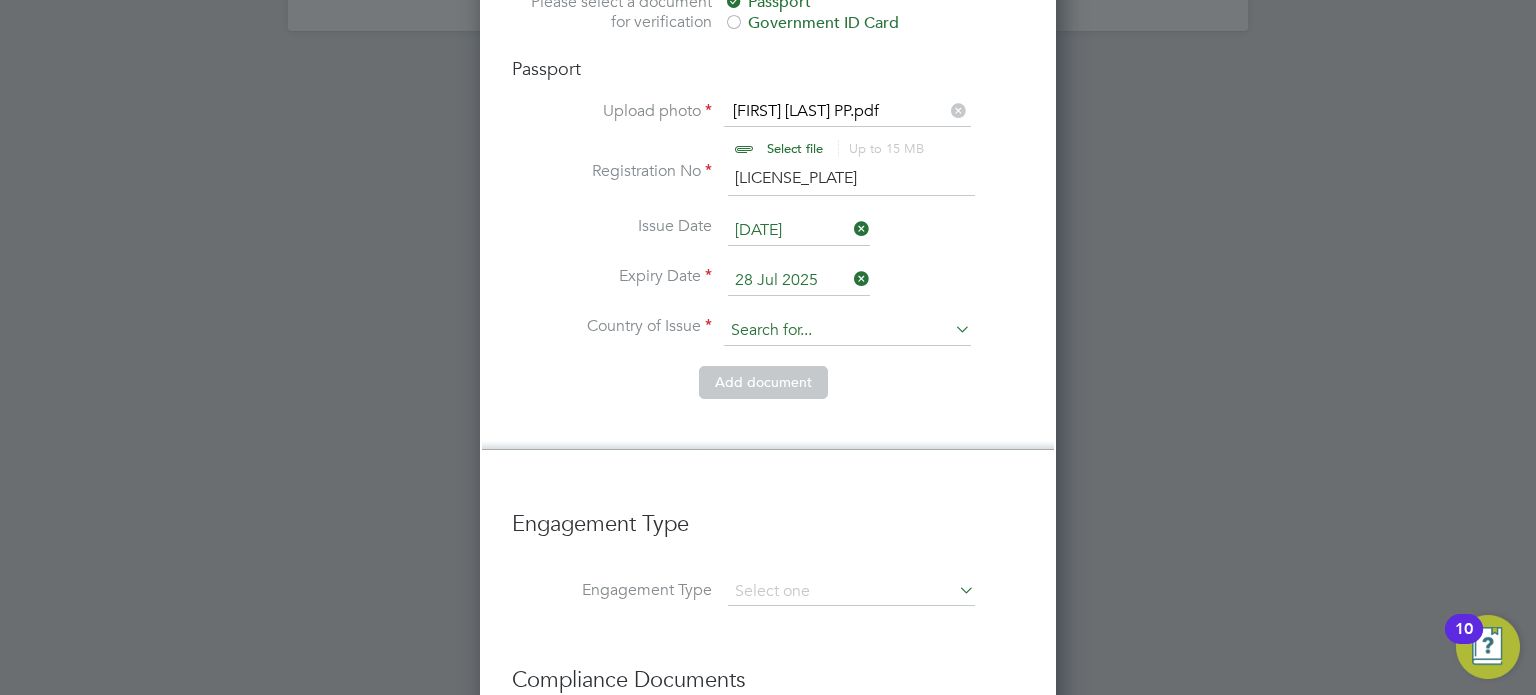 click at bounding box center [847, 331] 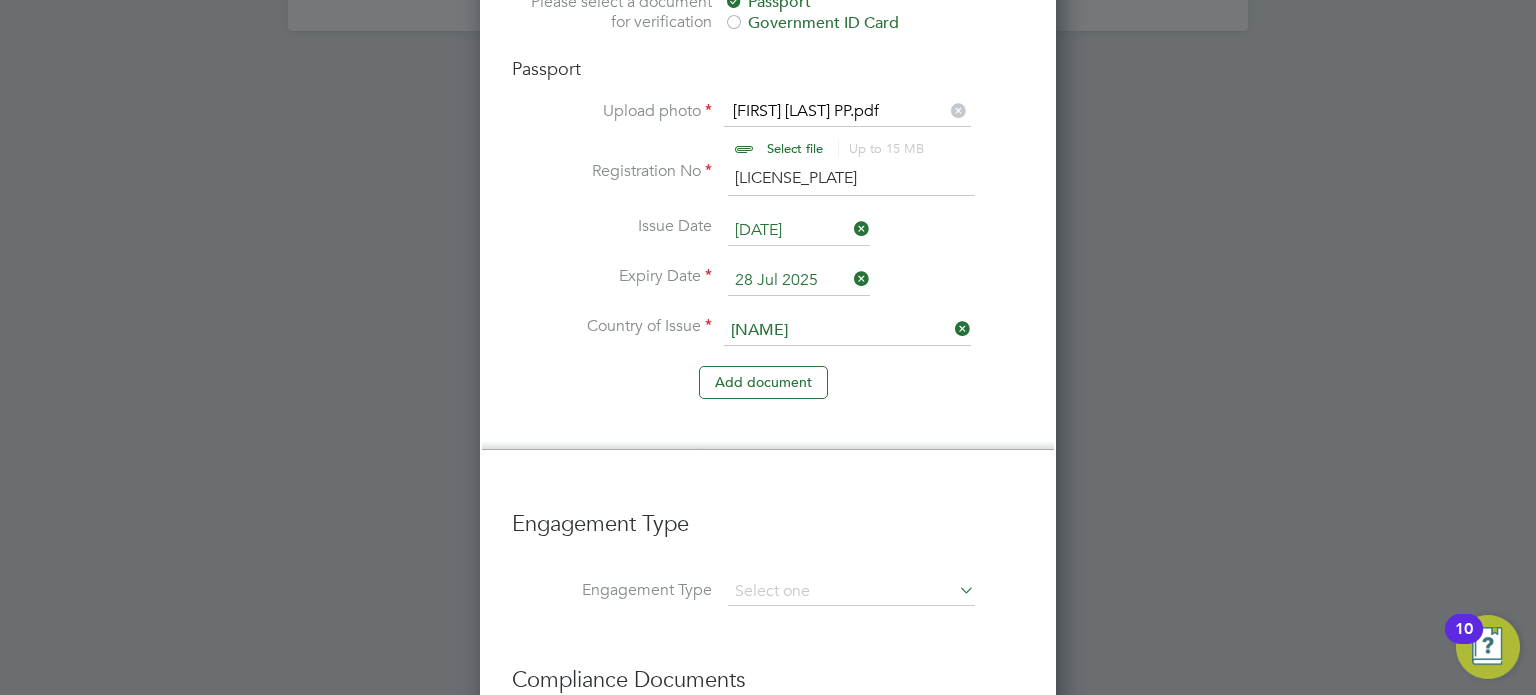 click on "Niger ia" 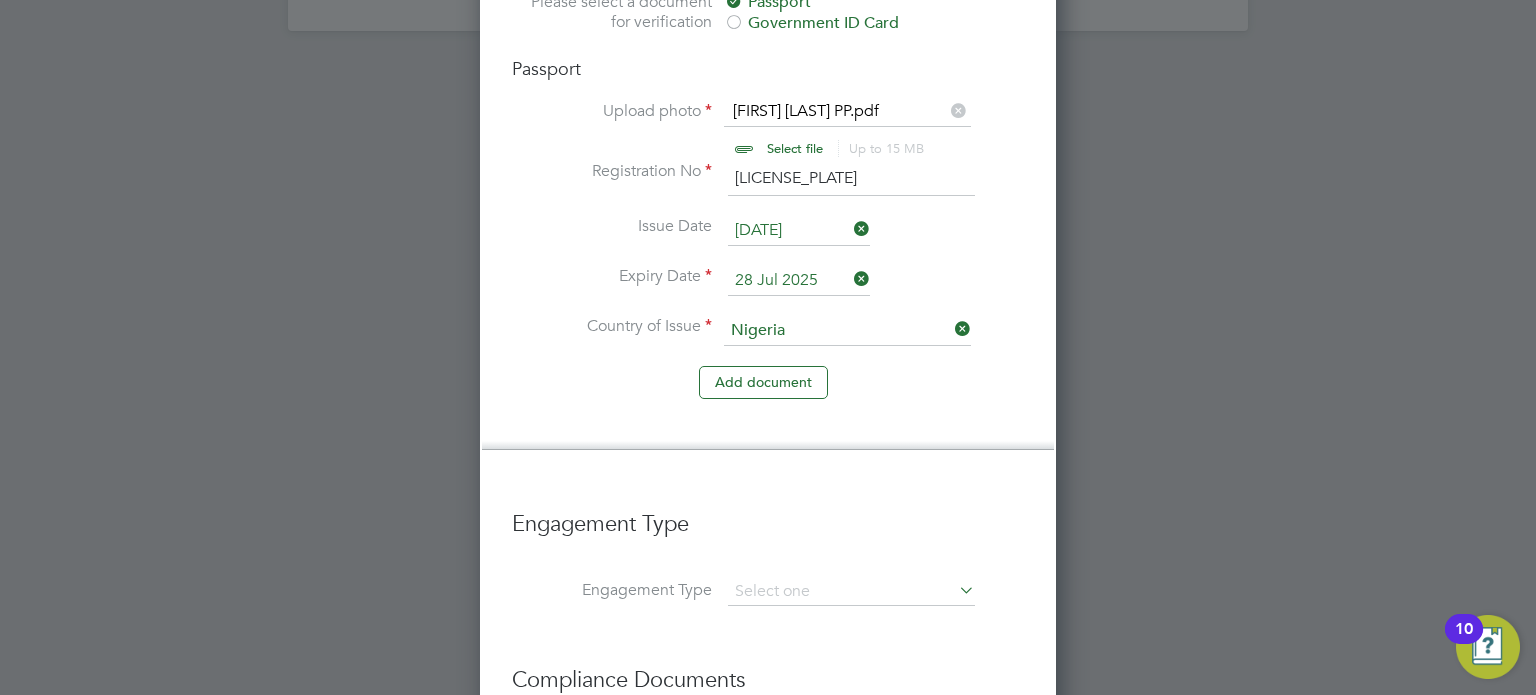 click on "Add document" at bounding box center (768, 392) 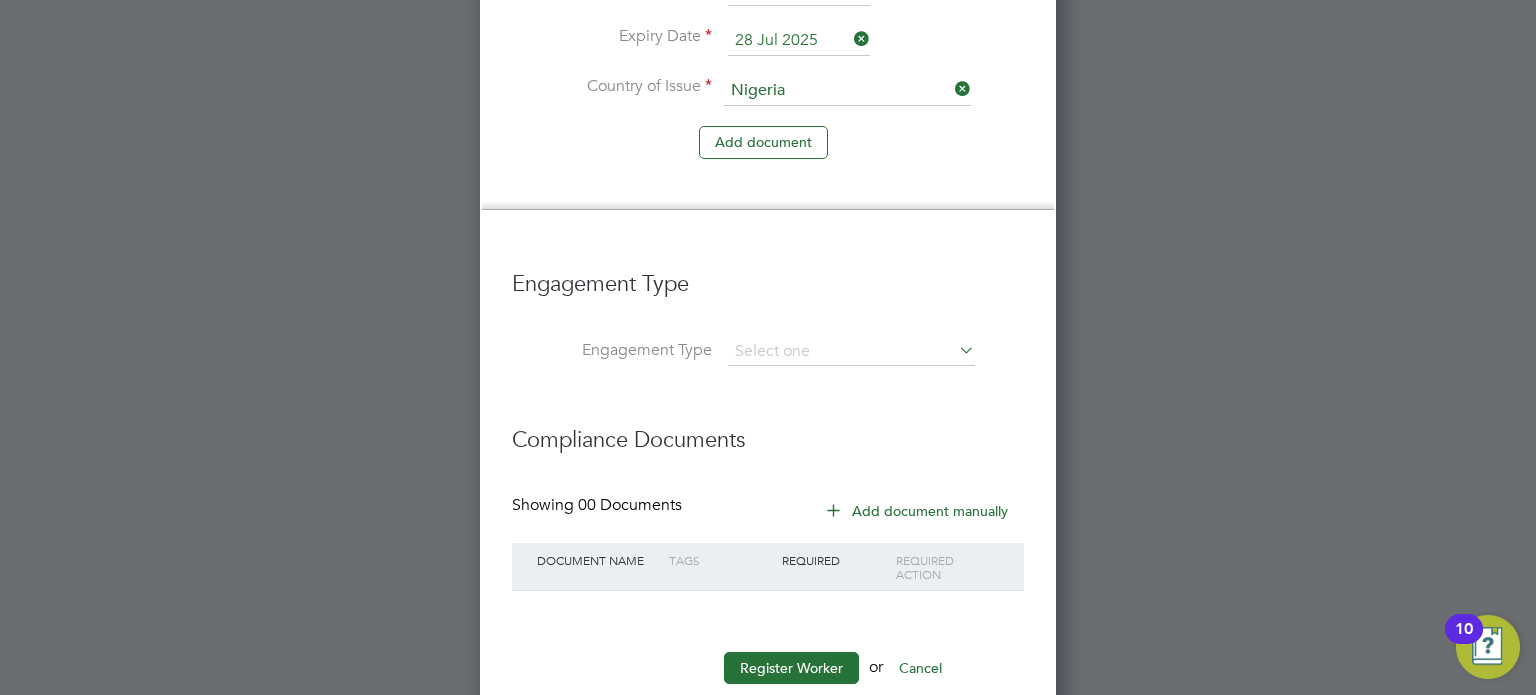 scroll, scrollTop: 1919, scrollLeft: 0, axis: vertical 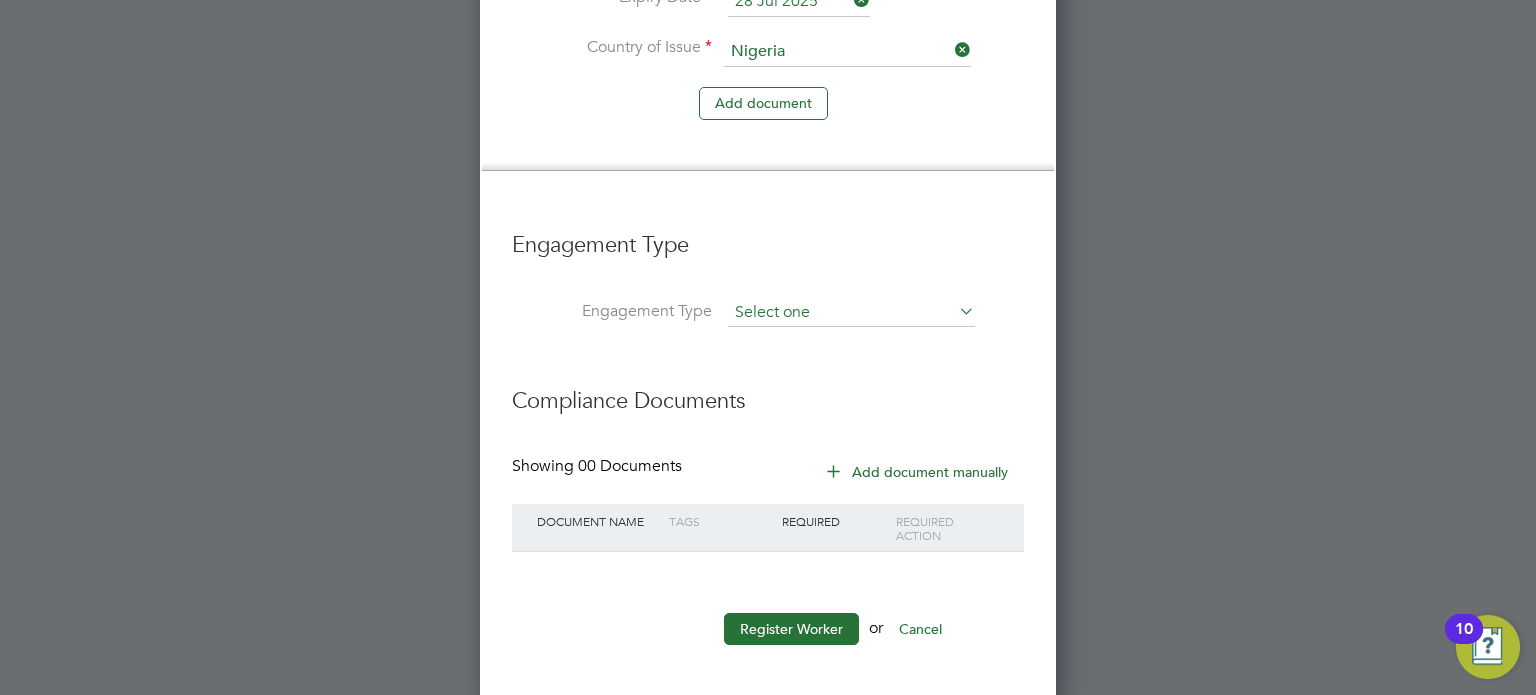click at bounding box center (851, 313) 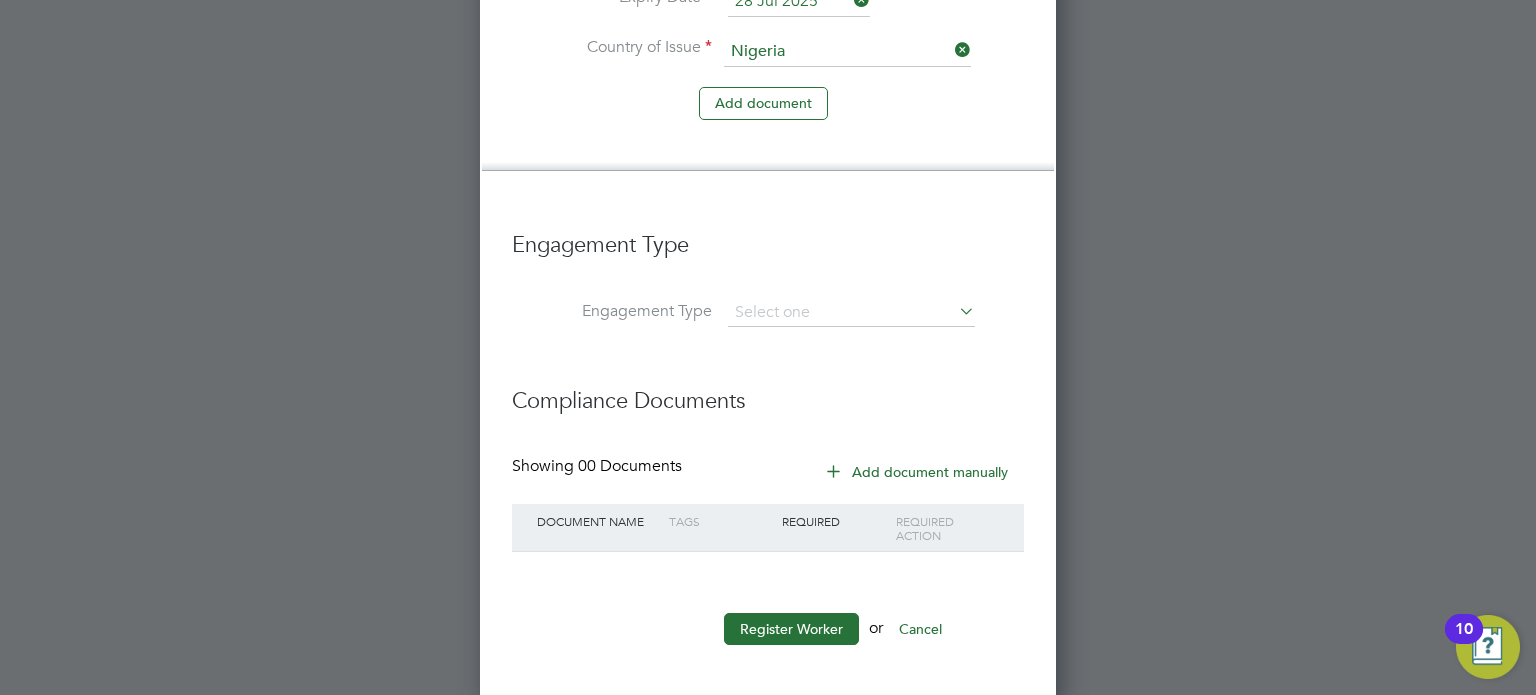 click on "Umbrella" 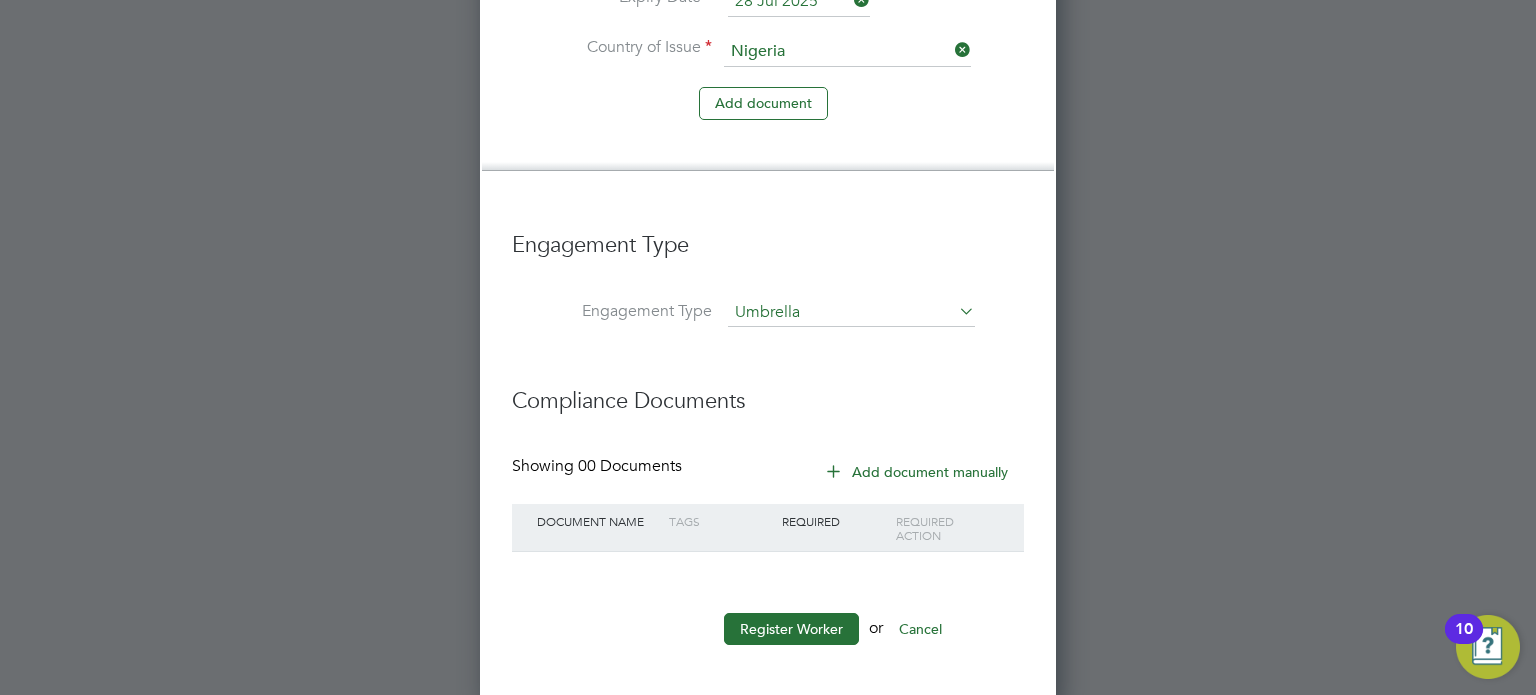 scroll, scrollTop: 10, scrollLeft: 10, axis: both 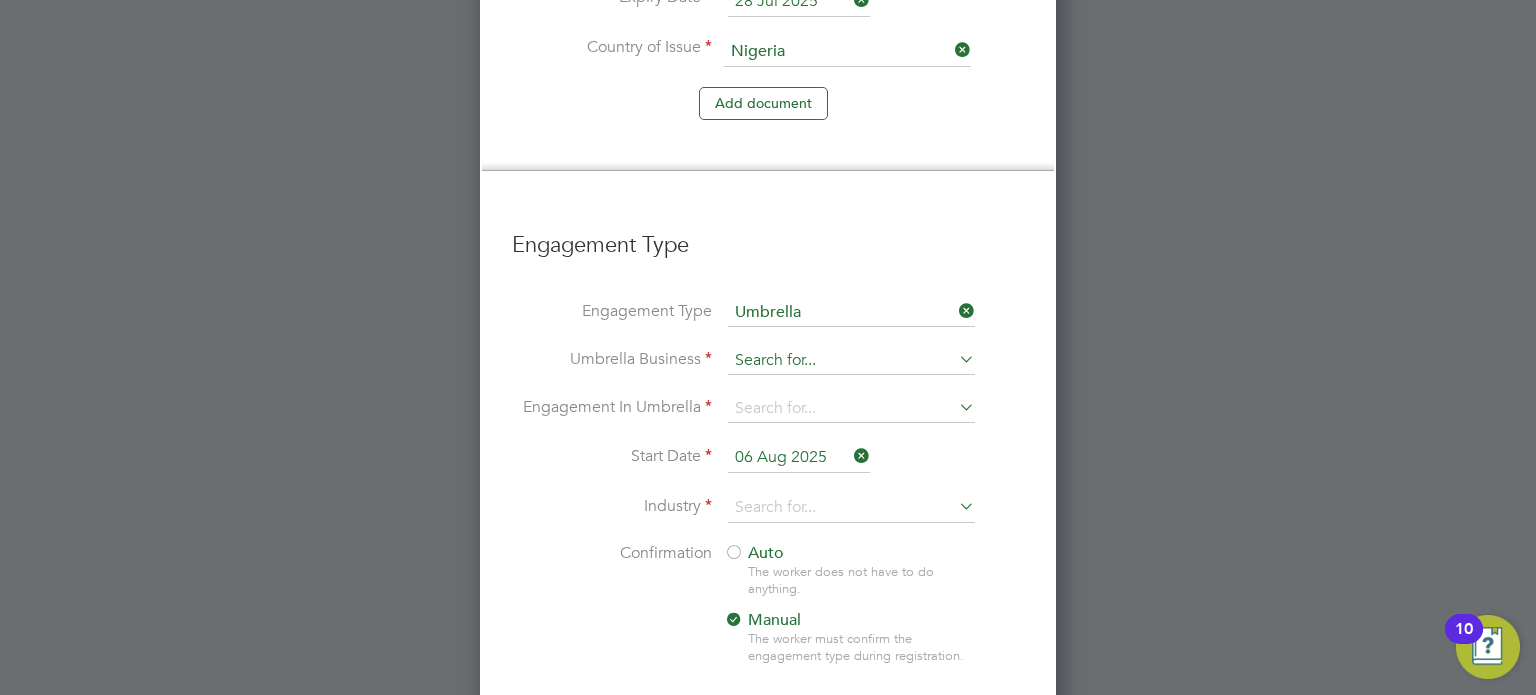 click at bounding box center [851, 361] 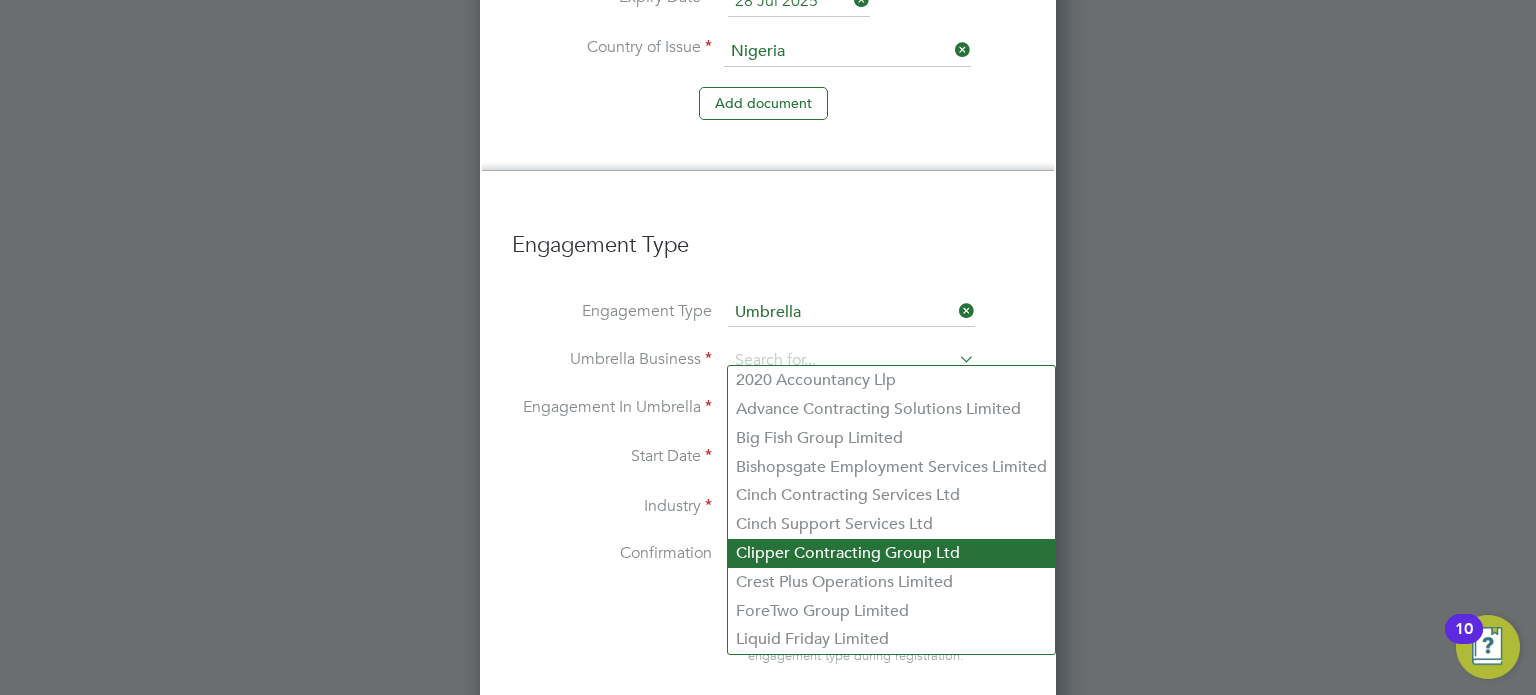 click on "Clipper Contracting Group Ltd" 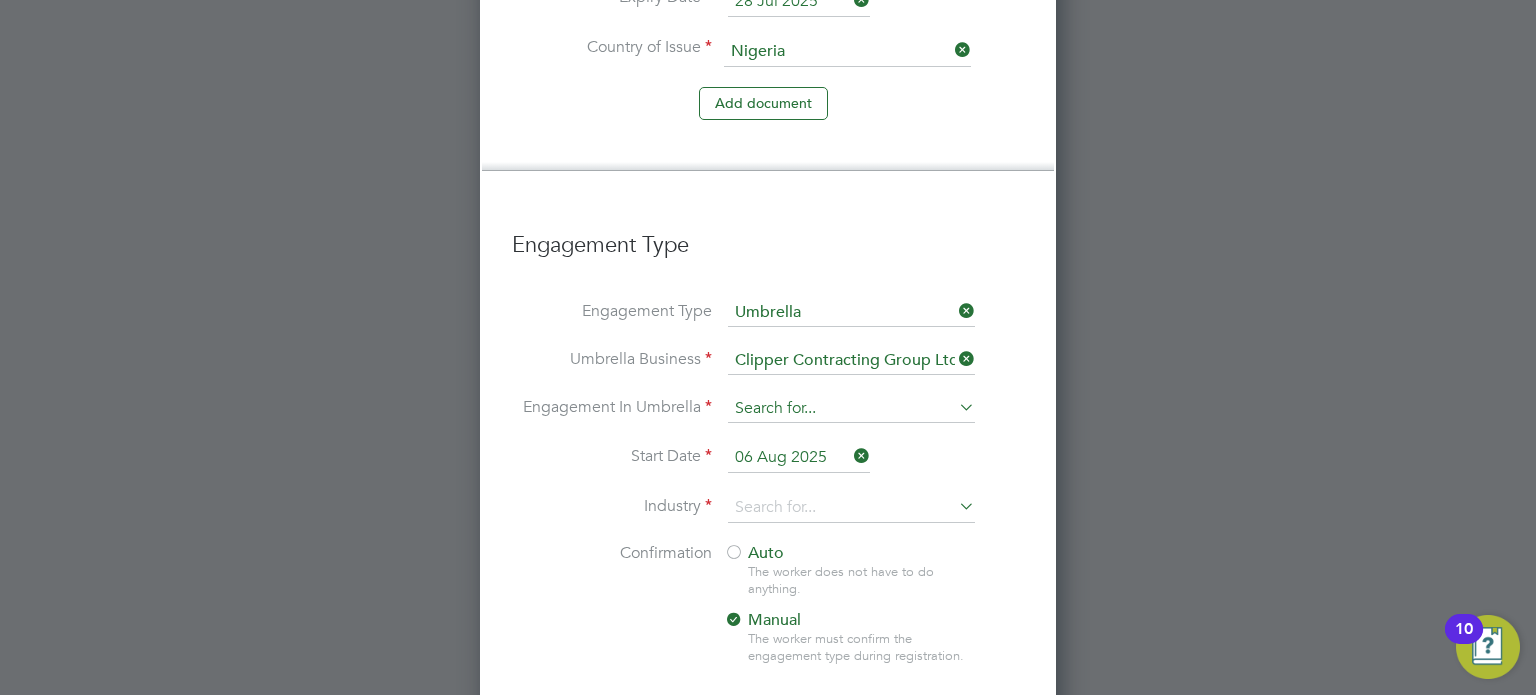 click at bounding box center (851, 409) 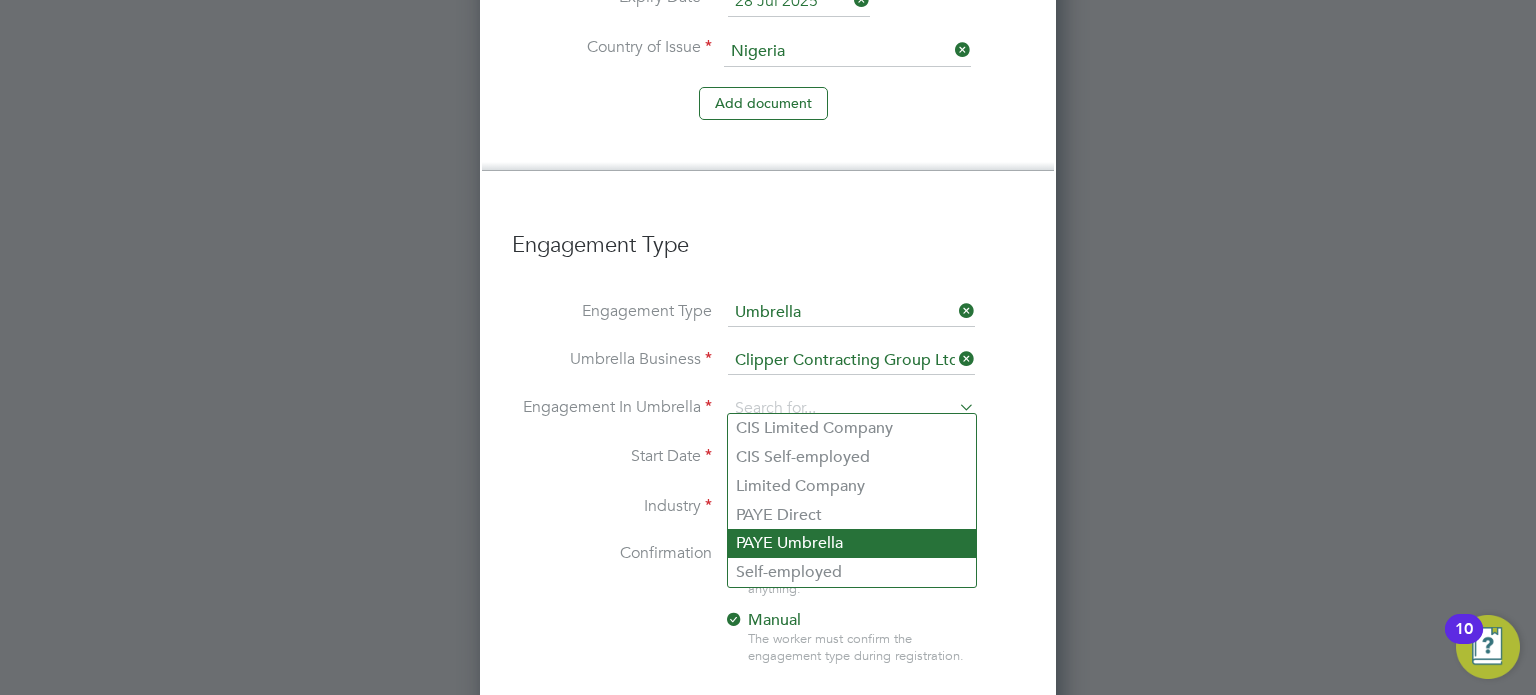 click on "Workers New Worker My Workers All Workers Search   Registered
Select date
To
Select date
Showing   30 of  312 Workers   Worker ID Worker Payment Option Registration Date 117816 James Oziris - 8 hours ago 3885 Daniel Omisore Clipper Contracting Group Ltd 2 days ago 117796 Sharllen Itohan Wikipil Clipper Contracting Group Ltd 9 days ago 42338 Liviu Turcanu Clipper Contracting Group Ltd 14 days ago 96171 Andre Crosdale Clipper Contracting Group Ltd 16 days ago 117497 Ana Maria Cojocariu Clipper Contracting Group Ltd 16 days ago 112972 Dre Bridges Clipper Contracting Group Ltd 19 days ago 117509 Steven Adams Clipper Contracting Group Ltd 21 days ago 104663 Kirill Smagin Clipper Contracting Group Ltd 21 days ago 117507 Kyle Kean Clipper Contracting Group Ltd 21 days ago 0000 Zachary Arnell Clipper Contracting Group Ltd 23 days ago 117119 Mike Forster Clipper Contracting Group Ltd a month ago 117069 Mckenzie Maverick Clipper Contracting Group Ltd a month ago 104752 Gavril Cosconea a month ago" 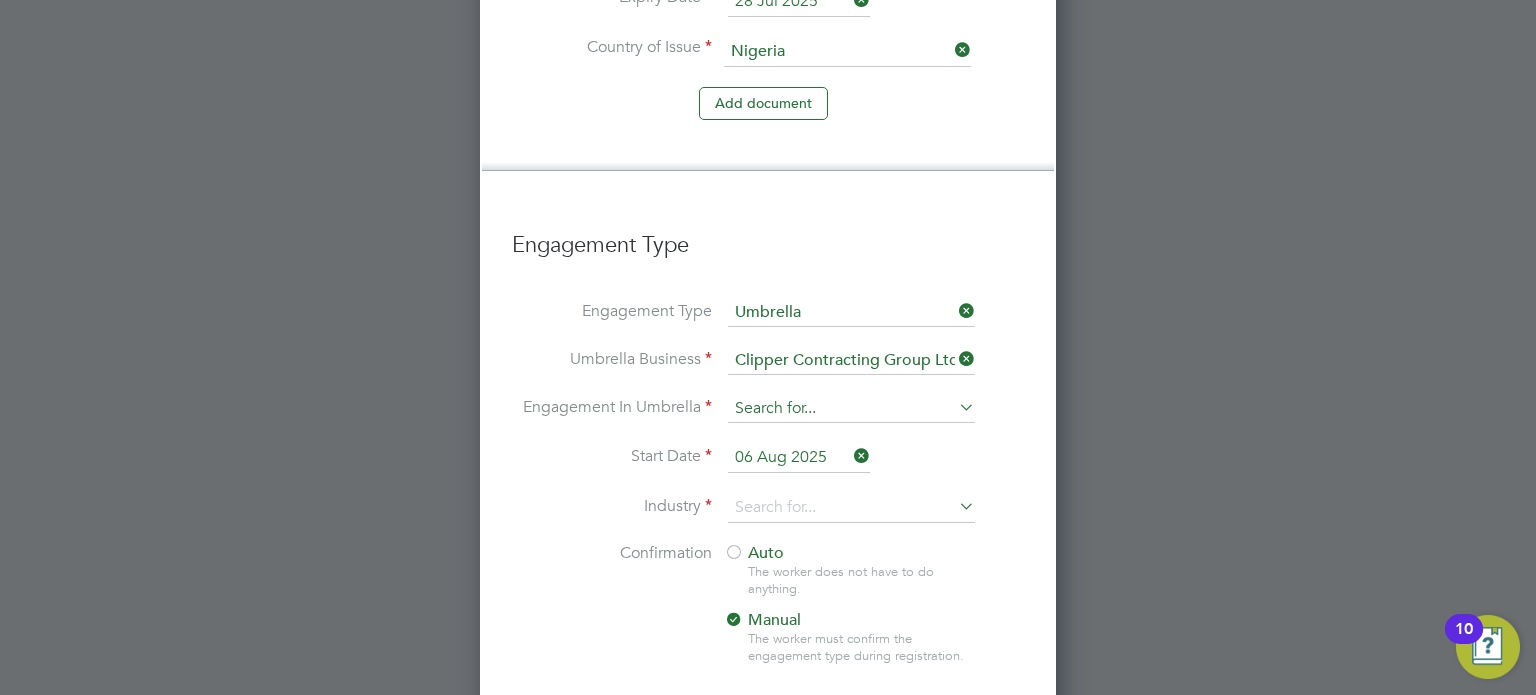 click at bounding box center (851, 409) 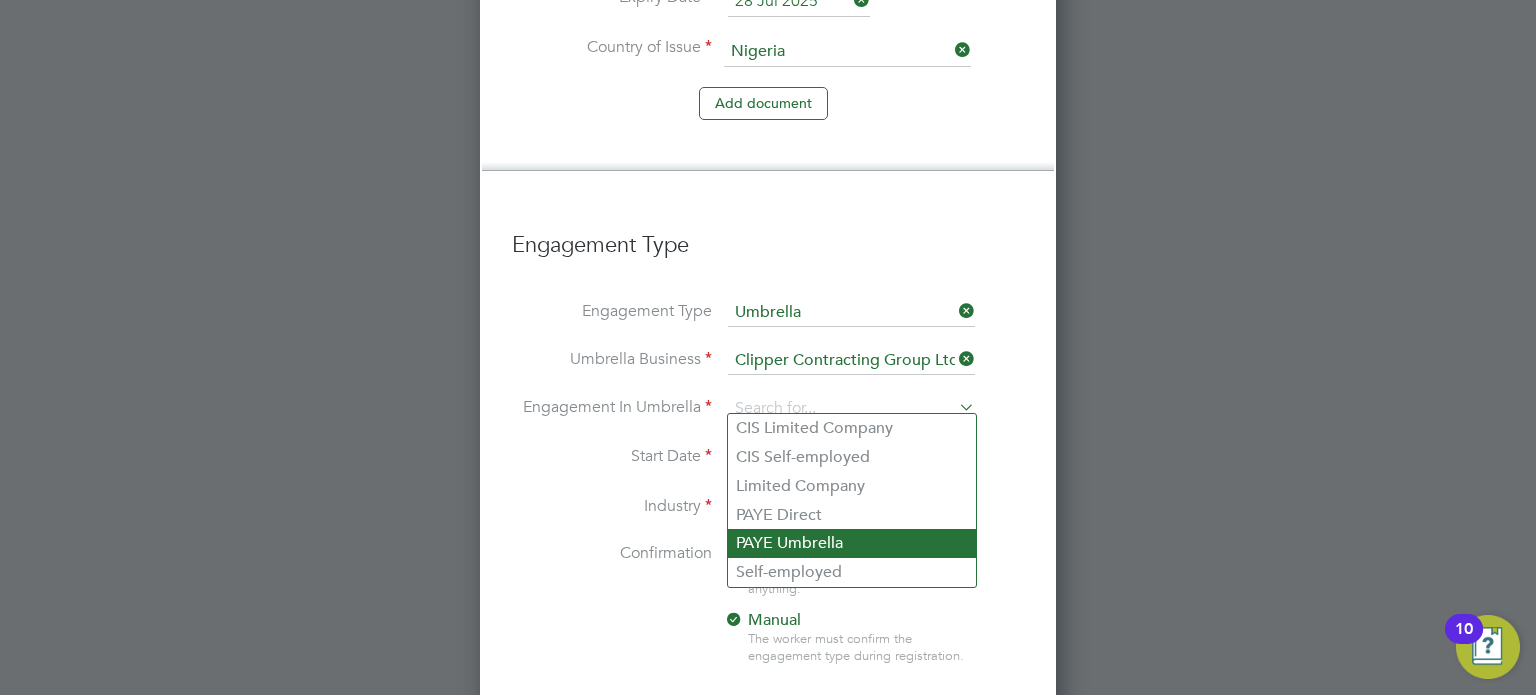 click on "PAYE Umbrella" 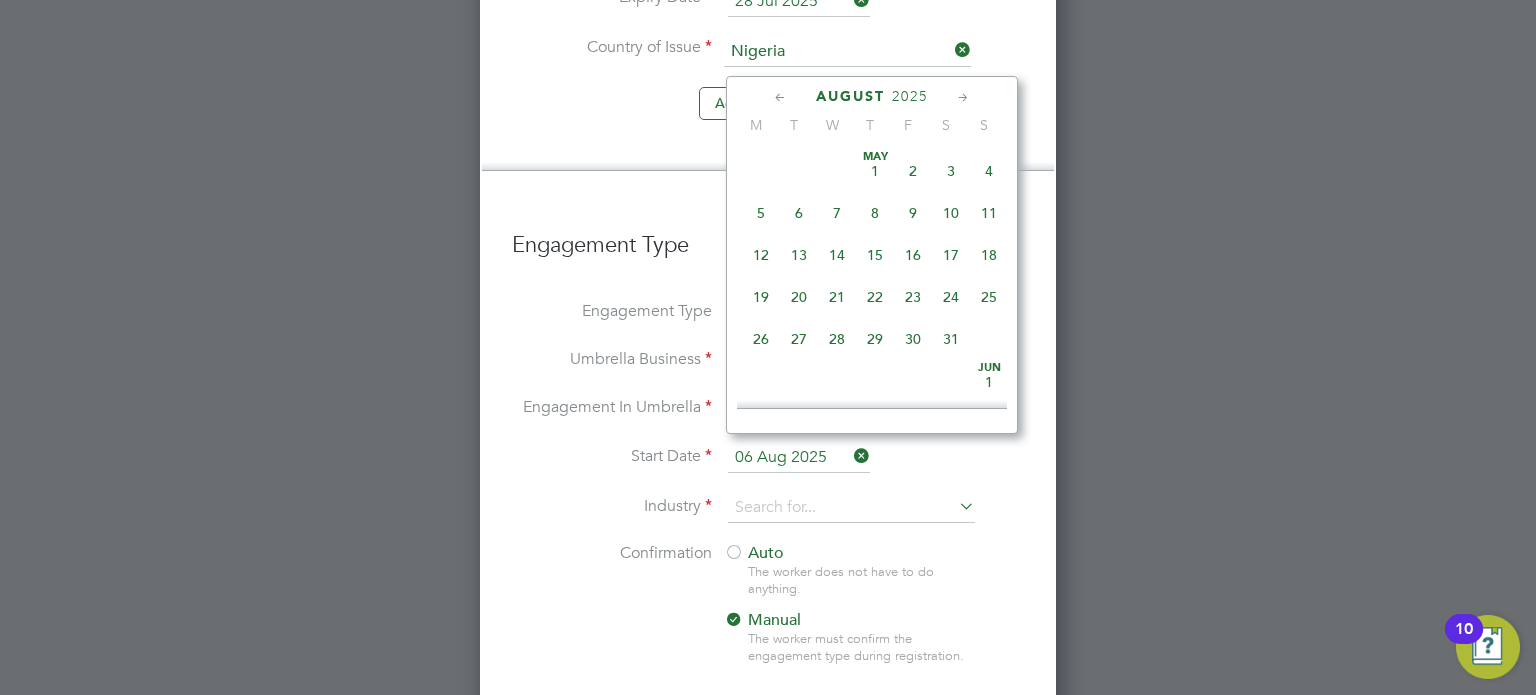 click on "06 Aug 2025" at bounding box center (799, 458) 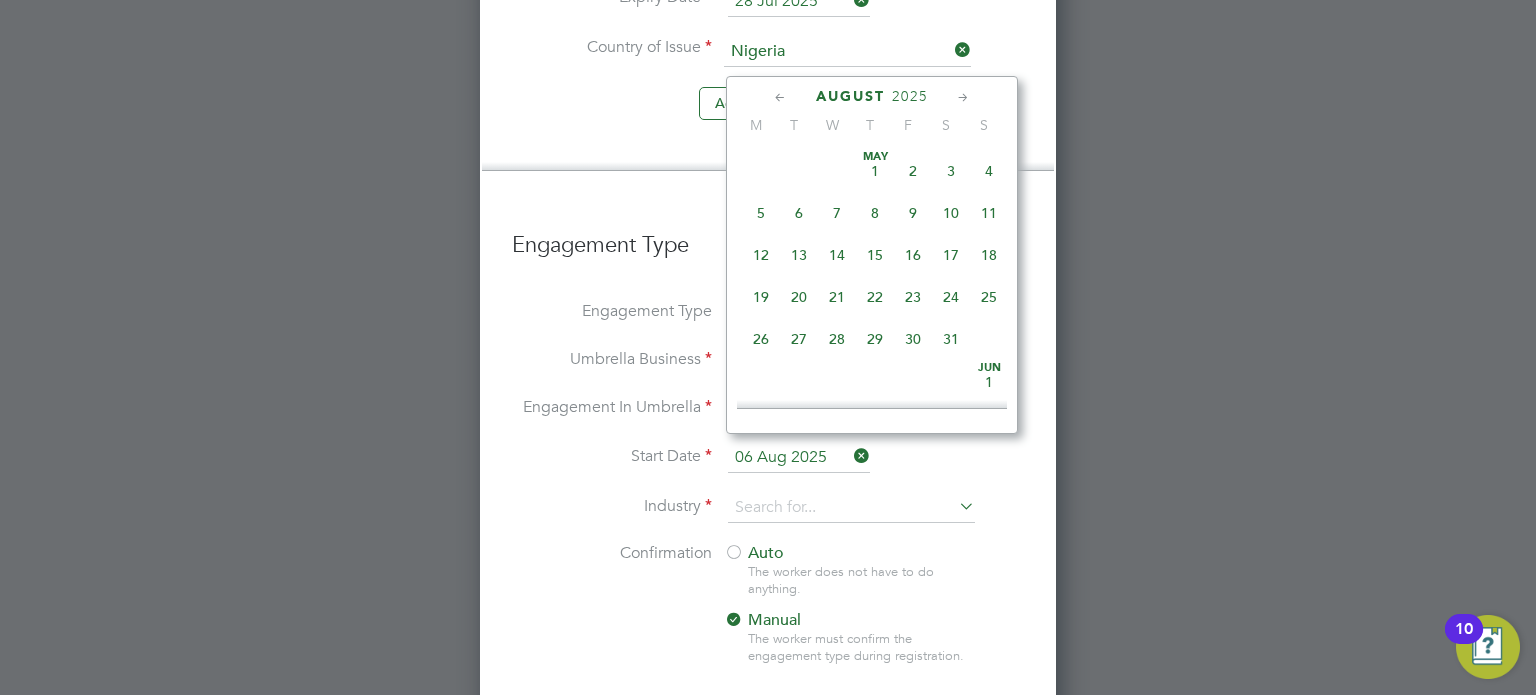 scroll, scrollTop: 652, scrollLeft: 0, axis: vertical 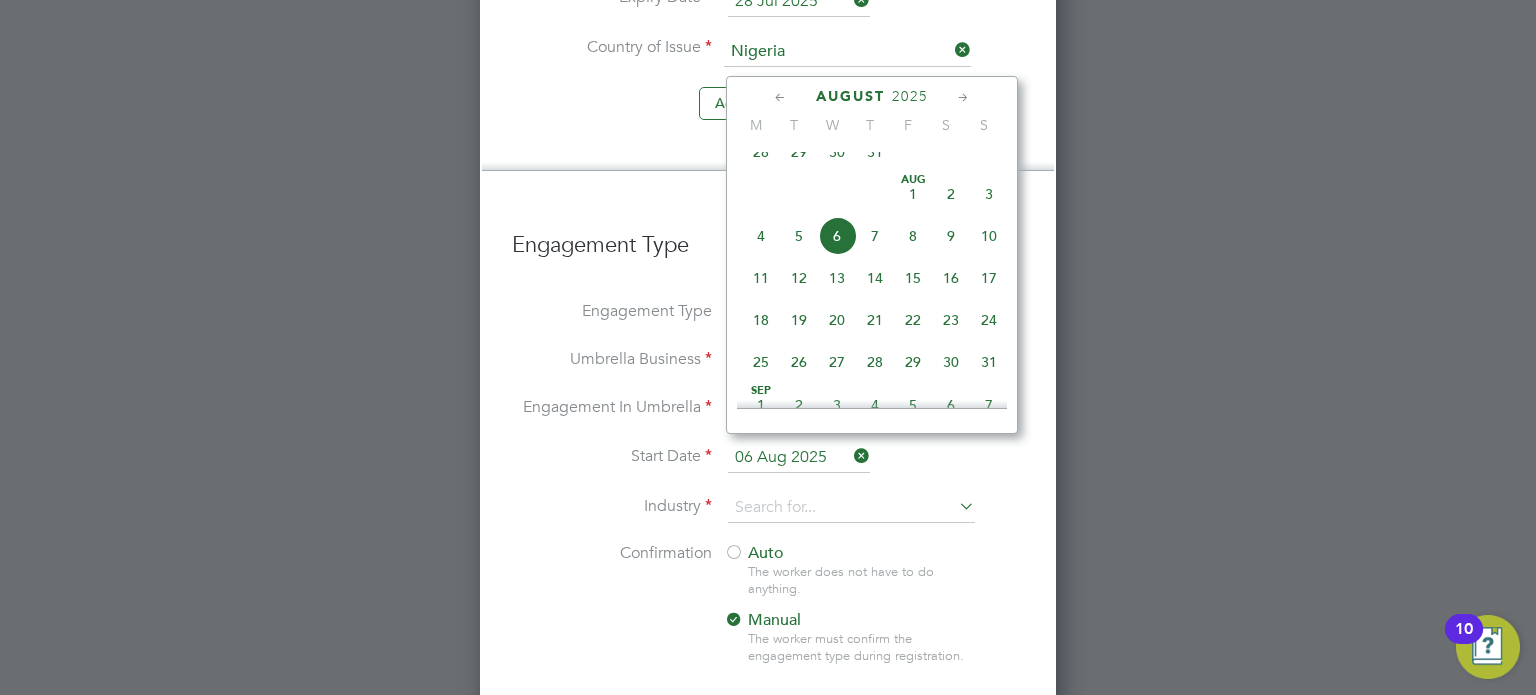 click on "4" 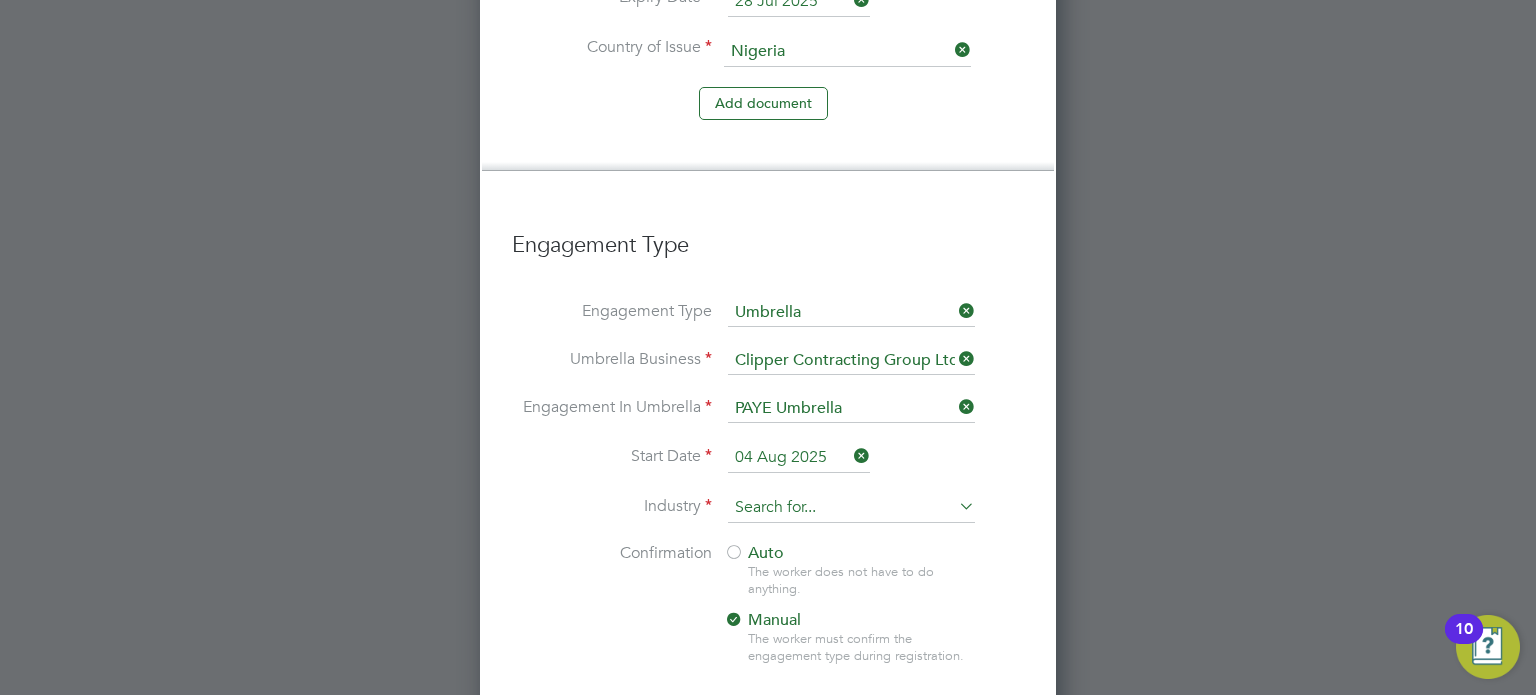click at bounding box center (851, 508) 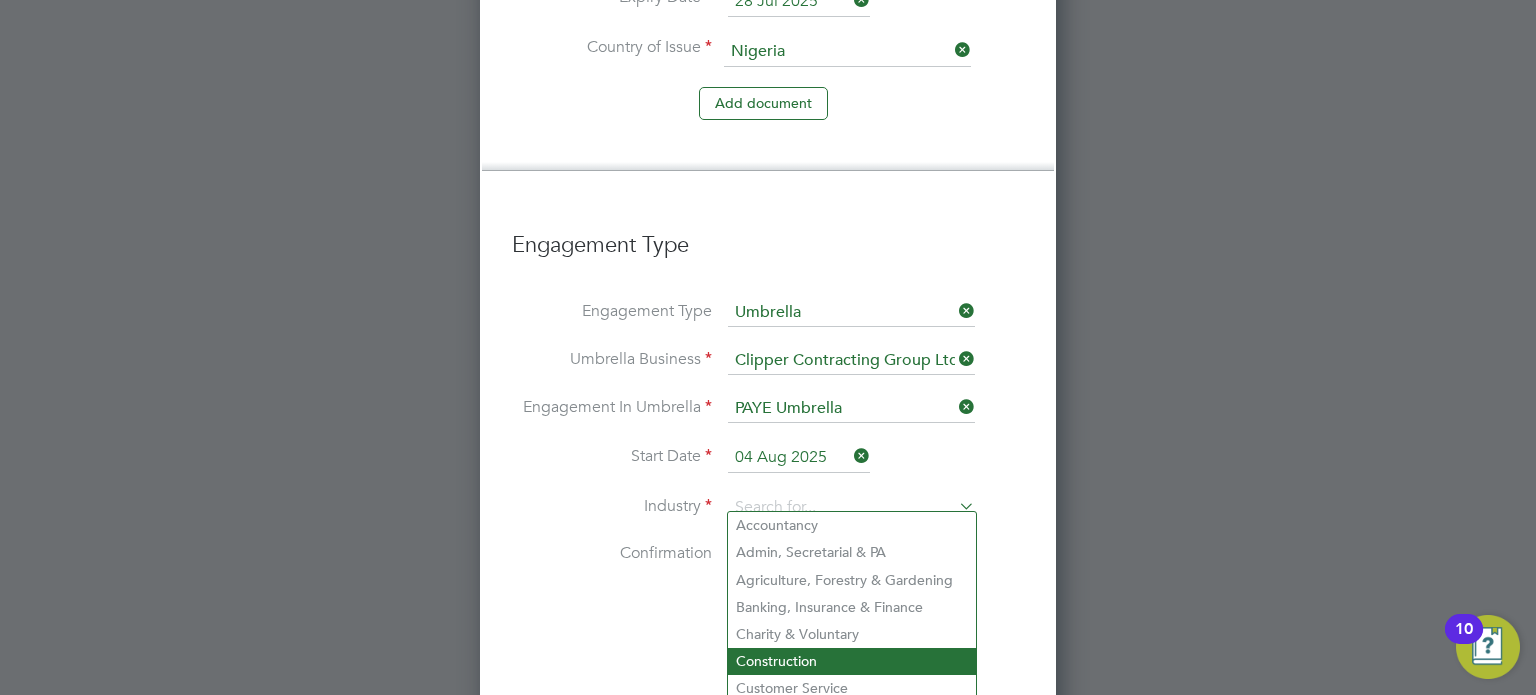 click on "Construction" 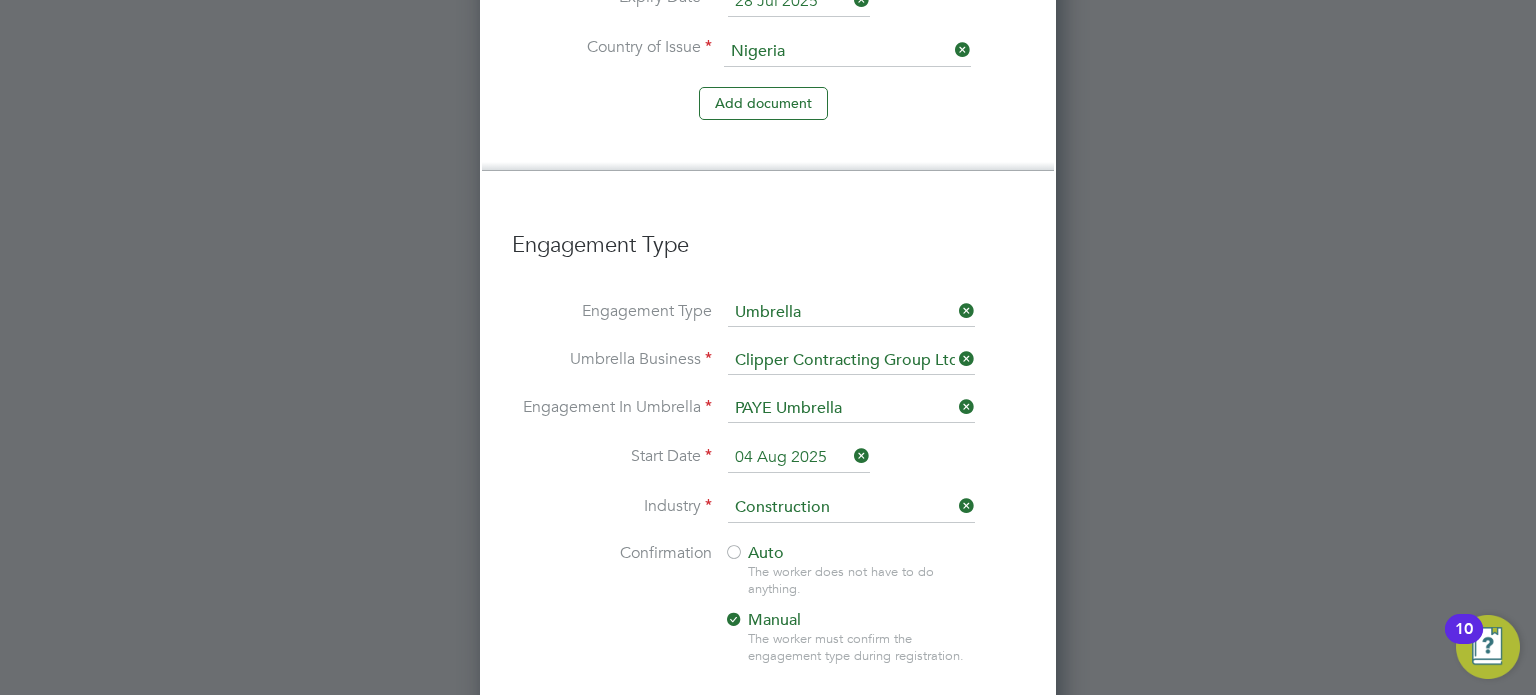 click at bounding box center (734, 554) 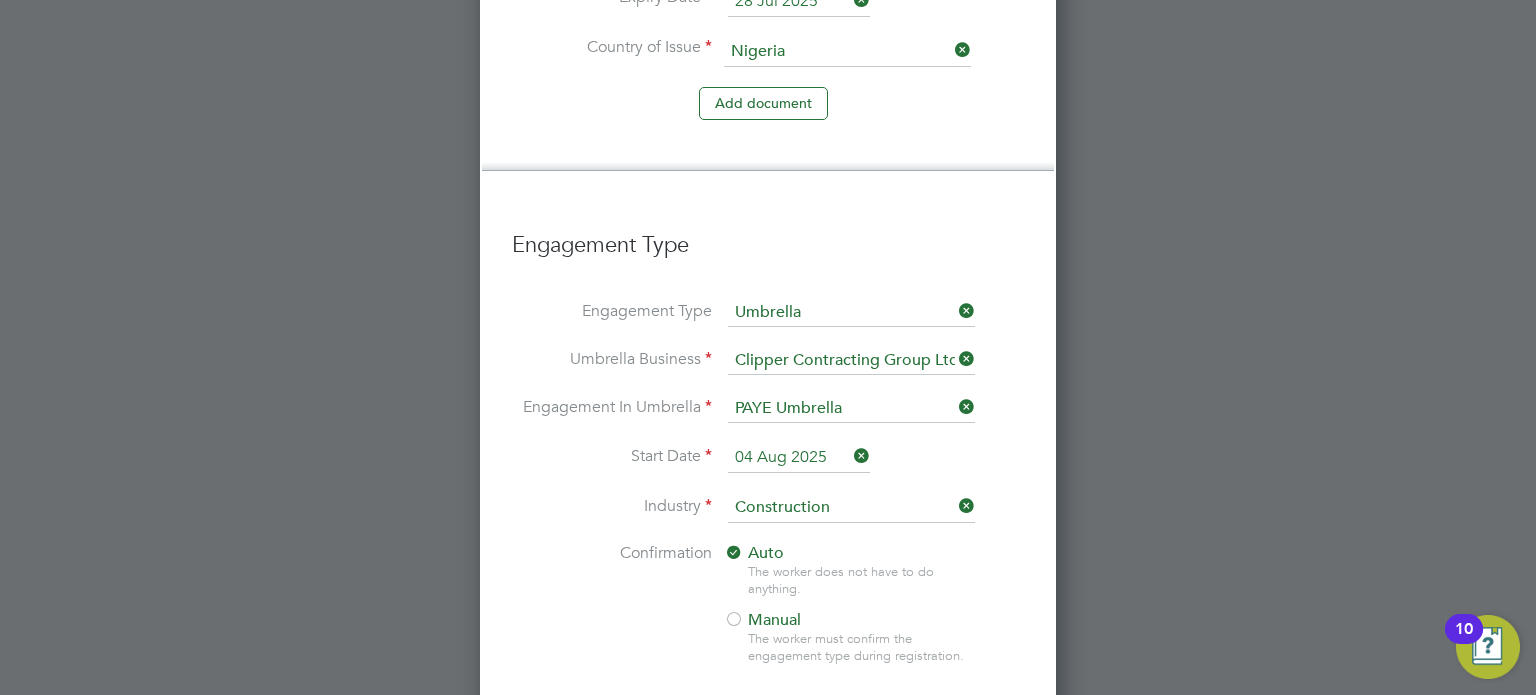 click 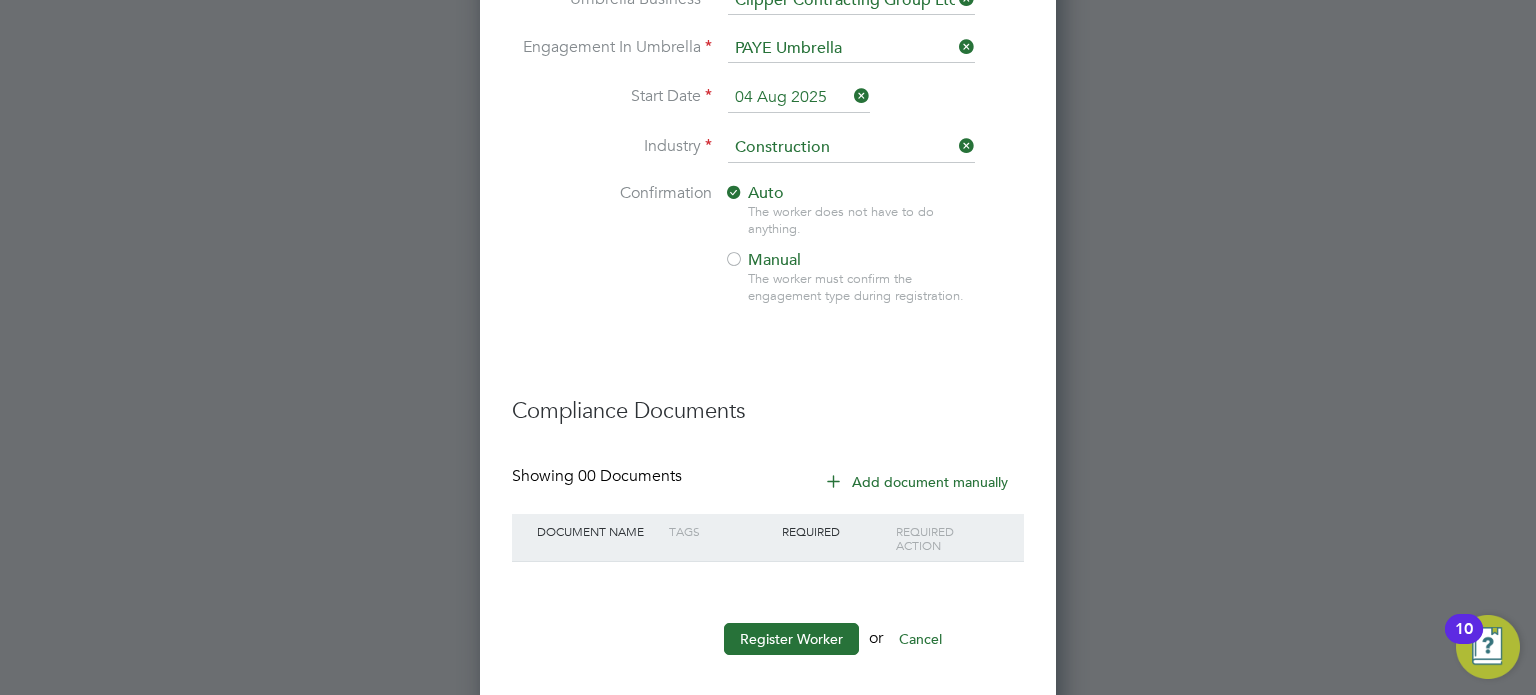 scroll, scrollTop: 2287, scrollLeft: 0, axis: vertical 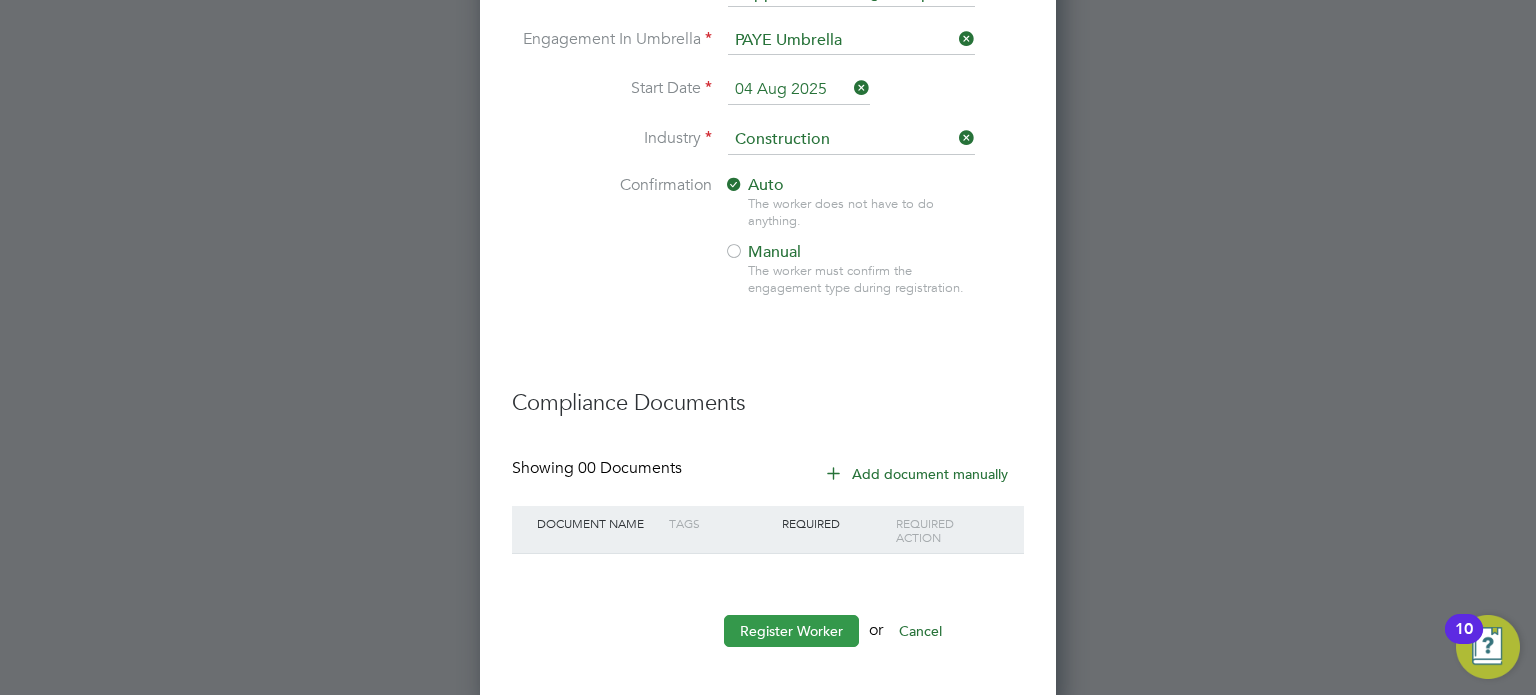 click on "Register Worker" at bounding box center [791, 631] 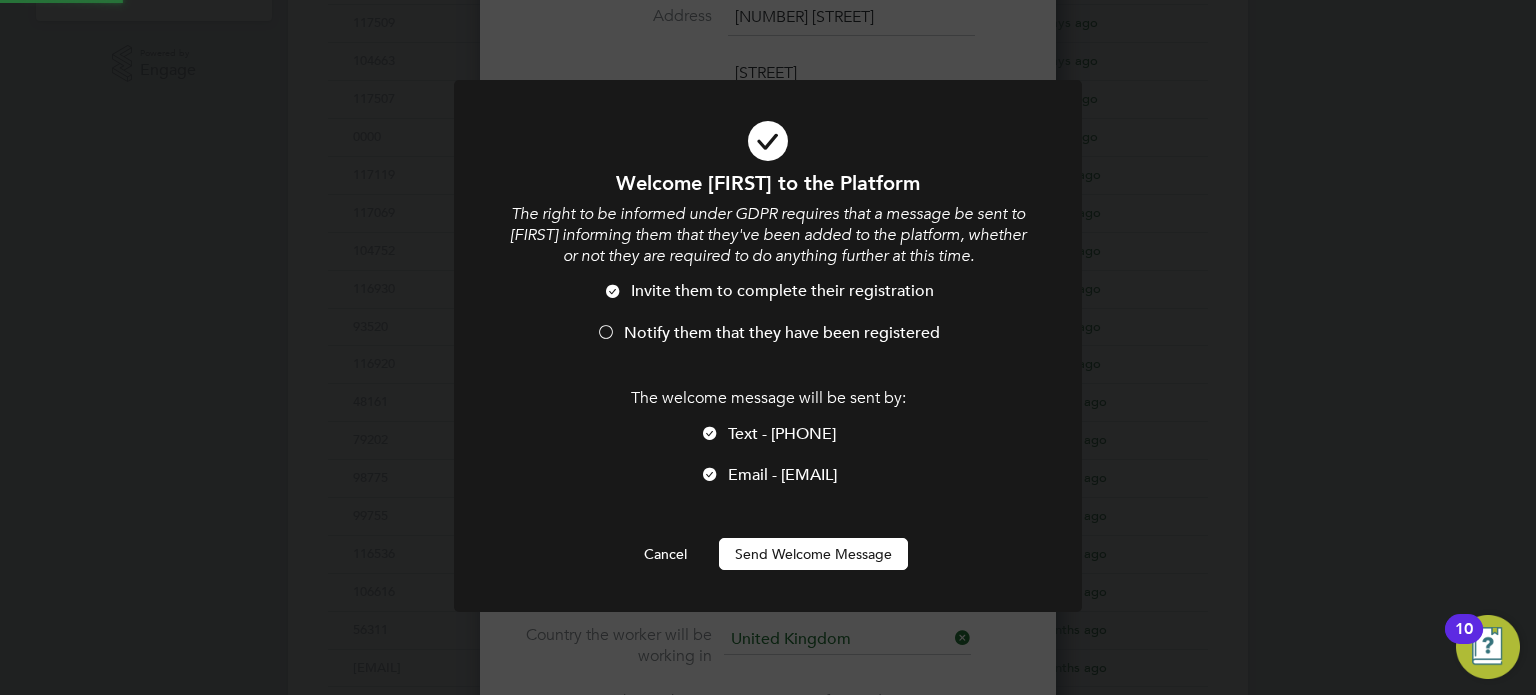 scroll, scrollTop: 0, scrollLeft: 0, axis: both 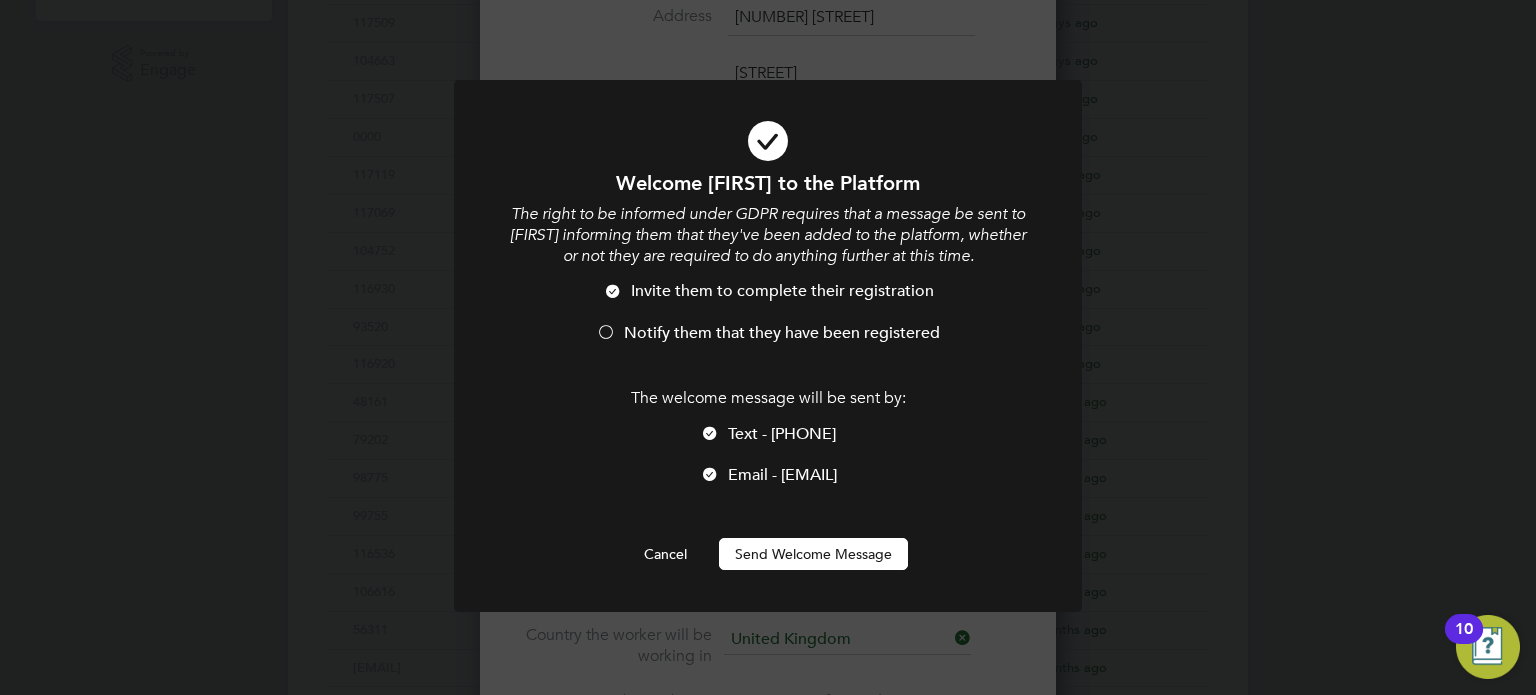 click at bounding box center [606, 334] 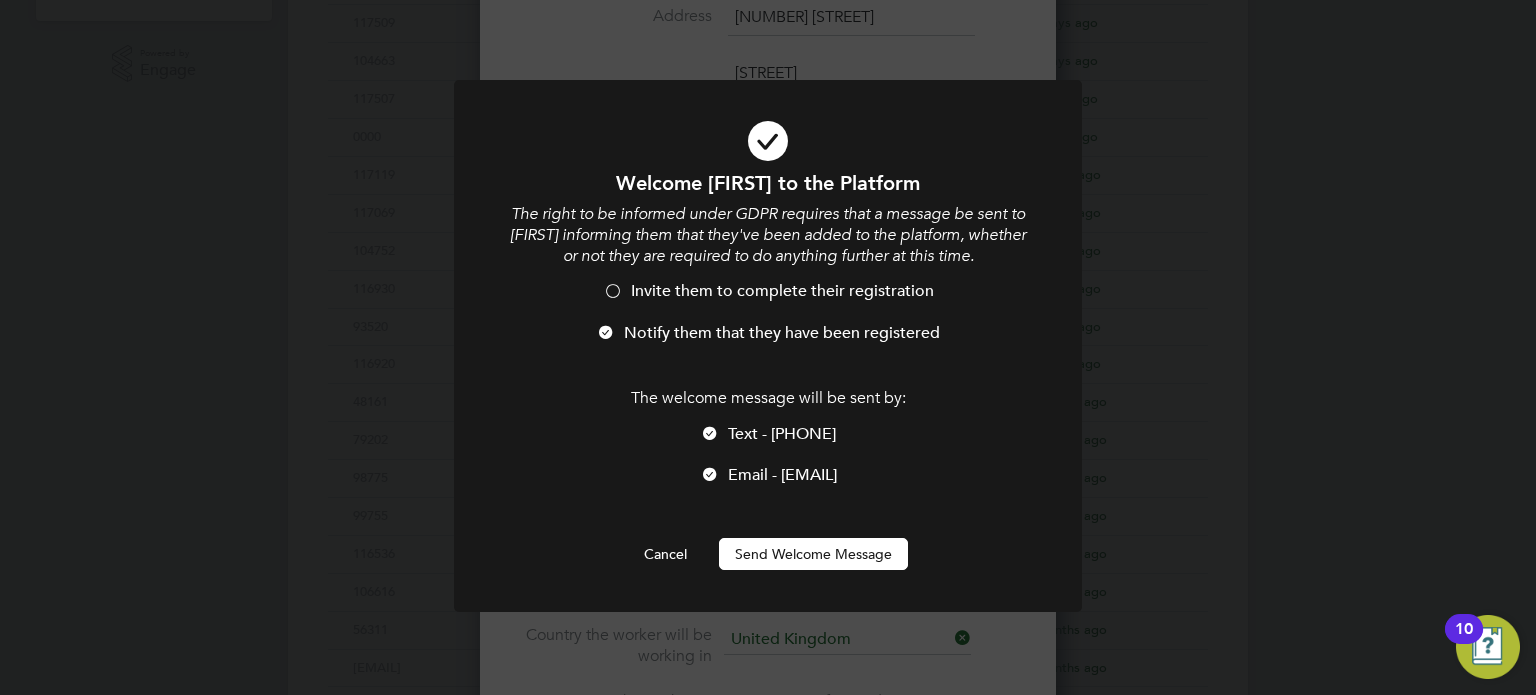 click on "Send Welcome Message" at bounding box center (813, 554) 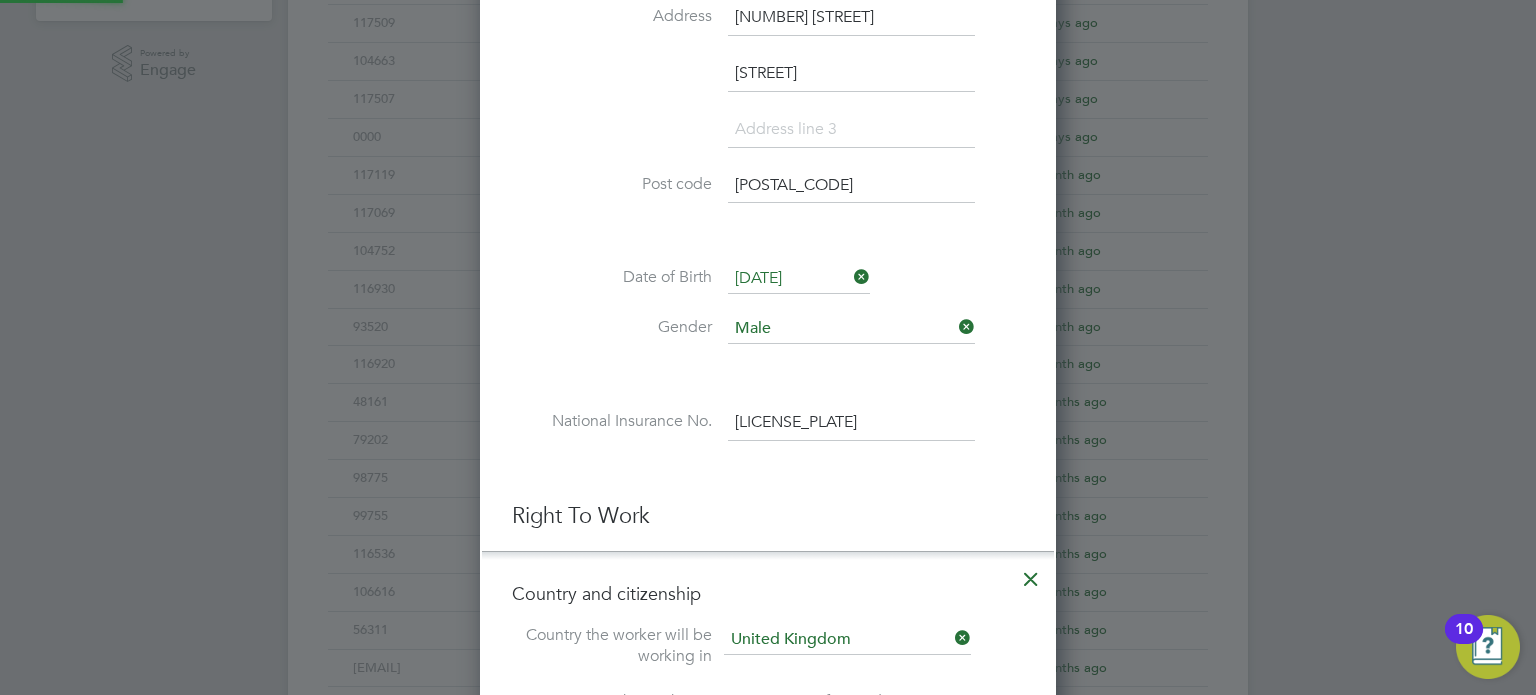 scroll, scrollTop: 1174, scrollLeft: 0, axis: vertical 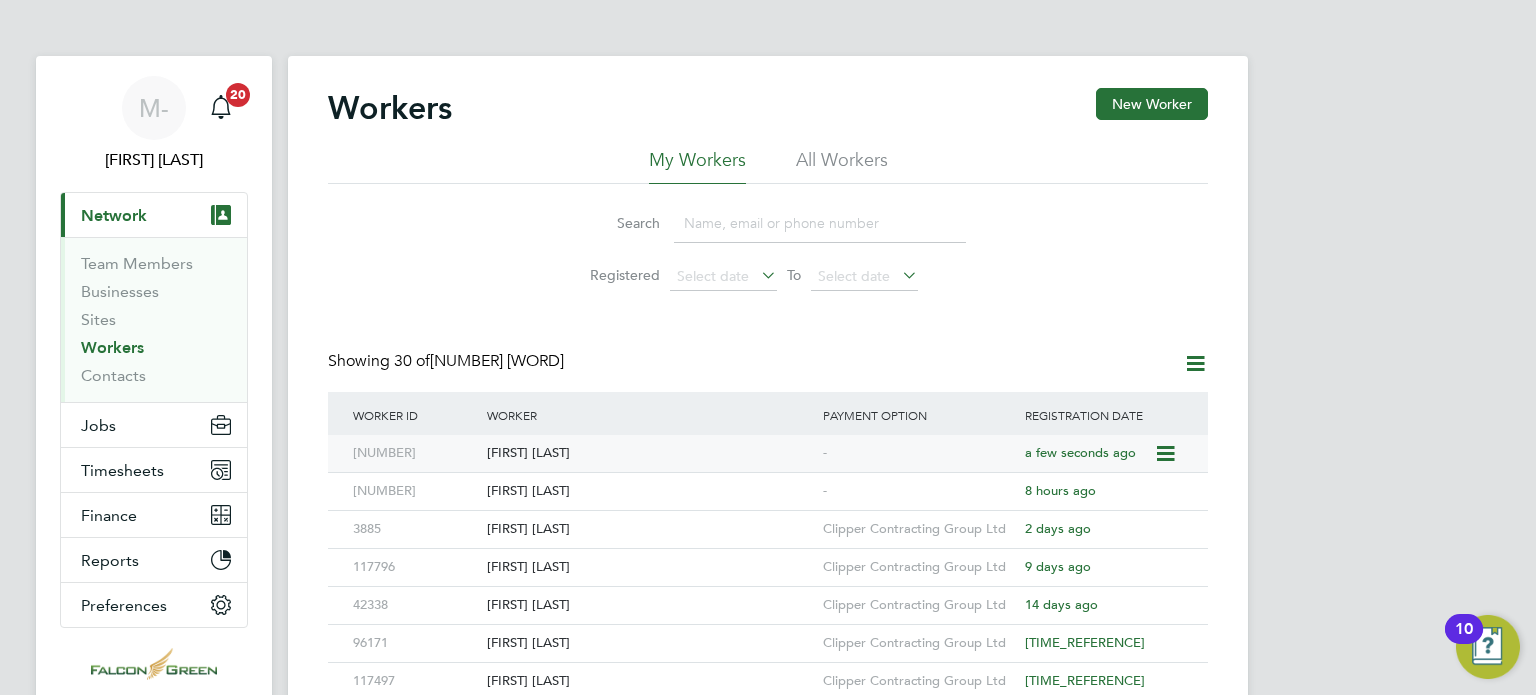 click on "-" 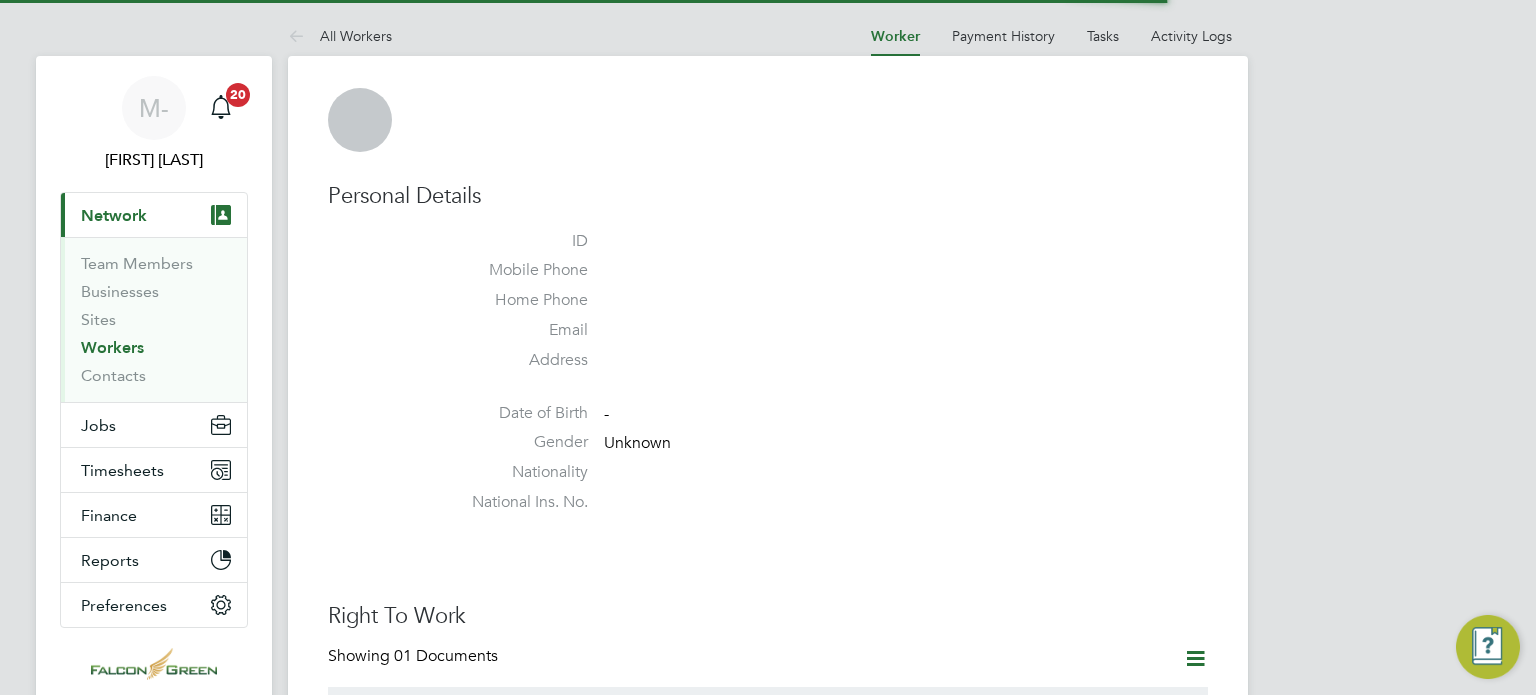 scroll, scrollTop: 0, scrollLeft: 0, axis: both 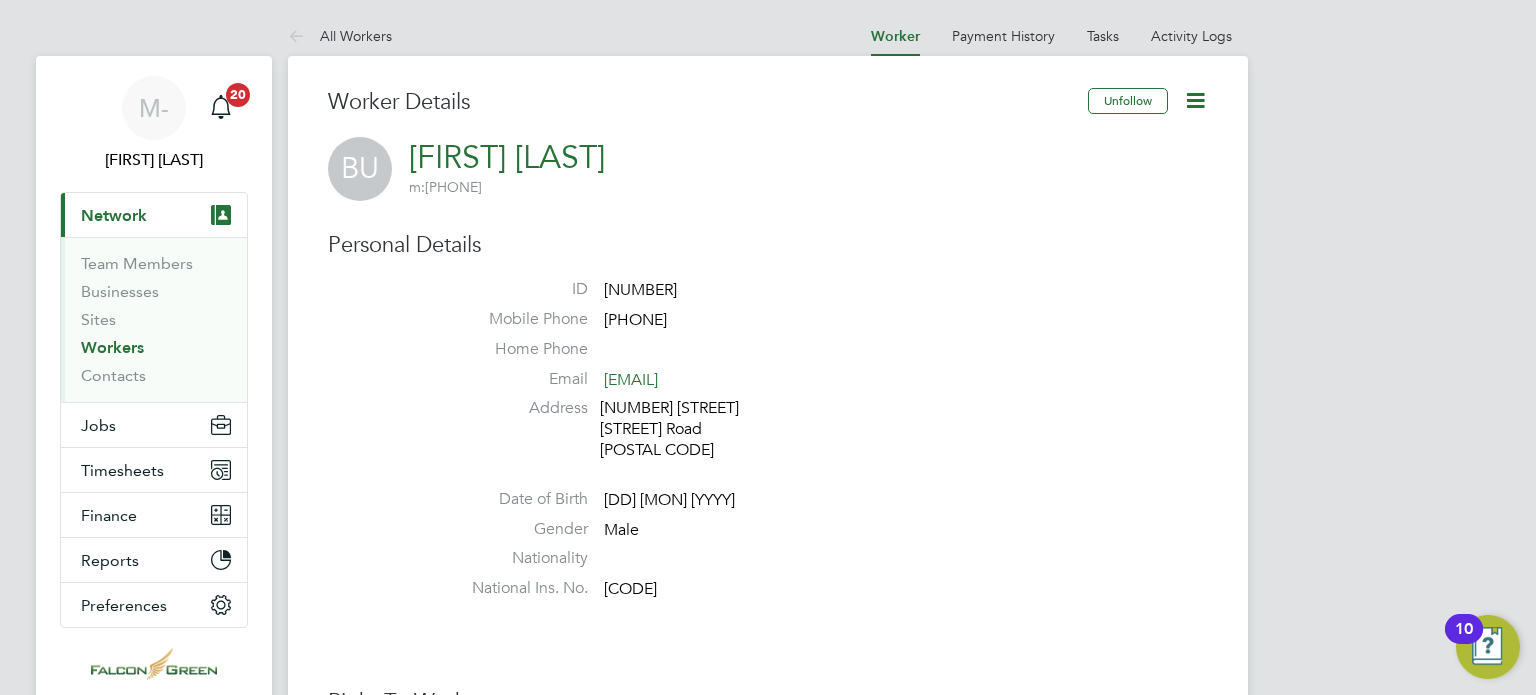 type 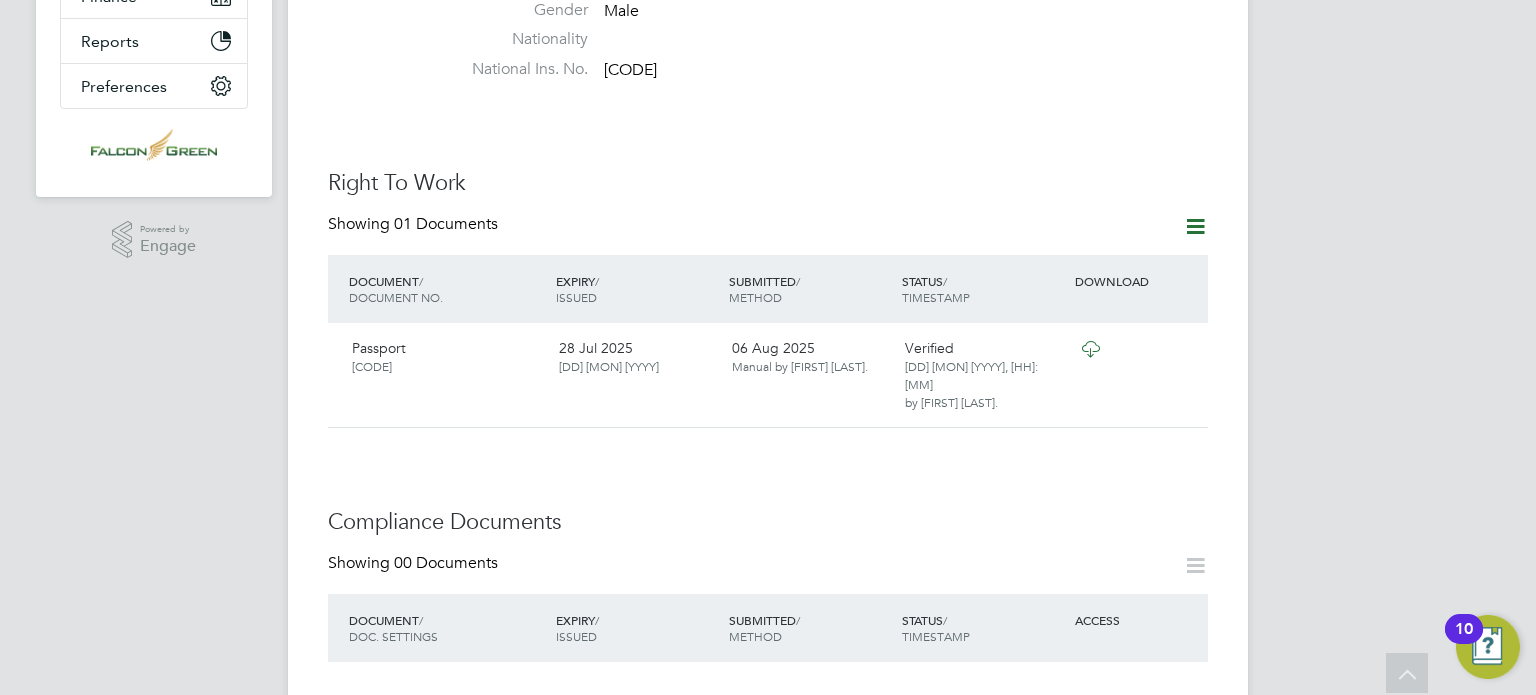 scroll, scrollTop: 520, scrollLeft: 0, axis: vertical 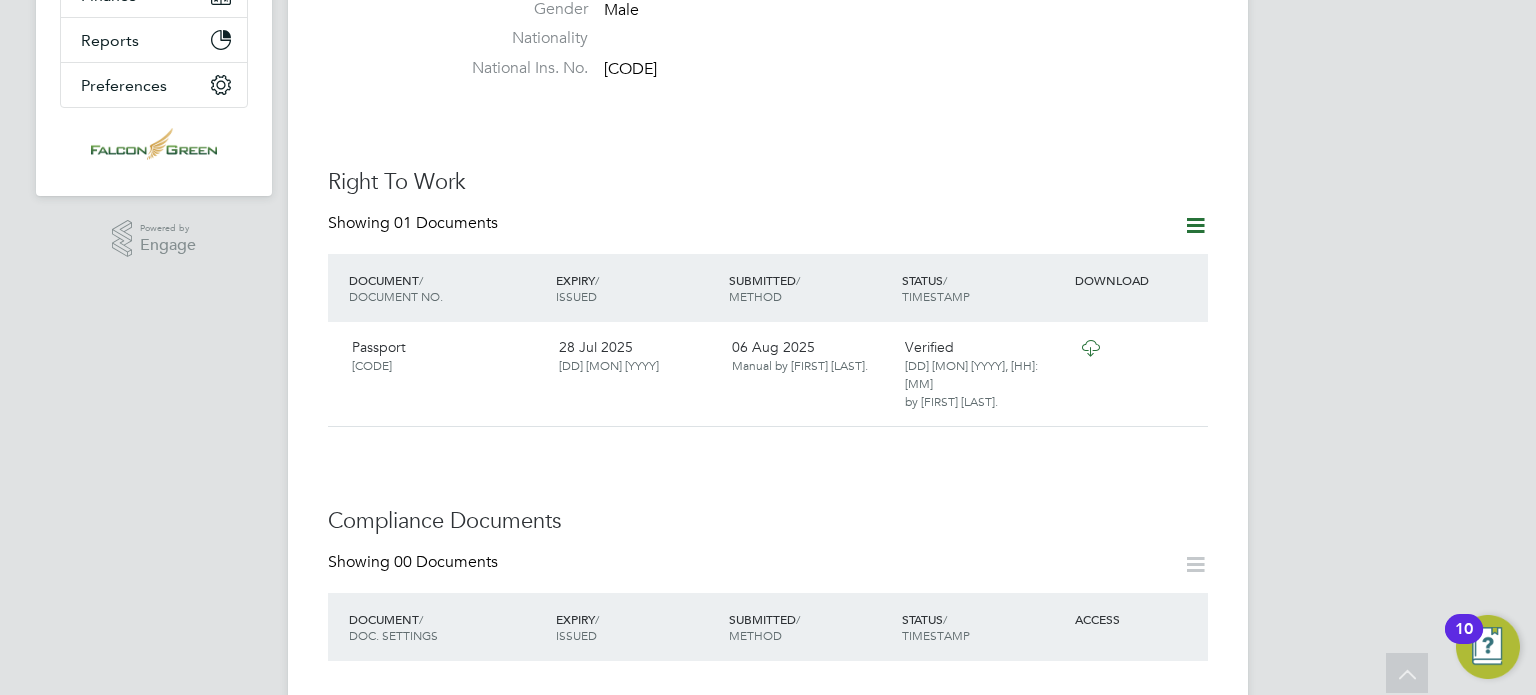 click 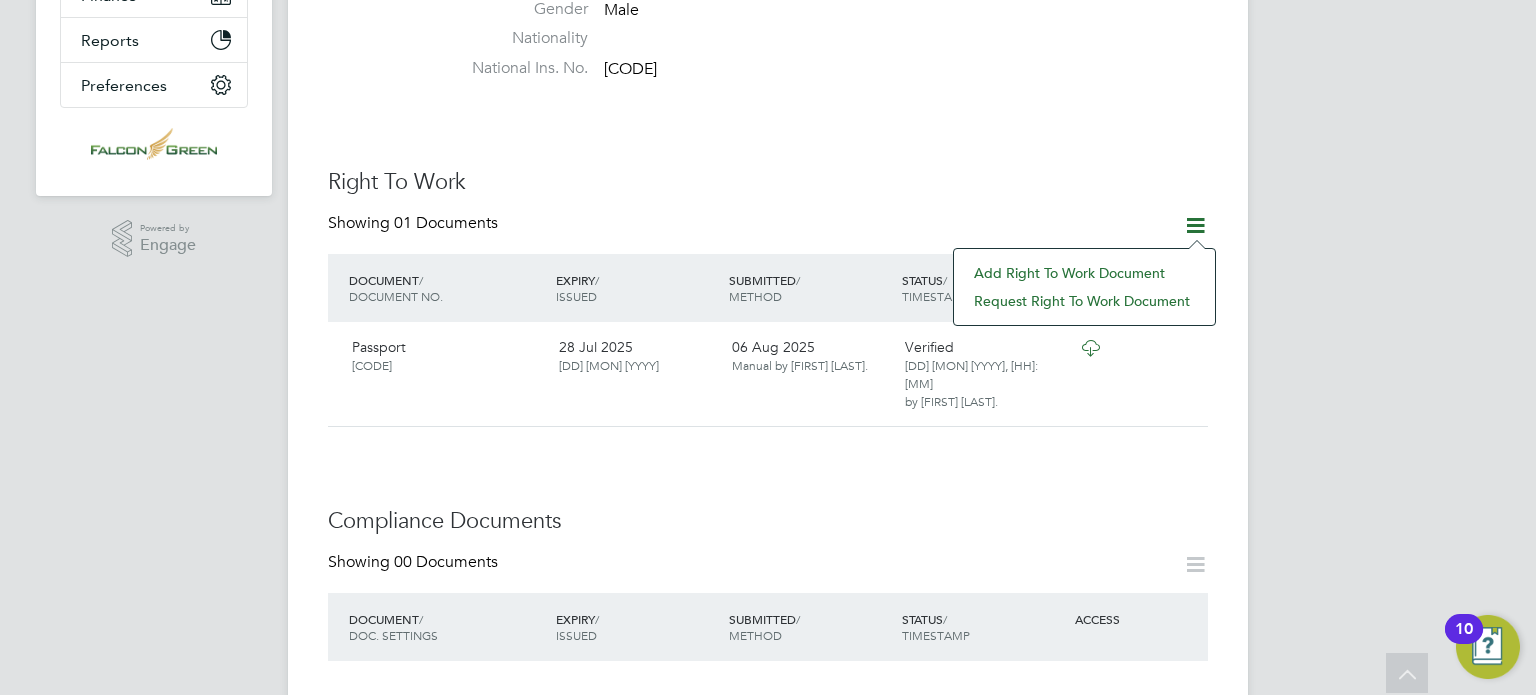 click on "Right To Work" 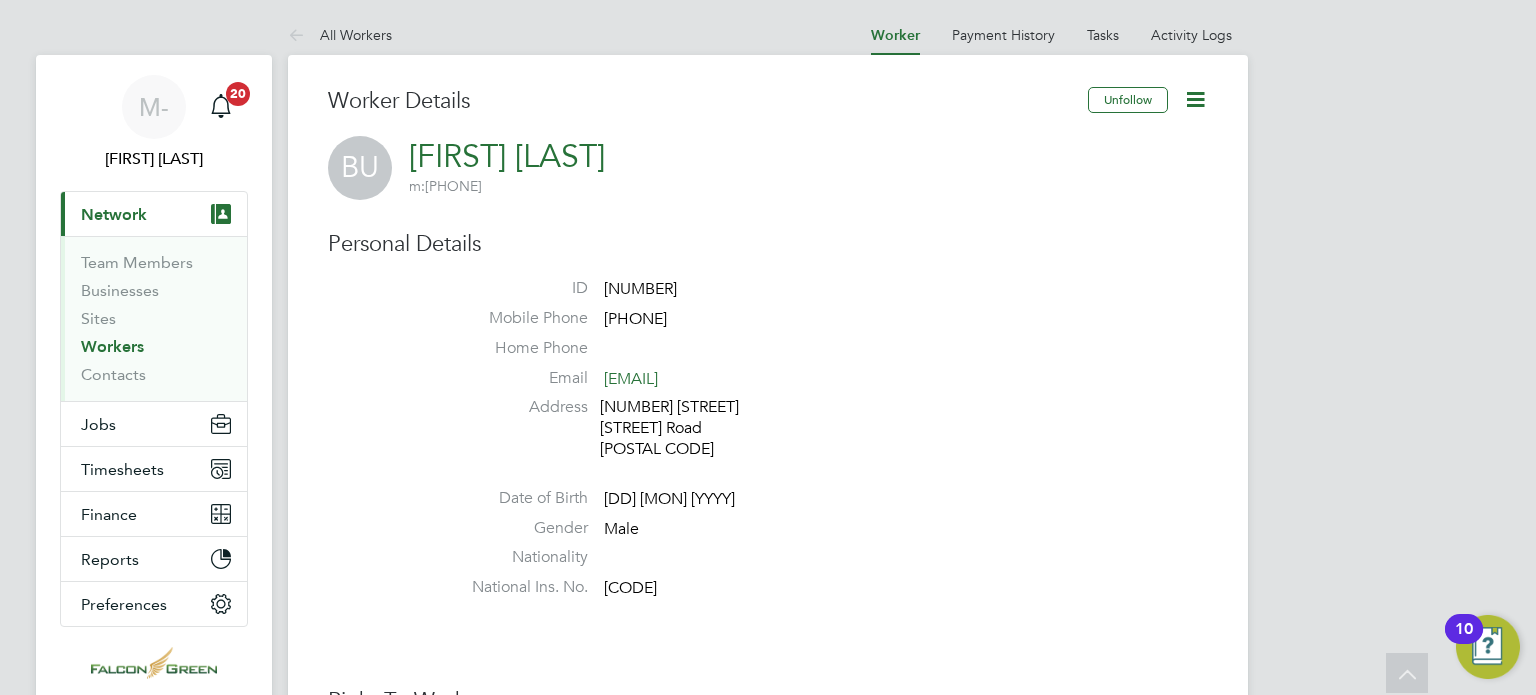 scroll, scrollTop: 0, scrollLeft: 0, axis: both 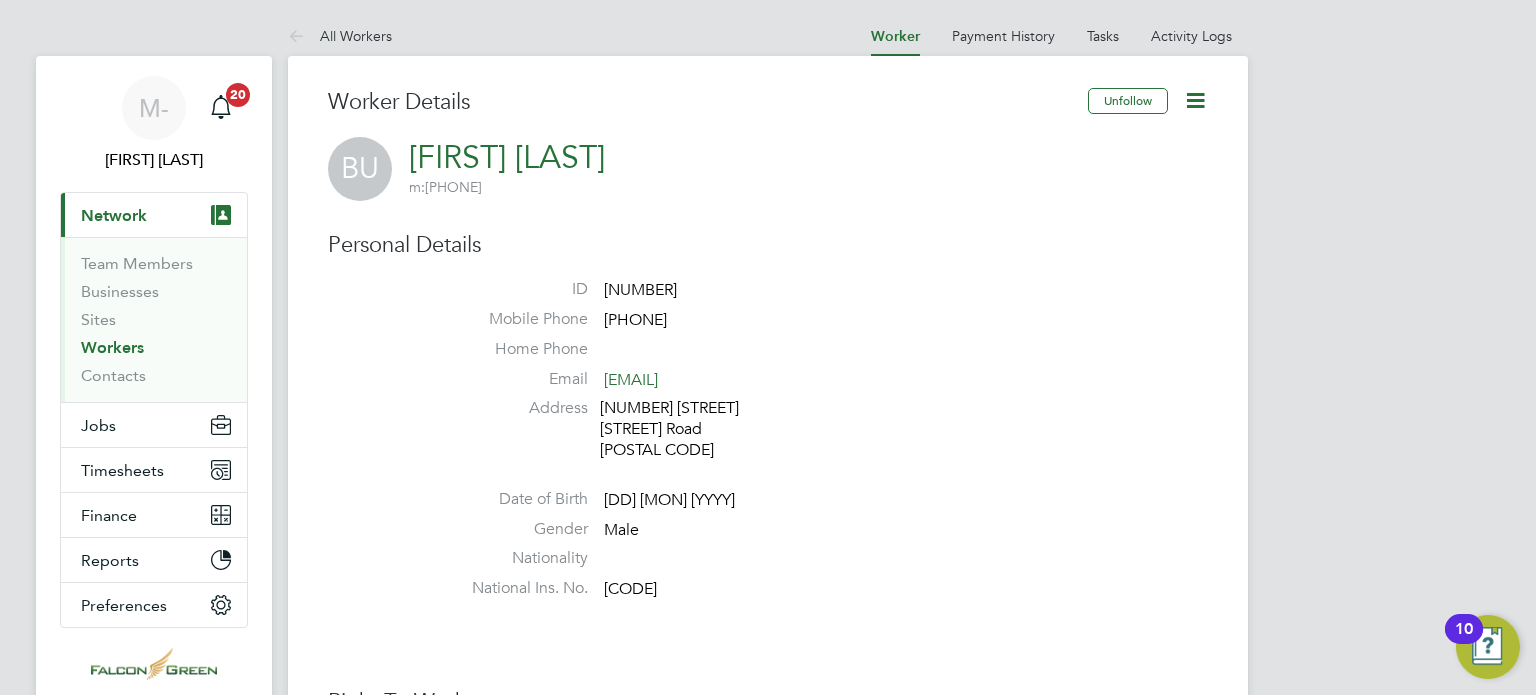 click 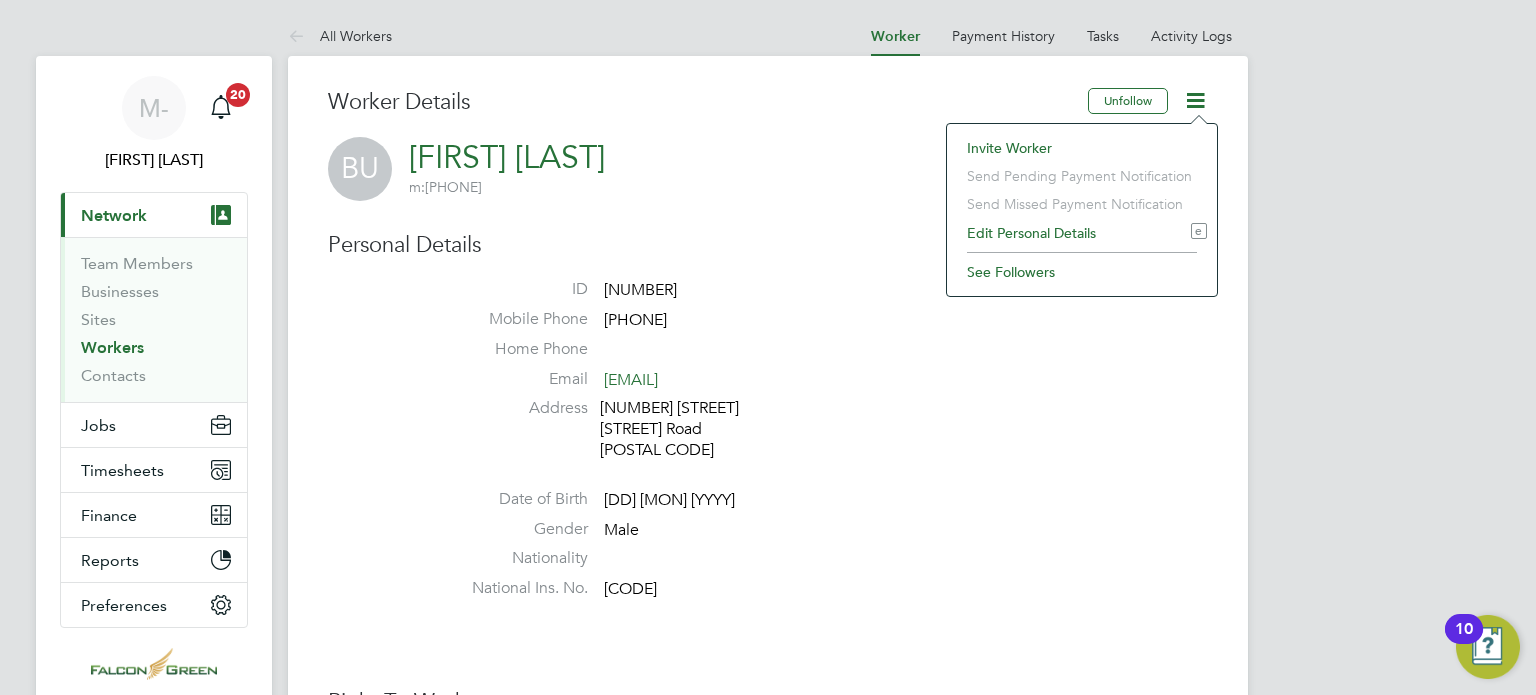 click on "Edit Personal Details e" 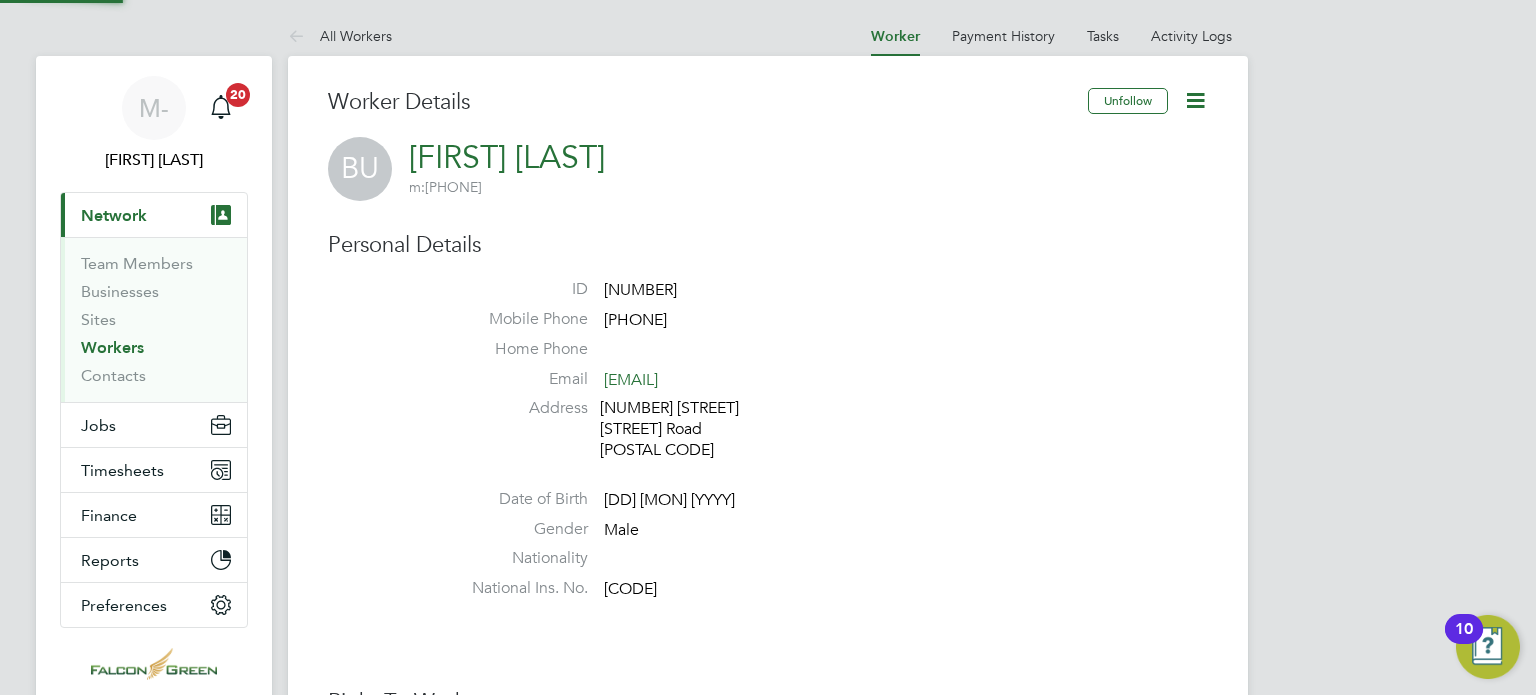 type 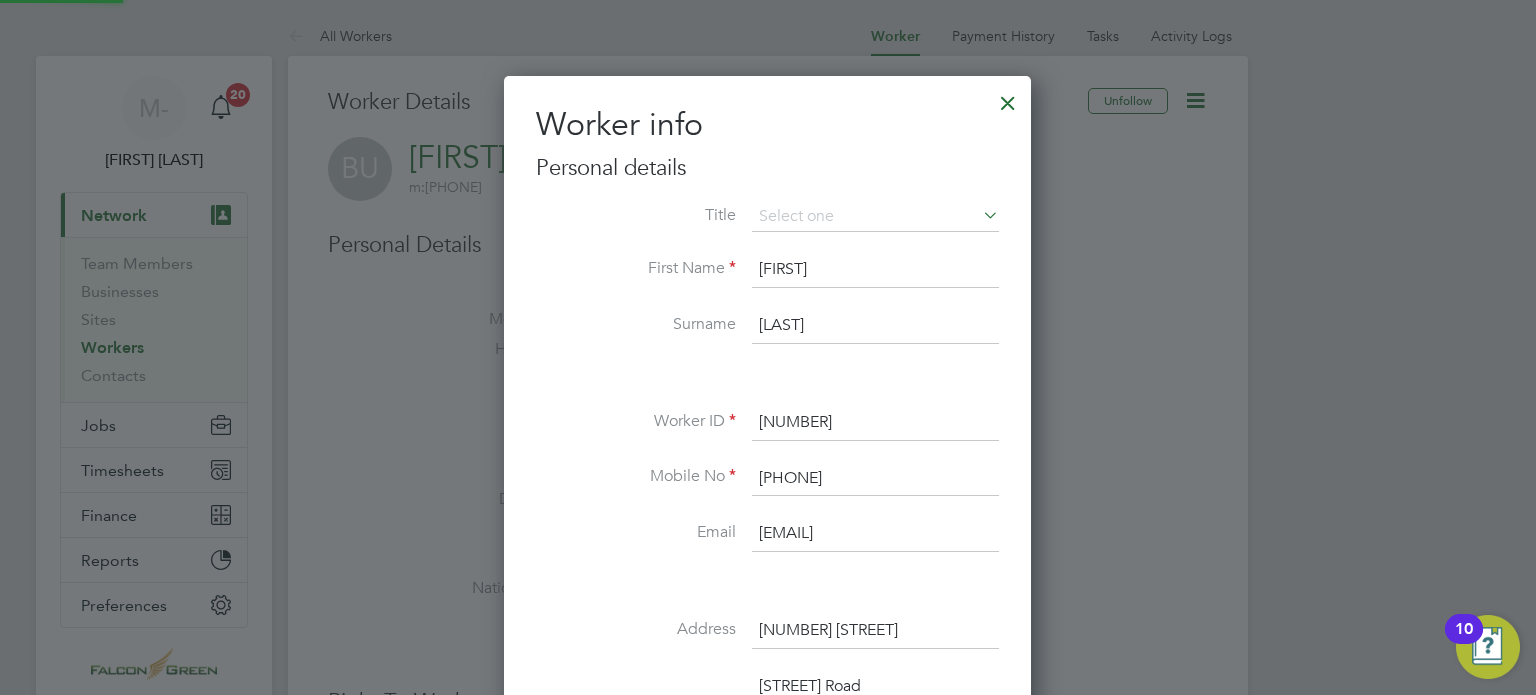 scroll, scrollTop: 10, scrollLeft: 9, axis: both 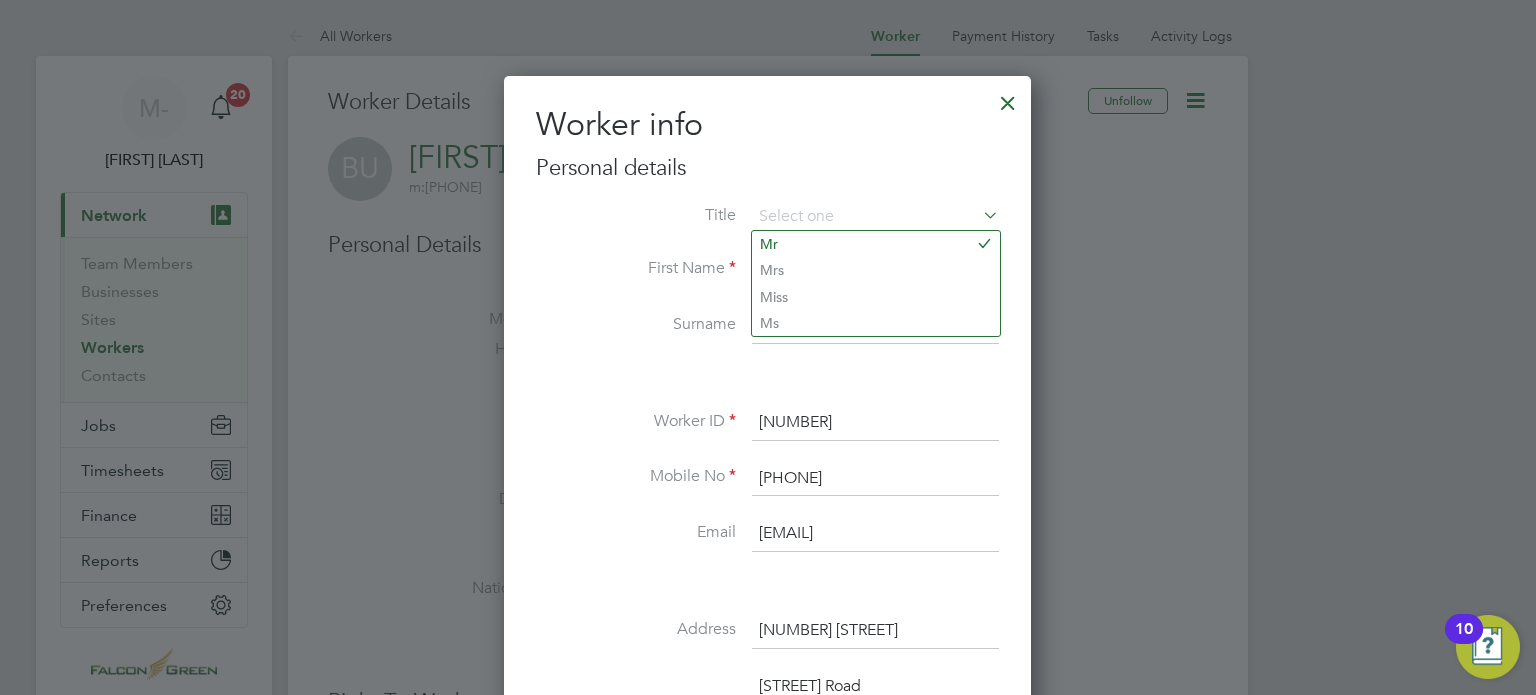 click at bounding box center (767, 374) 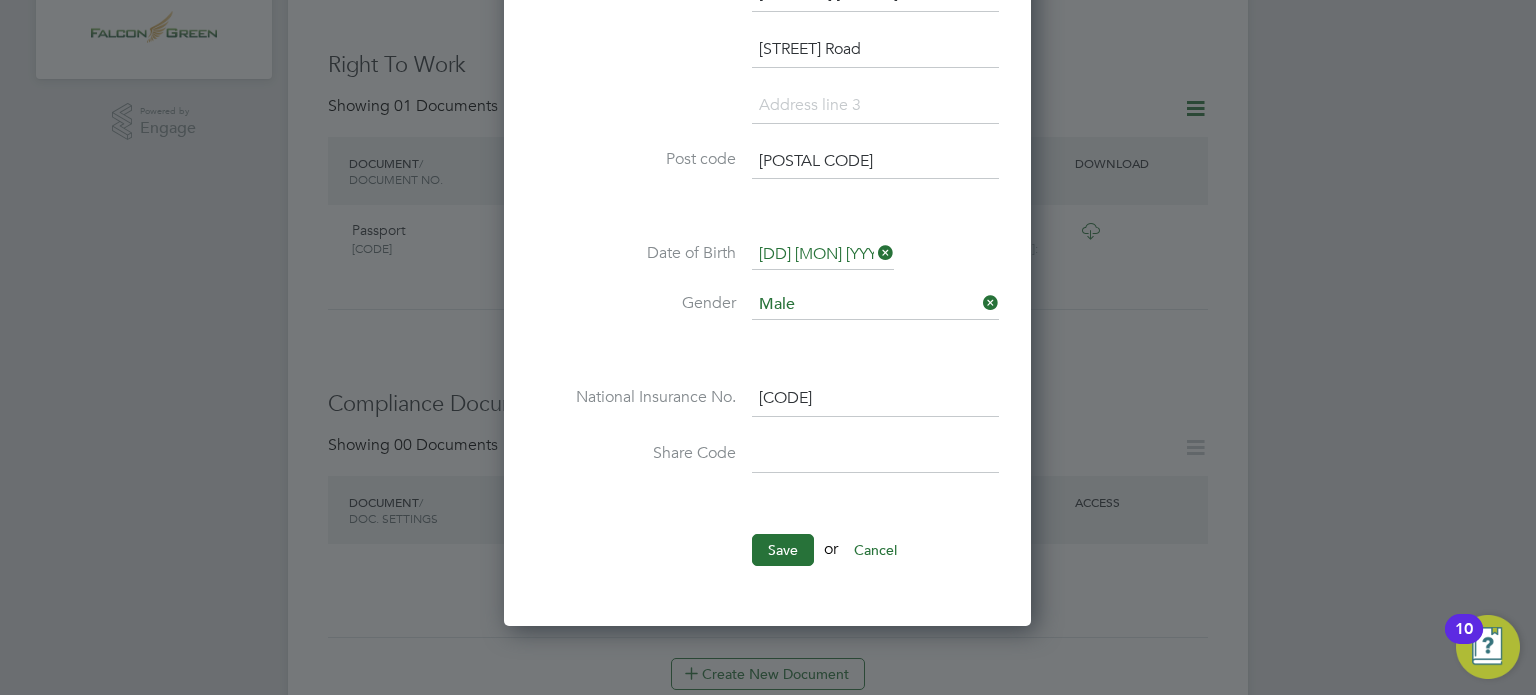 scroll, scrollTop: 640, scrollLeft: 0, axis: vertical 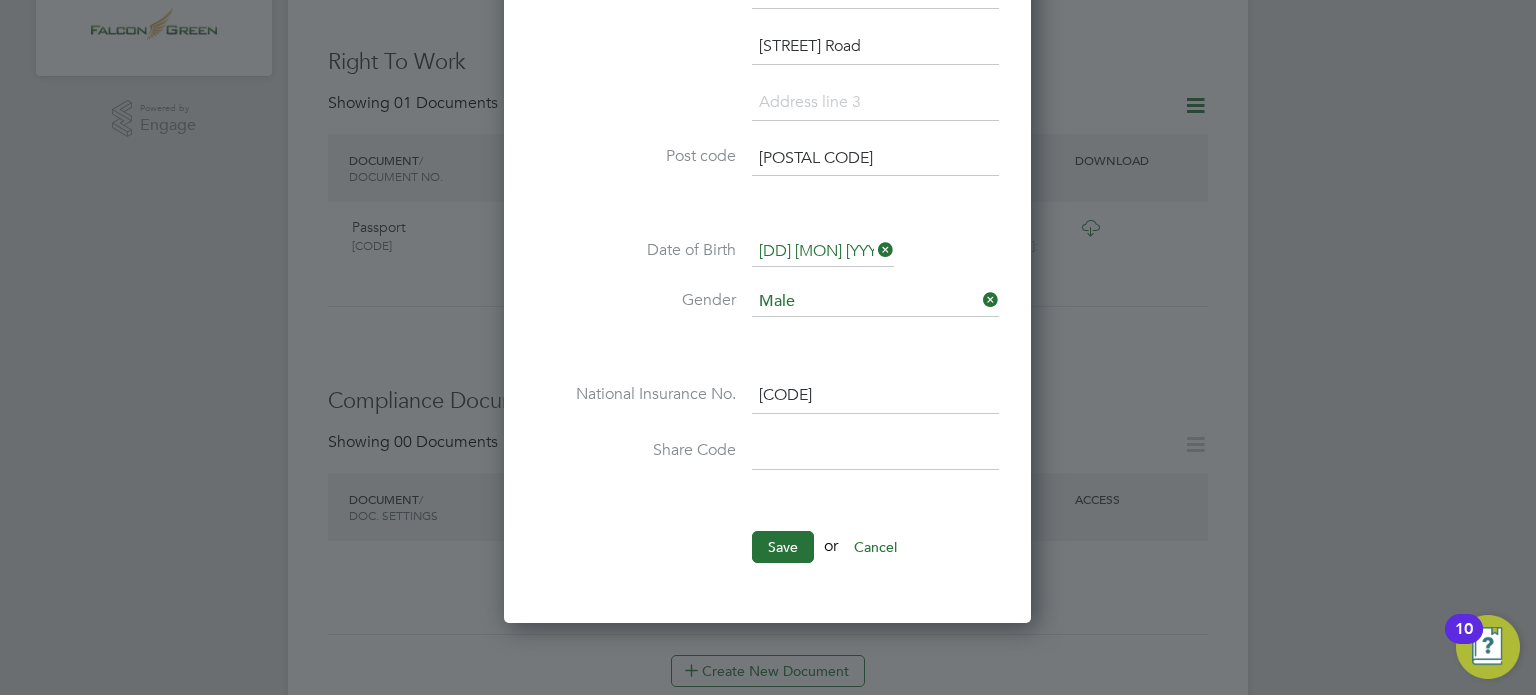 click at bounding box center (875, 452) 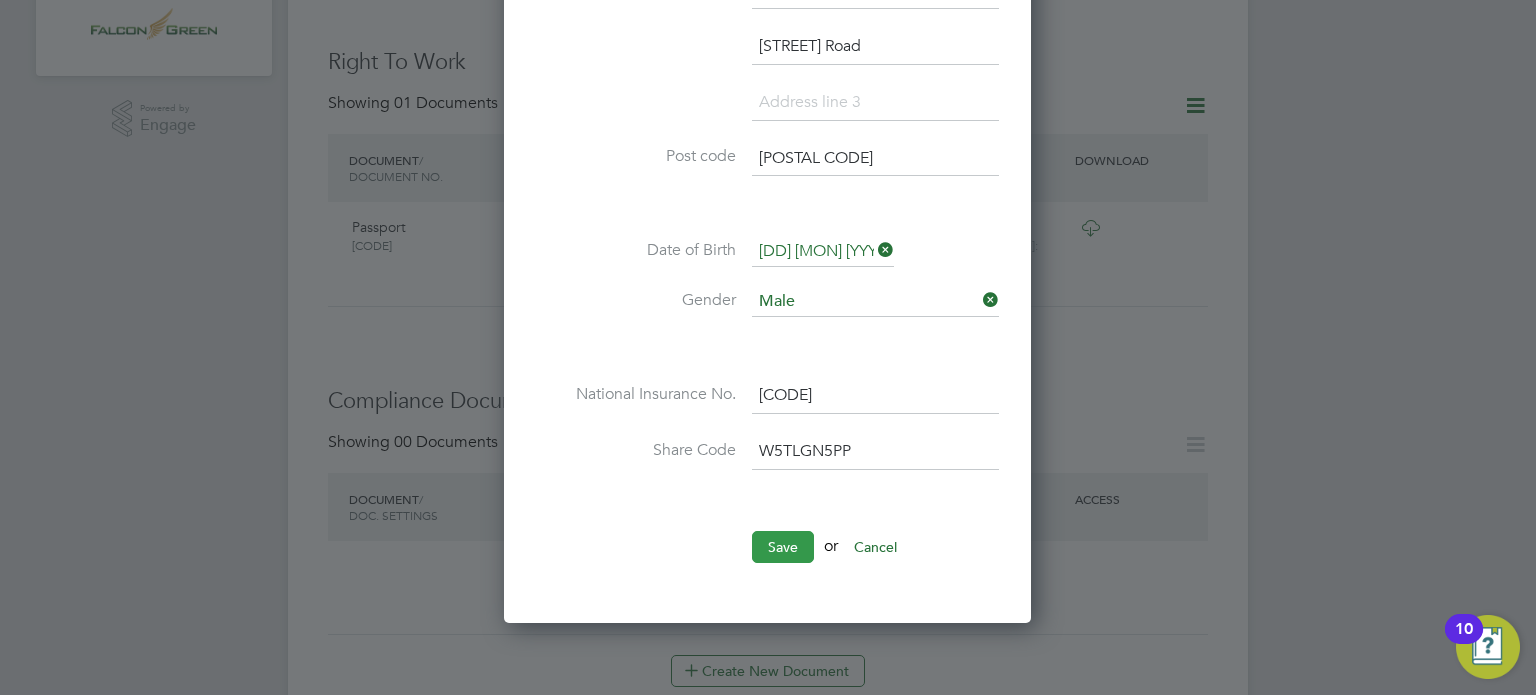 type on "W5TLGN5PP" 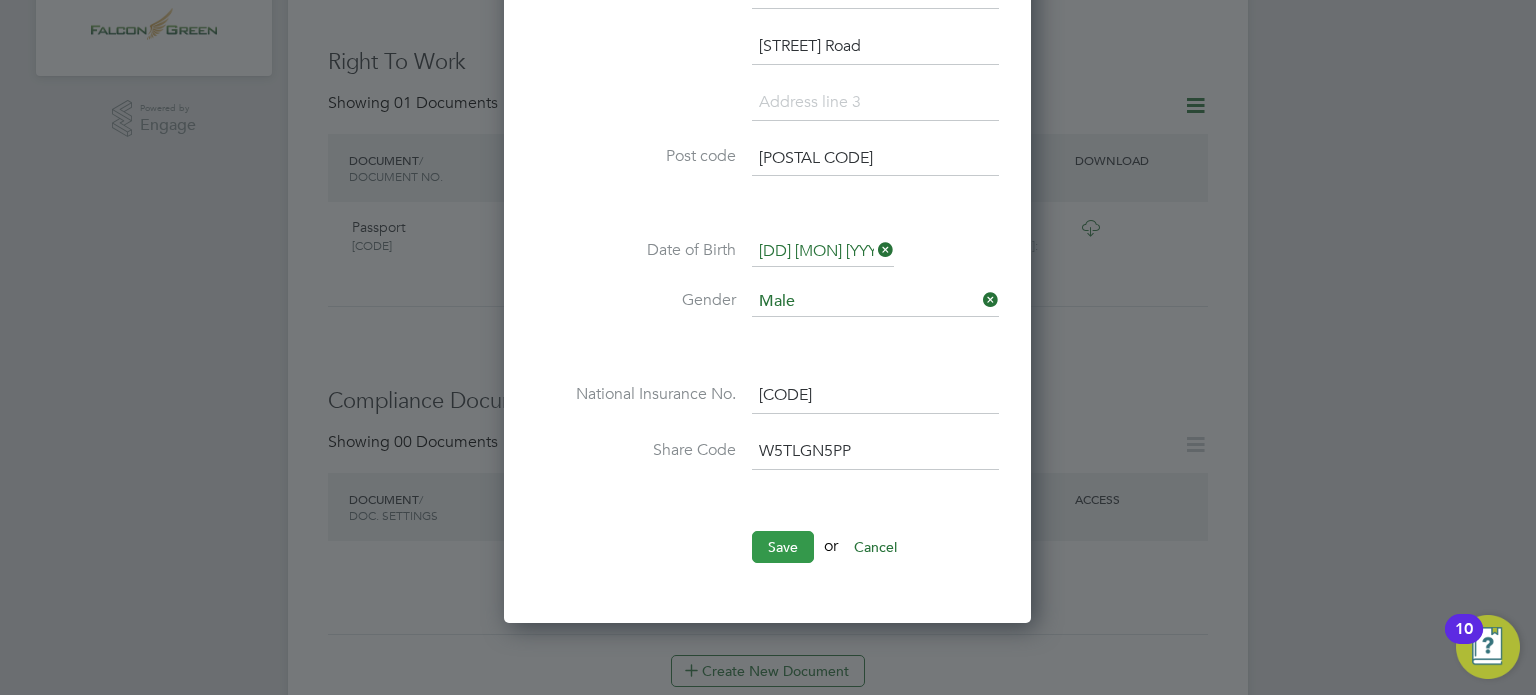 click on "Save" at bounding box center [783, 547] 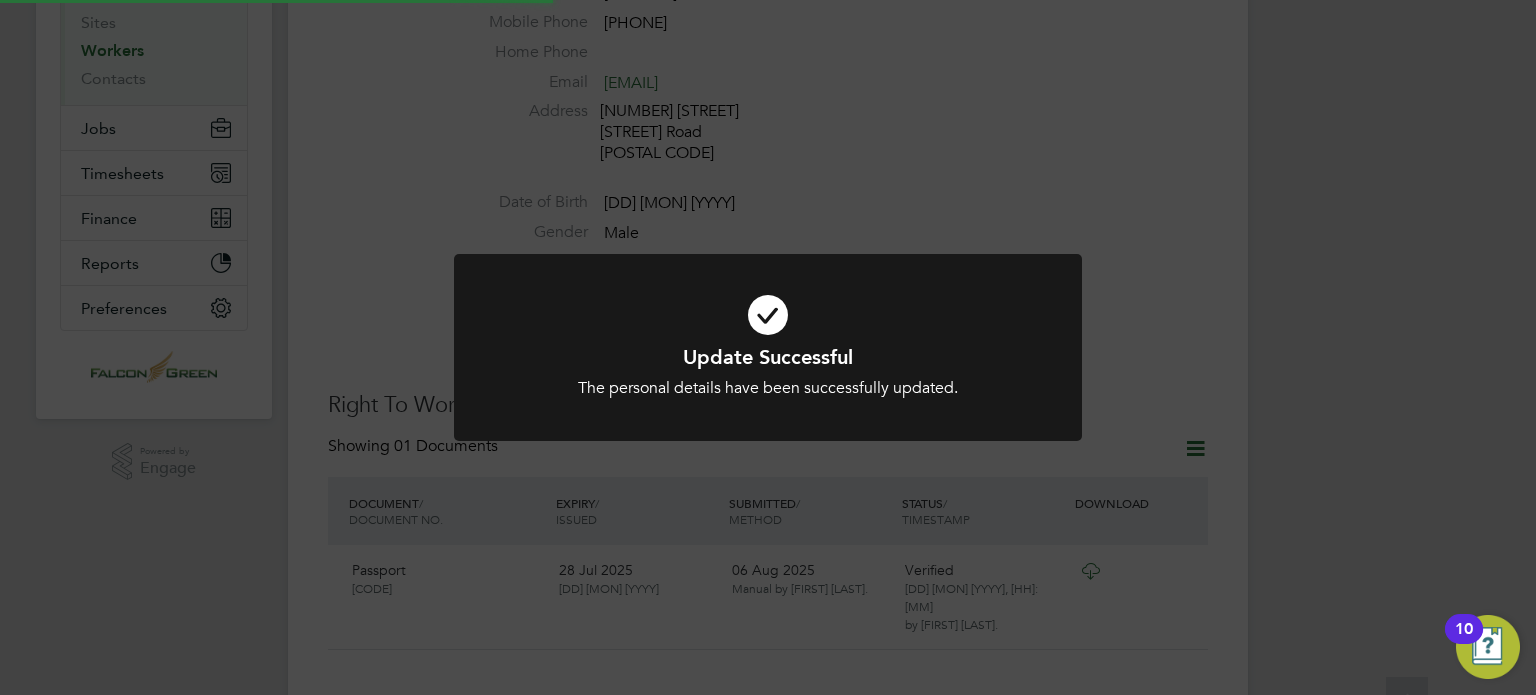 scroll, scrollTop: 0, scrollLeft: 0, axis: both 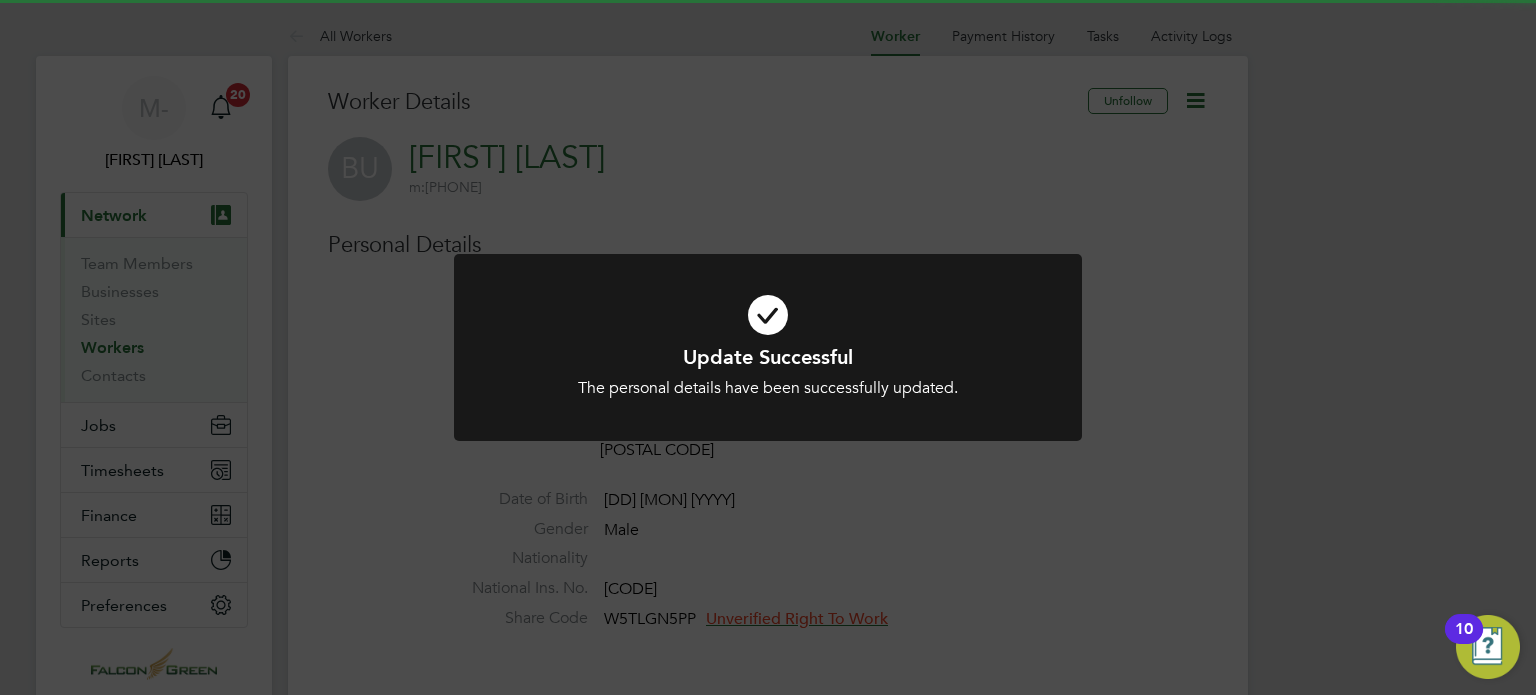 click on "Update Successful The personal details have been successfully updated. Cancel Okay" 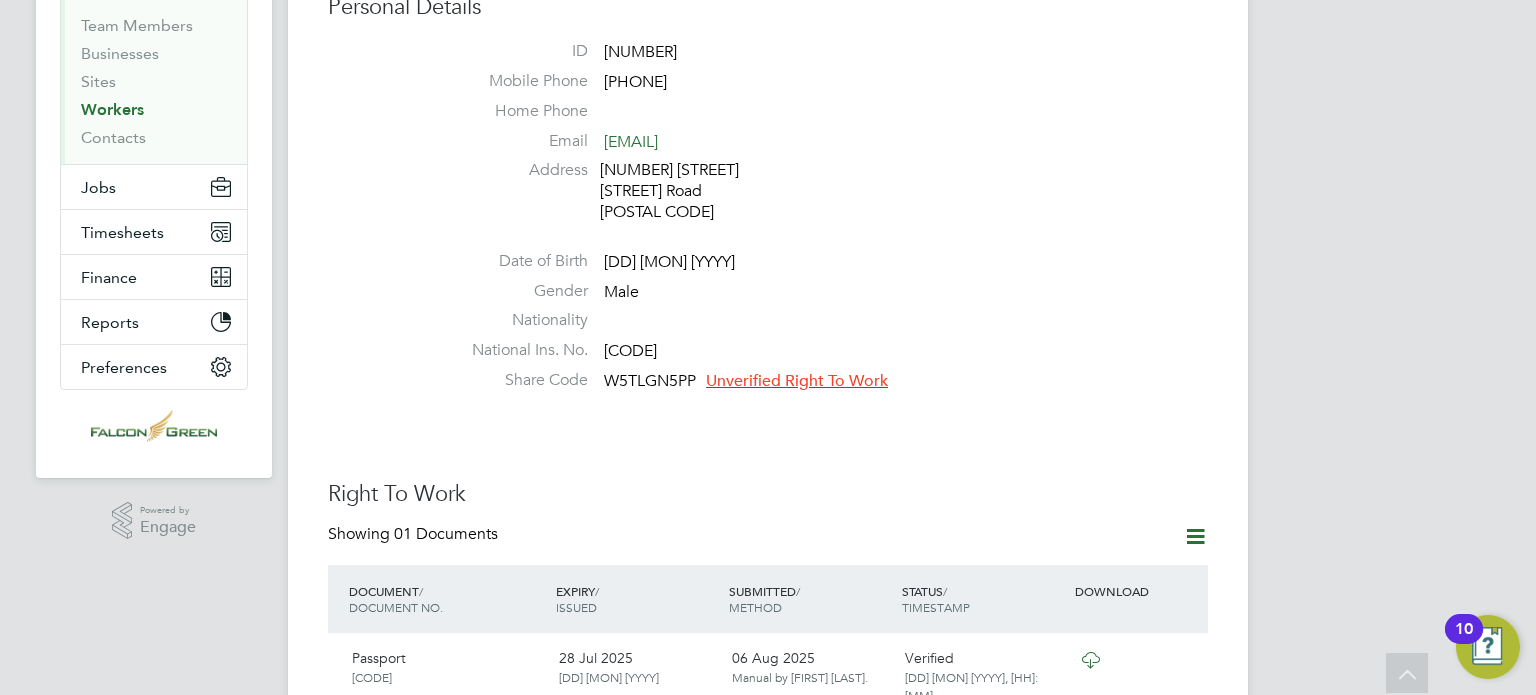 scroll, scrollTop: 240, scrollLeft: 0, axis: vertical 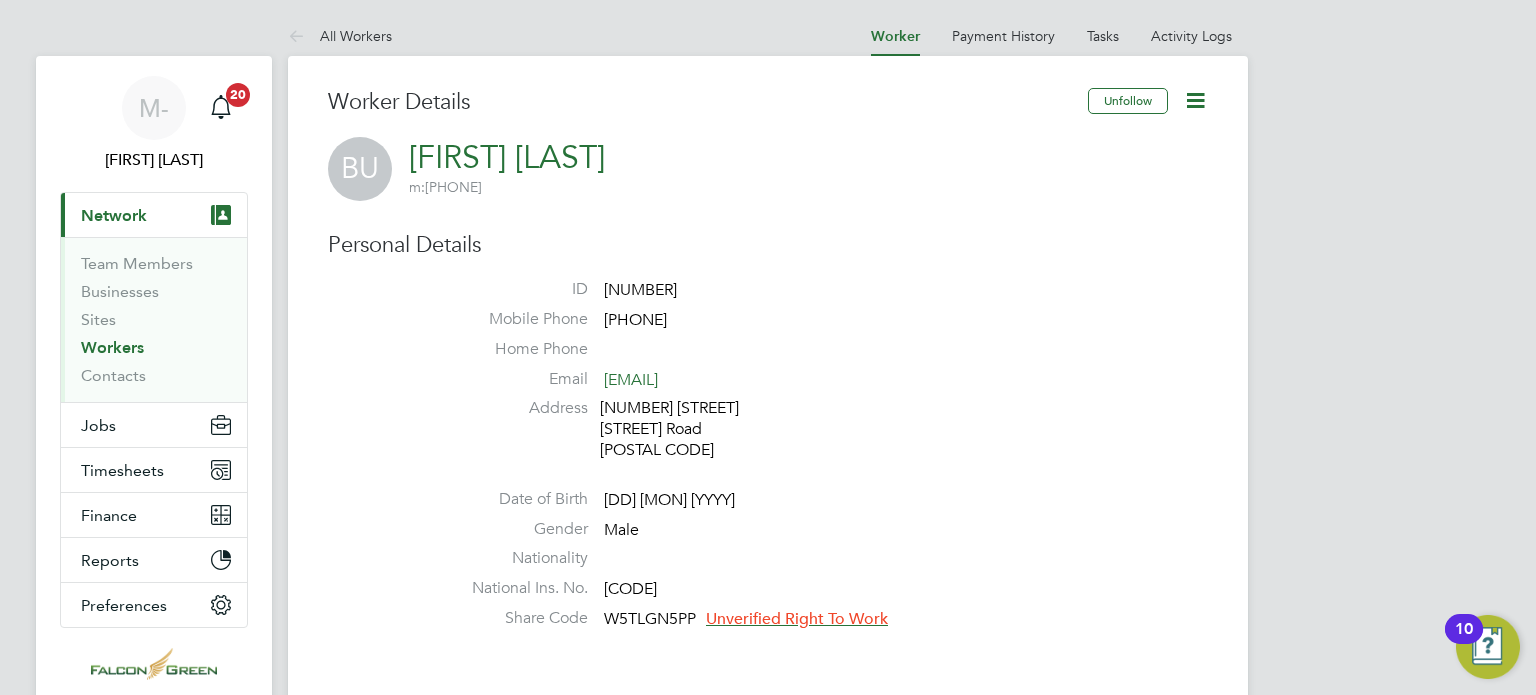click on "Unverified Right To Work" 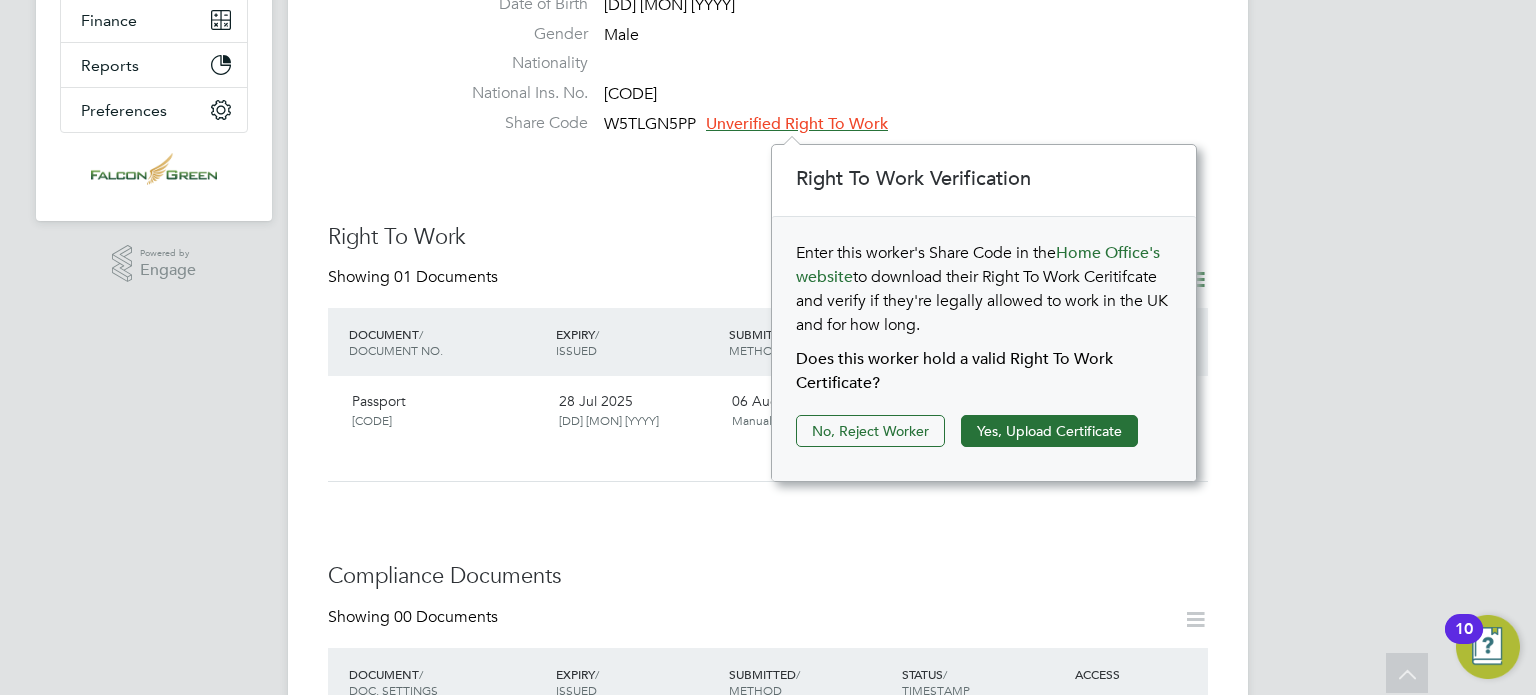 scroll, scrollTop: 520, scrollLeft: 0, axis: vertical 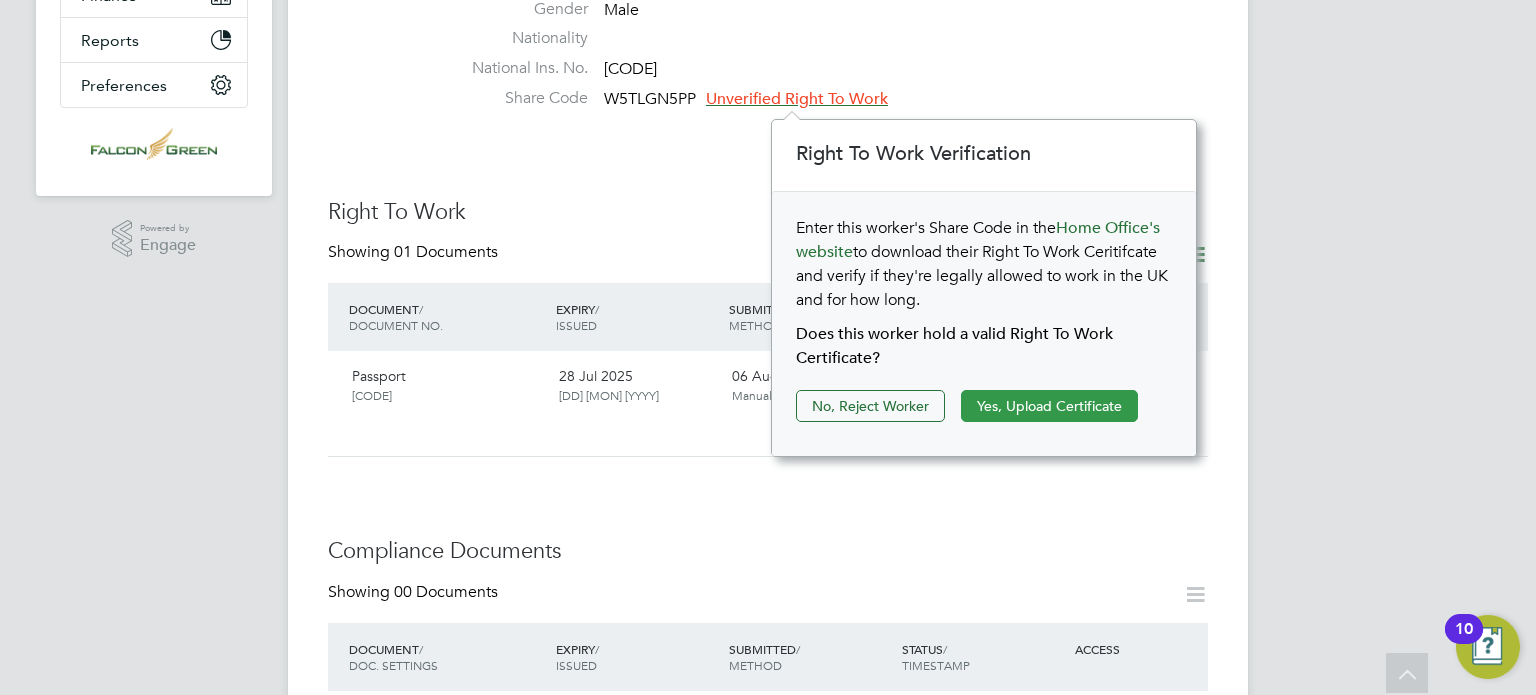 click on "Yes, Upload Certificate" 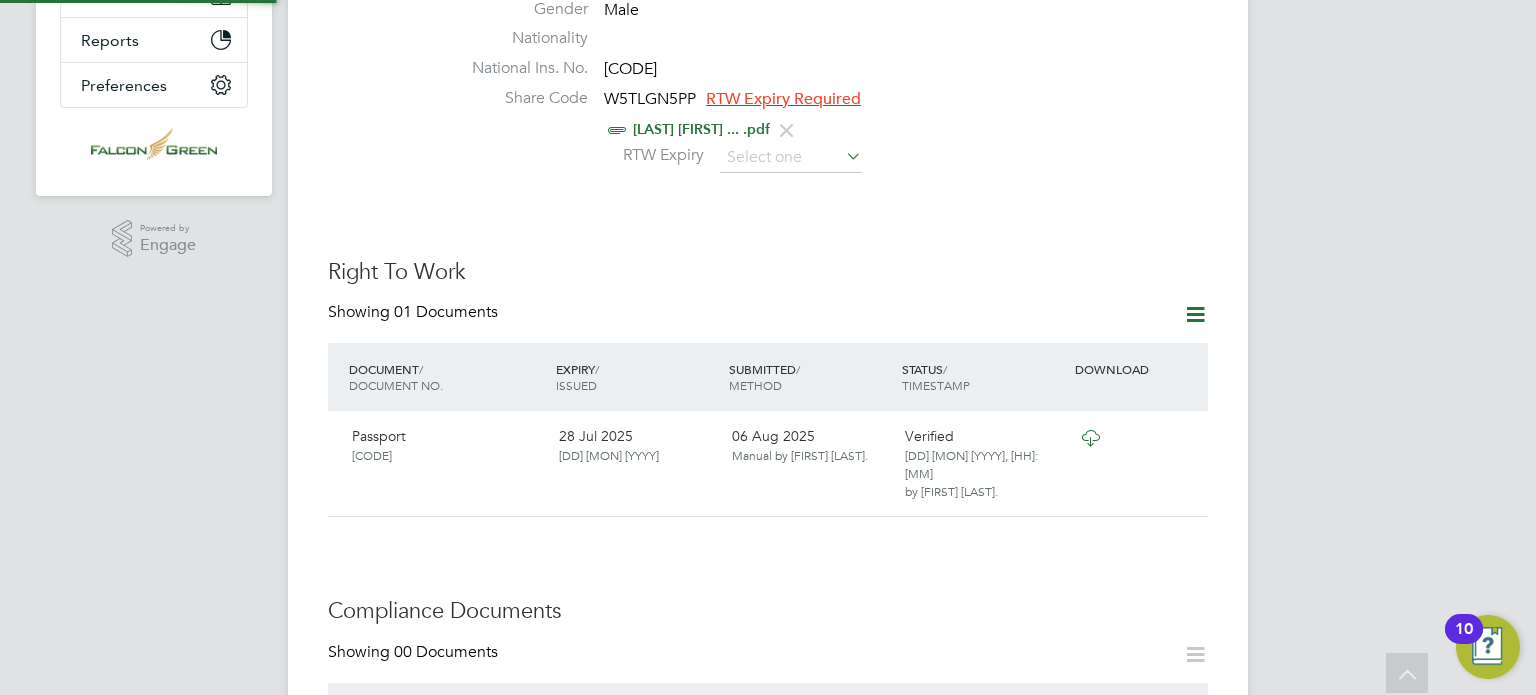 scroll, scrollTop: 10, scrollLeft: 9, axis: both 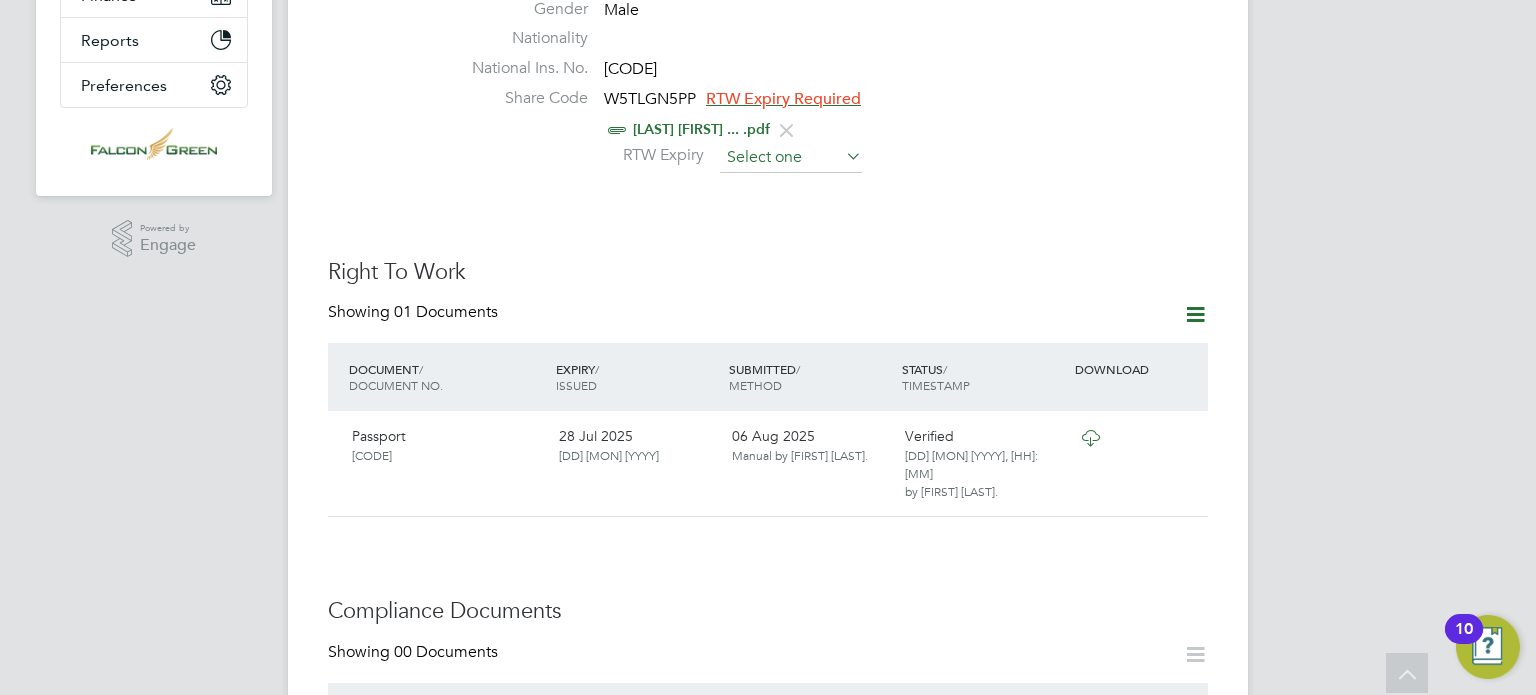 click 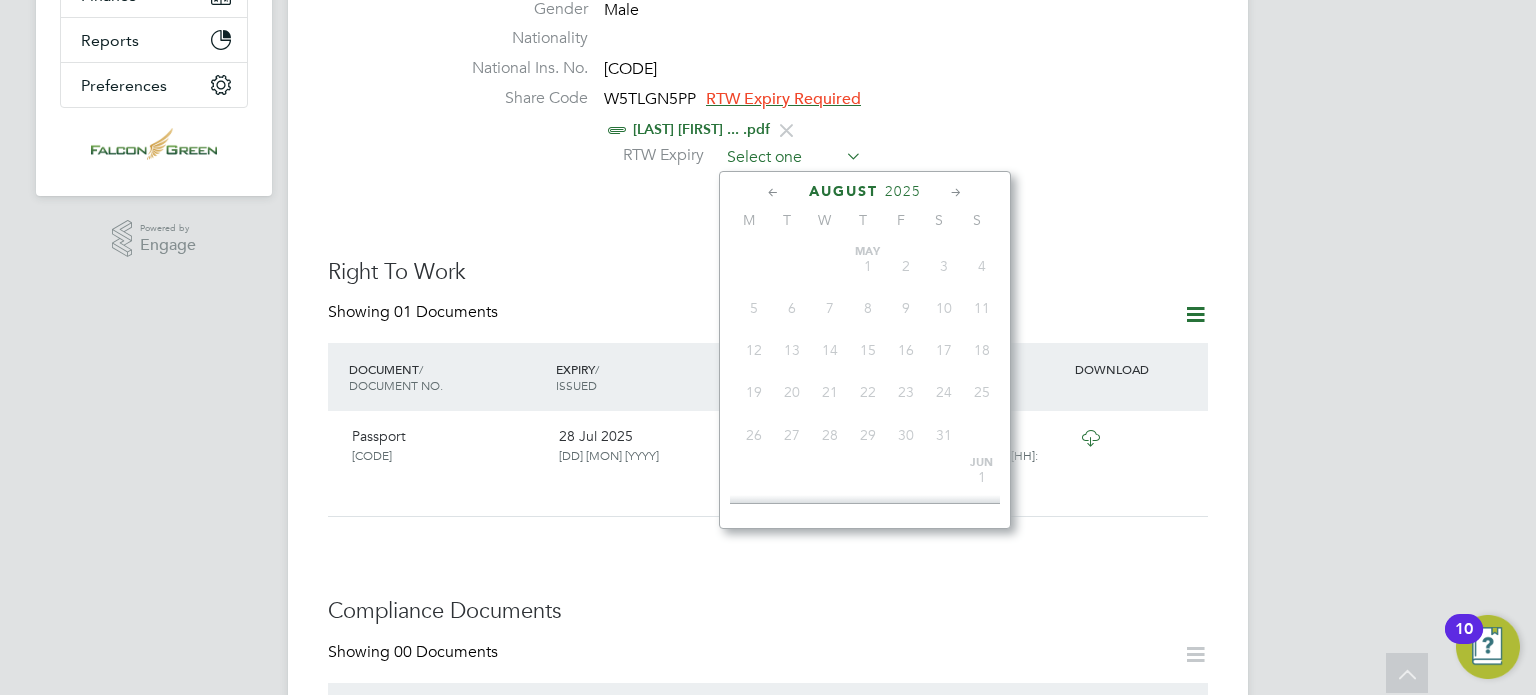 scroll, scrollTop: 652, scrollLeft: 0, axis: vertical 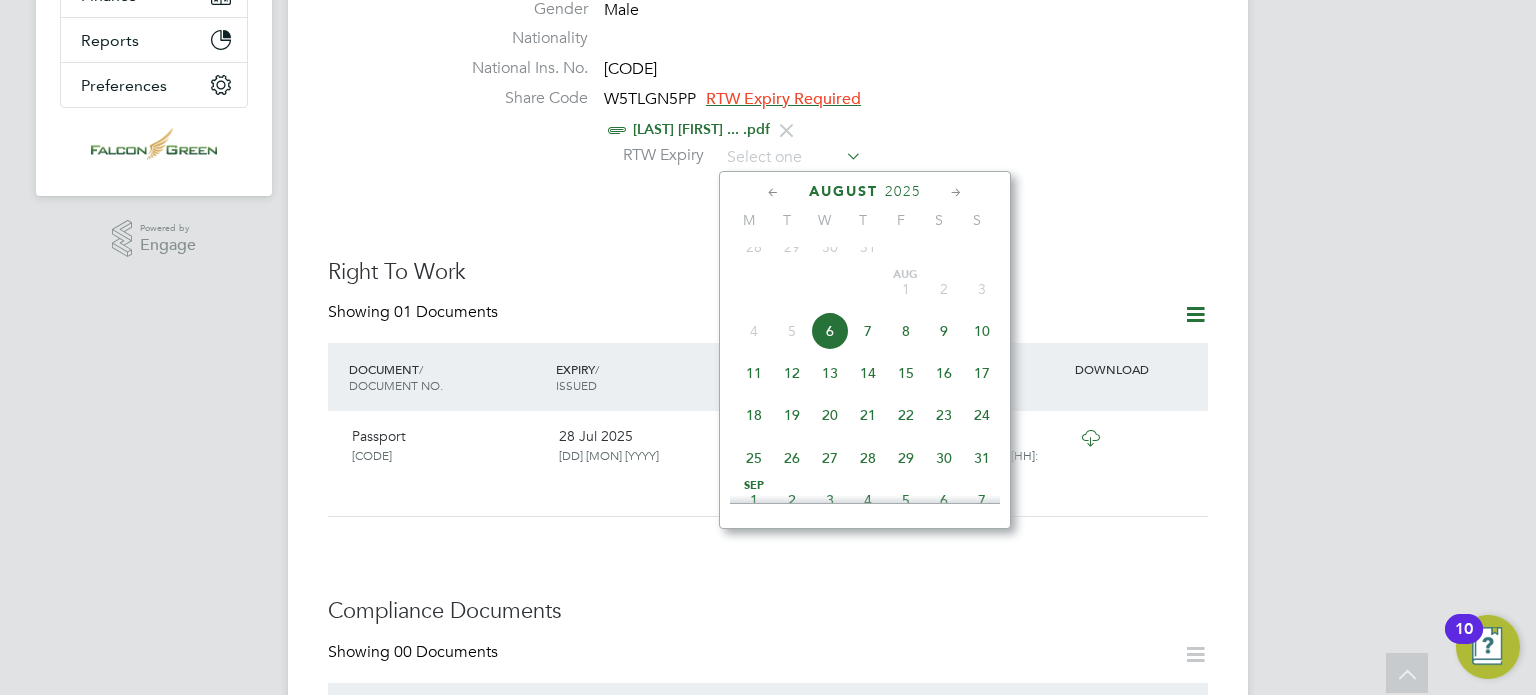 click on "2025" 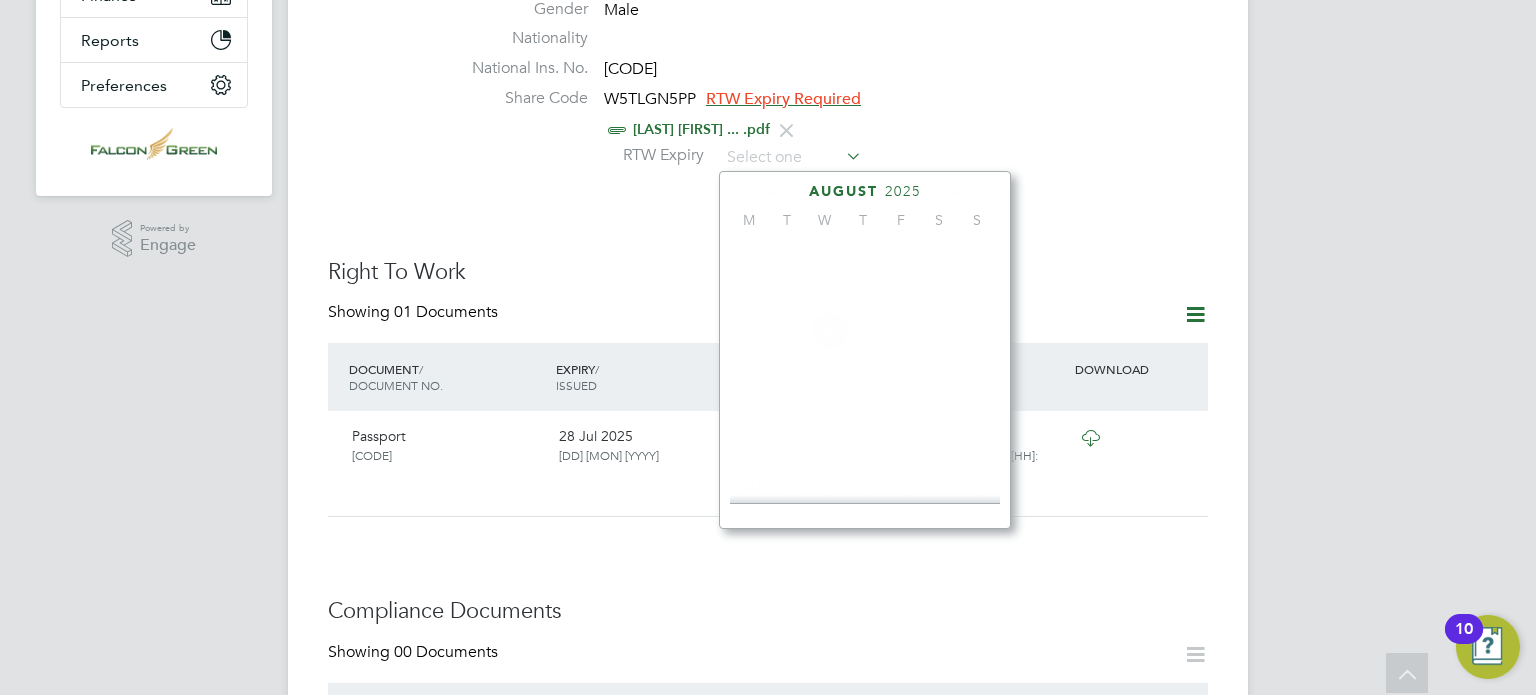 scroll, scrollTop: 535, scrollLeft: 0, axis: vertical 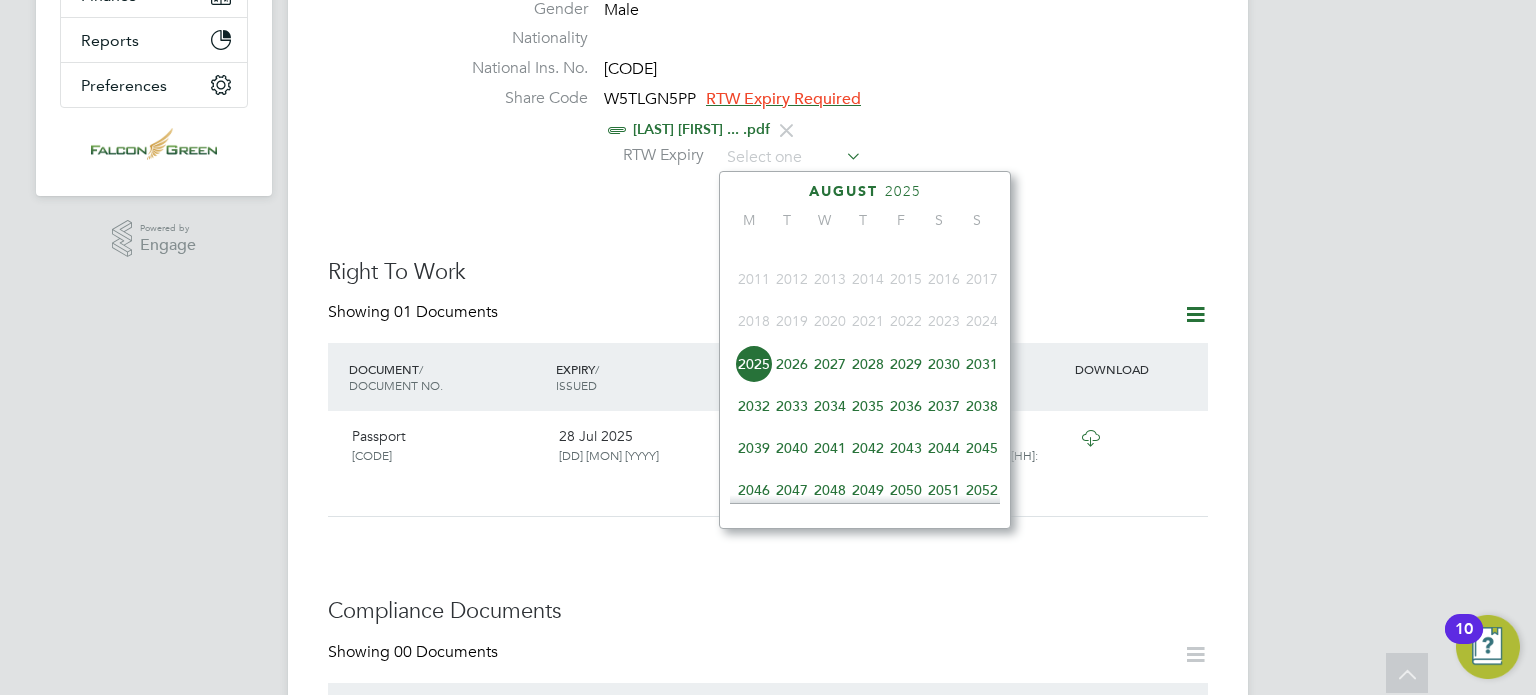 click on "2027" 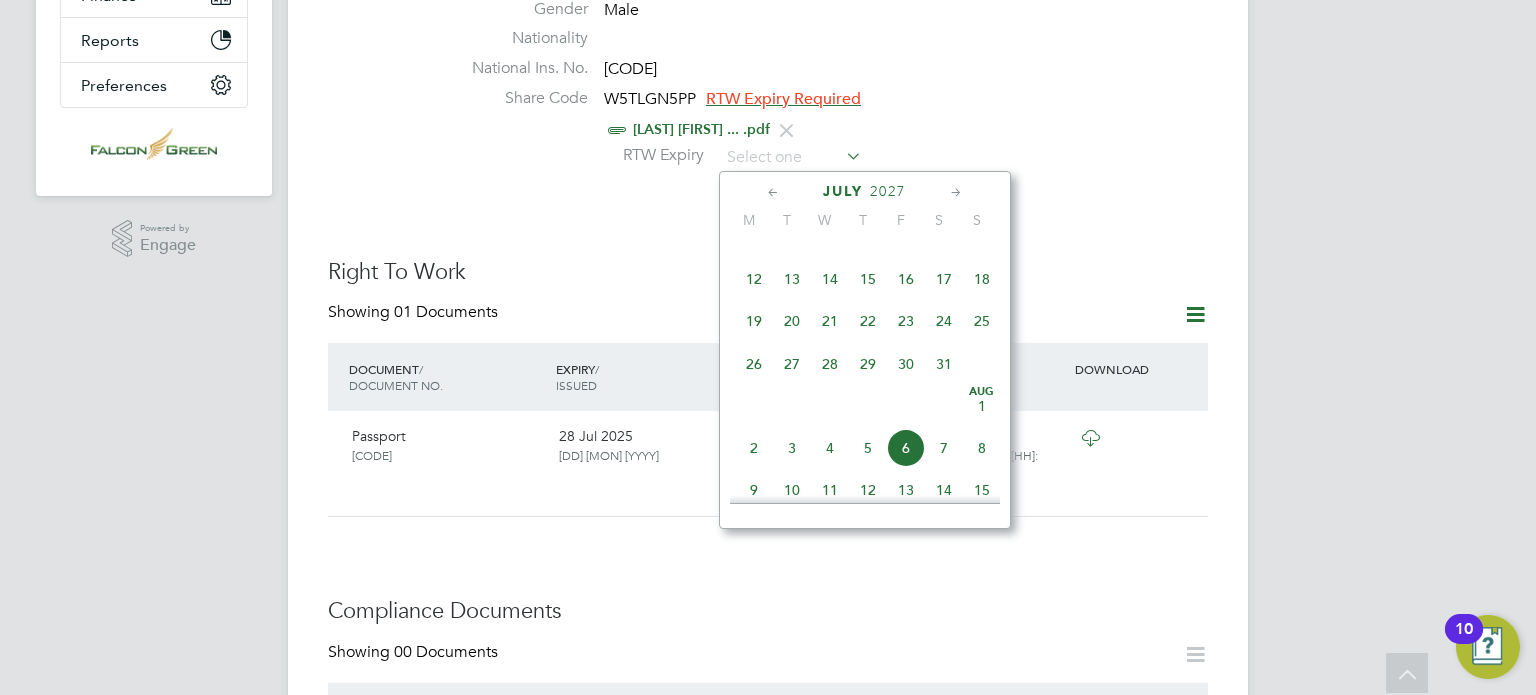 click 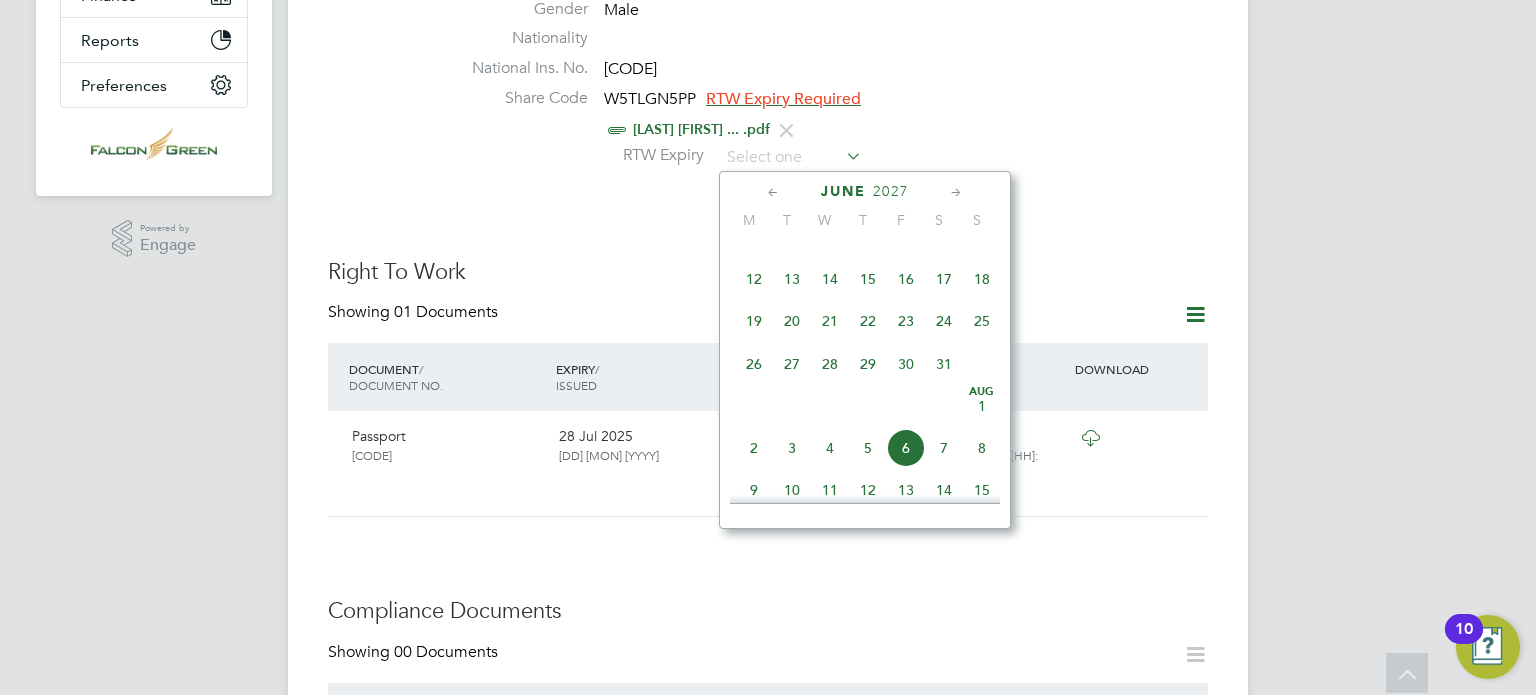 scroll, scrollTop: 260, scrollLeft: 0, axis: vertical 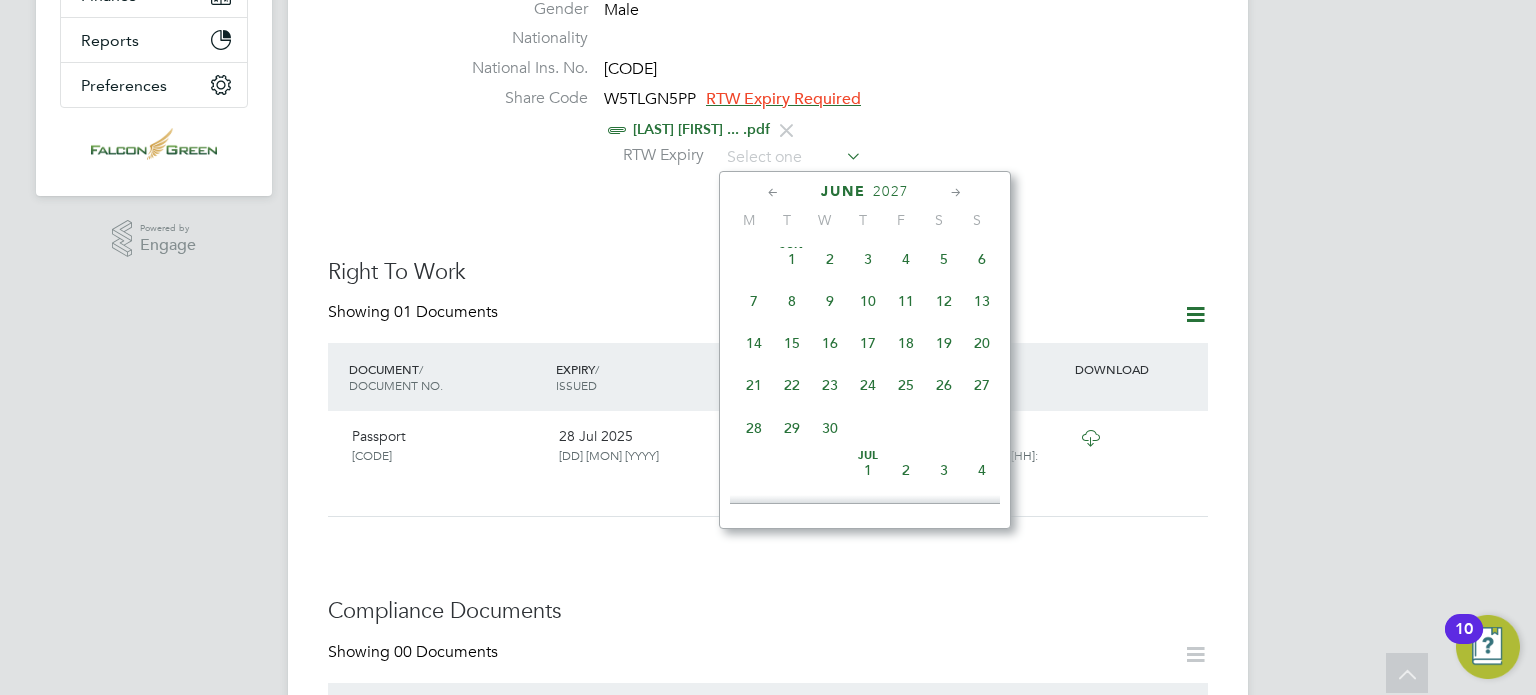 click 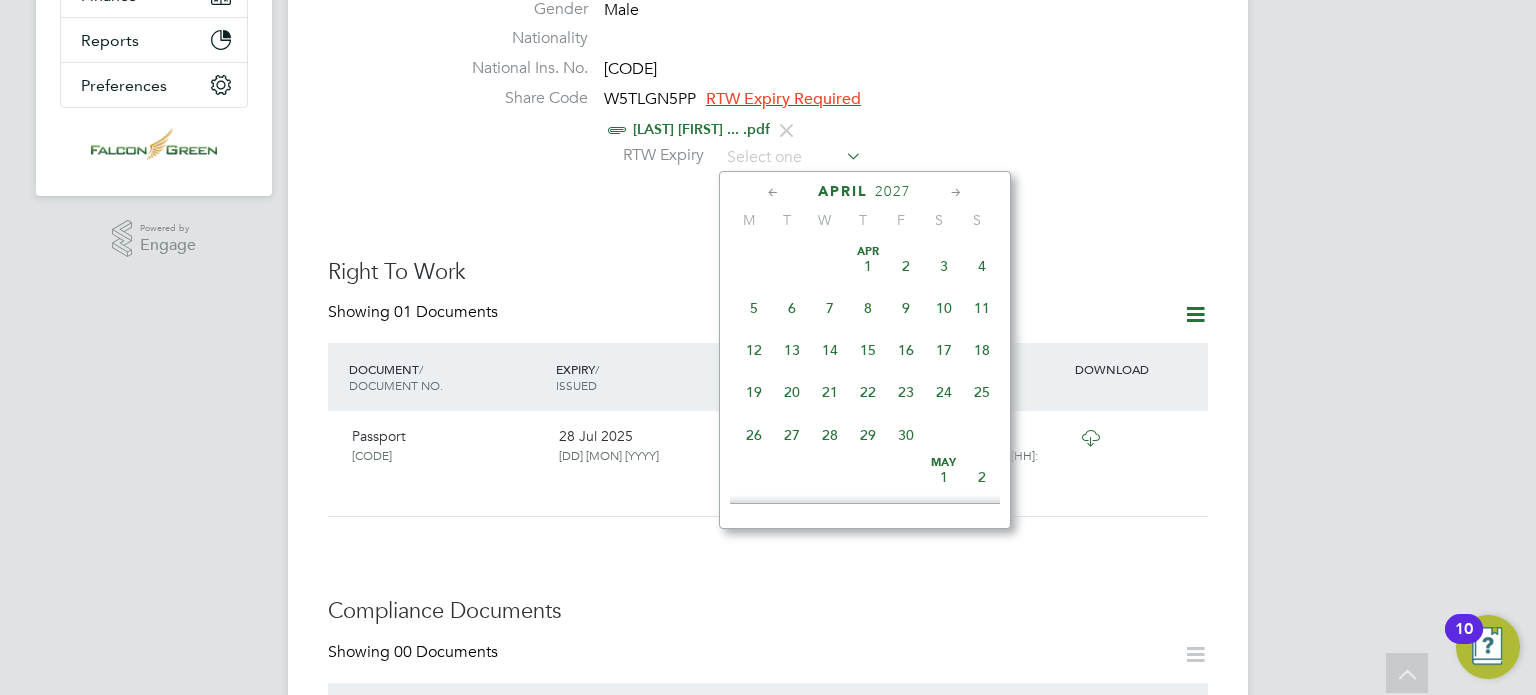 click 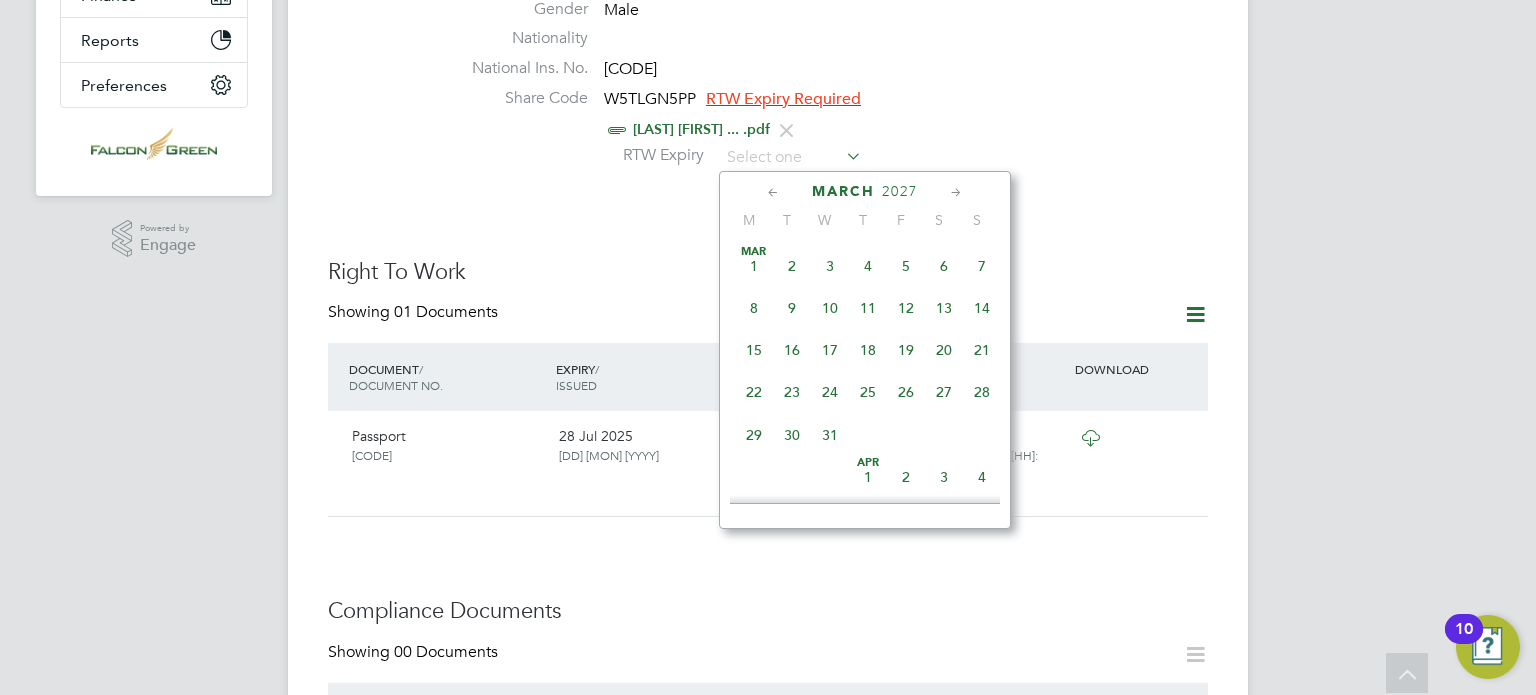 click on "25" 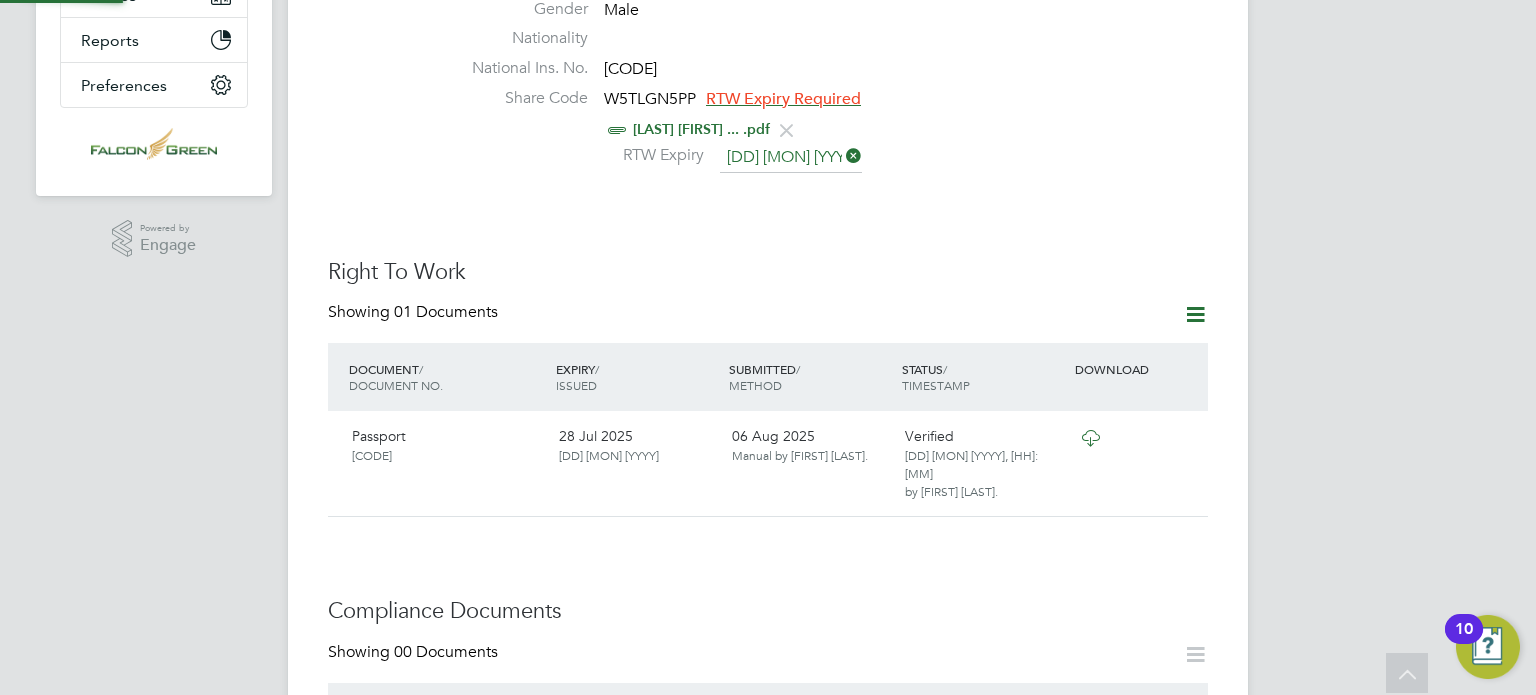 scroll, scrollTop: 10, scrollLeft: 11, axis: both 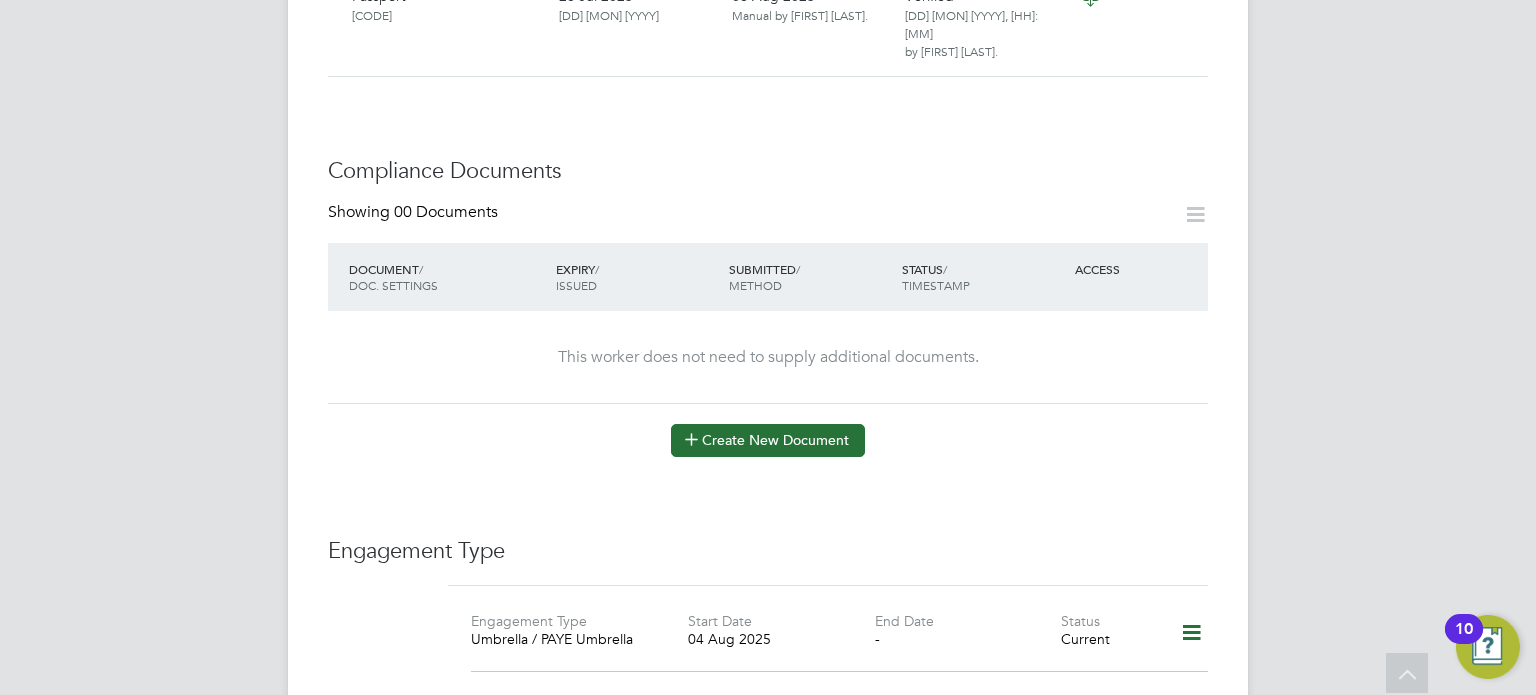 click on "Create New Document" 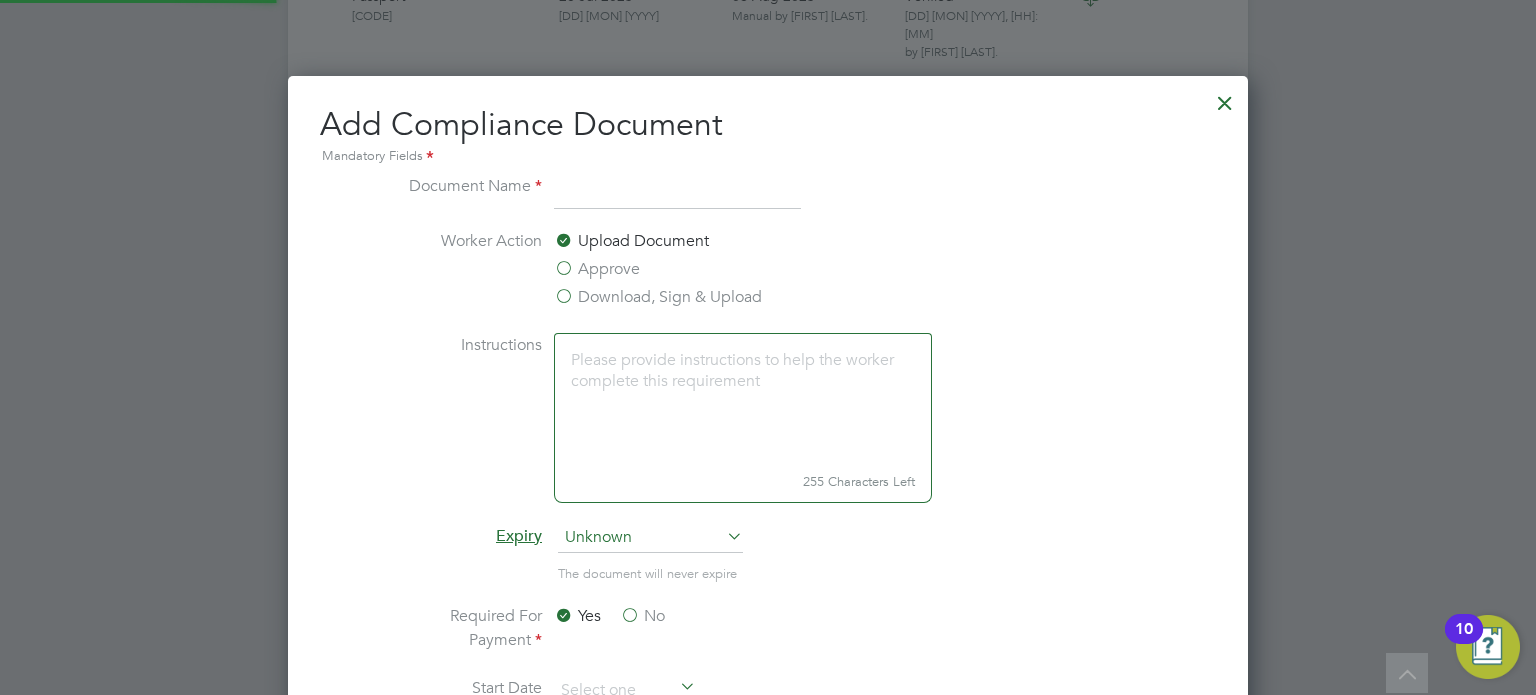 scroll, scrollTop: 9, scrollLeft: 10, axis: both 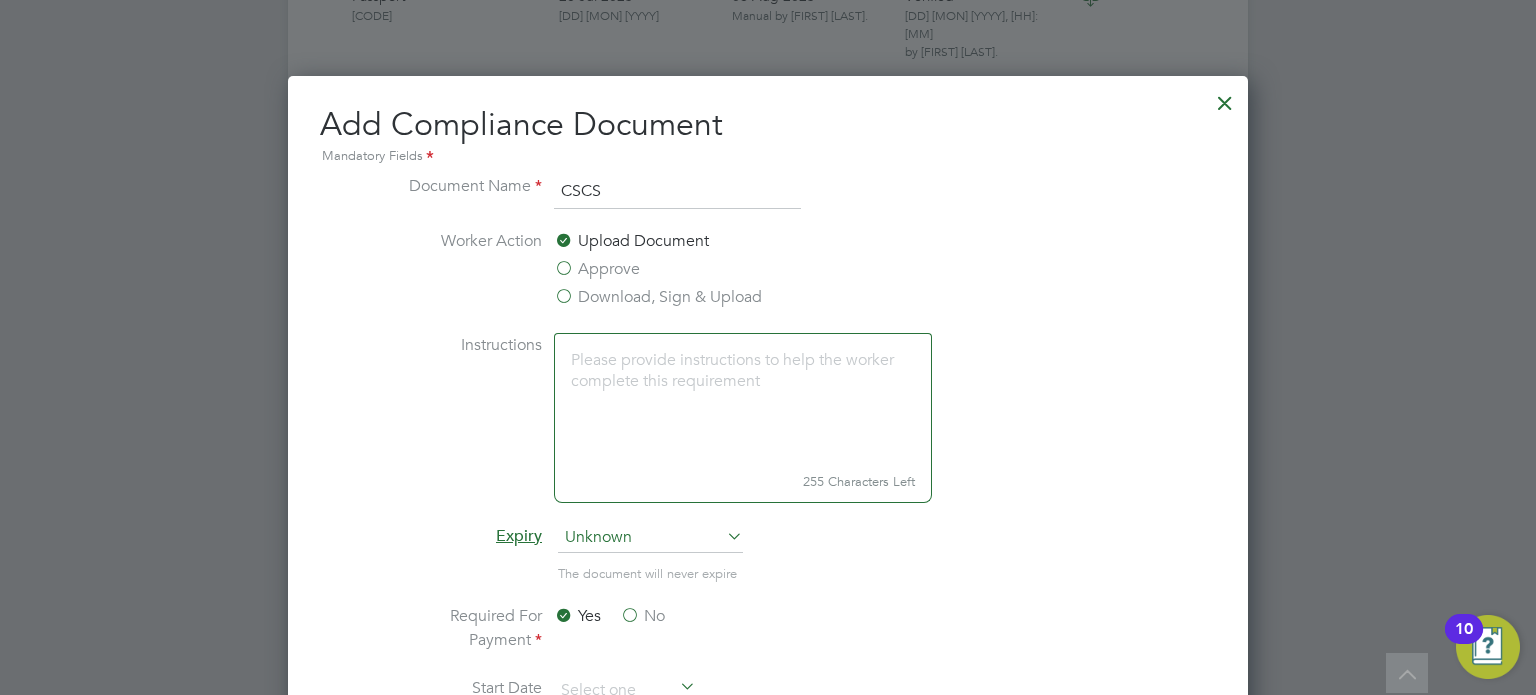 type on "CSCS Card" 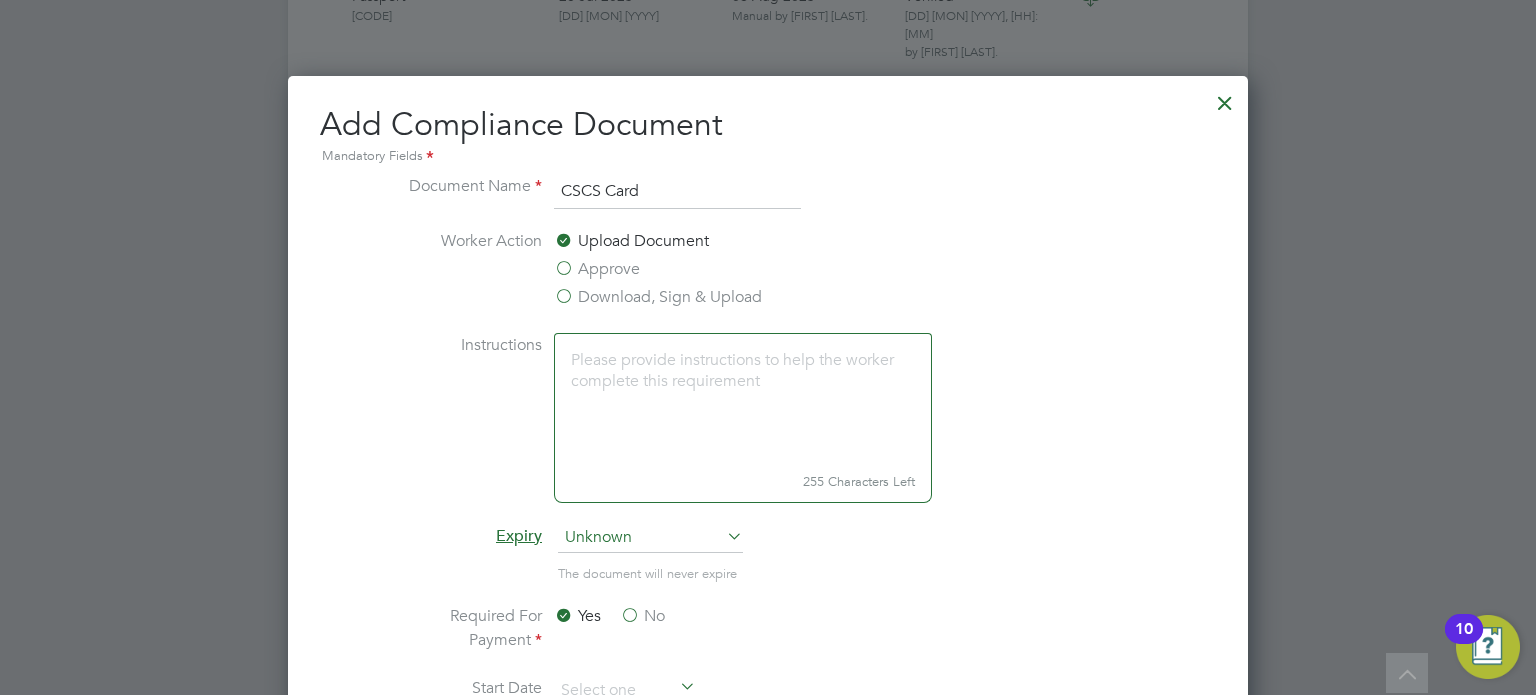click on "Approve" at bounding box center (597, 269) 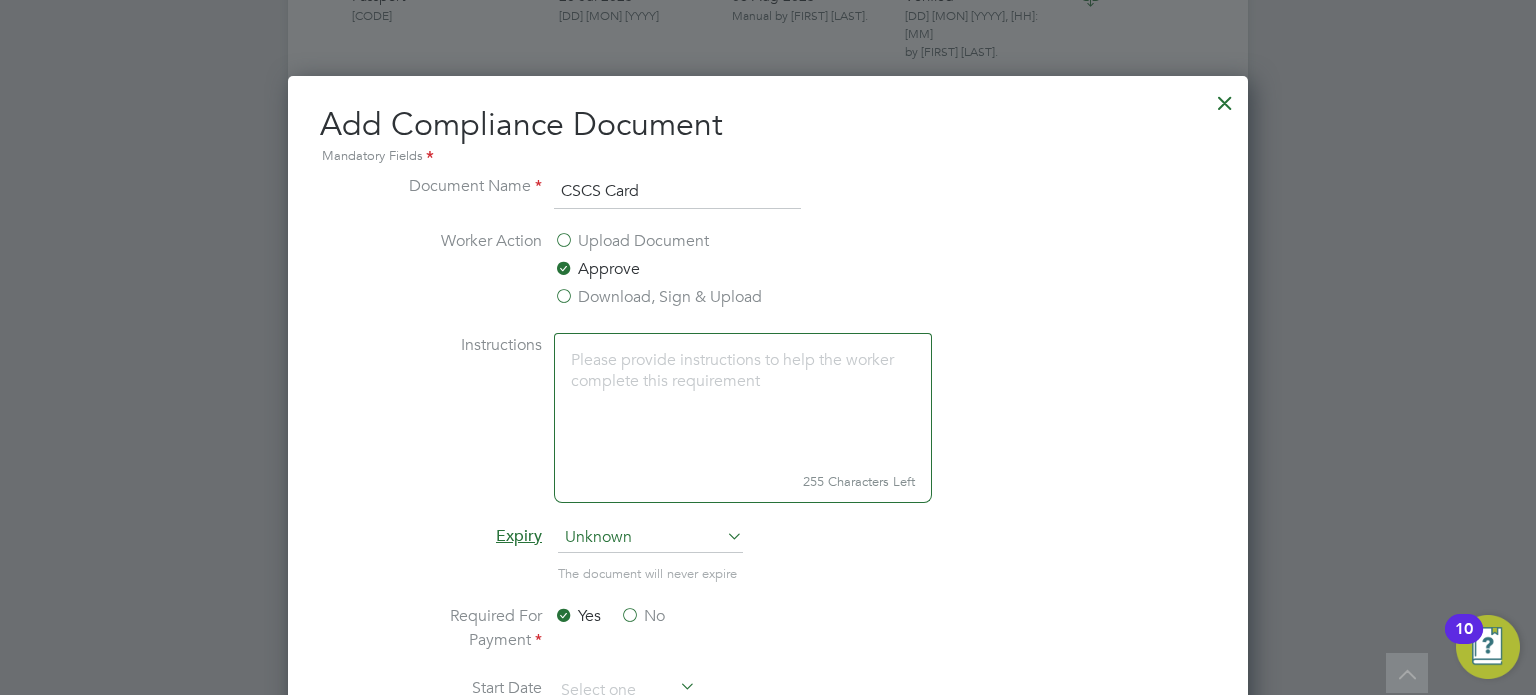 scroll, scrollTop: 9, scrollLeft: 10, axis: both 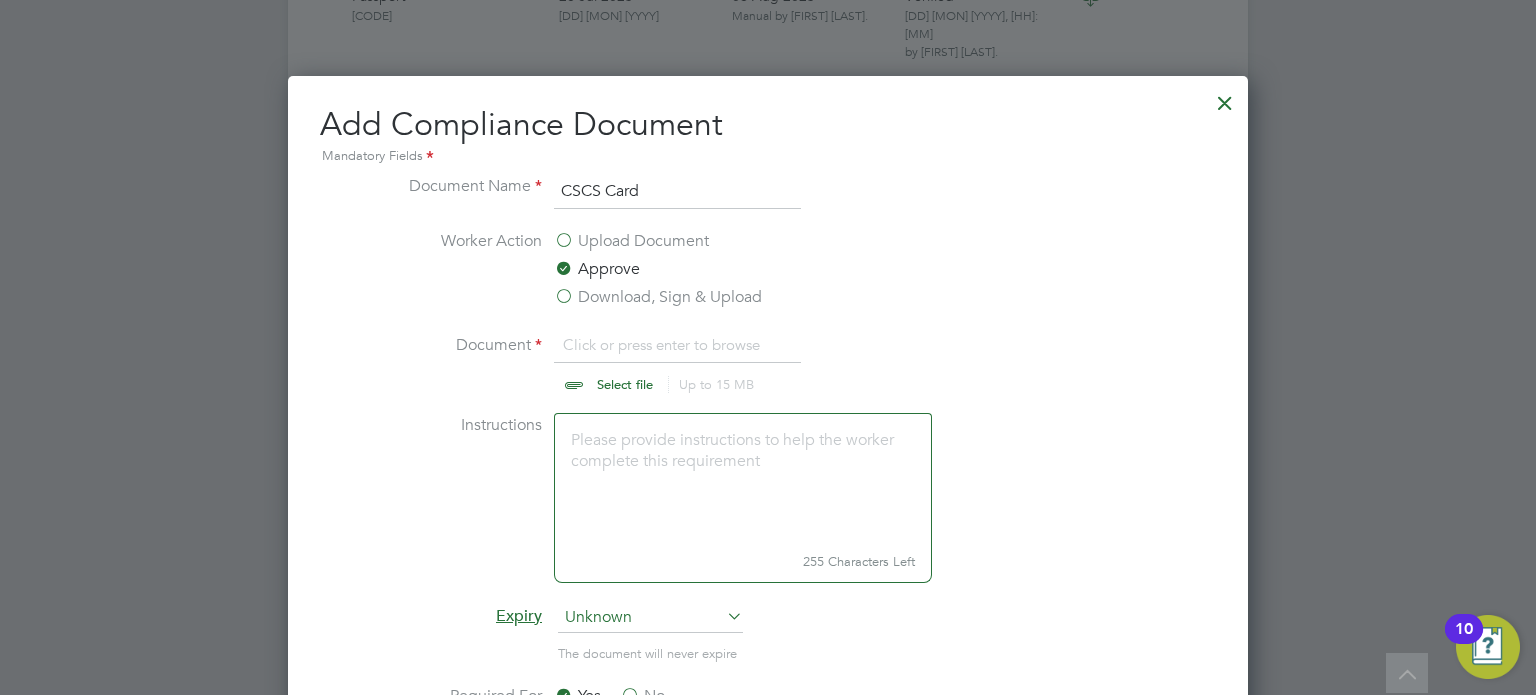 click at bounding box center (644, 363) 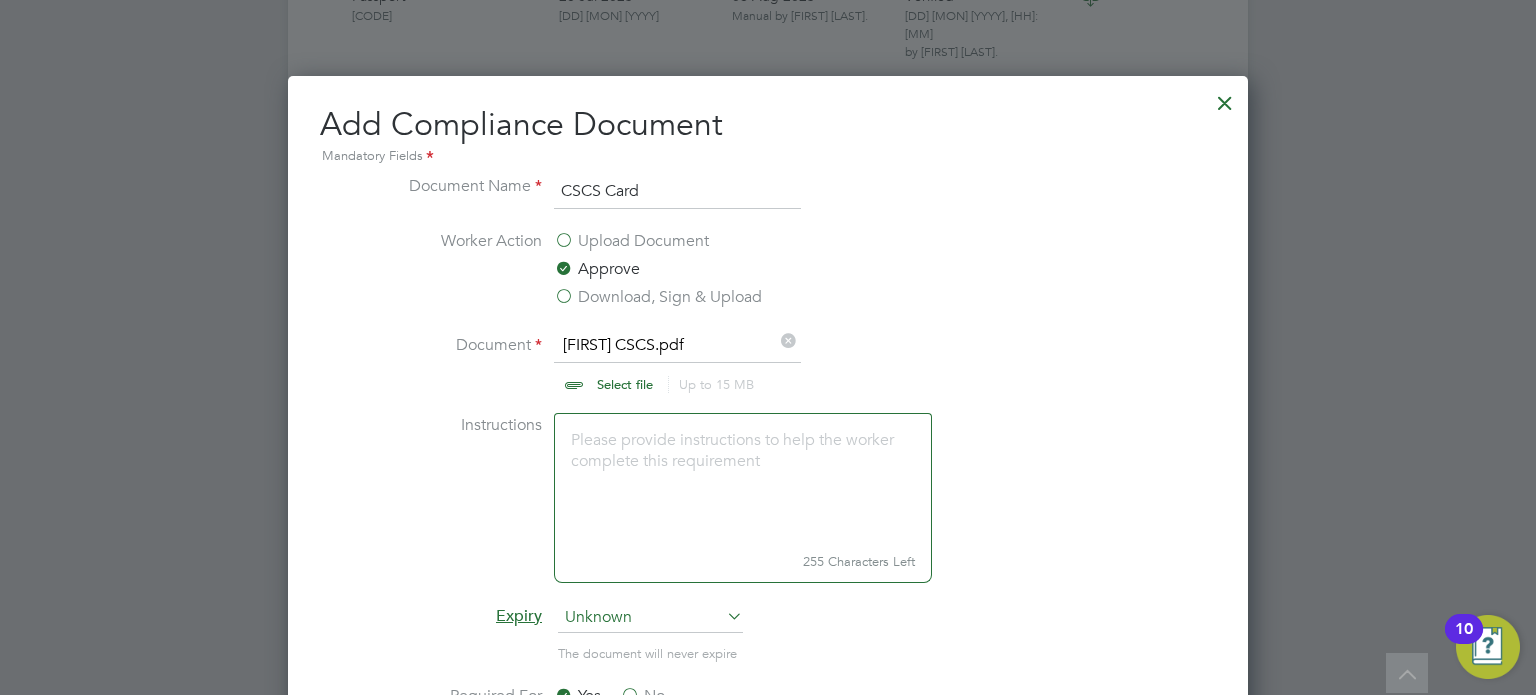 click at bounding box center [743, 479] 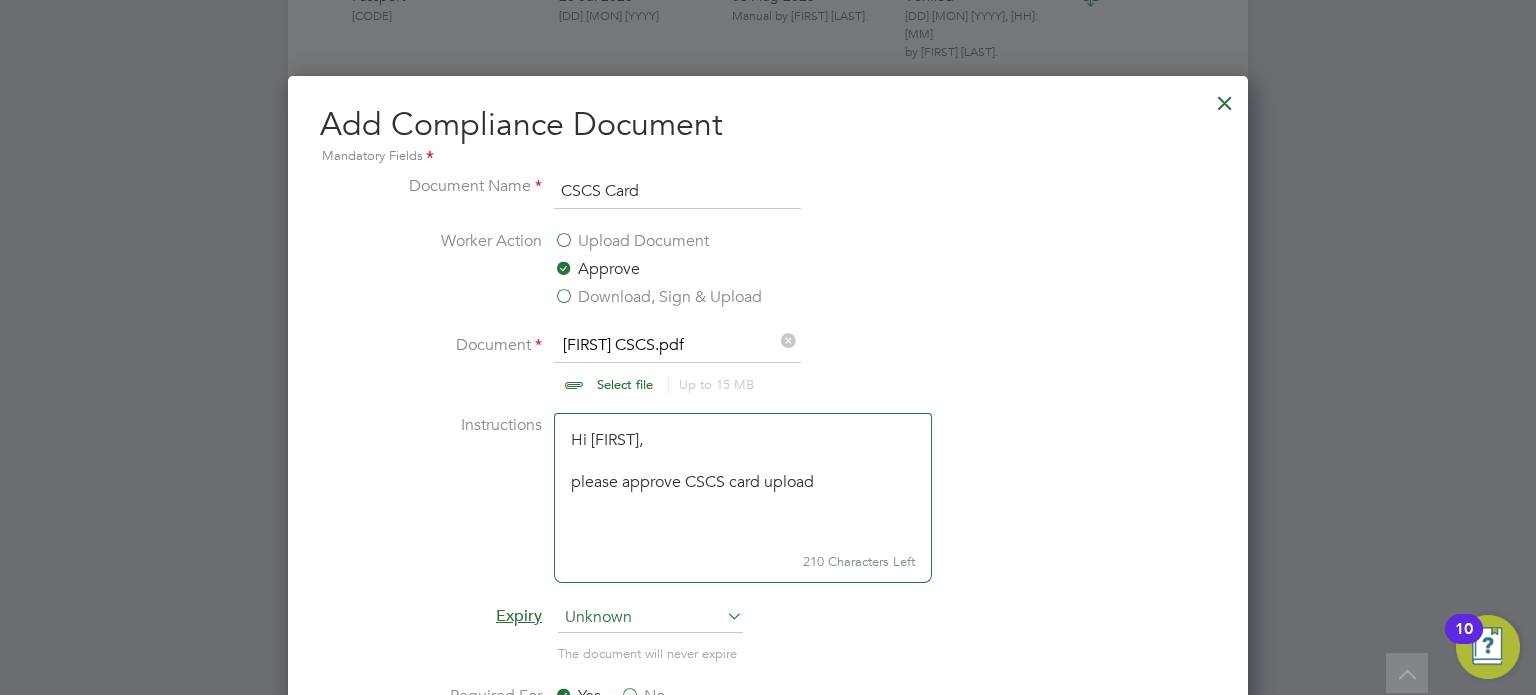 click on "Hi Benedith,
please approve CSCS card upload" at bounding box center (743, 479) 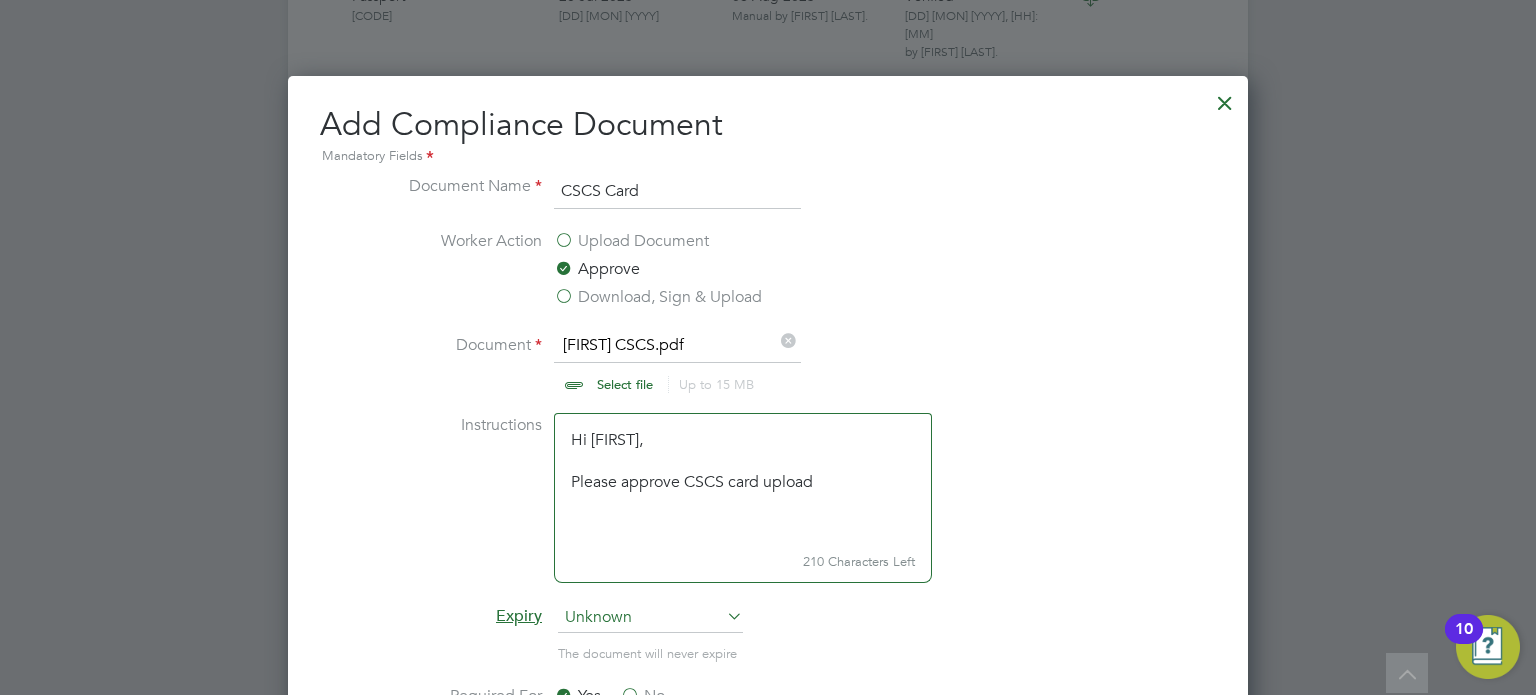 click on "Hi Benedith,
Please approve CSCS card upload" at bounding box center (743, 479) 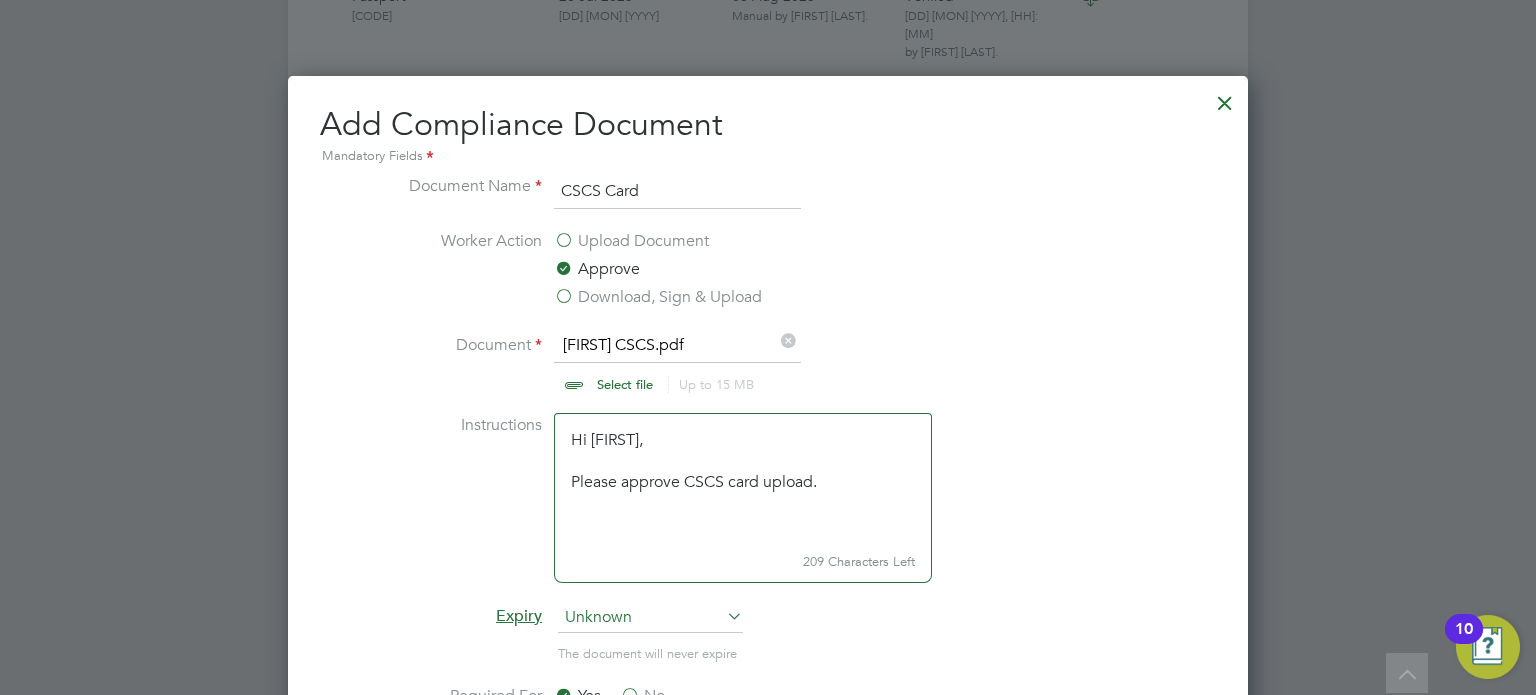 type on "Hi Benedith,
Please approve CSCS card upload." 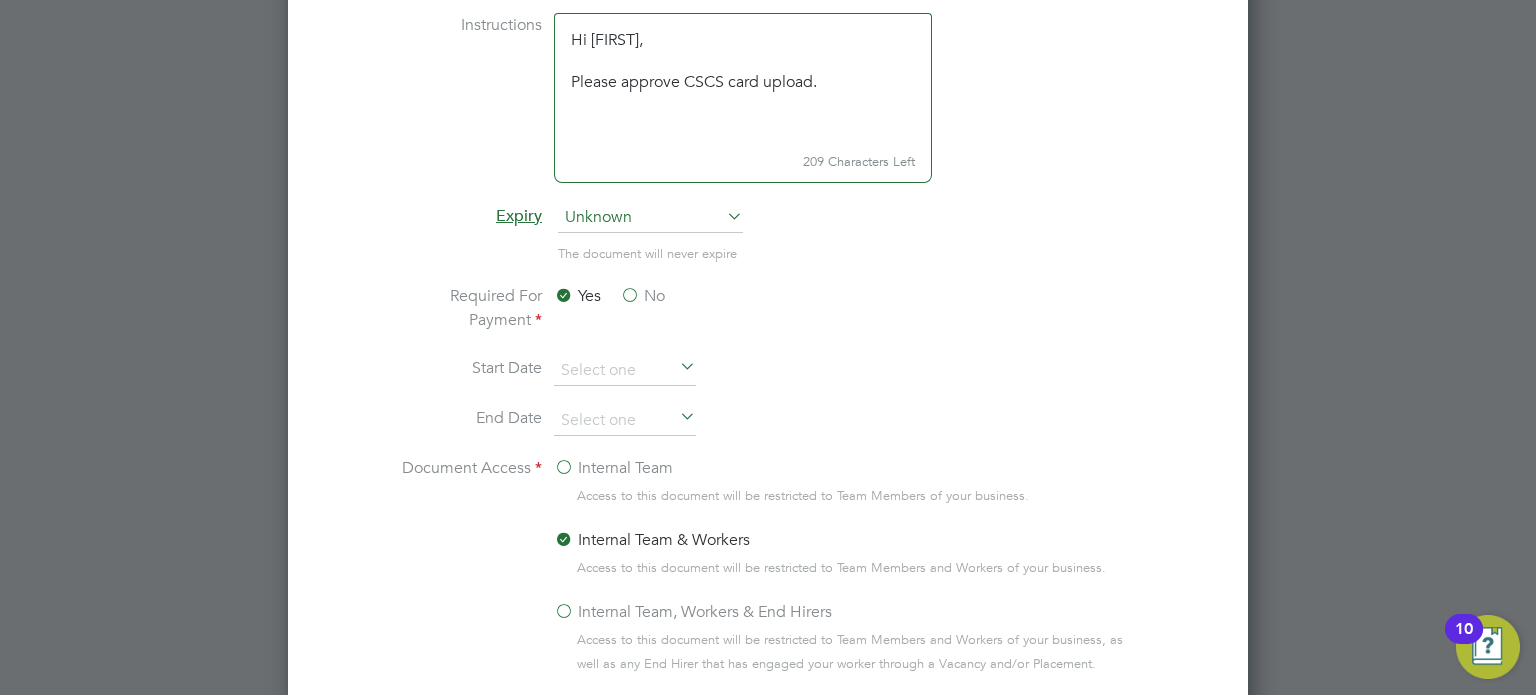 scroll, scrollTop: 1400, scrollLeft: 0, axis: vertical 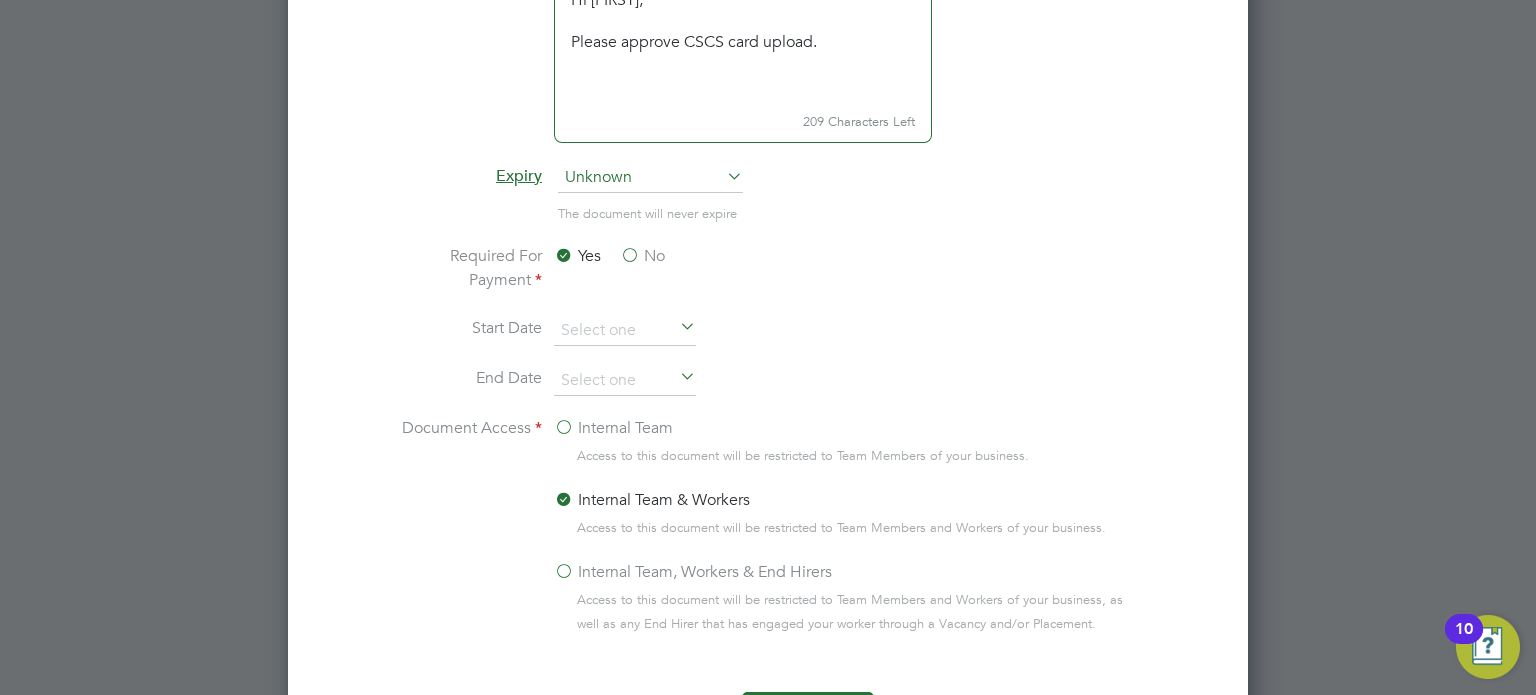 click on "No" at bounding box center [642, 256] 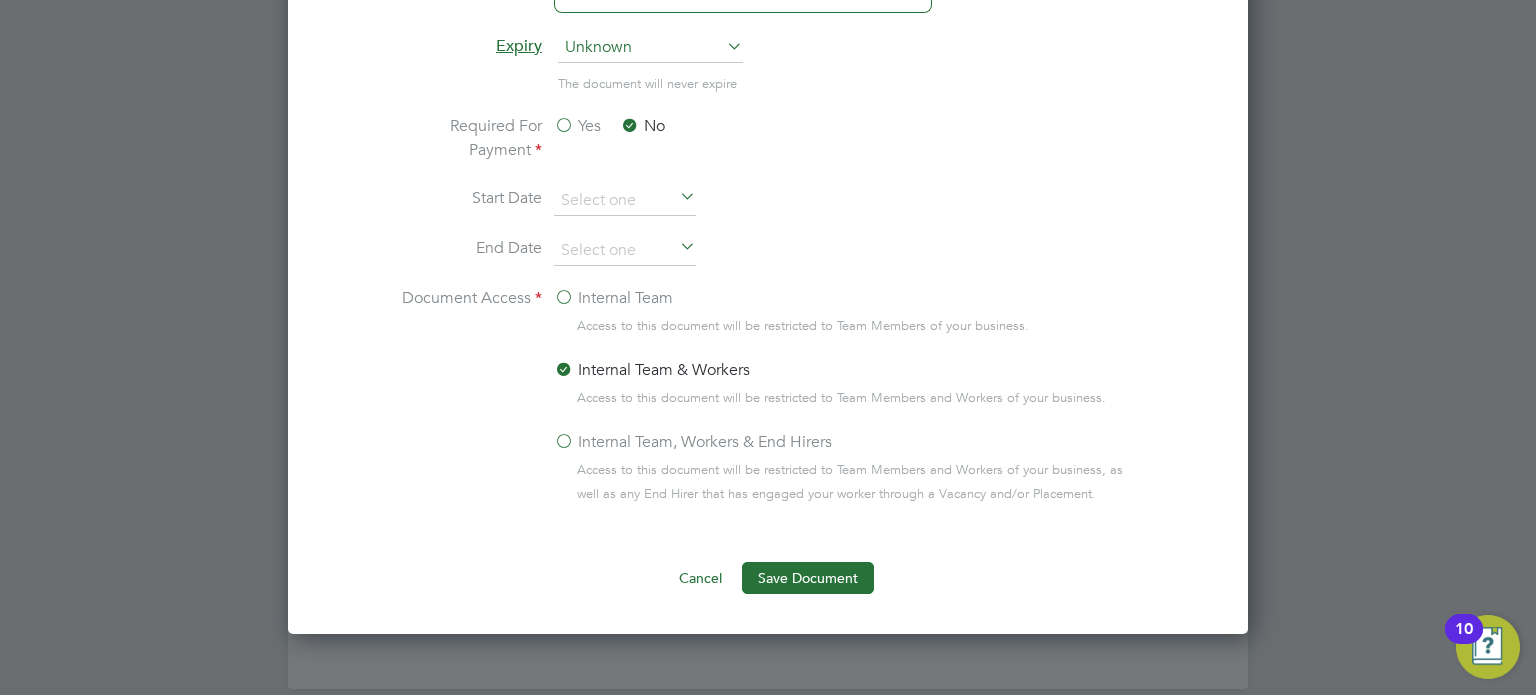 scroll, scrollTop: 1531, scrollLeft: 0, axis: vertical 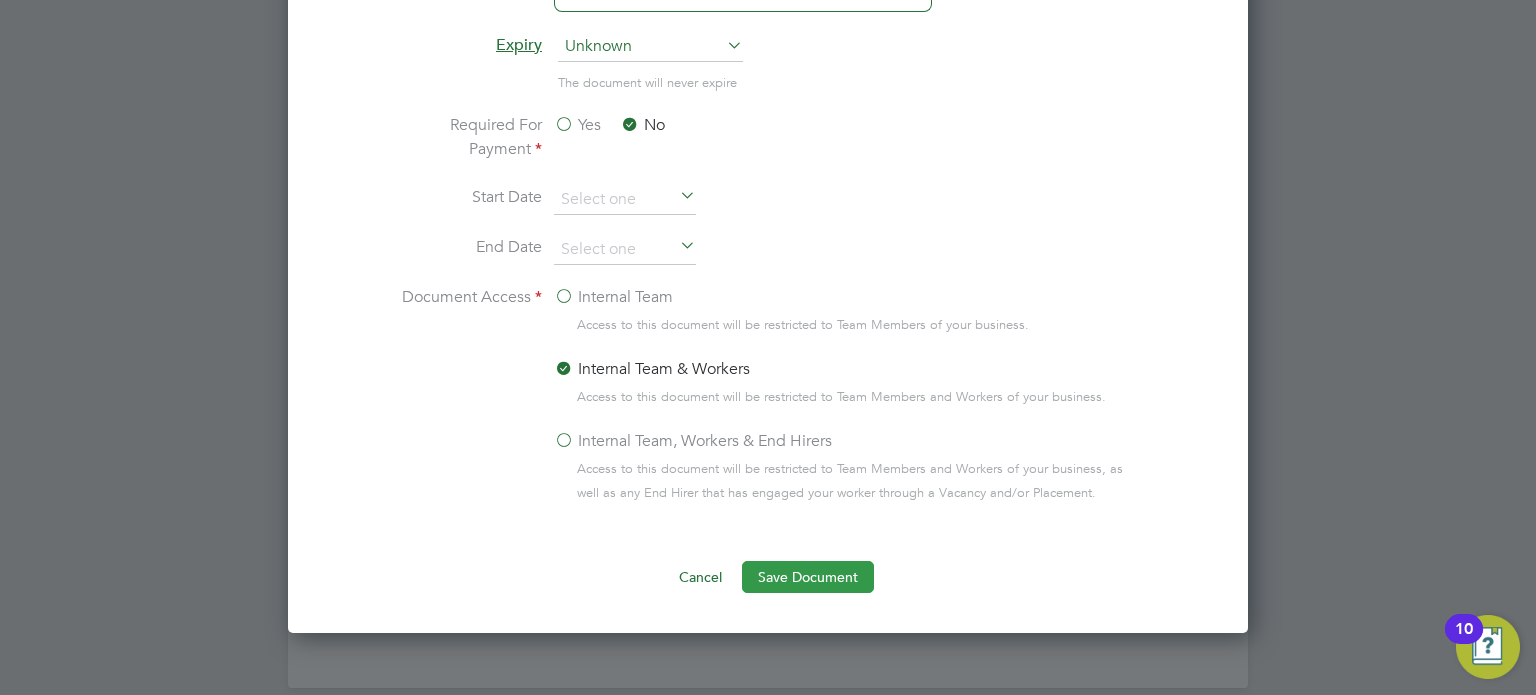 click on "Save Document" at bounding box center [808, 577] 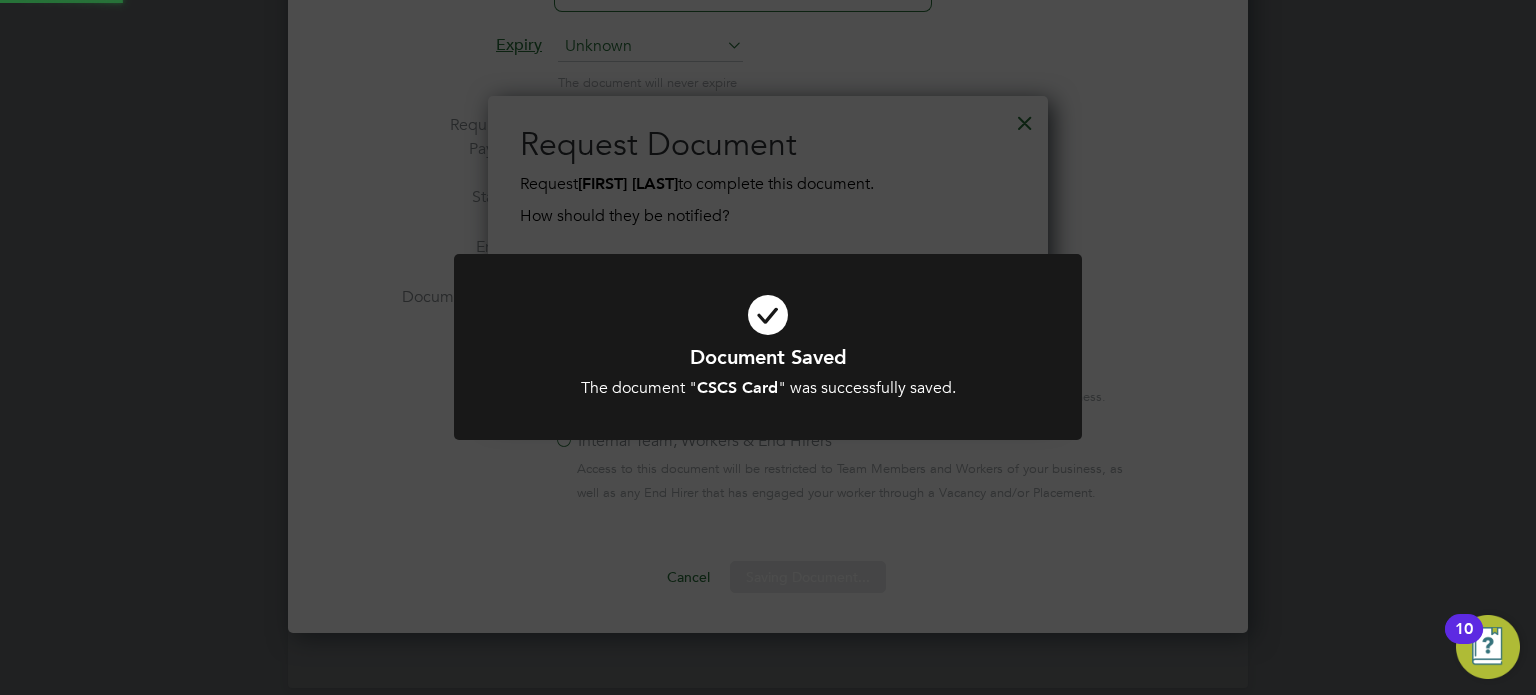 scroll, scrollTop: 9, scrollLeft: 10, axis: both 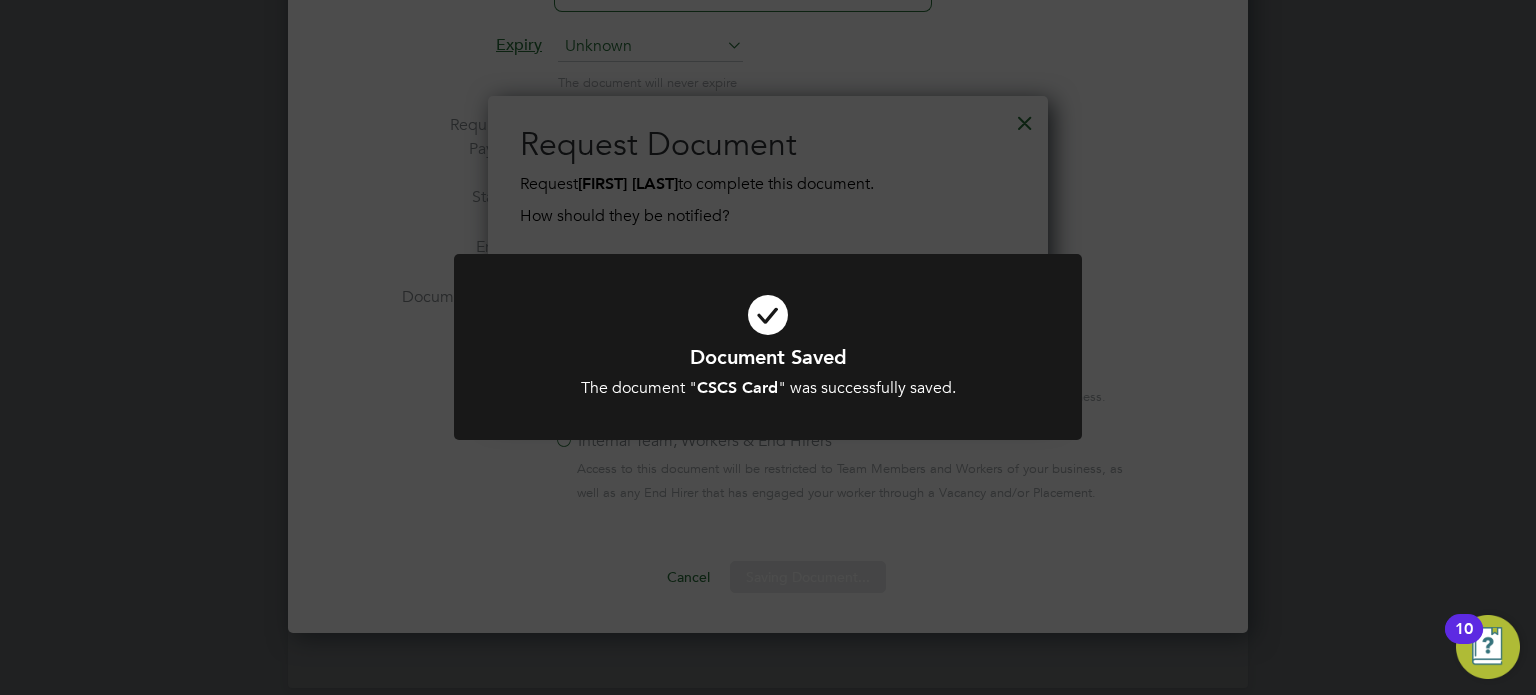 click on "Document Saved The document " CSCS Card " was successfully saved. Cancel Okay" 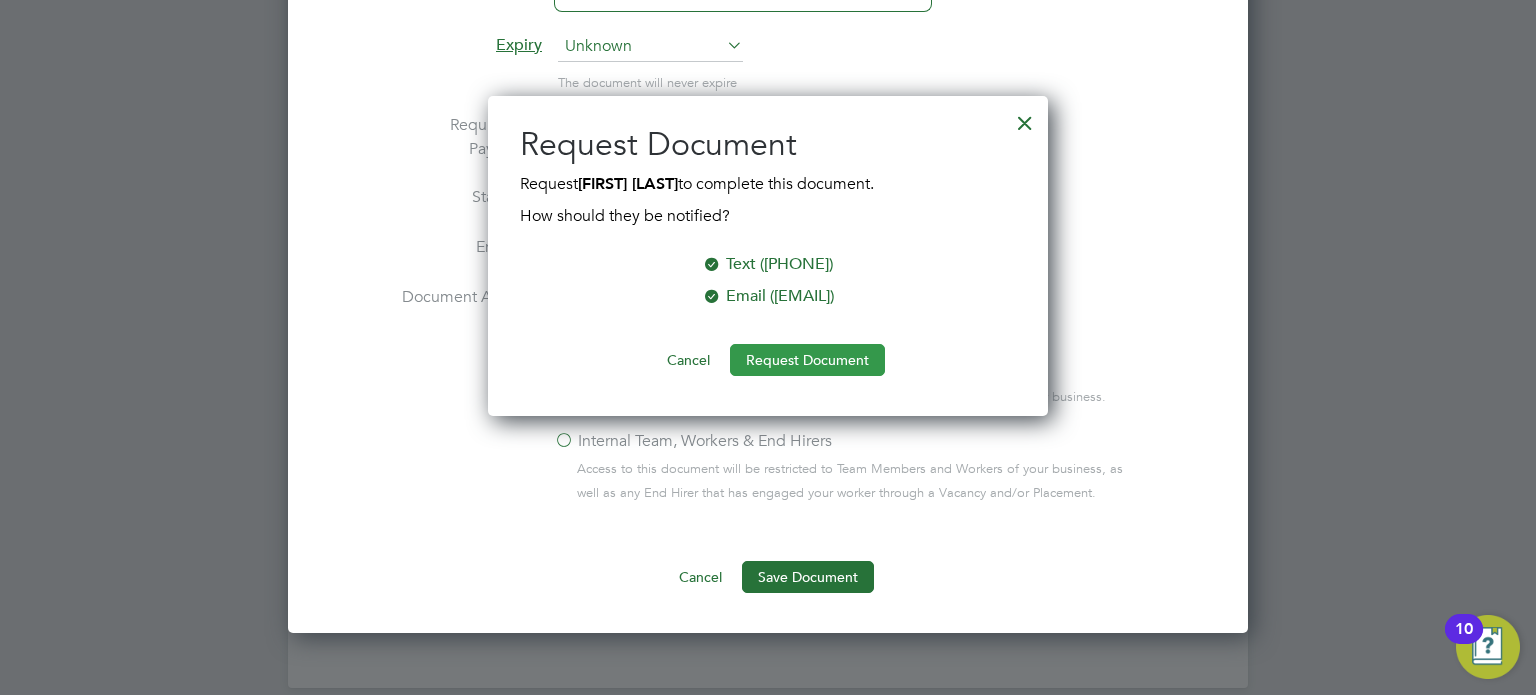 click on "Request Document" at bounding box center (807, 360) 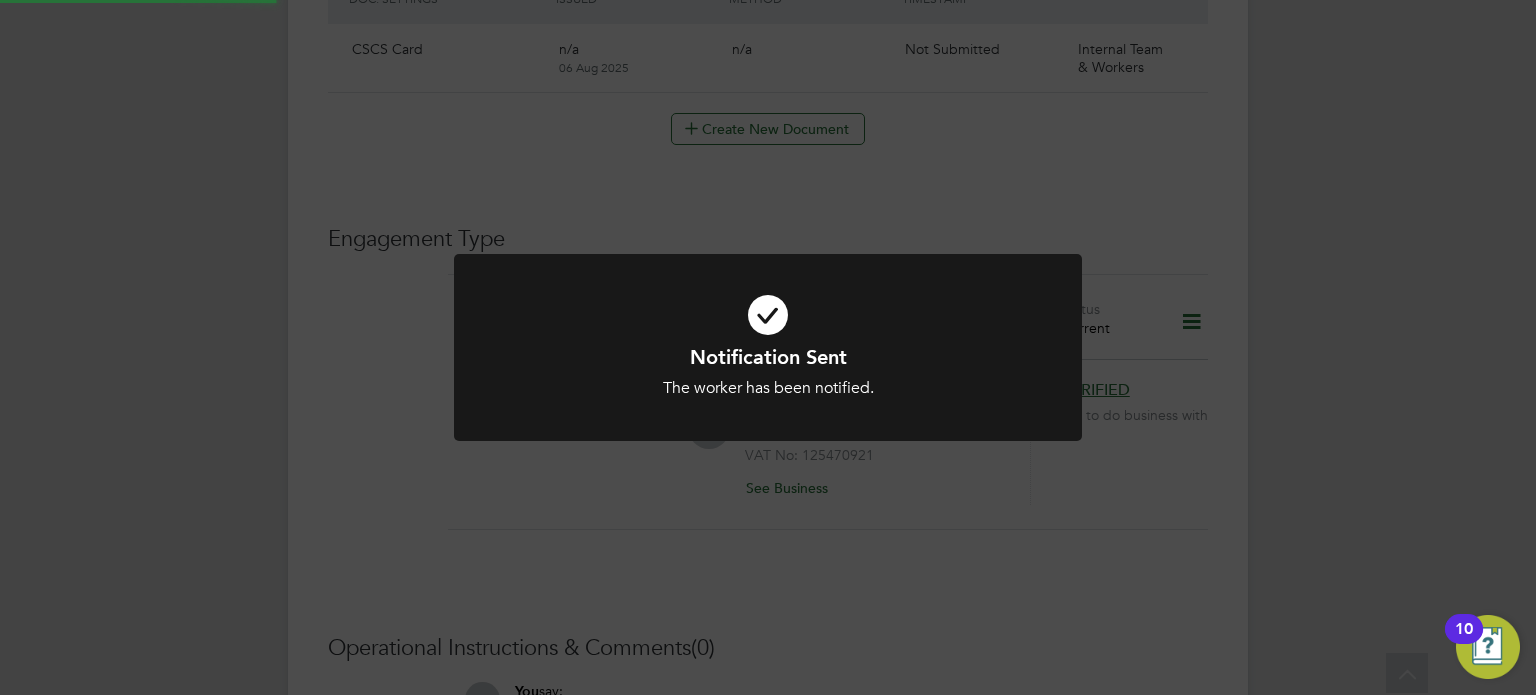 scroll, scrollTop: 1507, scrollLeft: 0, axis: vertical 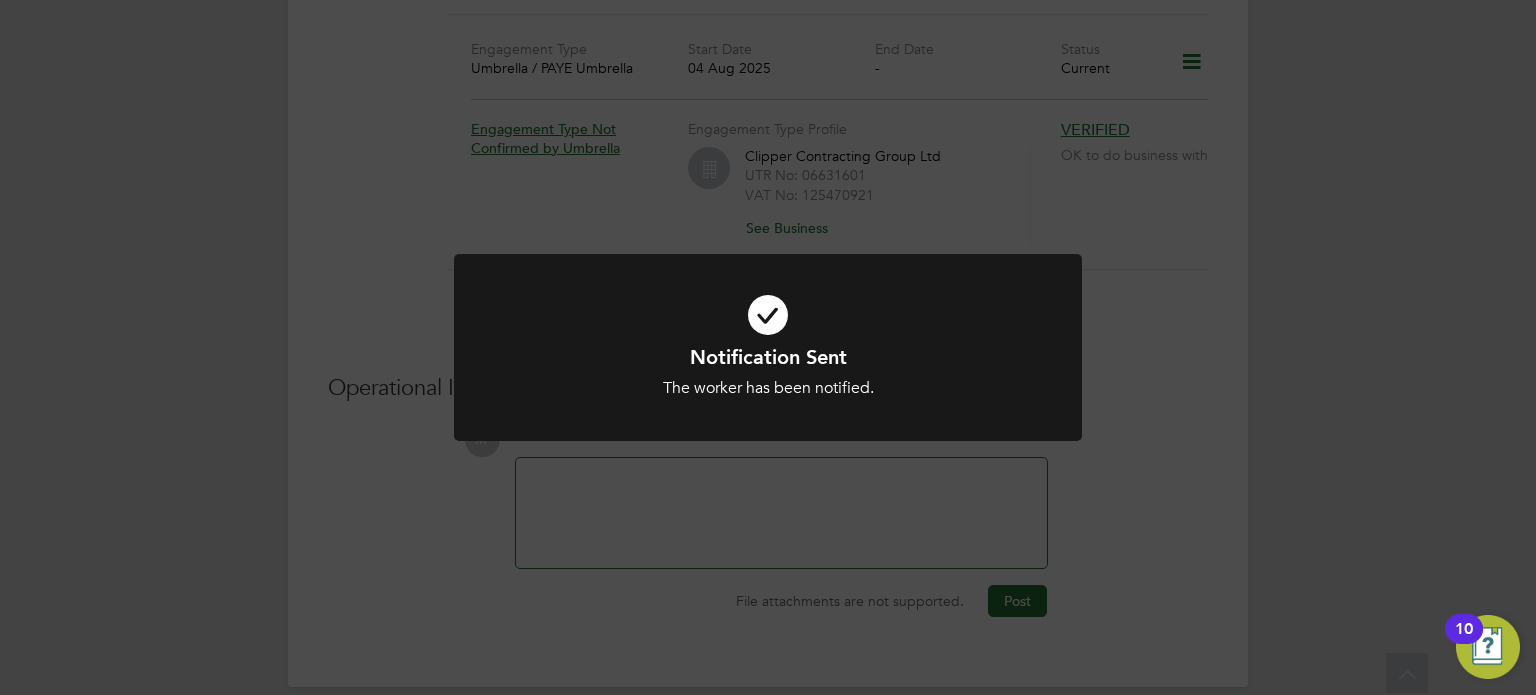 click on "Notification Sent The worker has been notified. Cancel Okay" 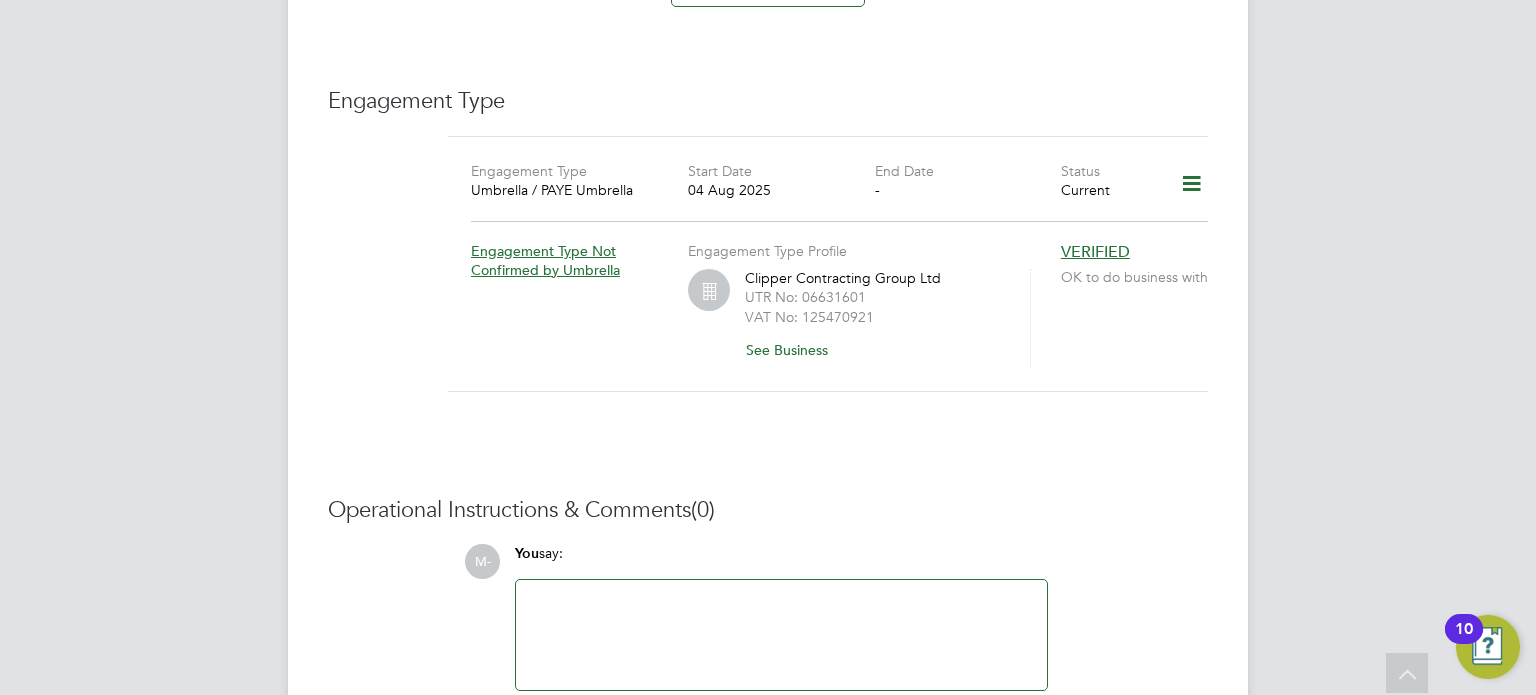 scroll, scrollTop: 1347, scrollLeft: 0, axis: vertical 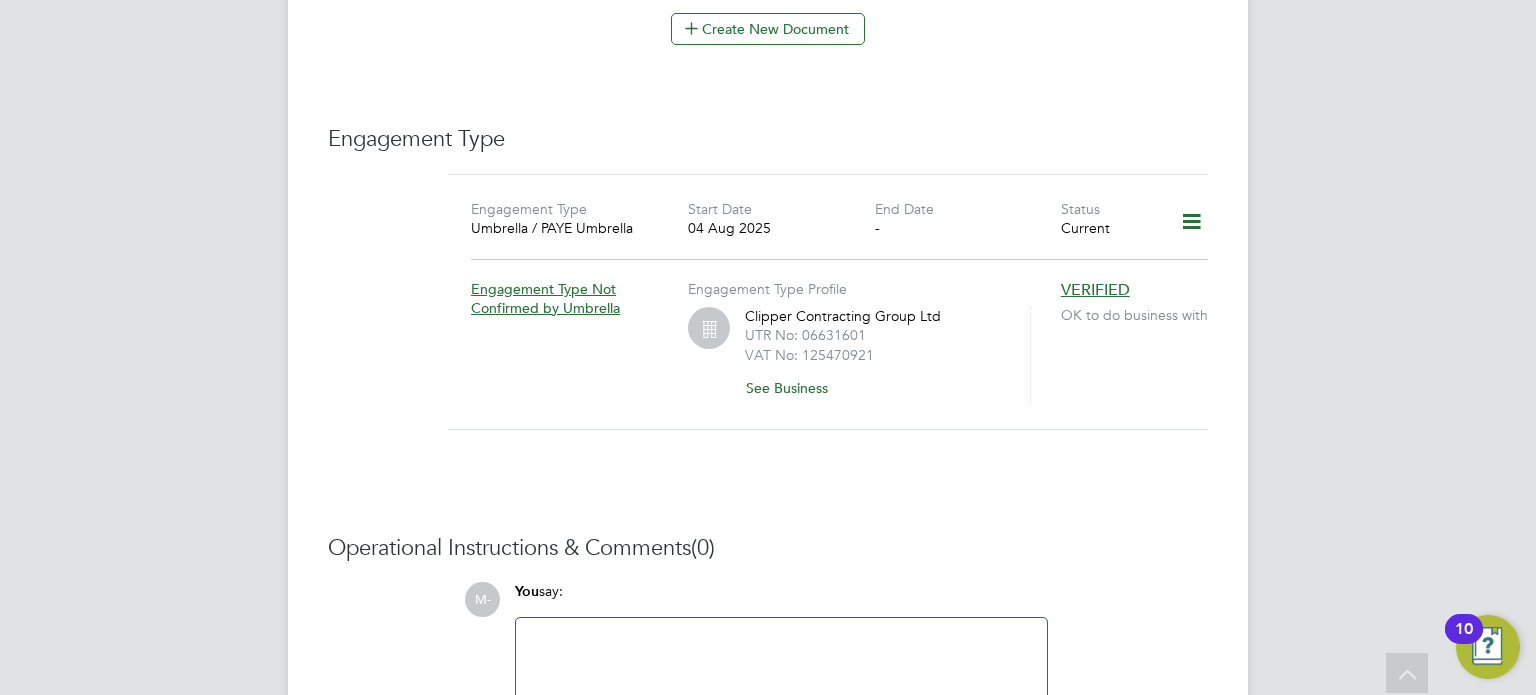 click 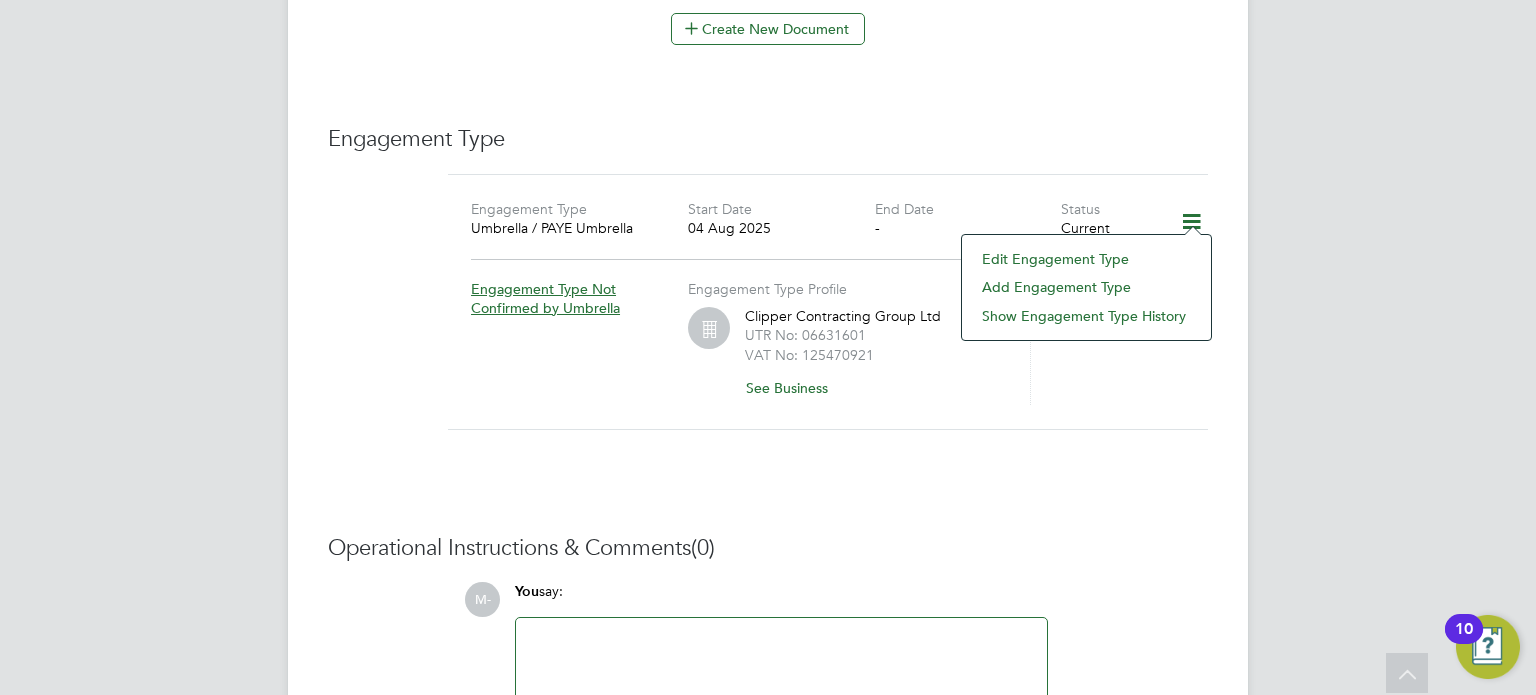 click on "Edit Engagement Type" 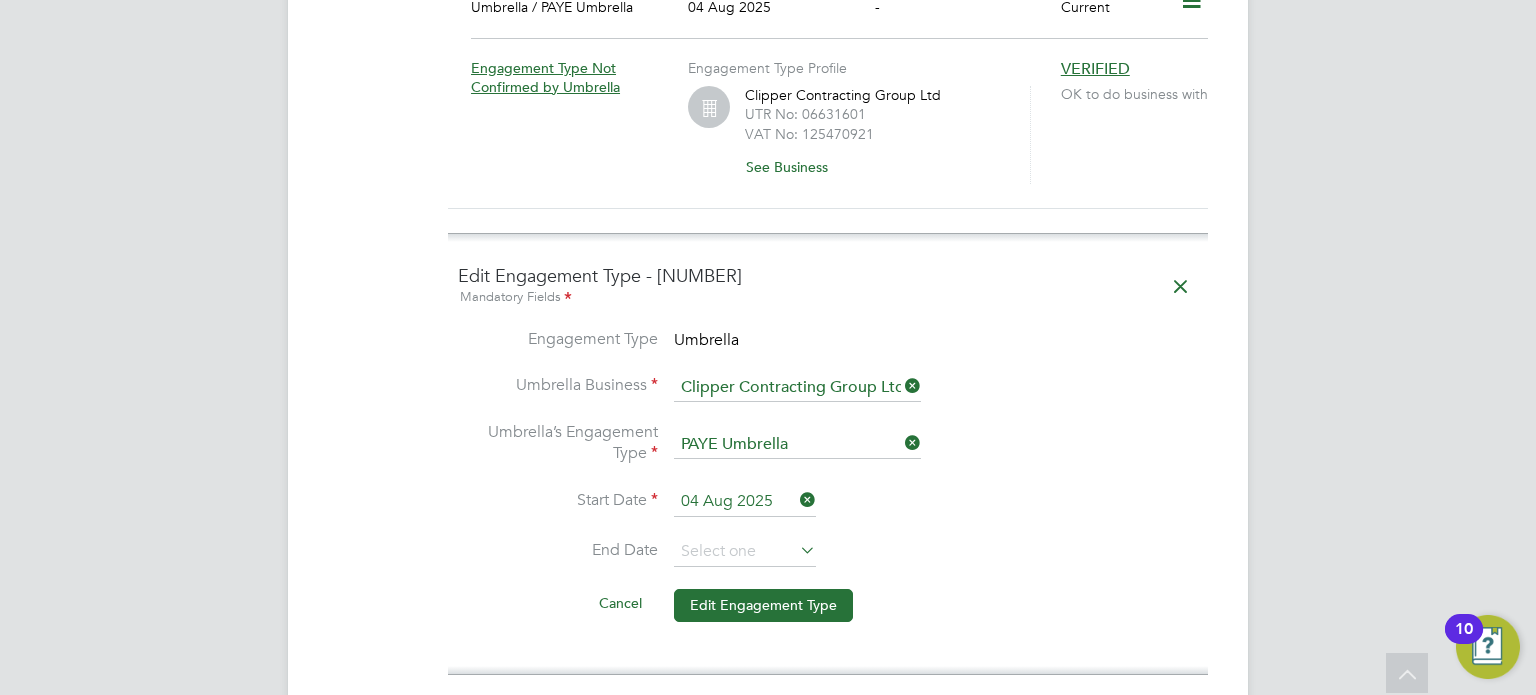 scroll, scrollTop: 1587, scrollLeft: 0, axis: vertical 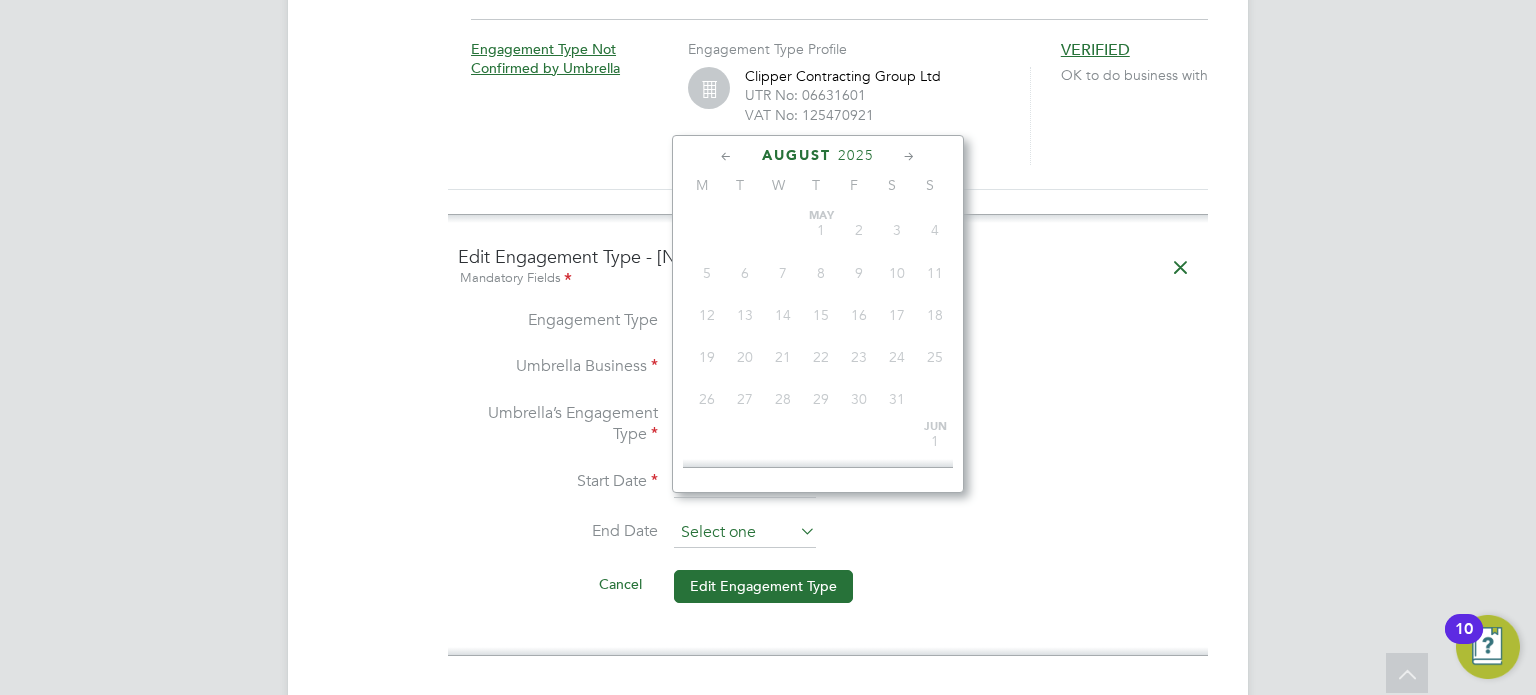 click 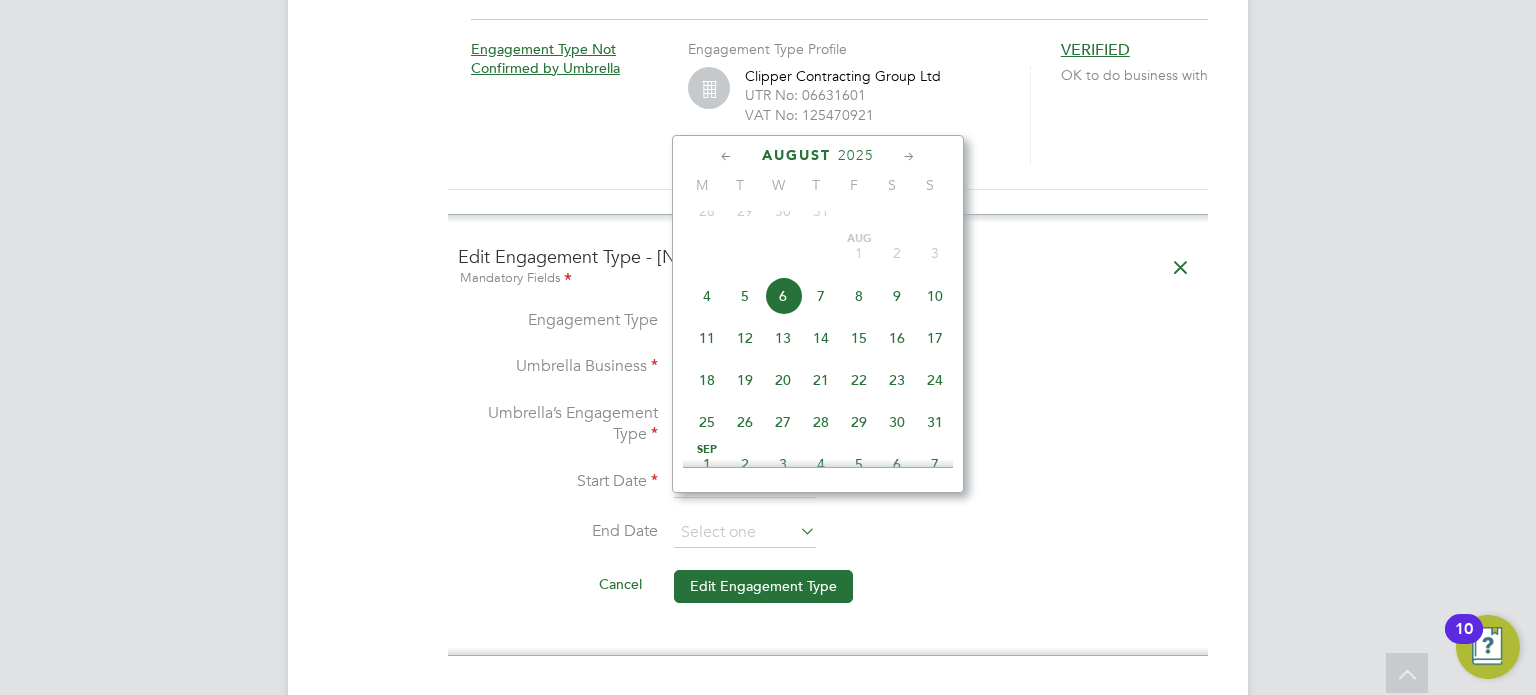click on "2025" 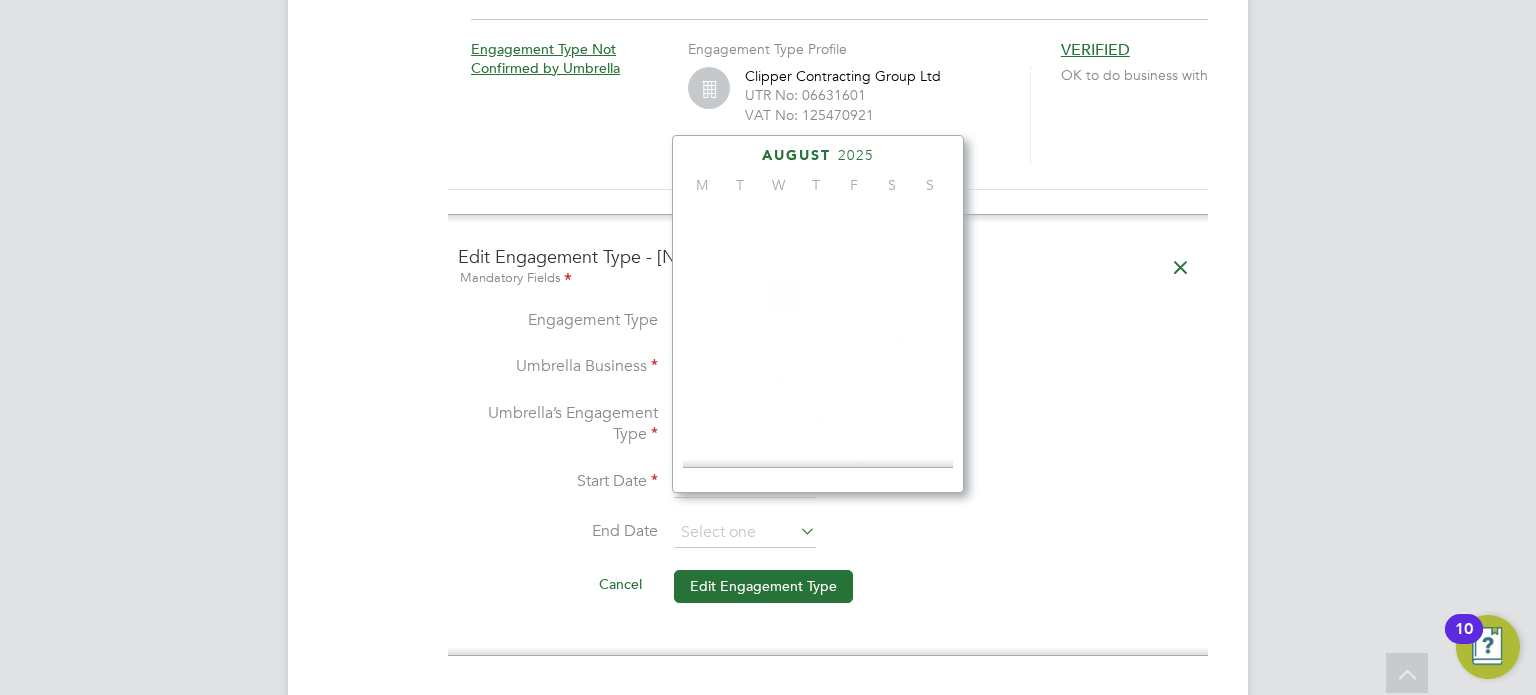 scroll, scrollTop: 535, scrollLeft: 0, axis: vertical 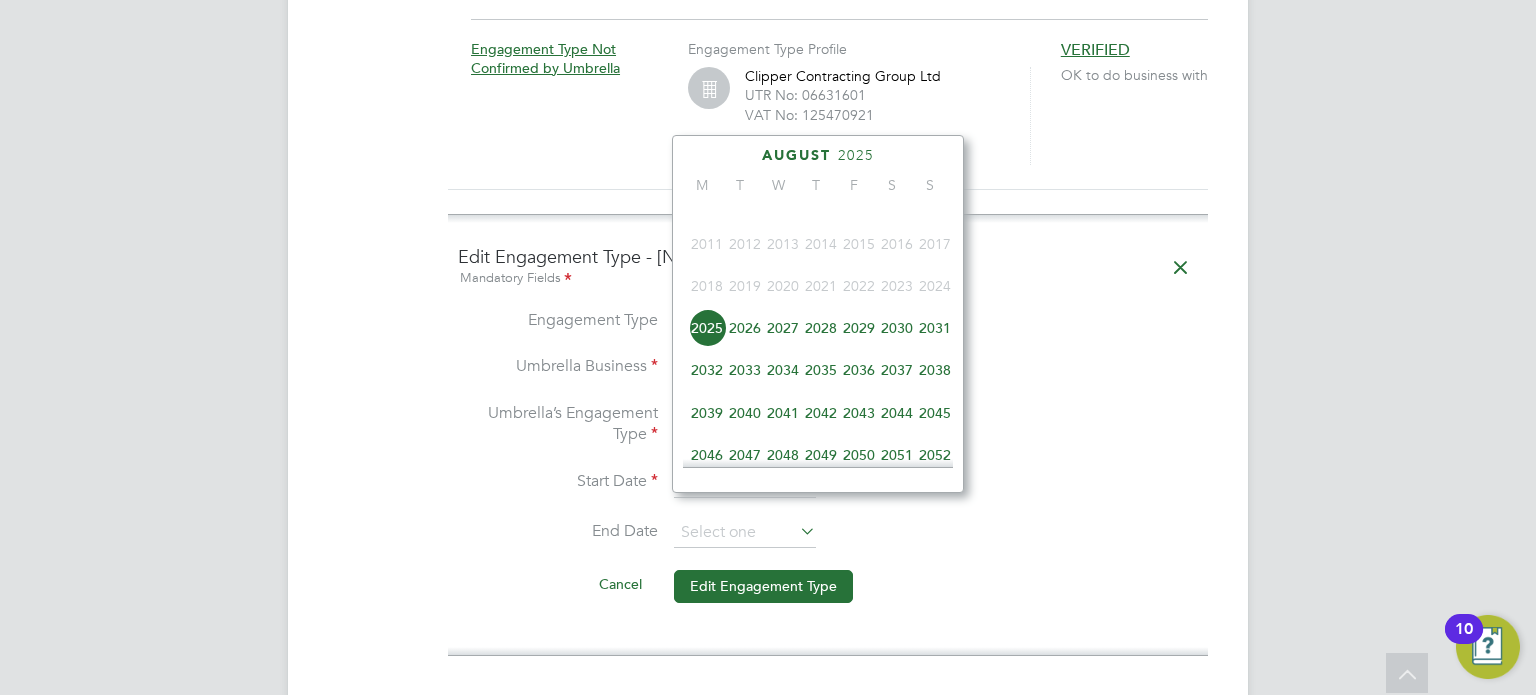 click on "2026" 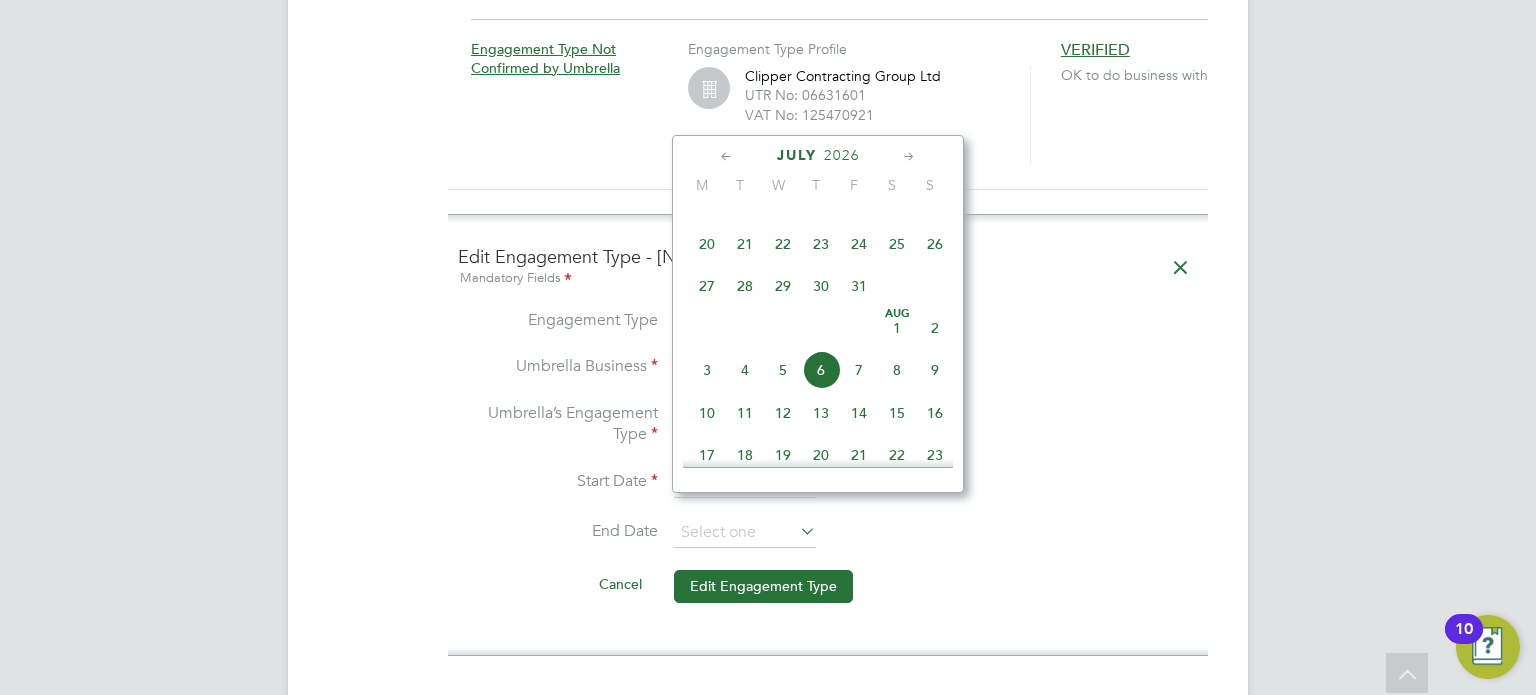 click on "6" 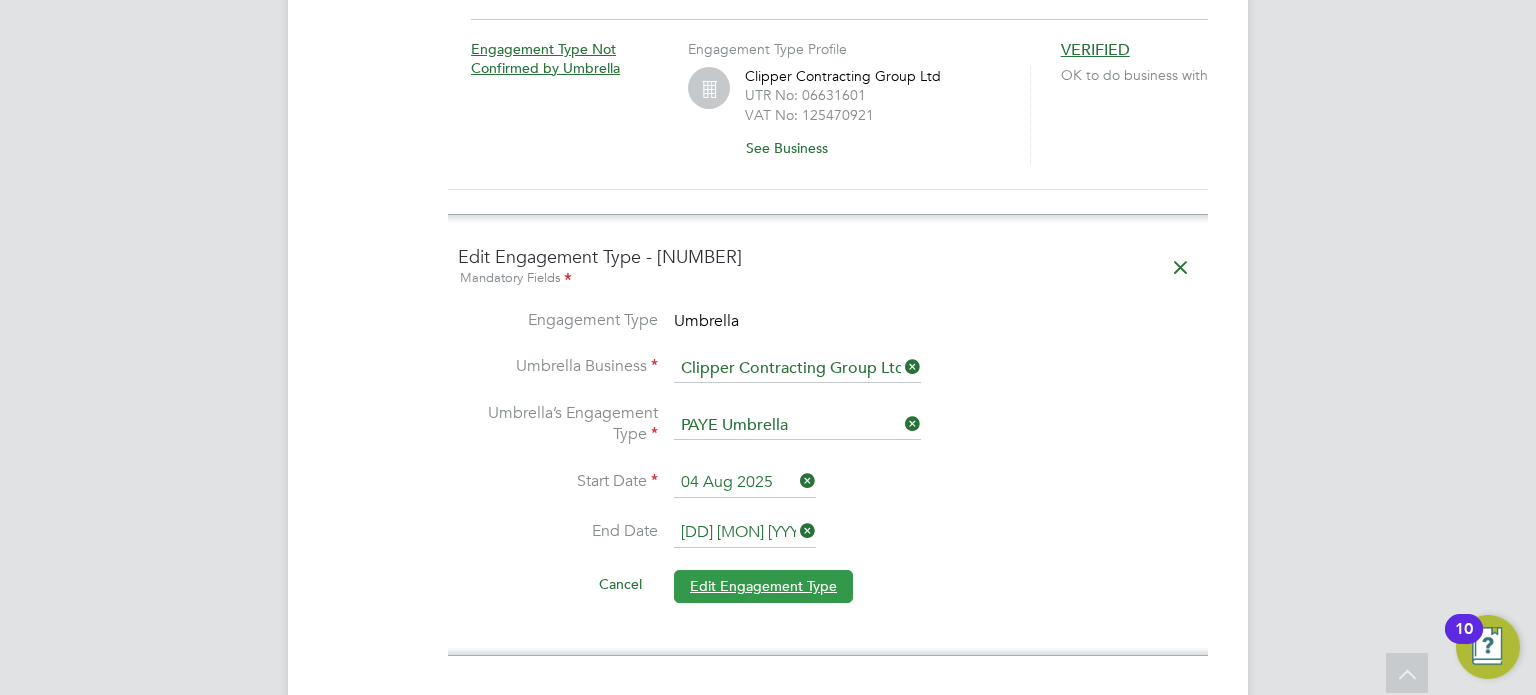 click on "Edit Engagement Type" 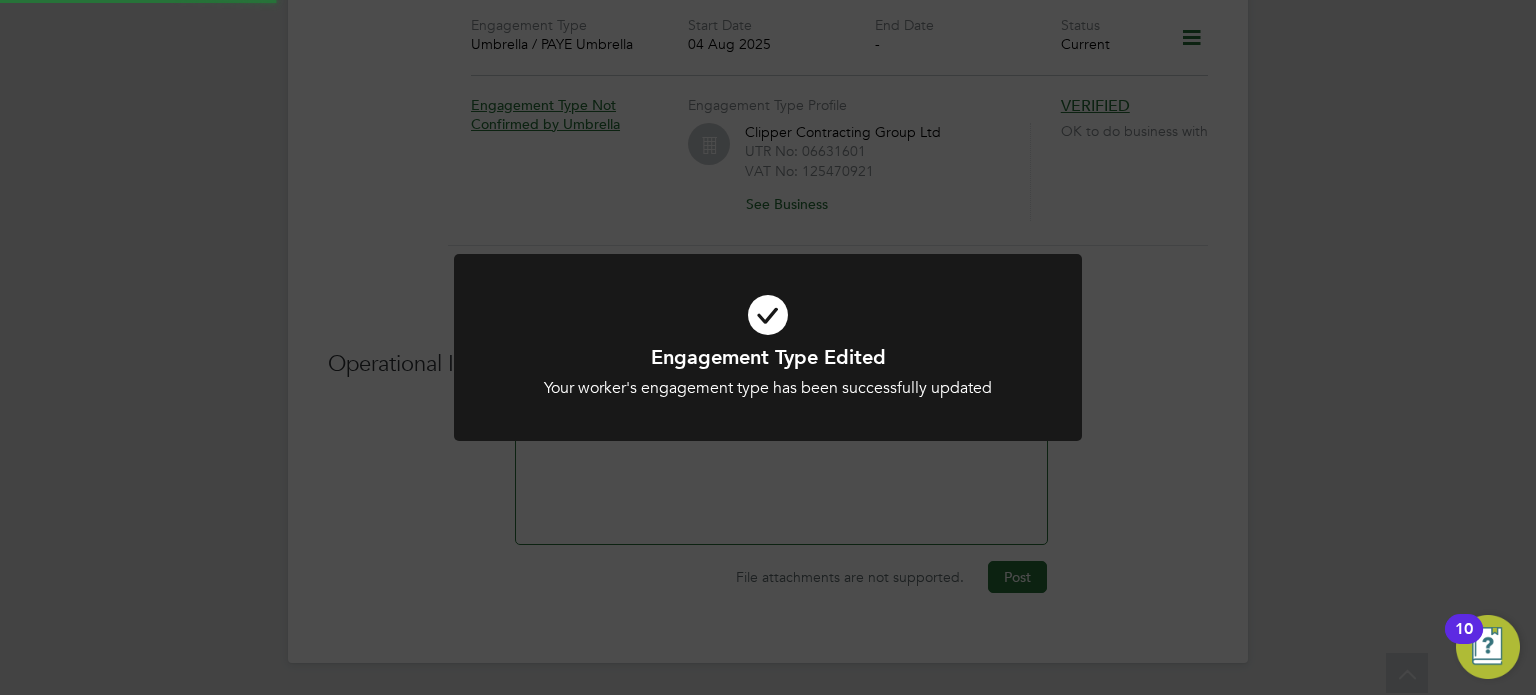 scroll, scrollTop: 1507, scrollLeft: 0, axis: vertical 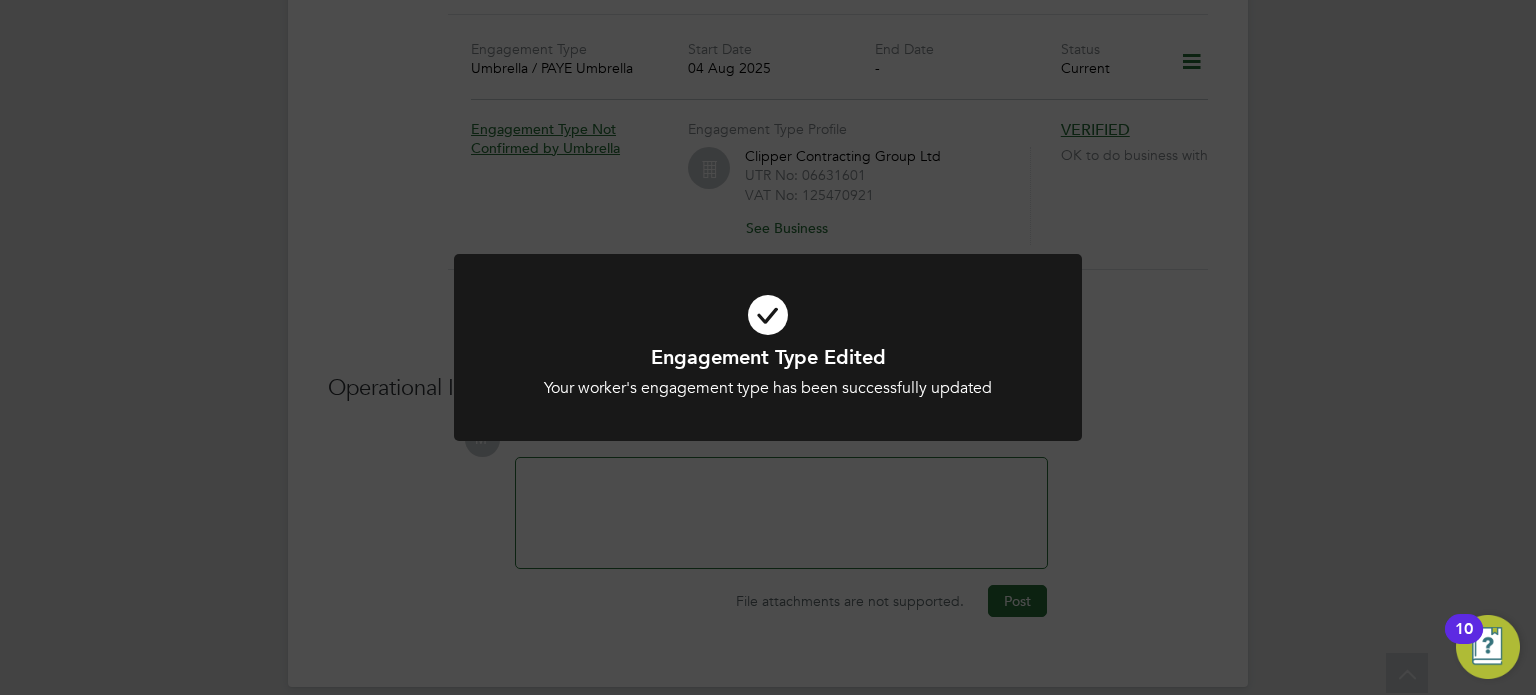 click on "Engagement Type Edited Your worker's engagement type has been successfully updated Cancel Okay" 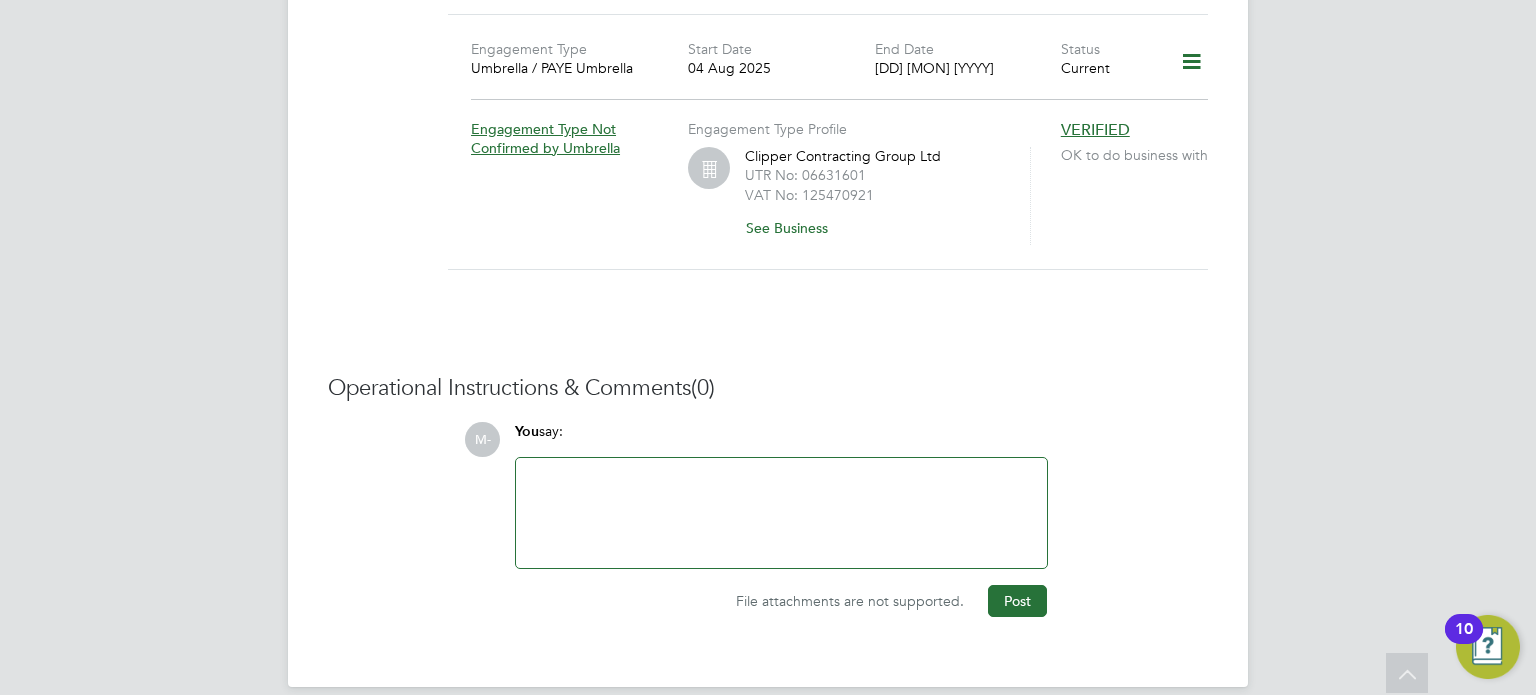 drag, startPoint x: 1190, startPoint y: 488, endPoint x: 950, endPoint y: 489, distance: 240.00209 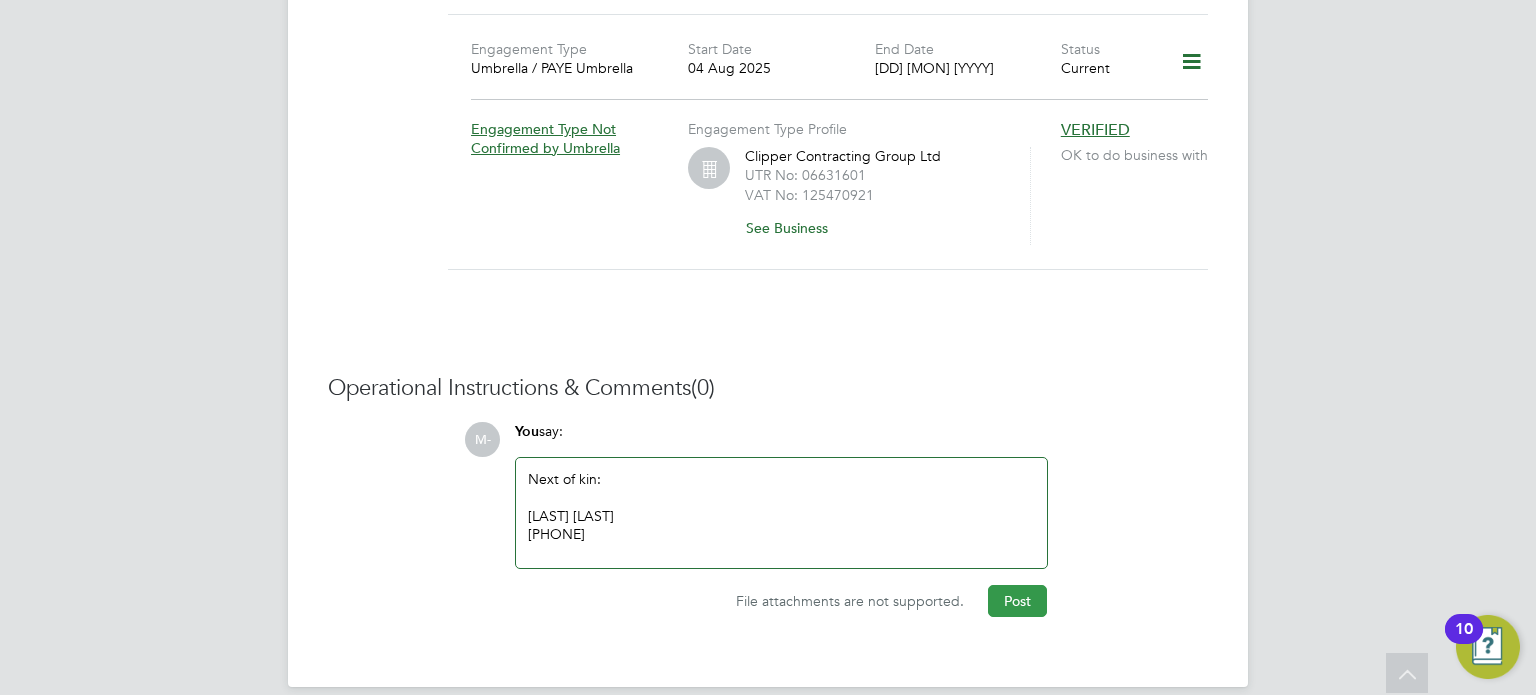 click on "Post" 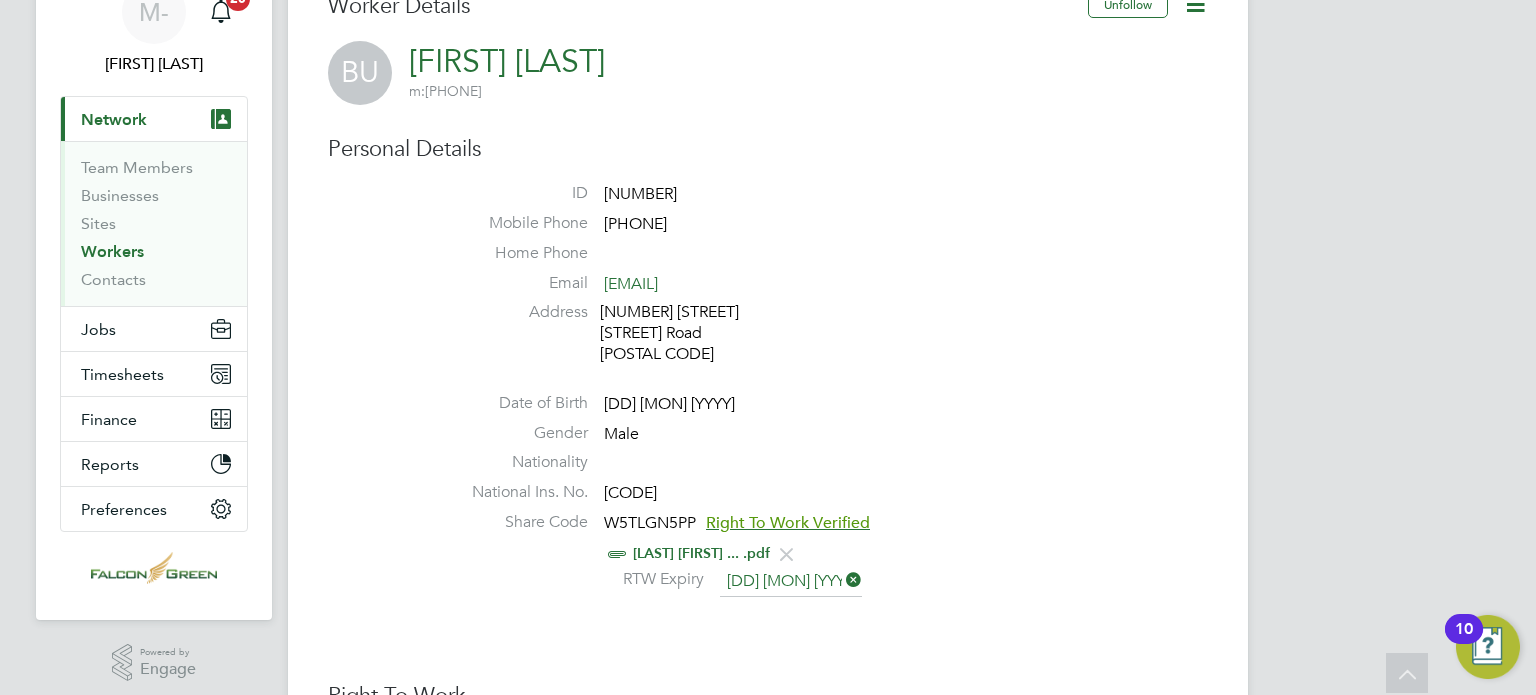 scroll, scrollTop: 0, scrollLeft: 0, axis: both 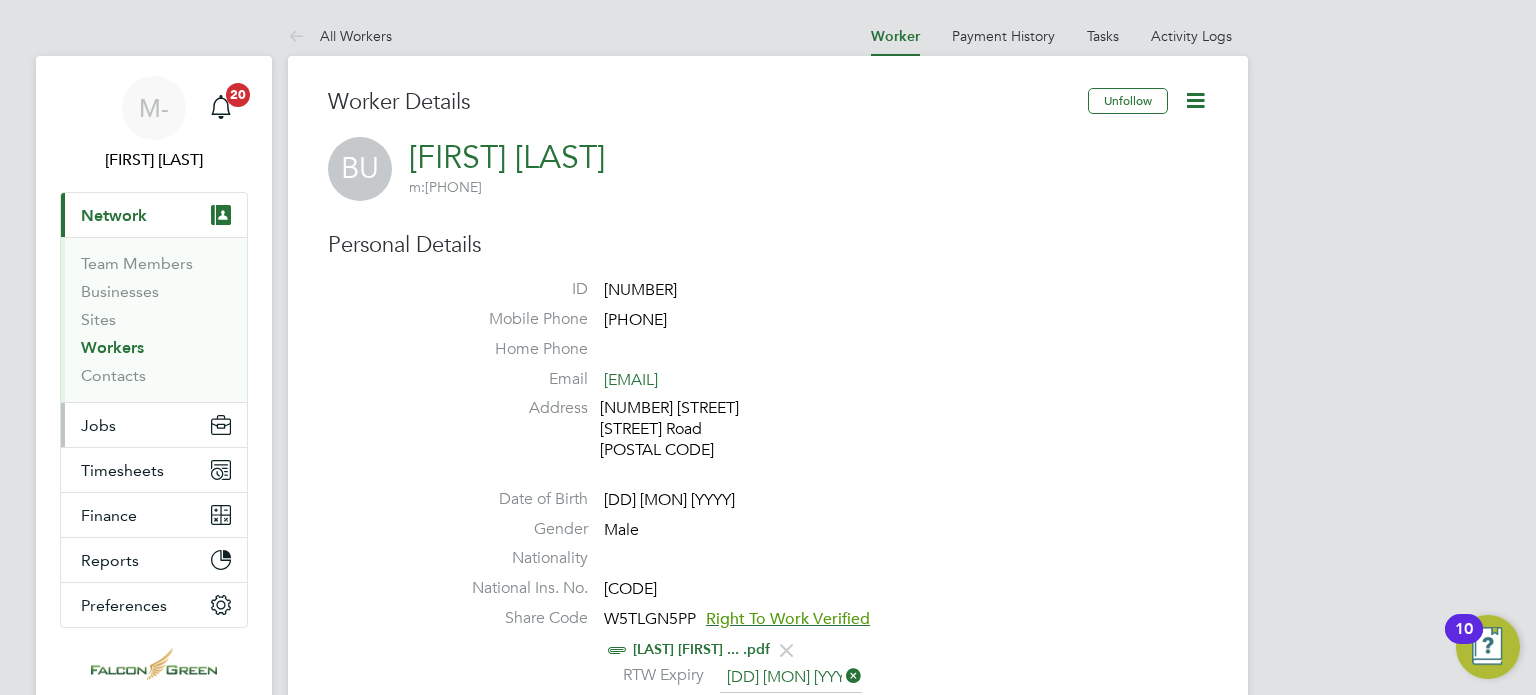 click on "Jobs" at bounding box center (98, 425) 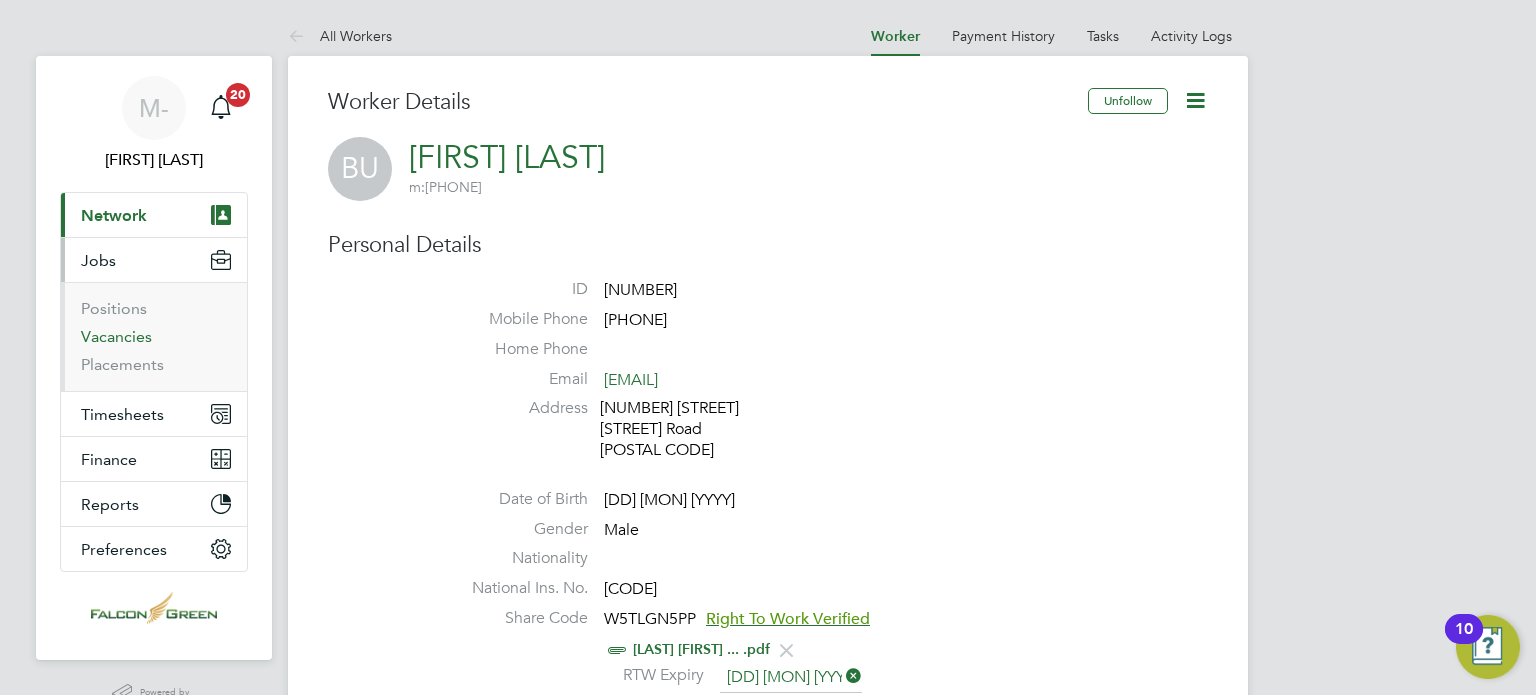 click on "Vacancies" at bounding box center (116, 336) 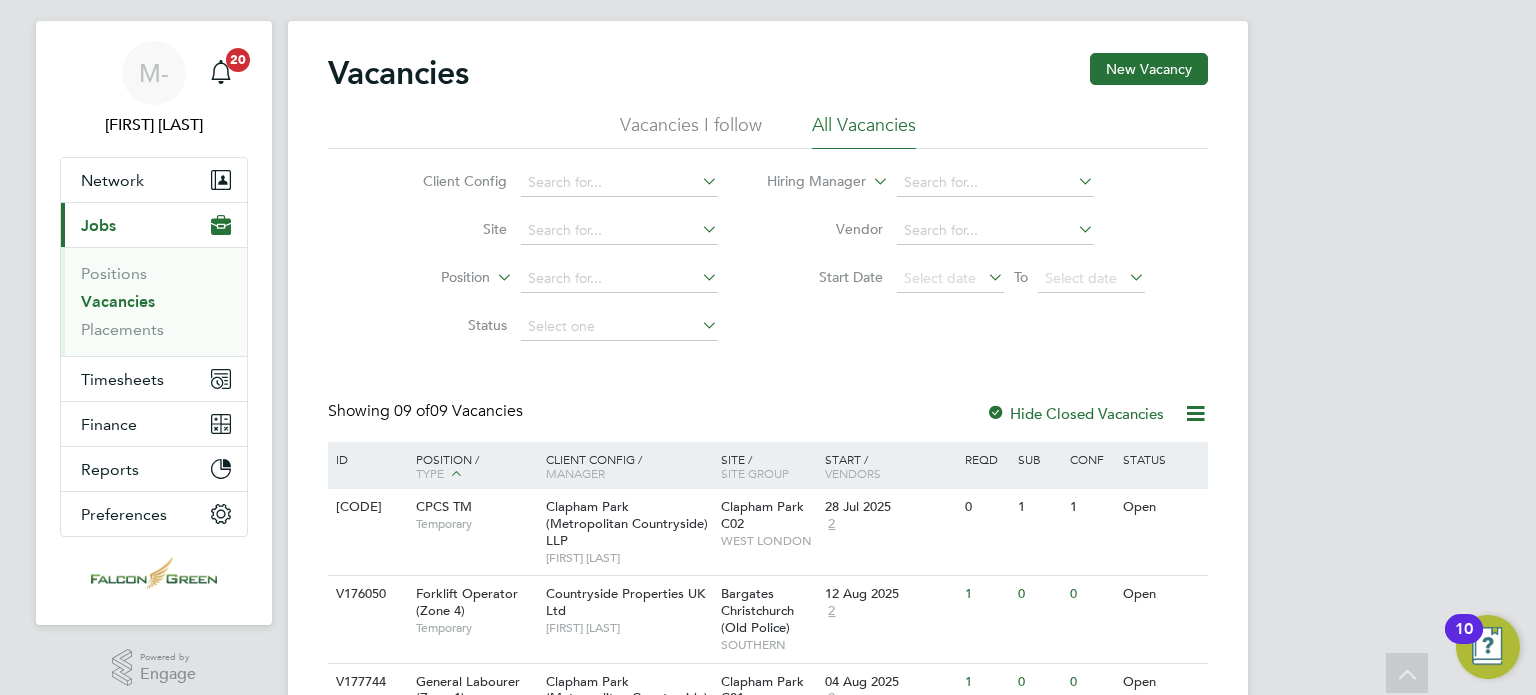 scroll, scrollTop: 40, scrollLeft: 0, axis: vertical 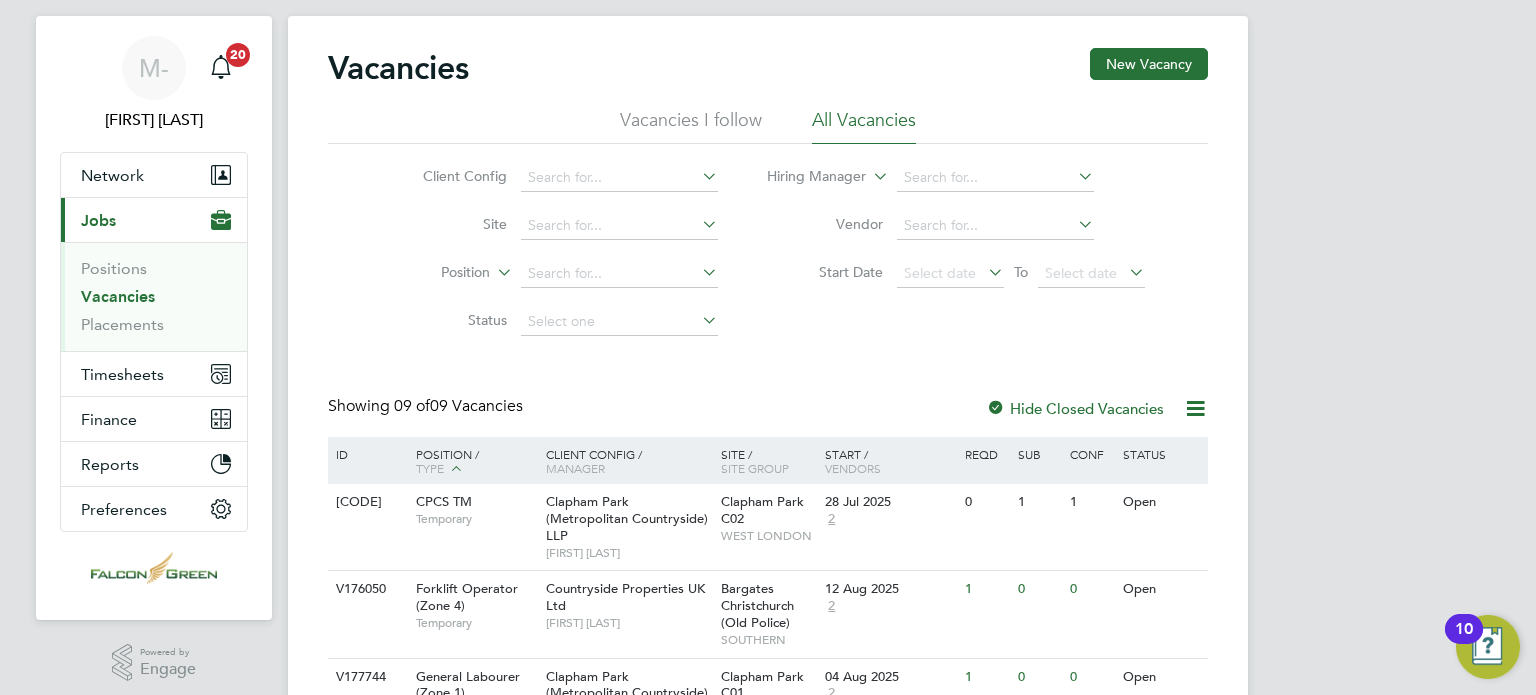 type 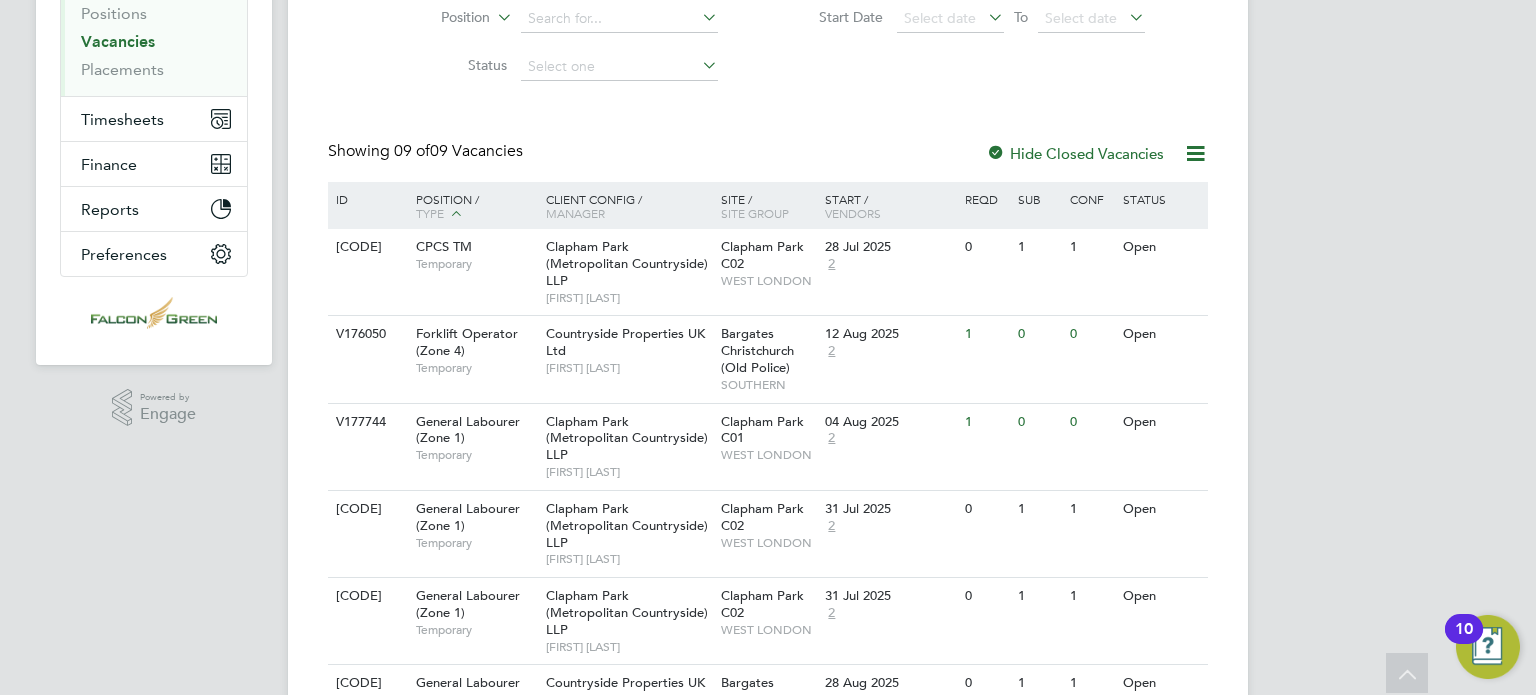 scroll, scrollTop: 320, scrollLeft: 0, axis: vertical 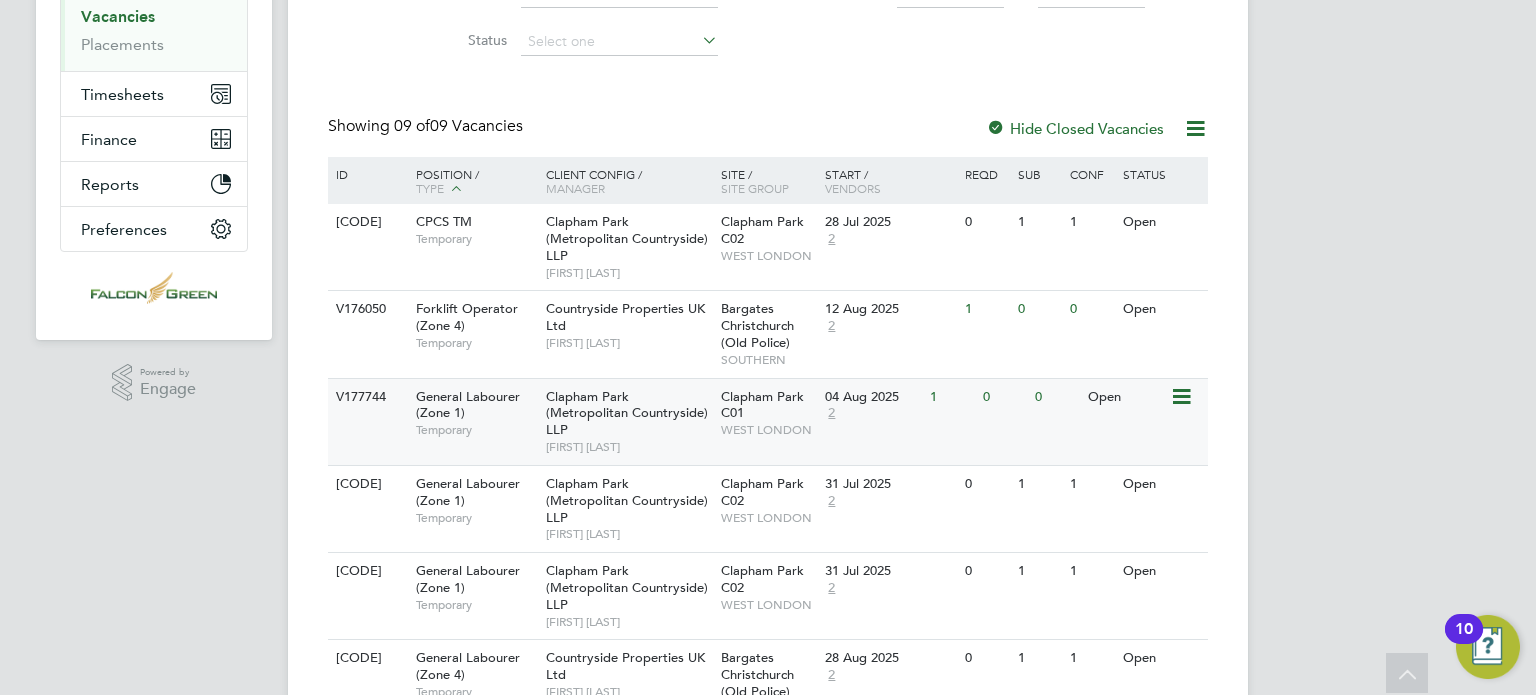 click on "1" 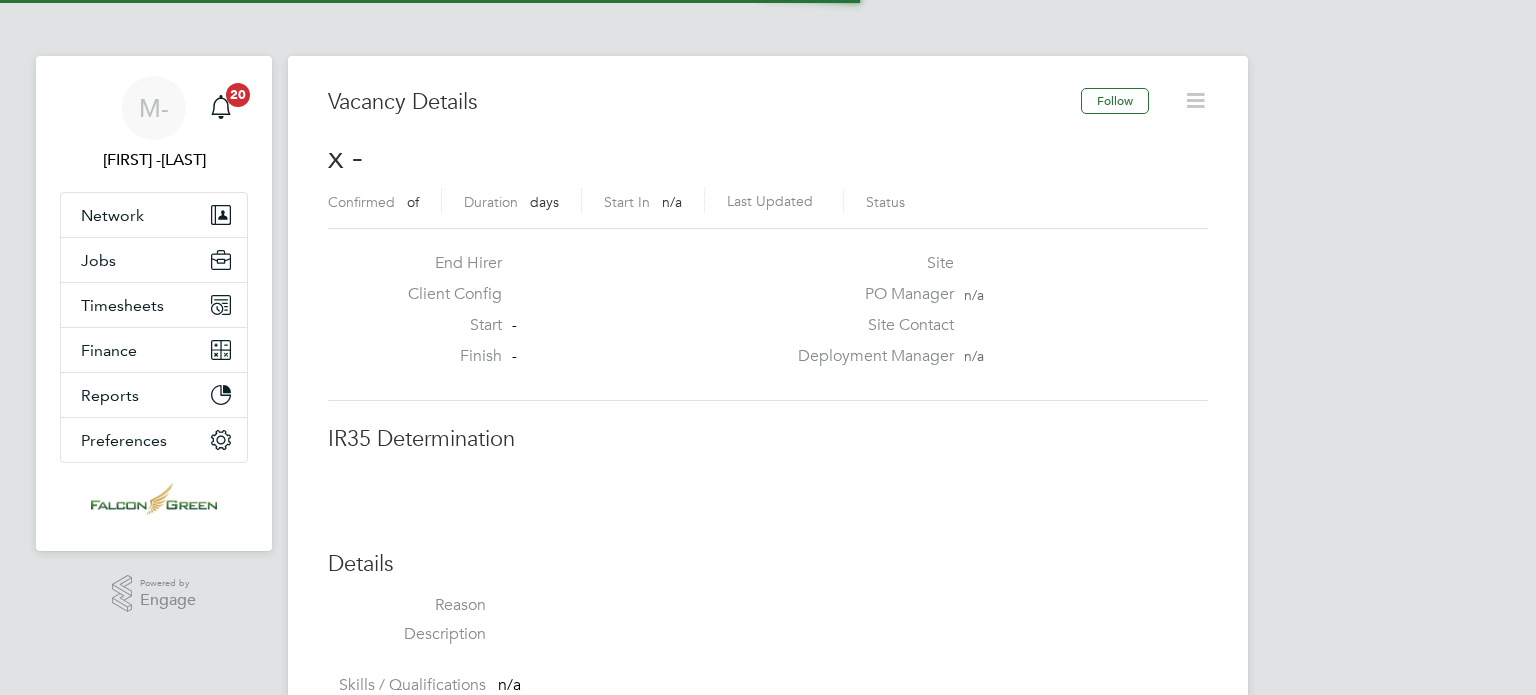 scroll, scrollTop: 0, scrollLeft: 0, axis: both 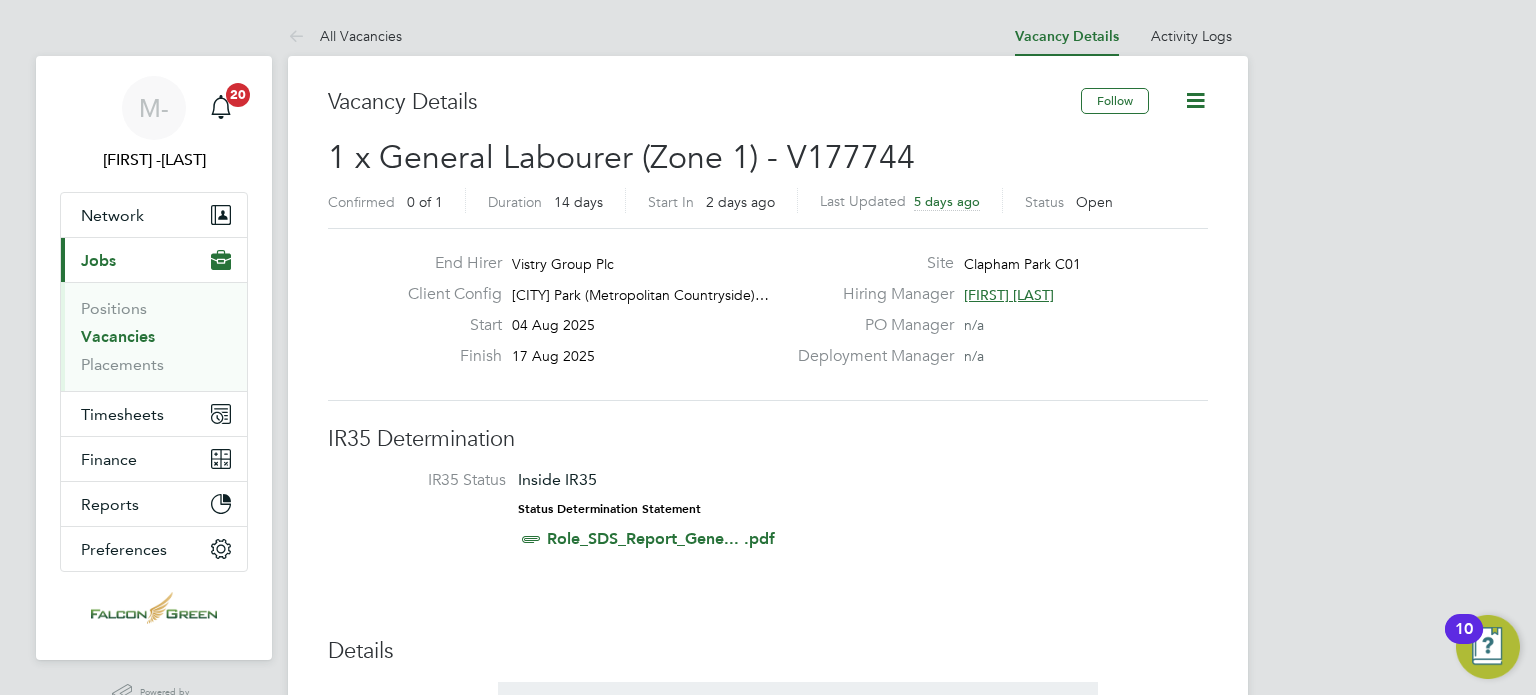 type 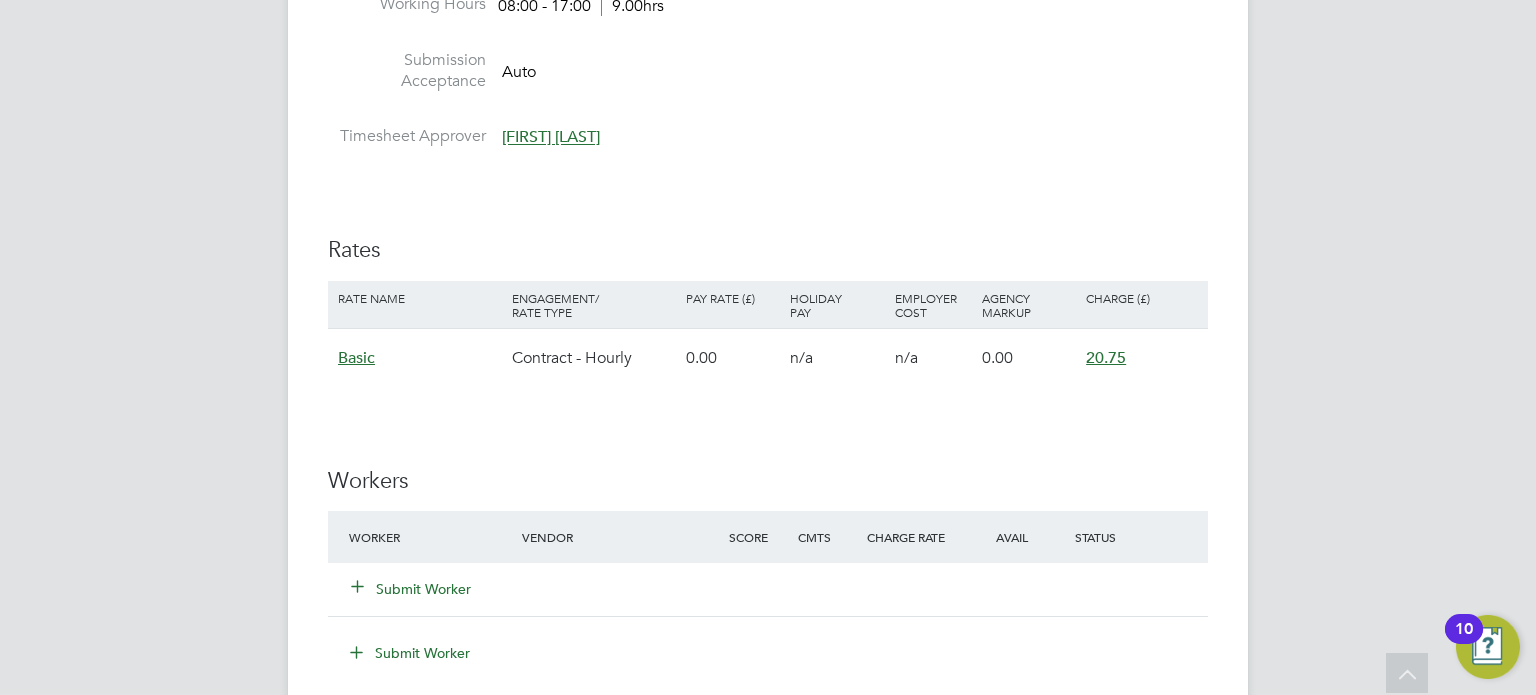 scroll, scrollTop: 1200, scrollLeft: 0, axis: vertical 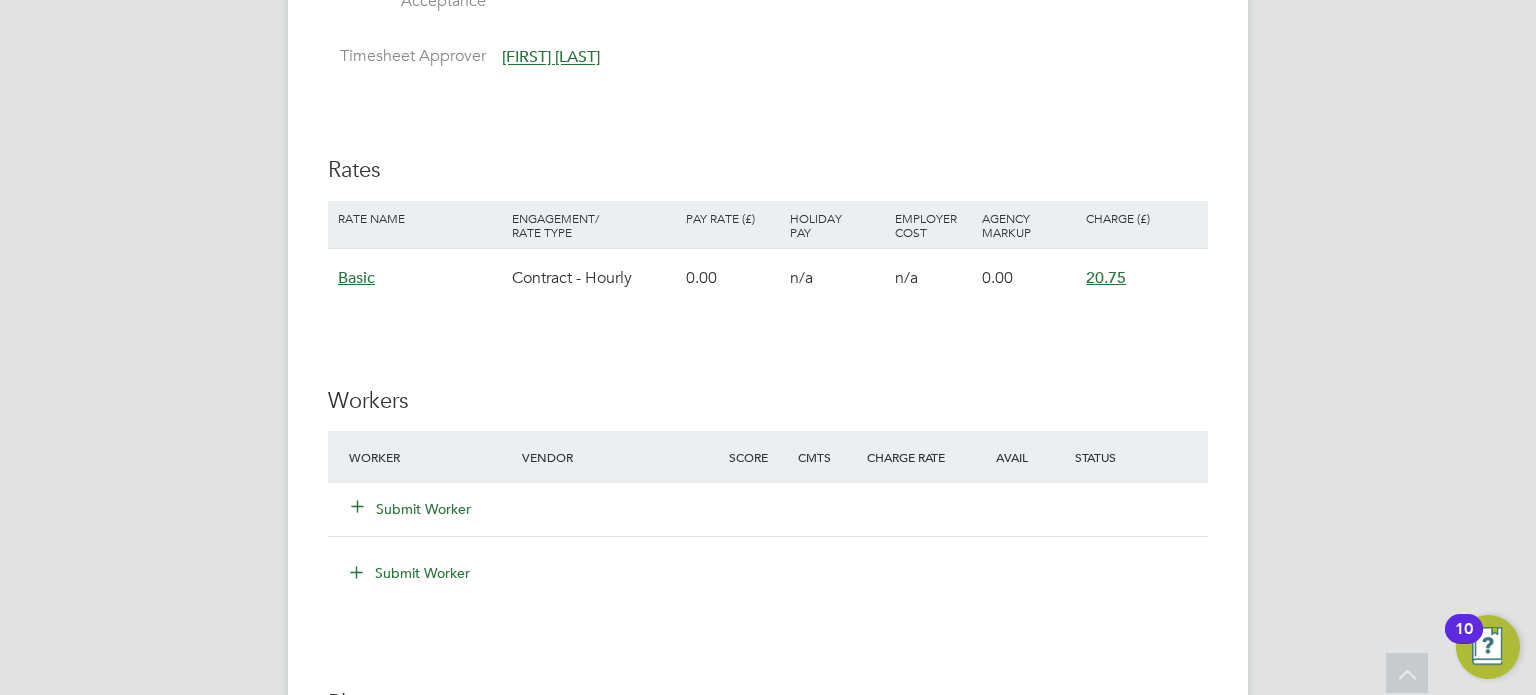click on "Submit Worker" 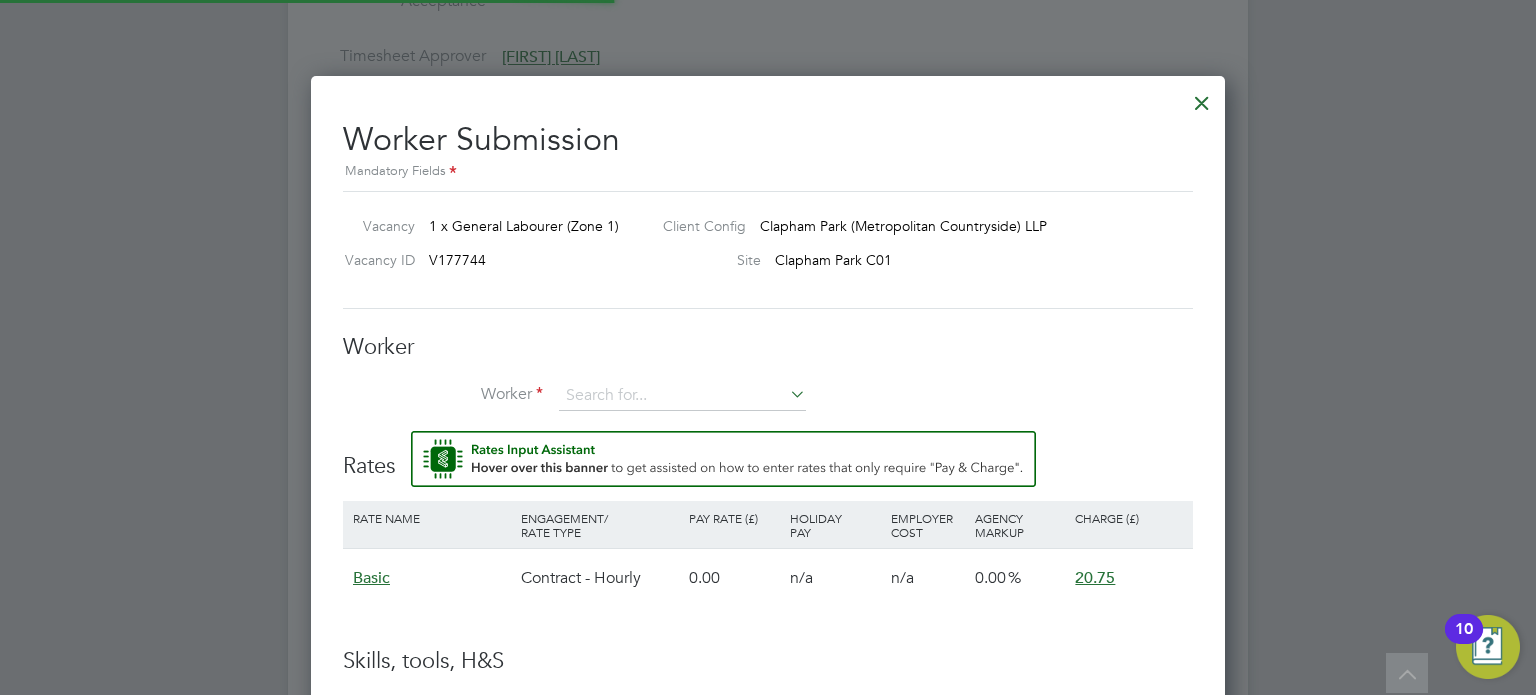 scroll, scrollTop: 10, scrollLeft: 10, axis: both 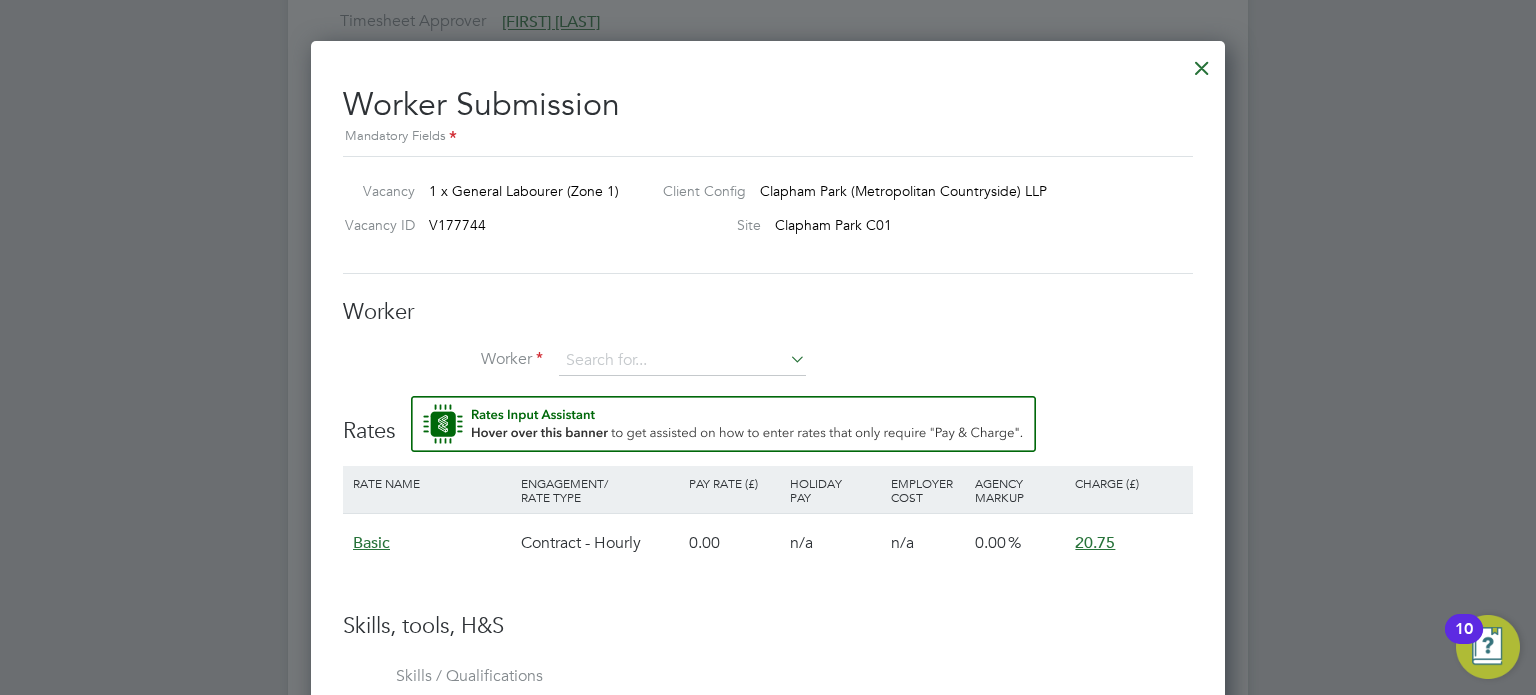 type 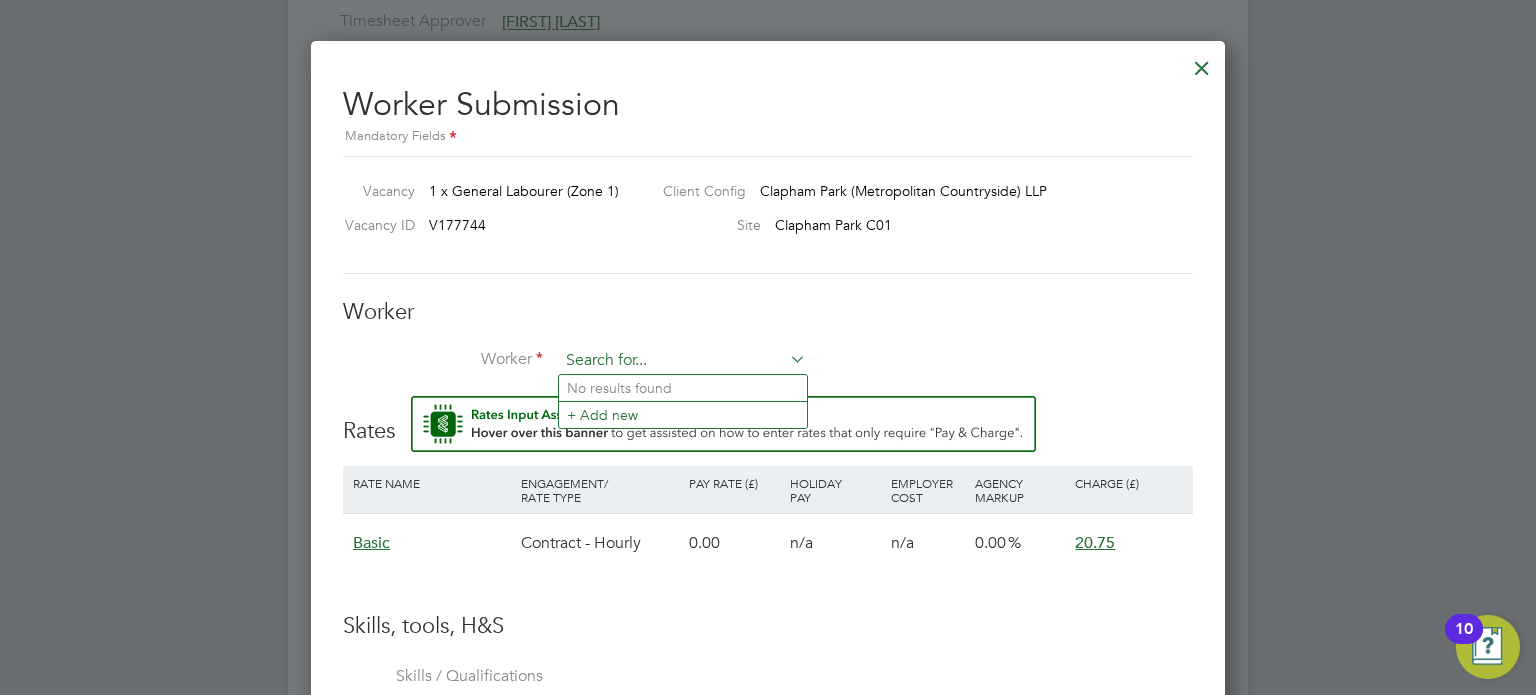 click at bounding box center [682, 361] 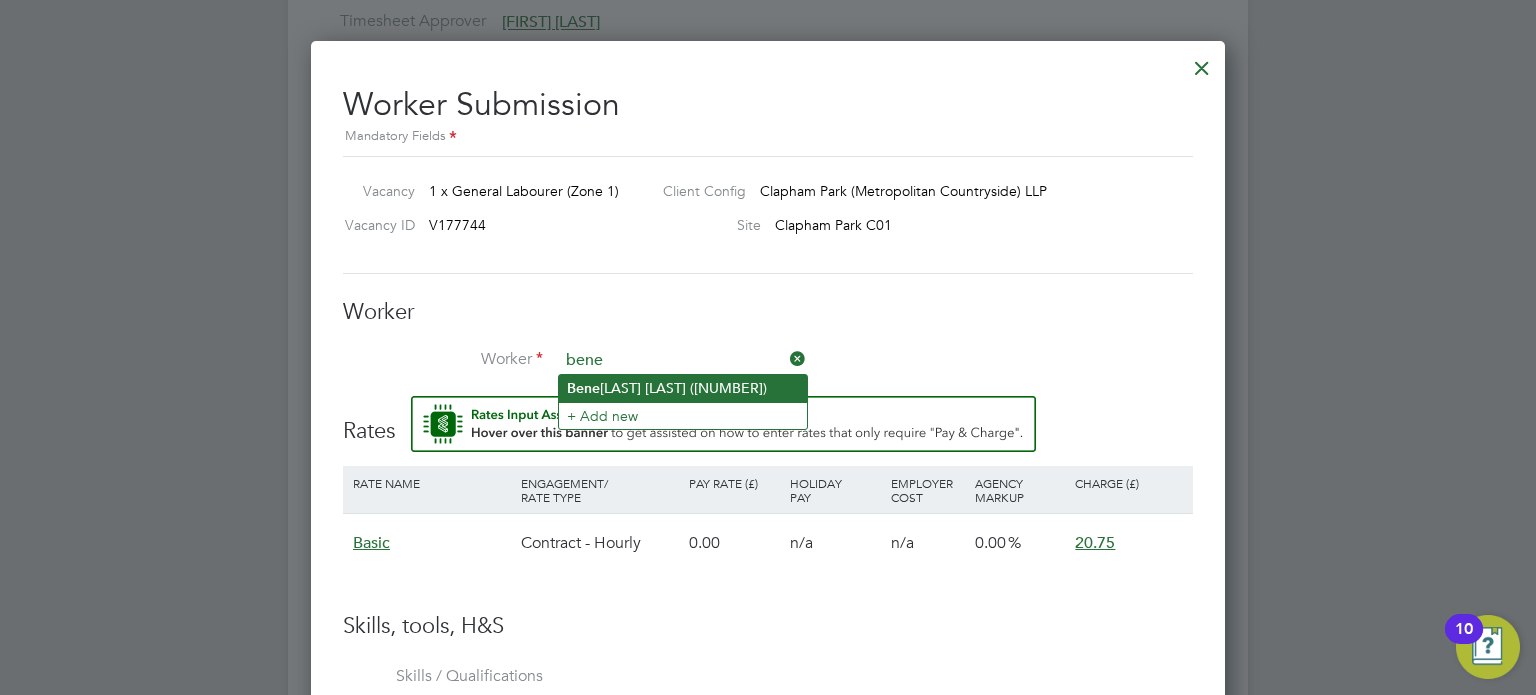 click on "Bene dith Uwaokhonye (114342)" 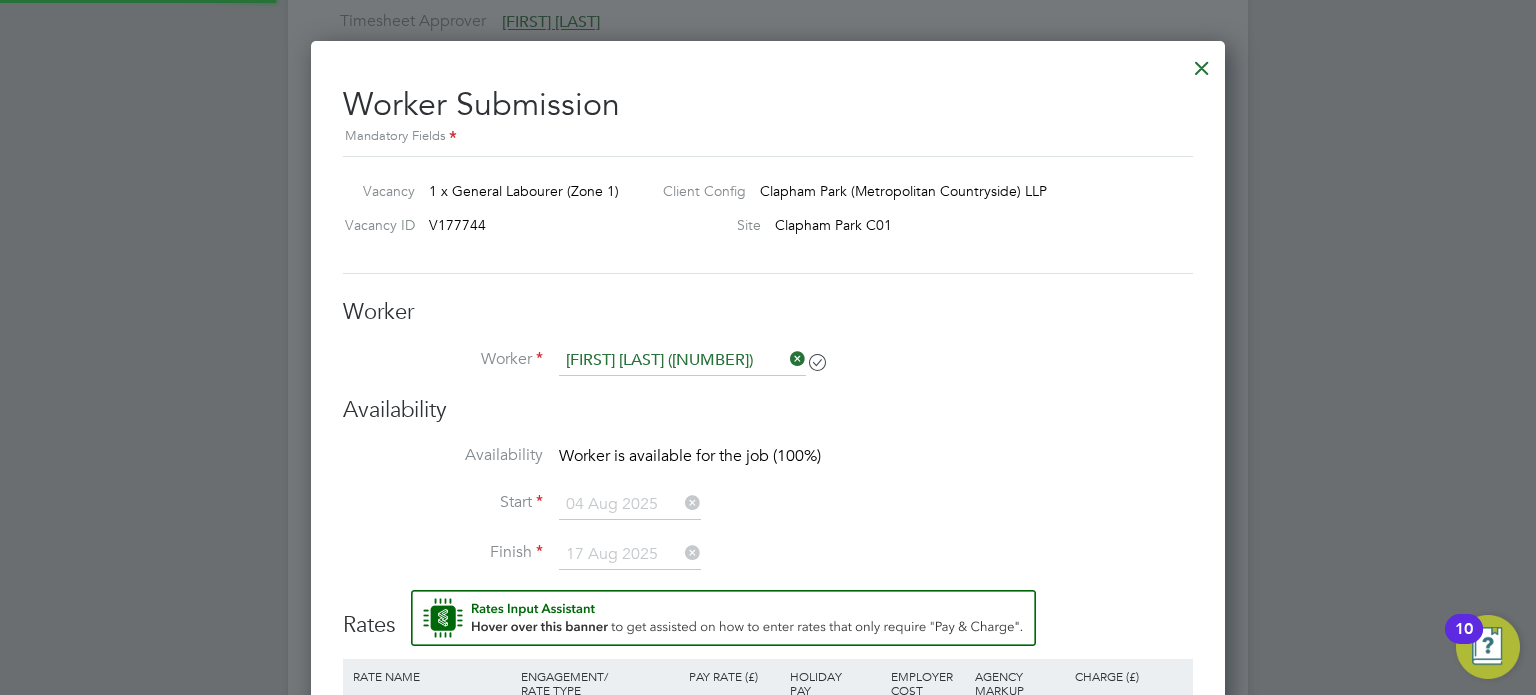scroll, scrollTop: 9, scrollLeft: 9, axis: both 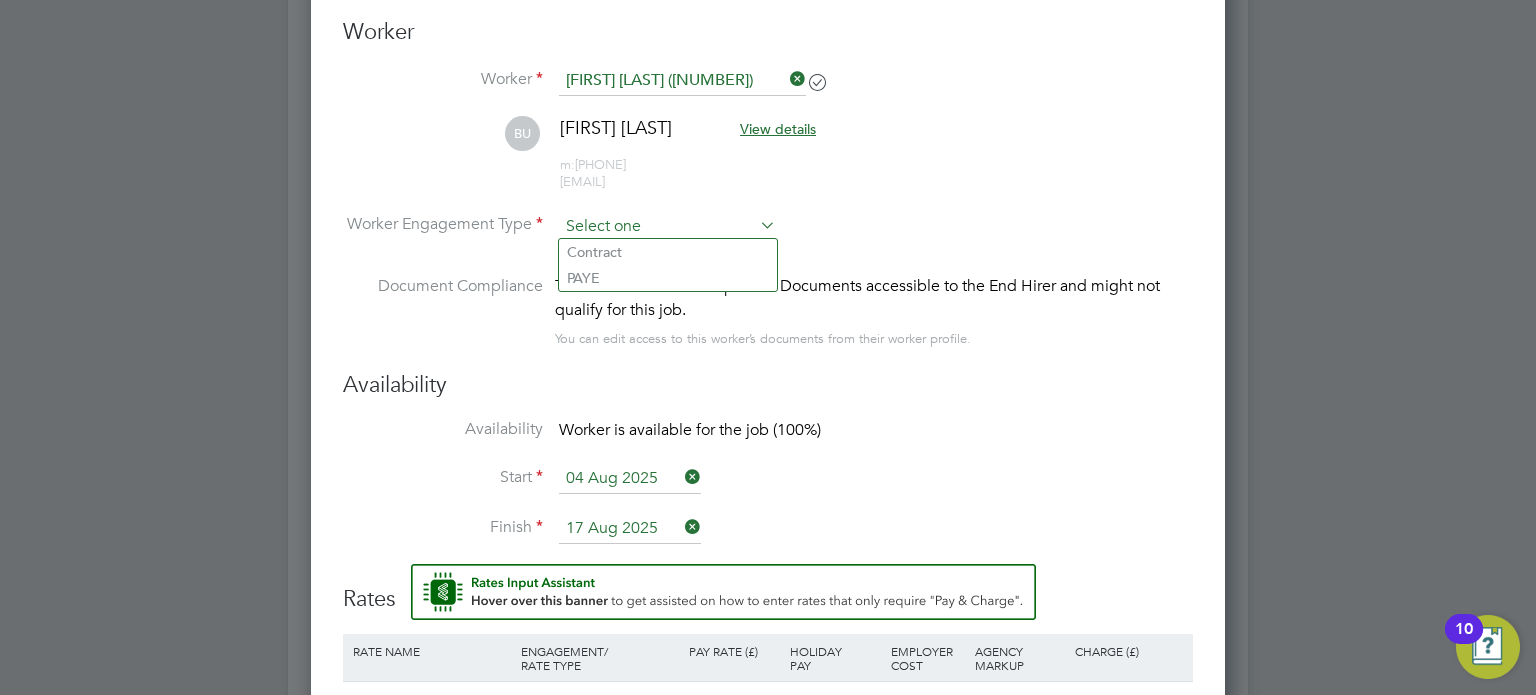 click at bounding box center [667, 227] 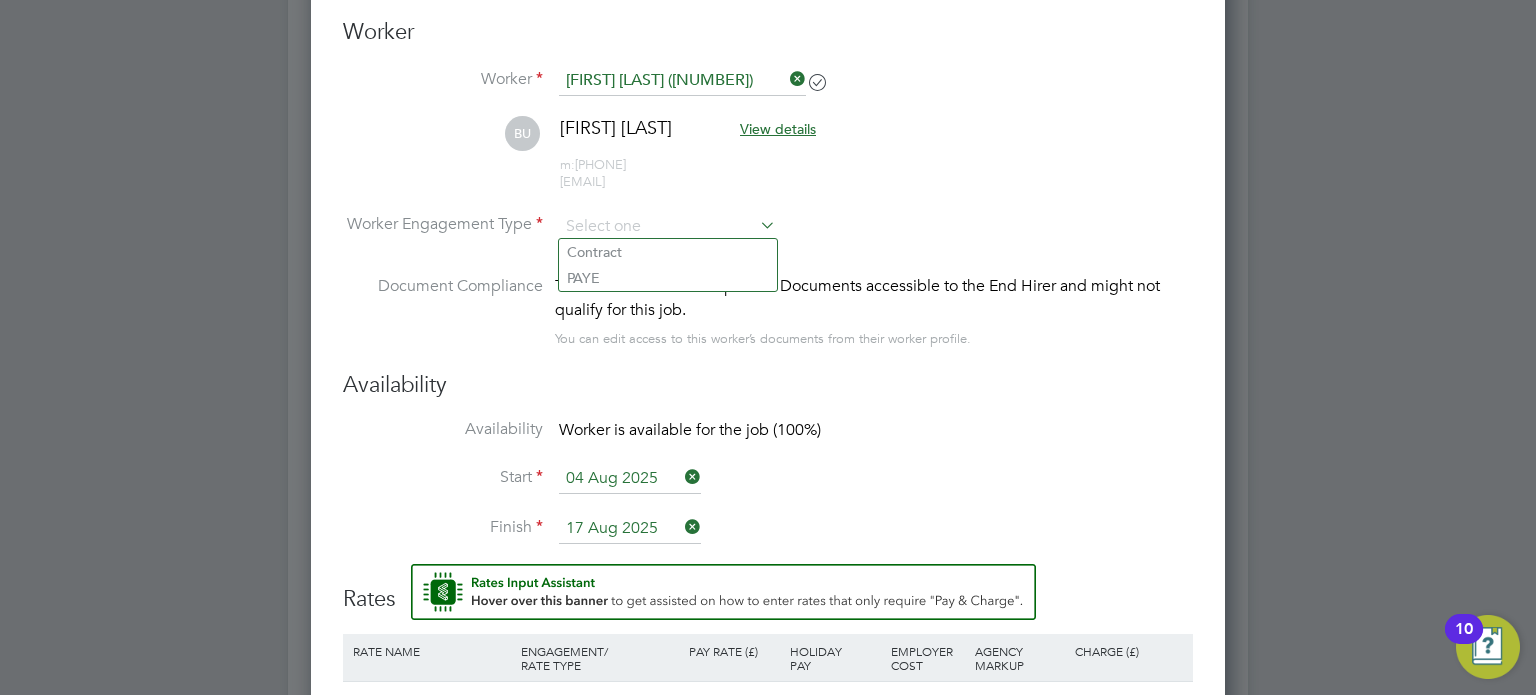 click on "Availability Worker is available for the job (100%)" at bounding box center [768, 441] 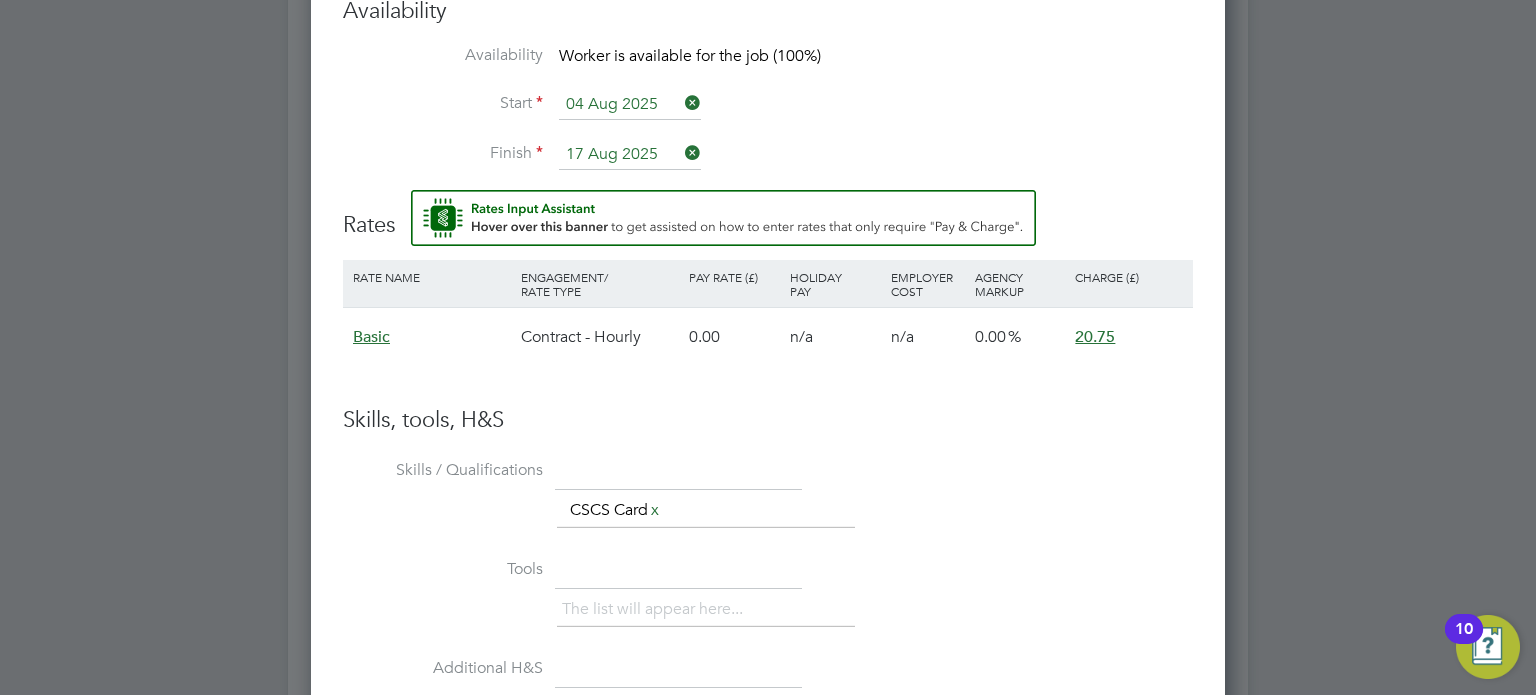click on "Finish   17 Aug 2025" at bounding box center (768, 165) 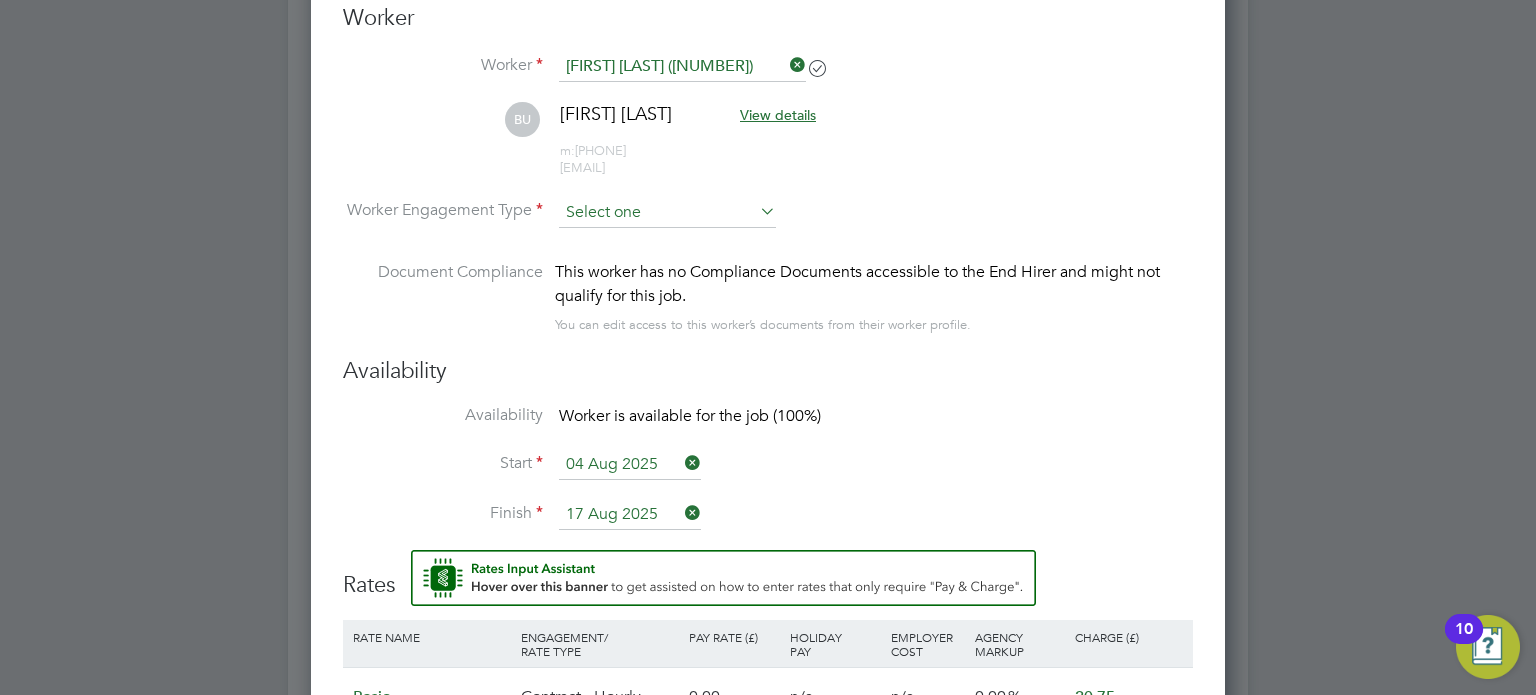 click at bounding box center (667, 213) 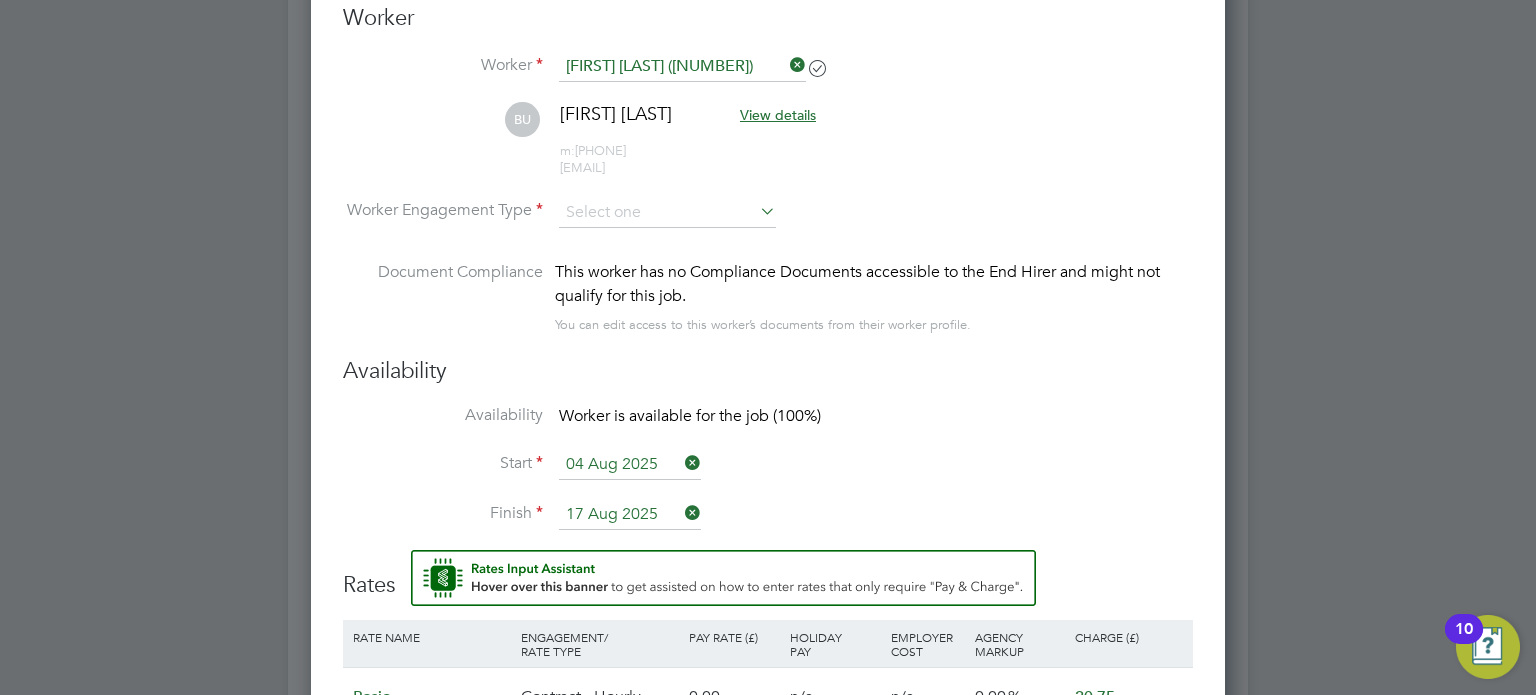 click on "Contract" 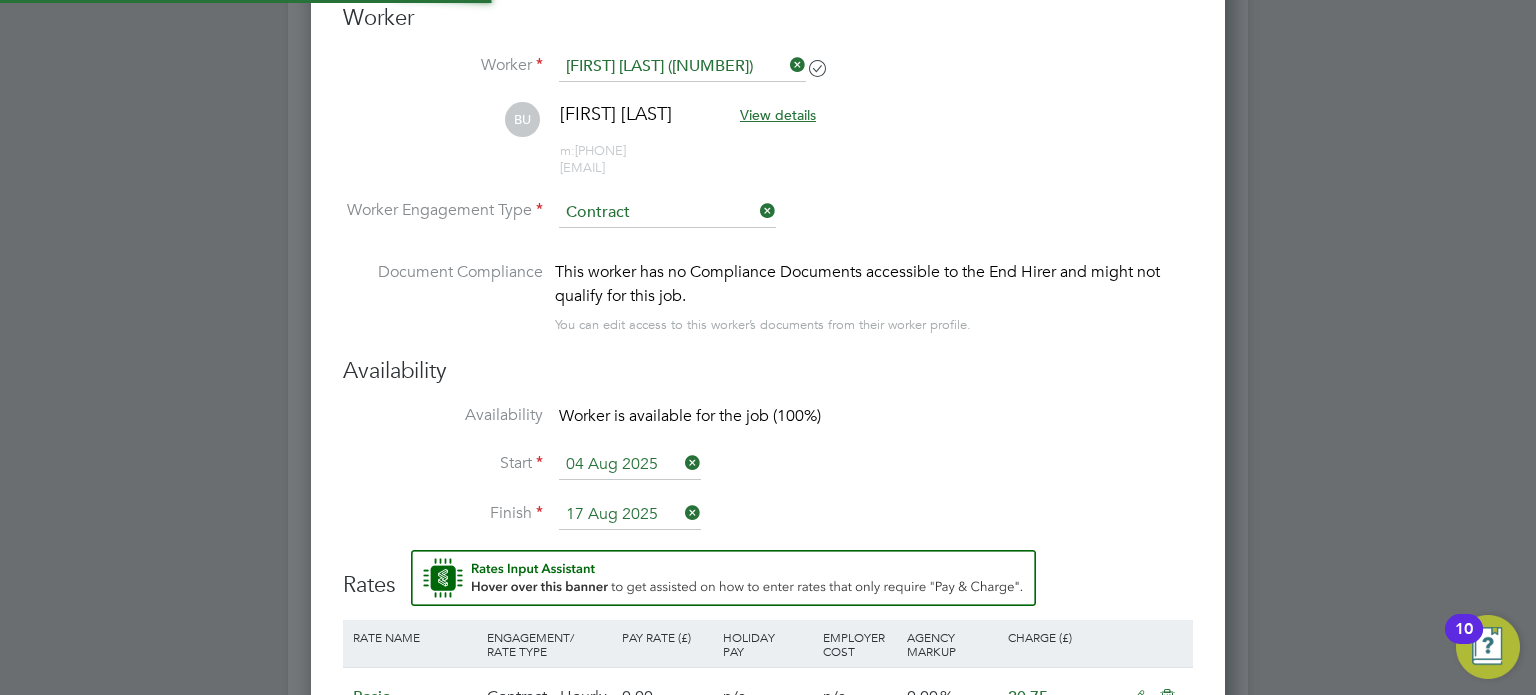 click on "This worker has no Compliance Documents accessible to the End Hirer and might not qualify for this job.   You can edit access to this worker’s documents from their worker profile." at bounding box center [874, 298] 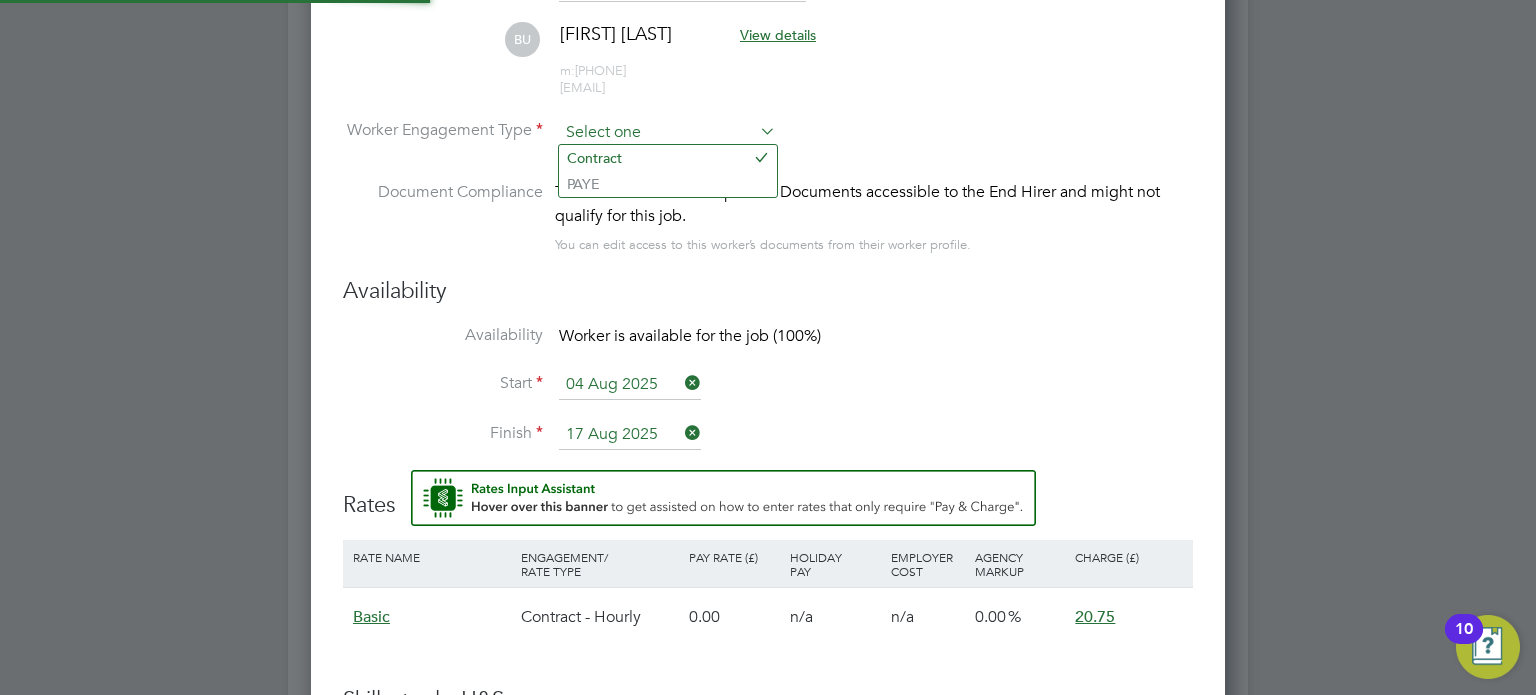 click at bounding box center (667, 133) 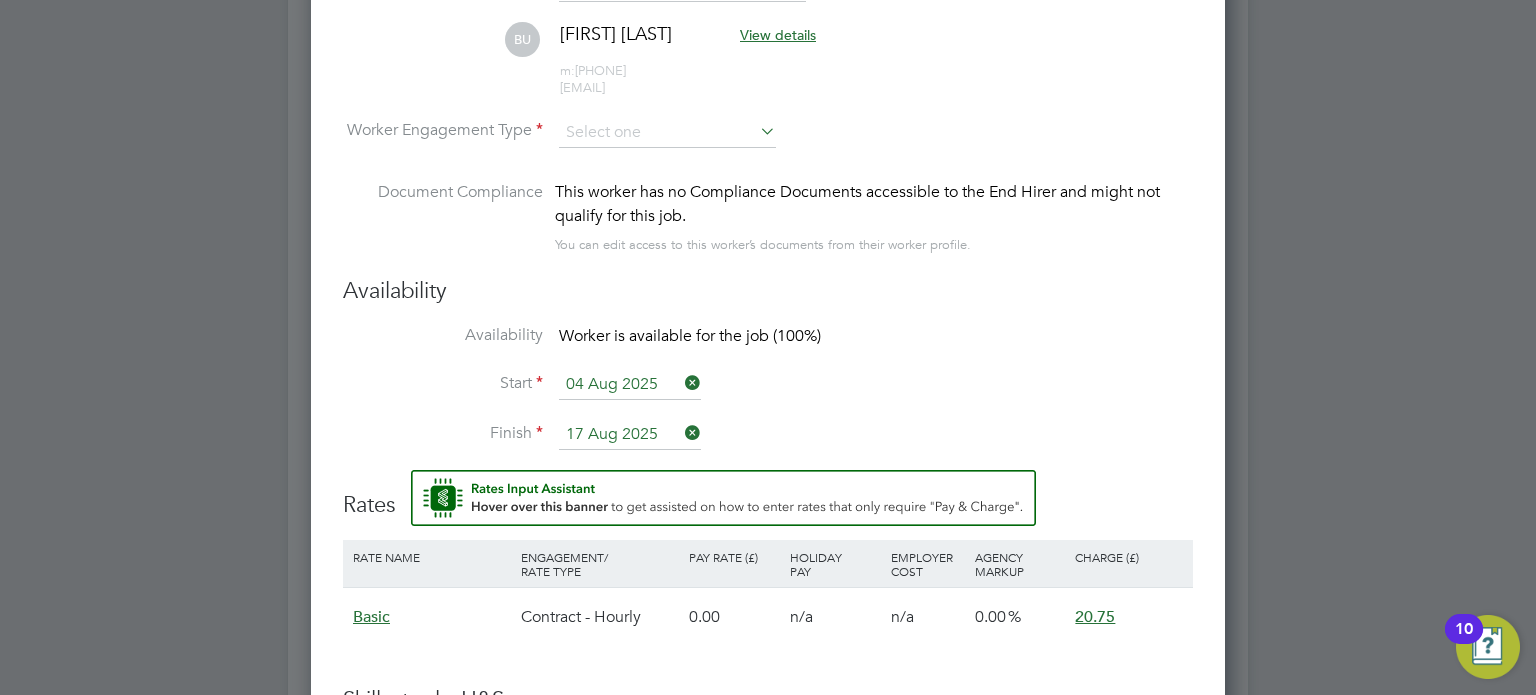 click on "PAYE" 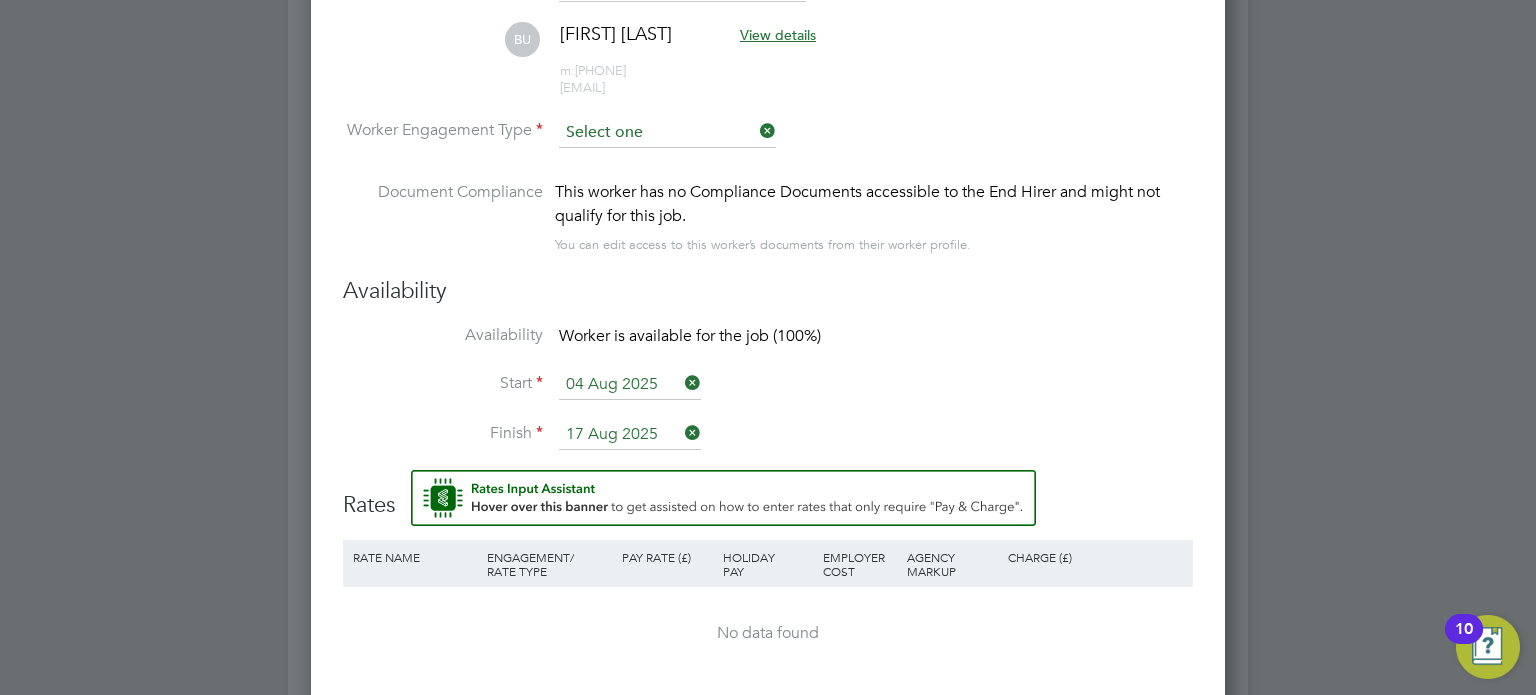 click at bounding box center [667, 133] 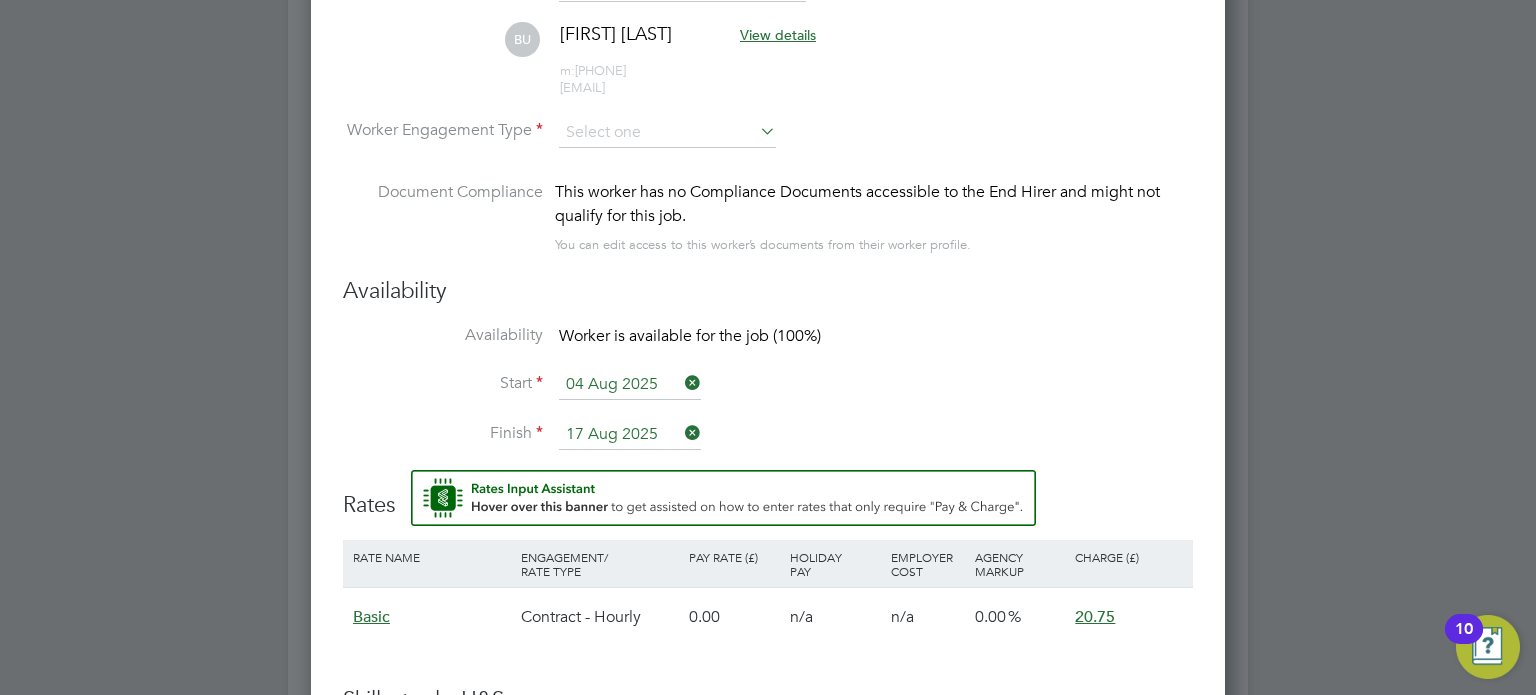 click on "Contract" 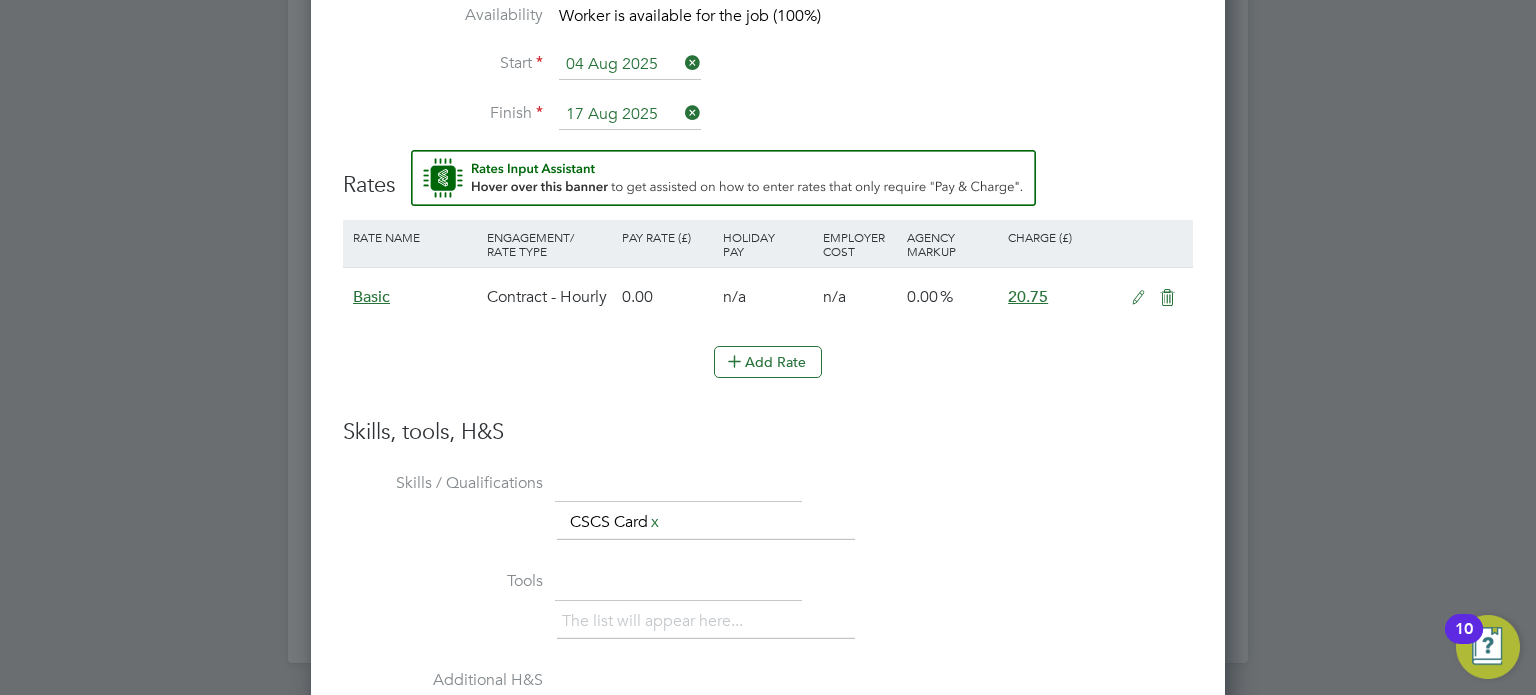 click at bounding box center (1138, 298) 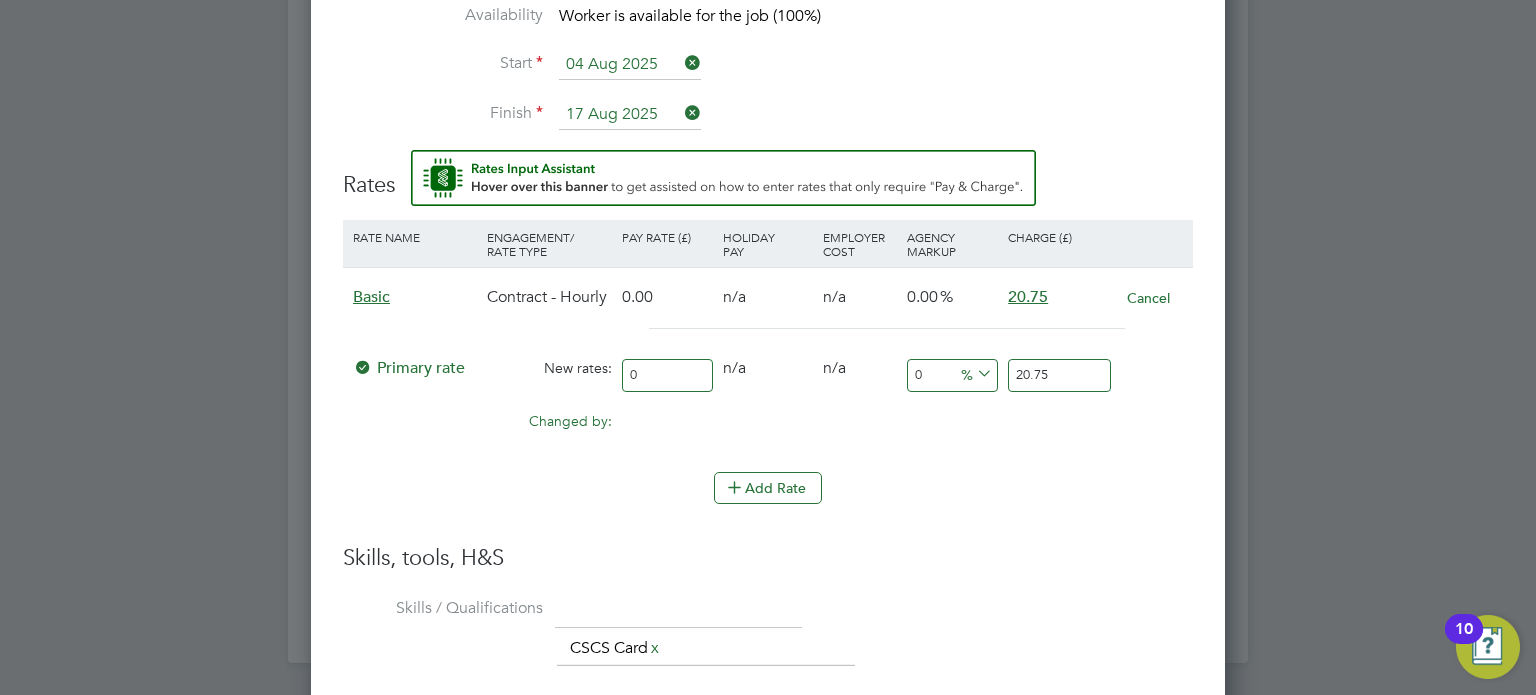 click on "Rates" at bounding box center (768, 175) 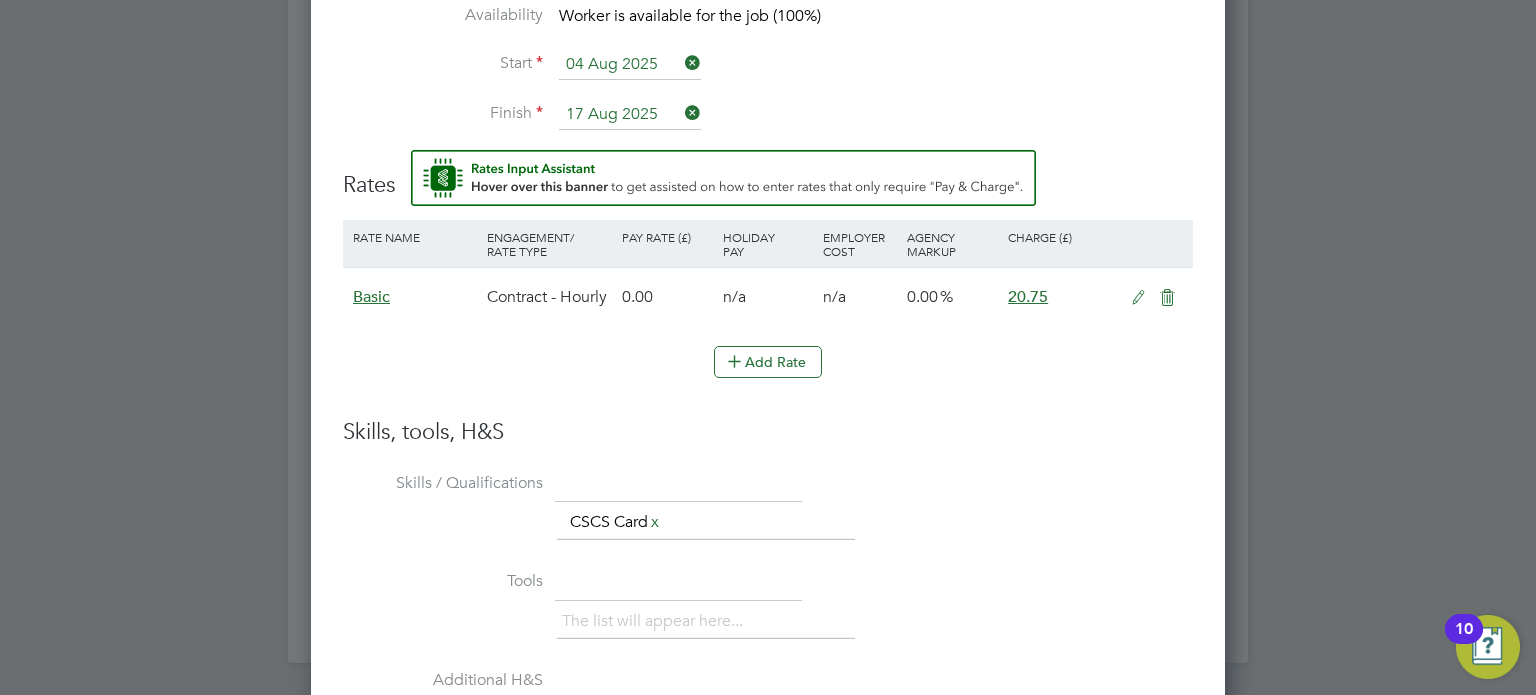 click at bounding box center [1138, 298] 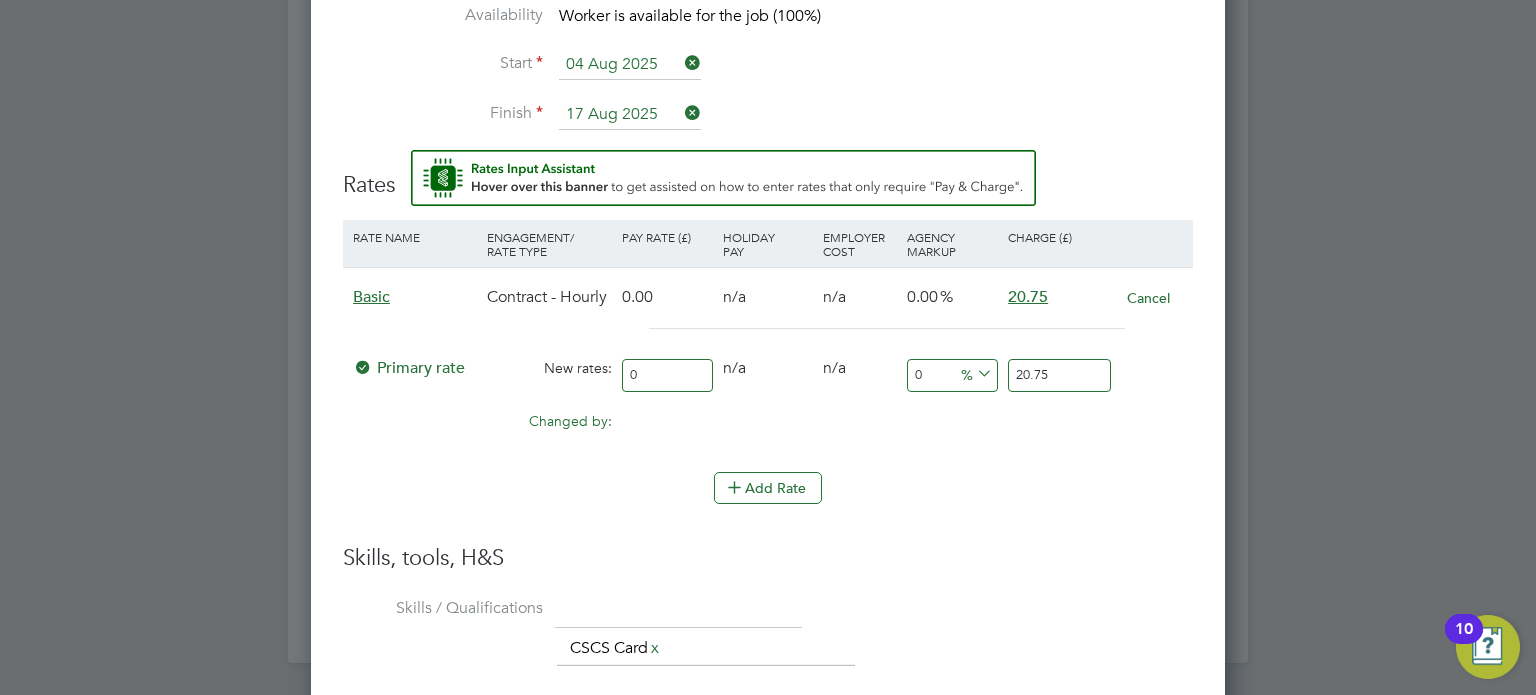 click on "0" at bounding box center [667, 375] 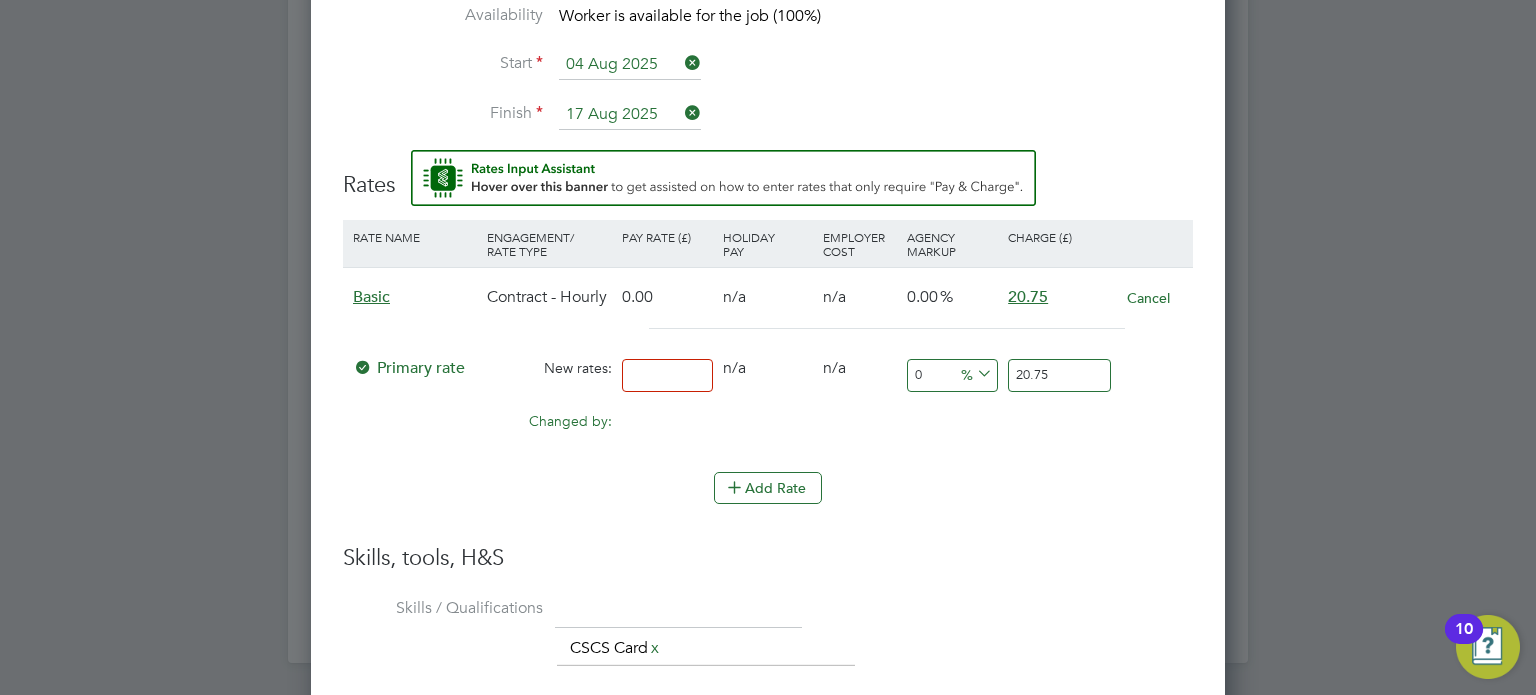 type on "1" 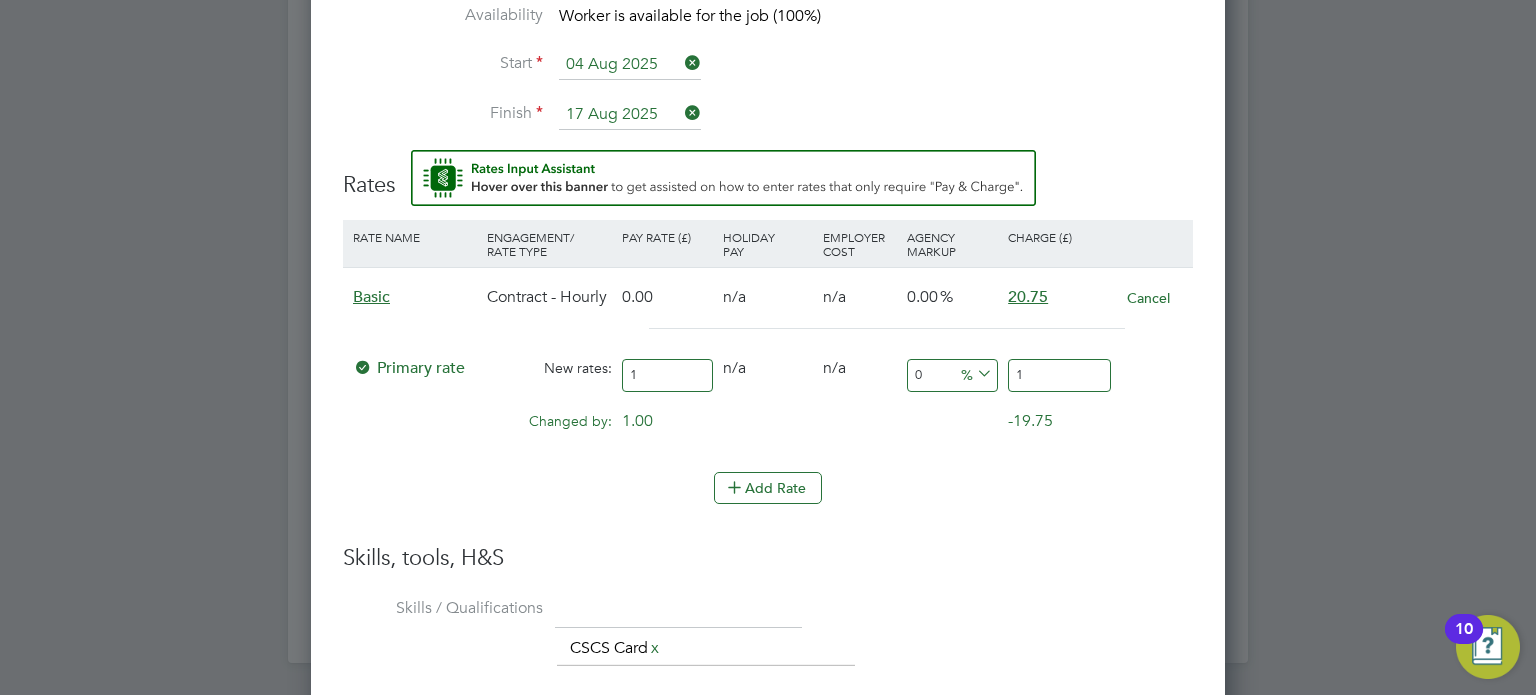 type on "17" 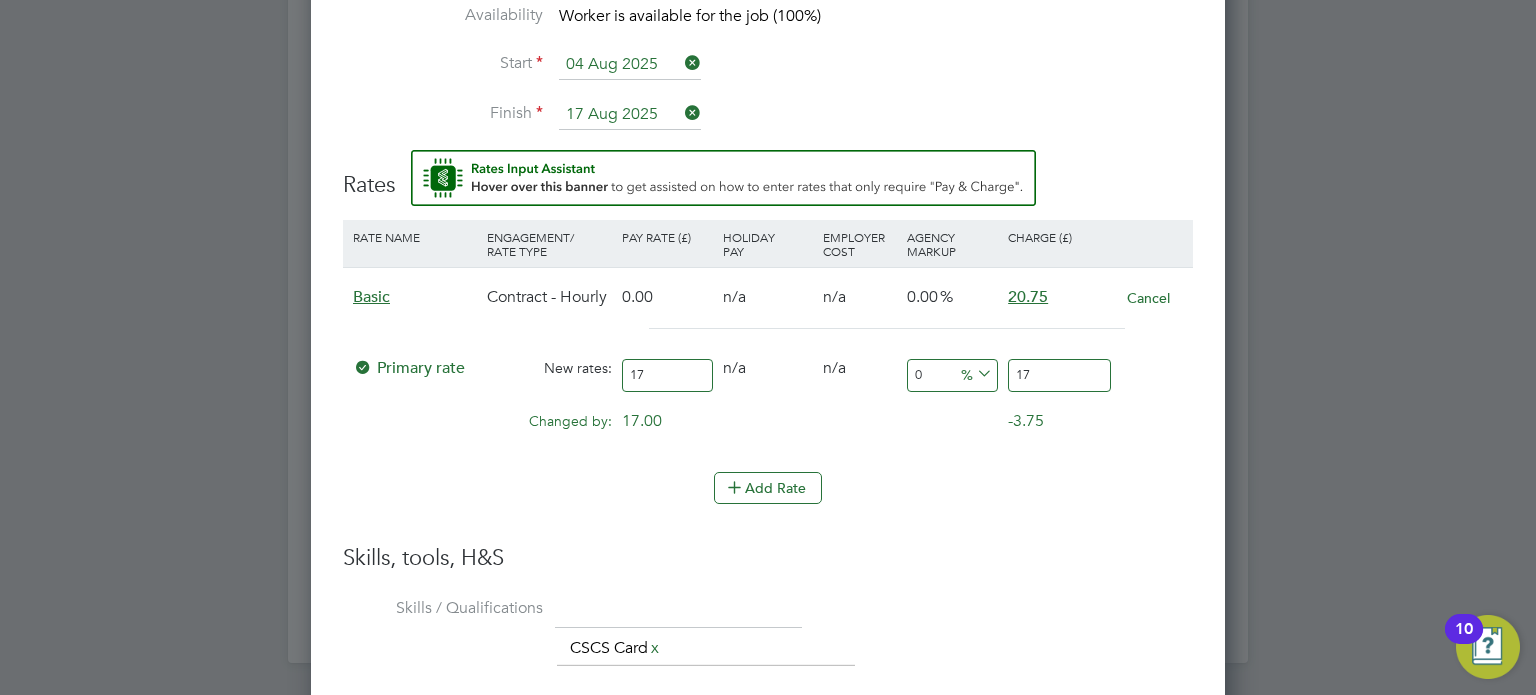 type on "17.9" 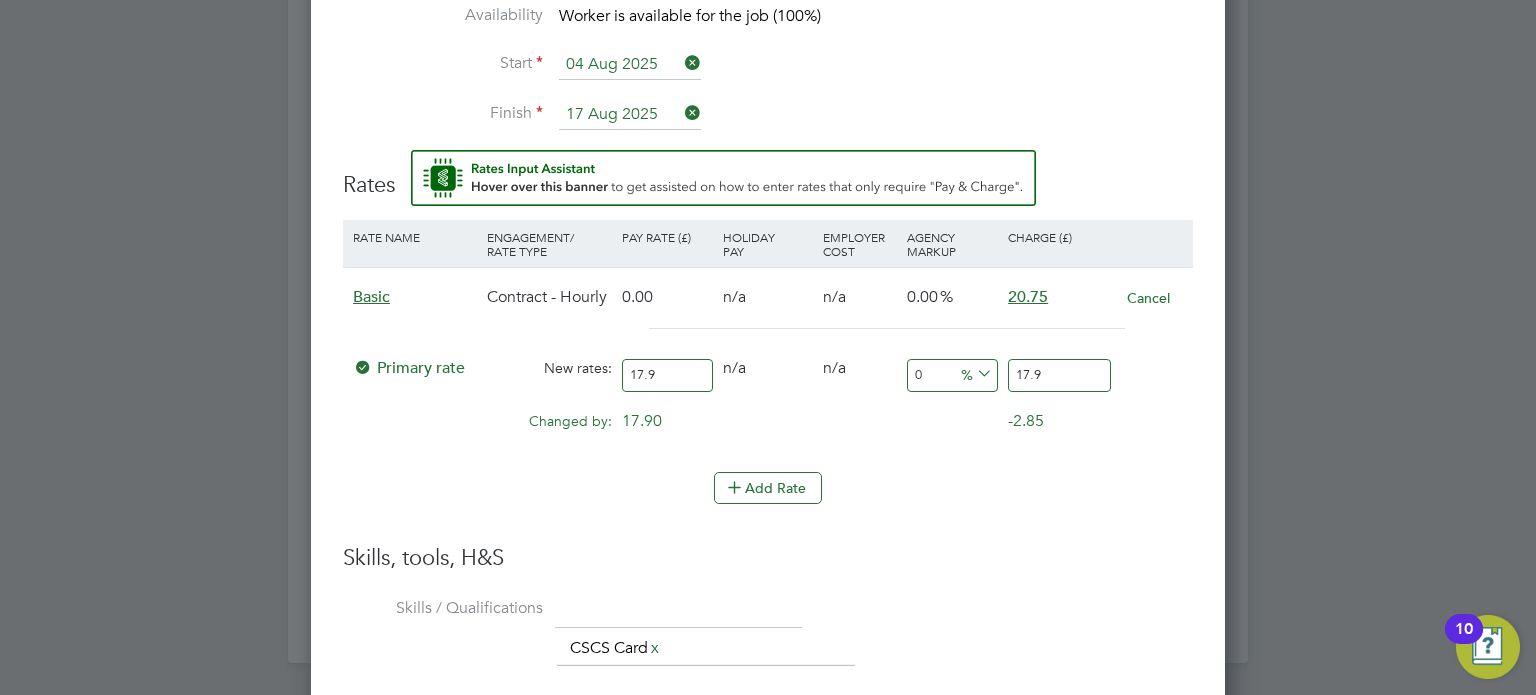type on "17.95" 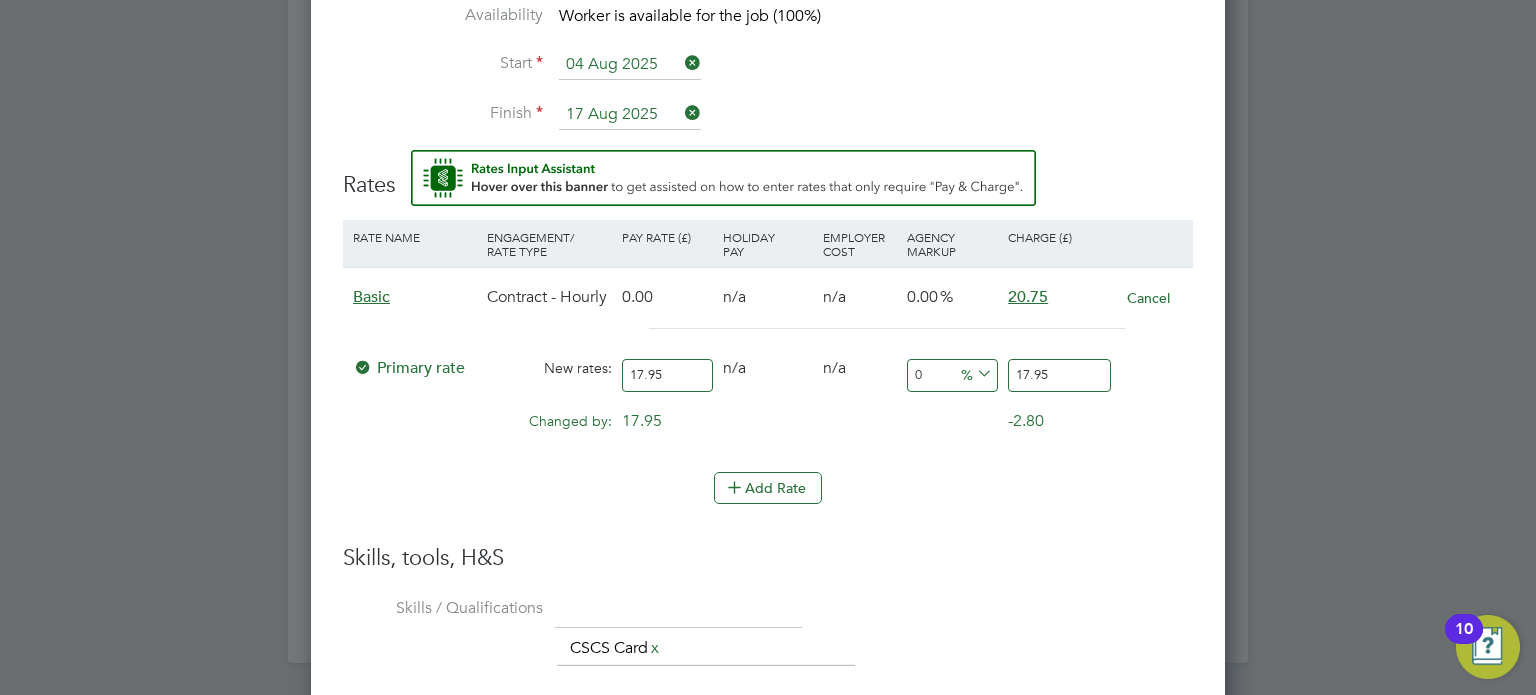 type on "17.95" 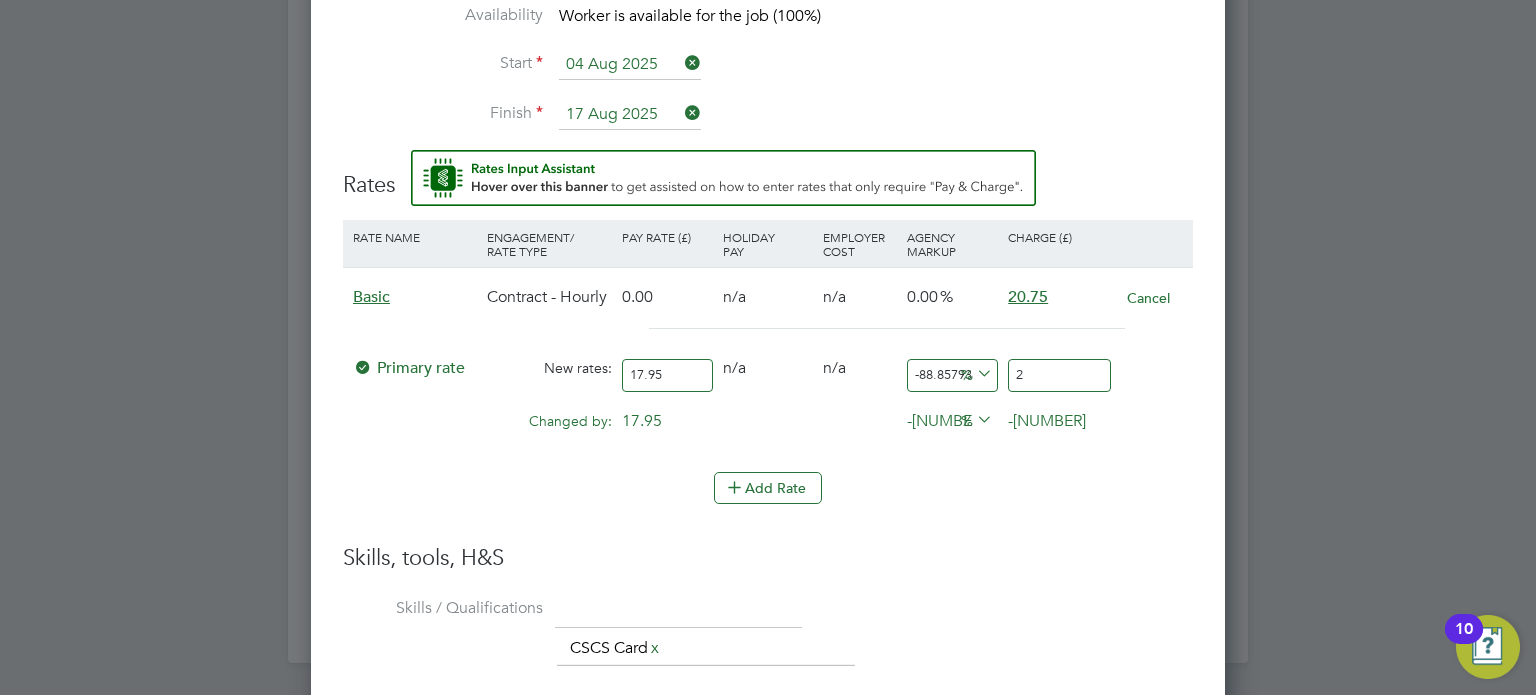 type on "11.420612813370473" 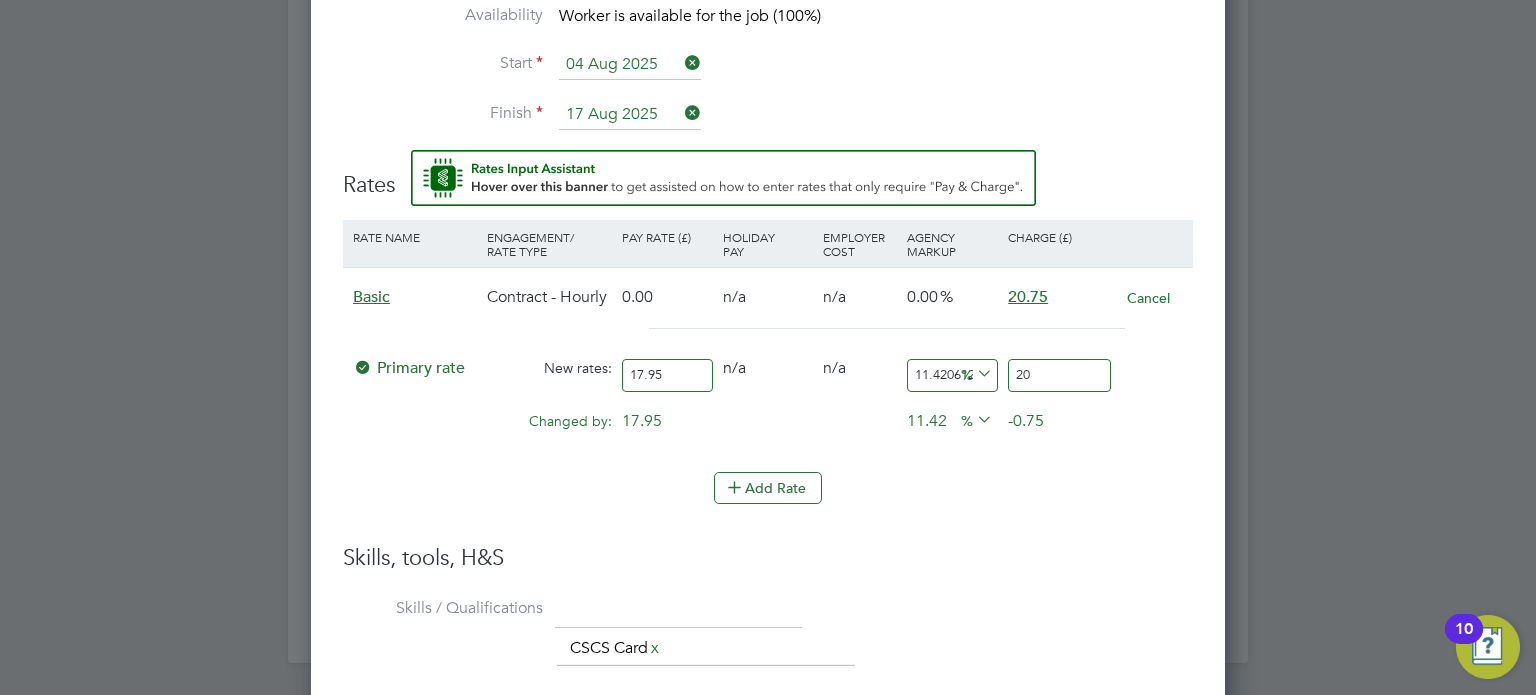 type on "15.32033426183844" 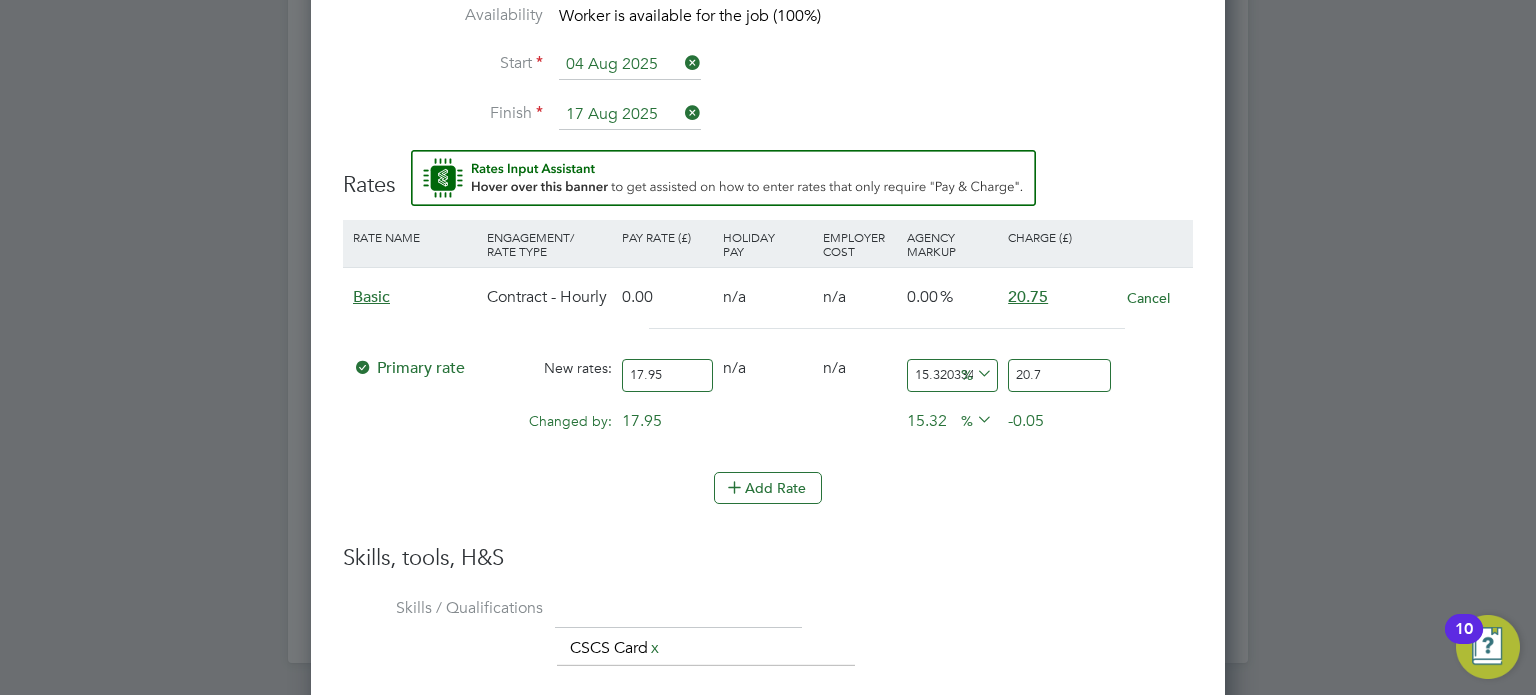 type on "15.598885793871867" 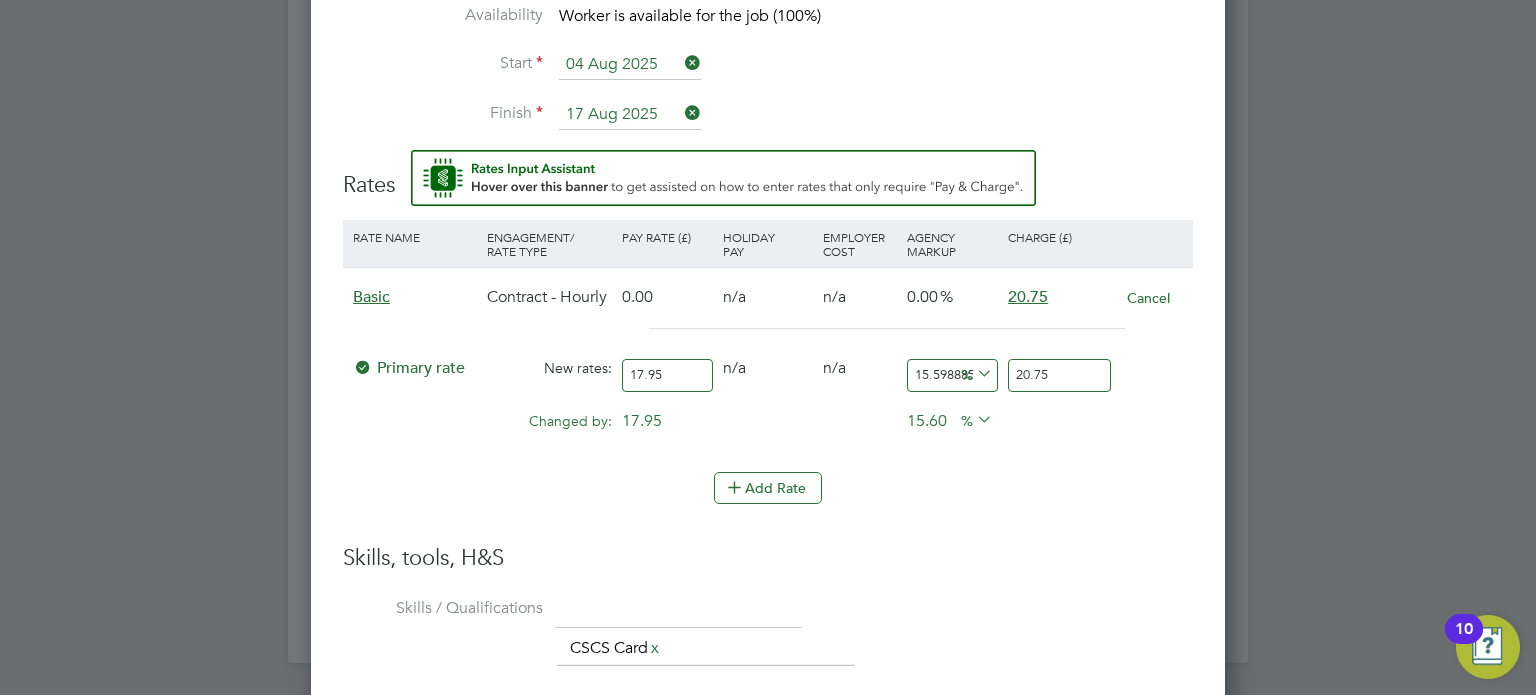 type on "20.75" 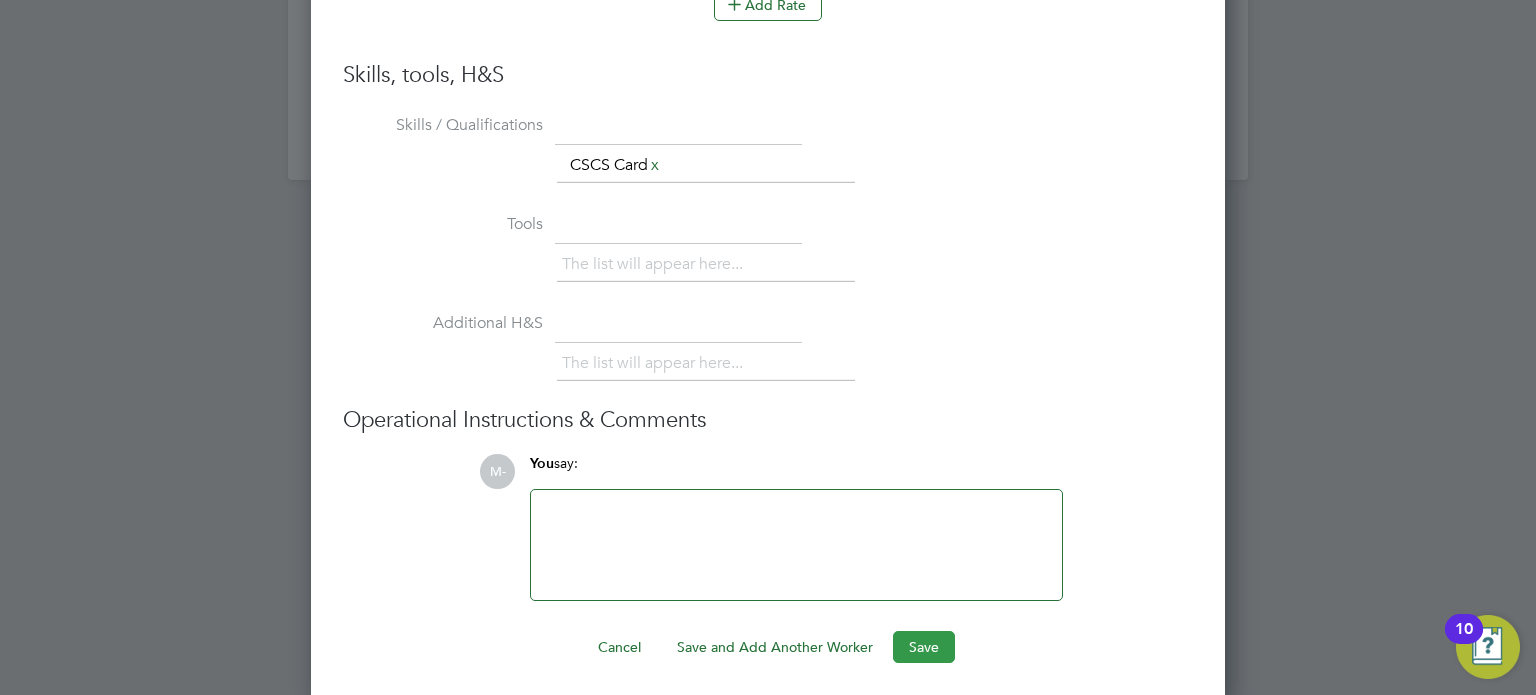 click on "Save" at bounding box center (924, 647) 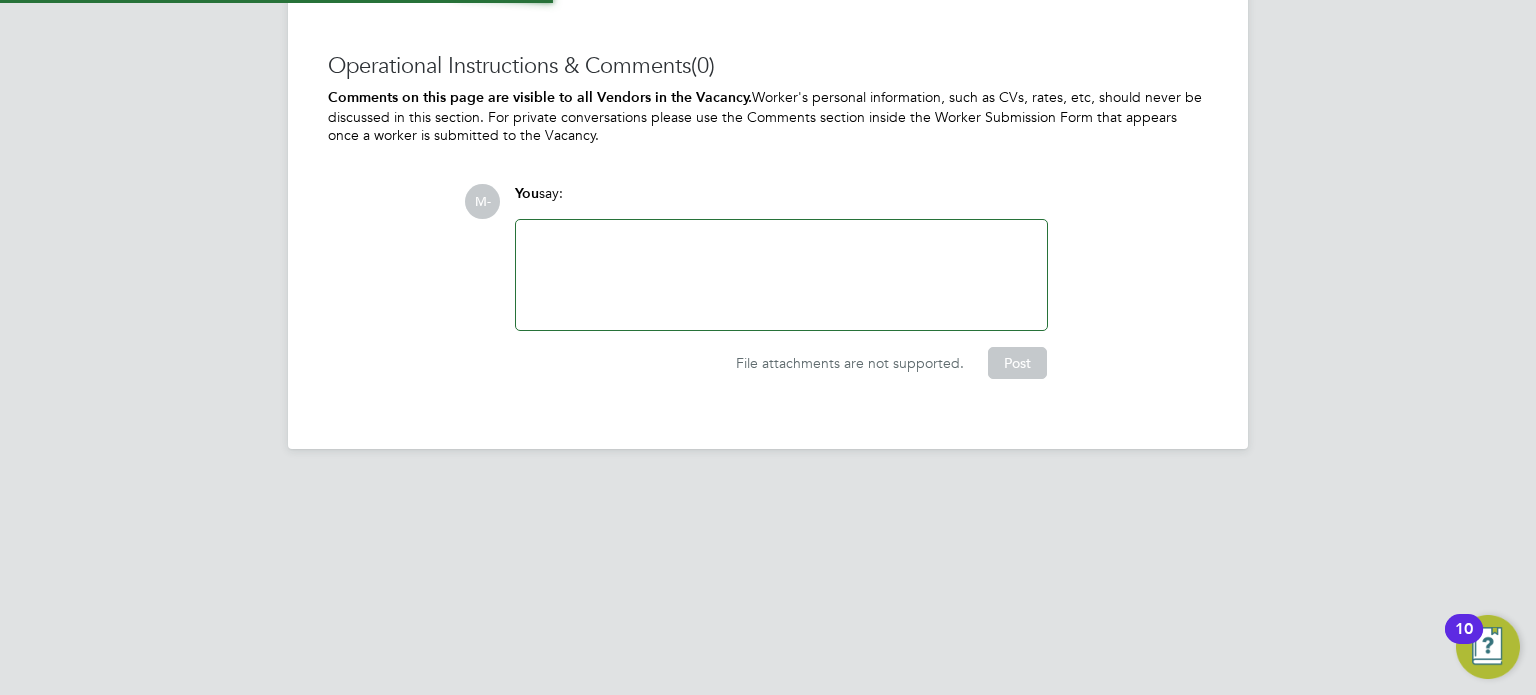 scroll, scrollTop: 1425, scrollLeft: 0, axis: vertical 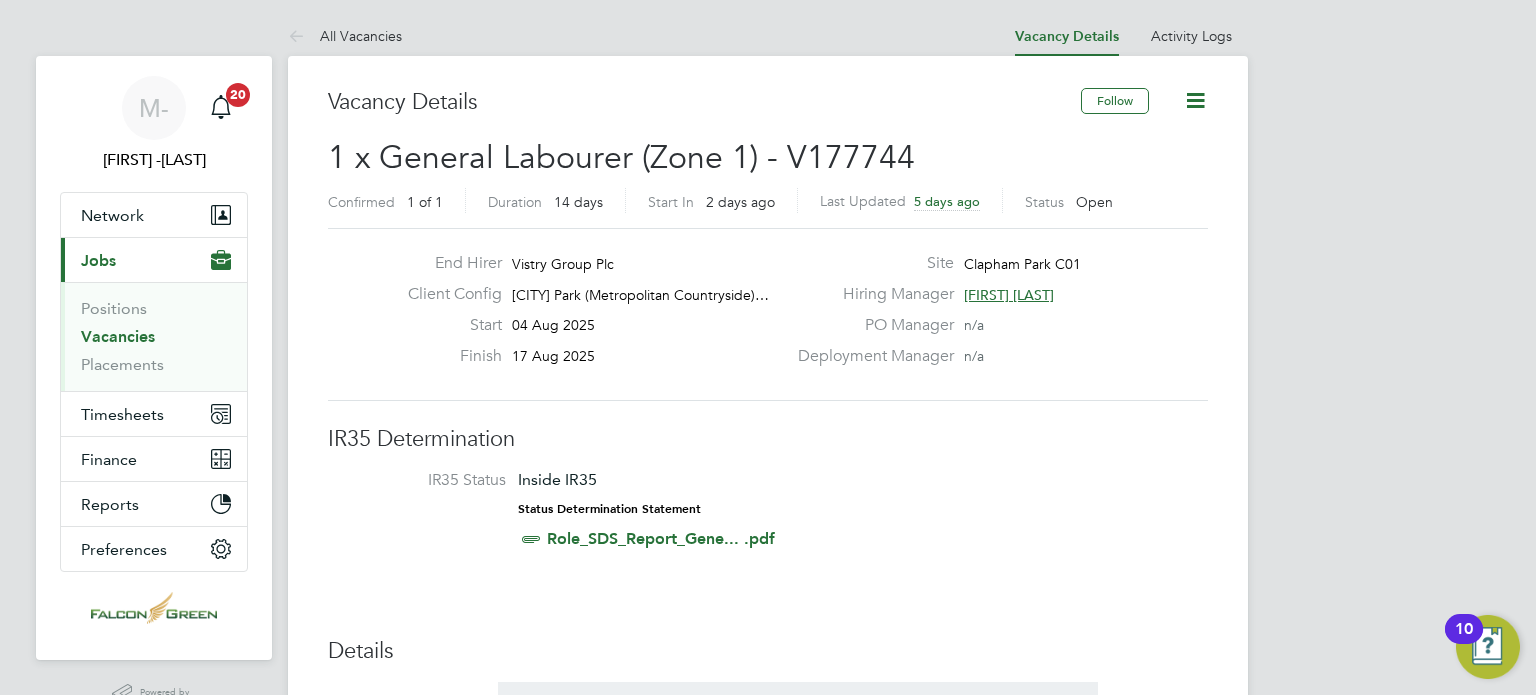 click on "Vacancies" at bounding box center (118, 336) 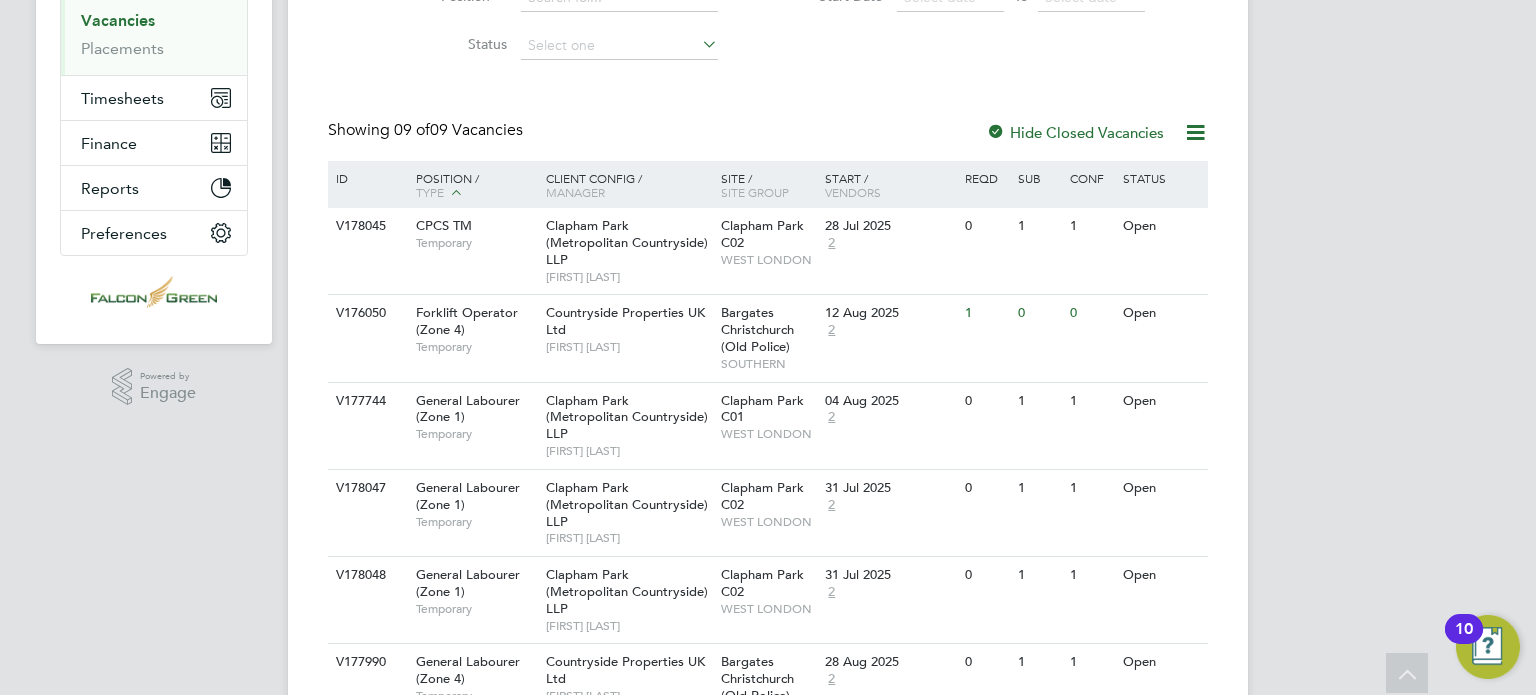 scroll, scrollTop: 320, scrollLeft: 0, axis: vertical 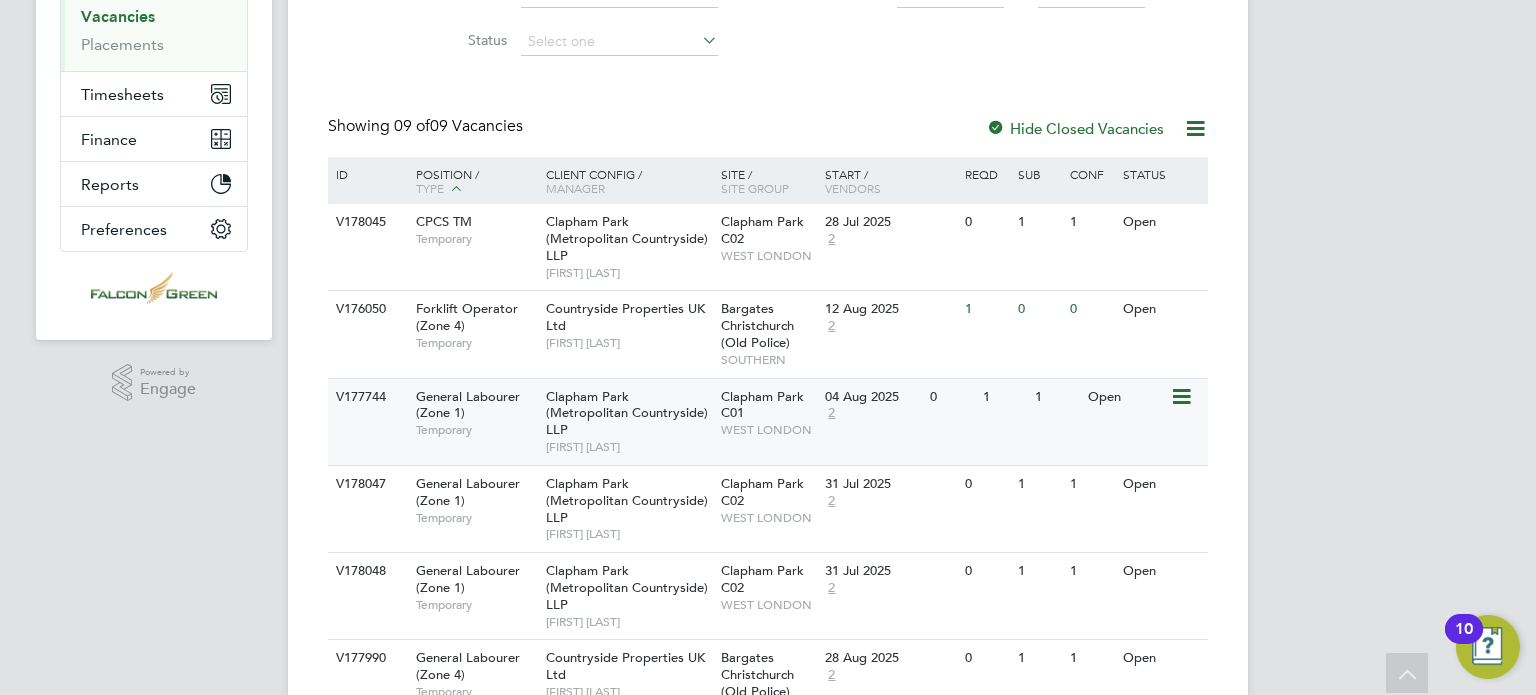 click on "04 Aug 2025 2" 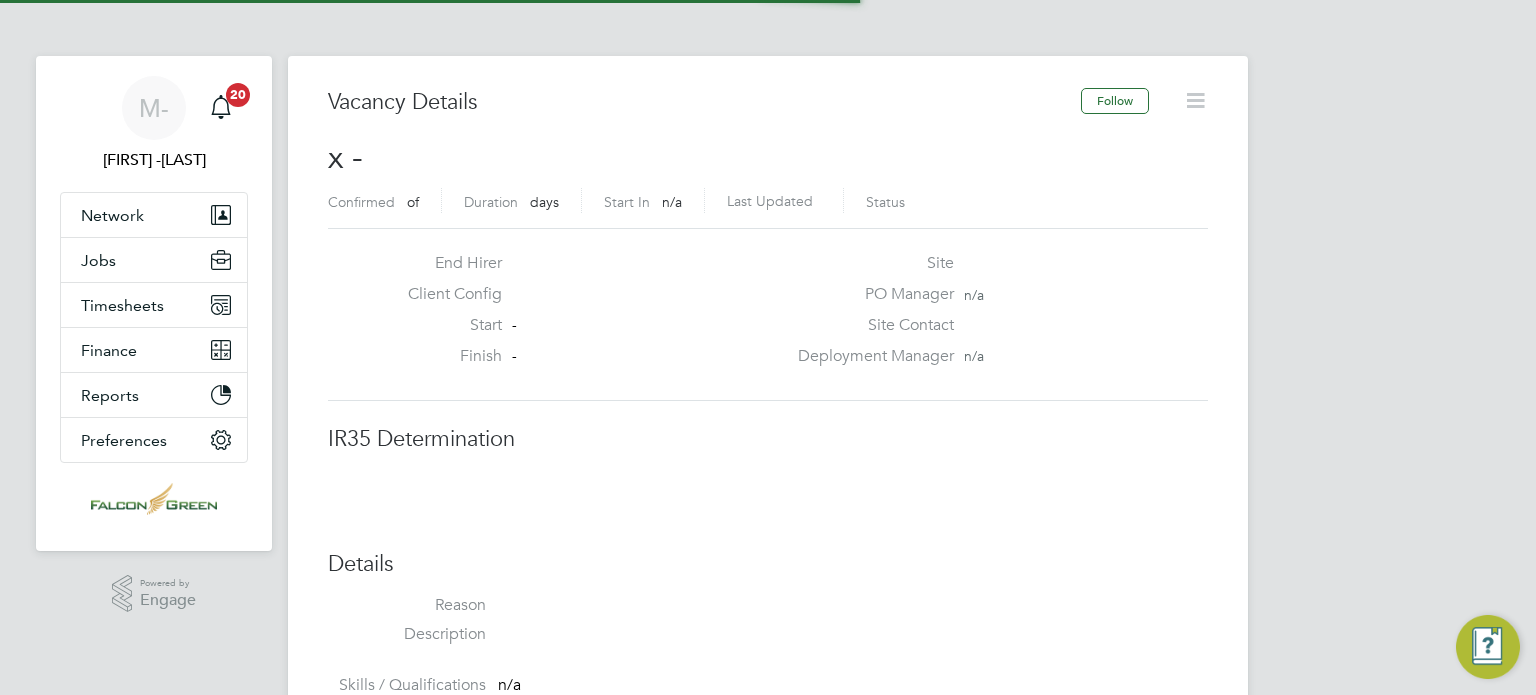 scroll, scrollTop: 0, scrollLeft: 0, axis: both 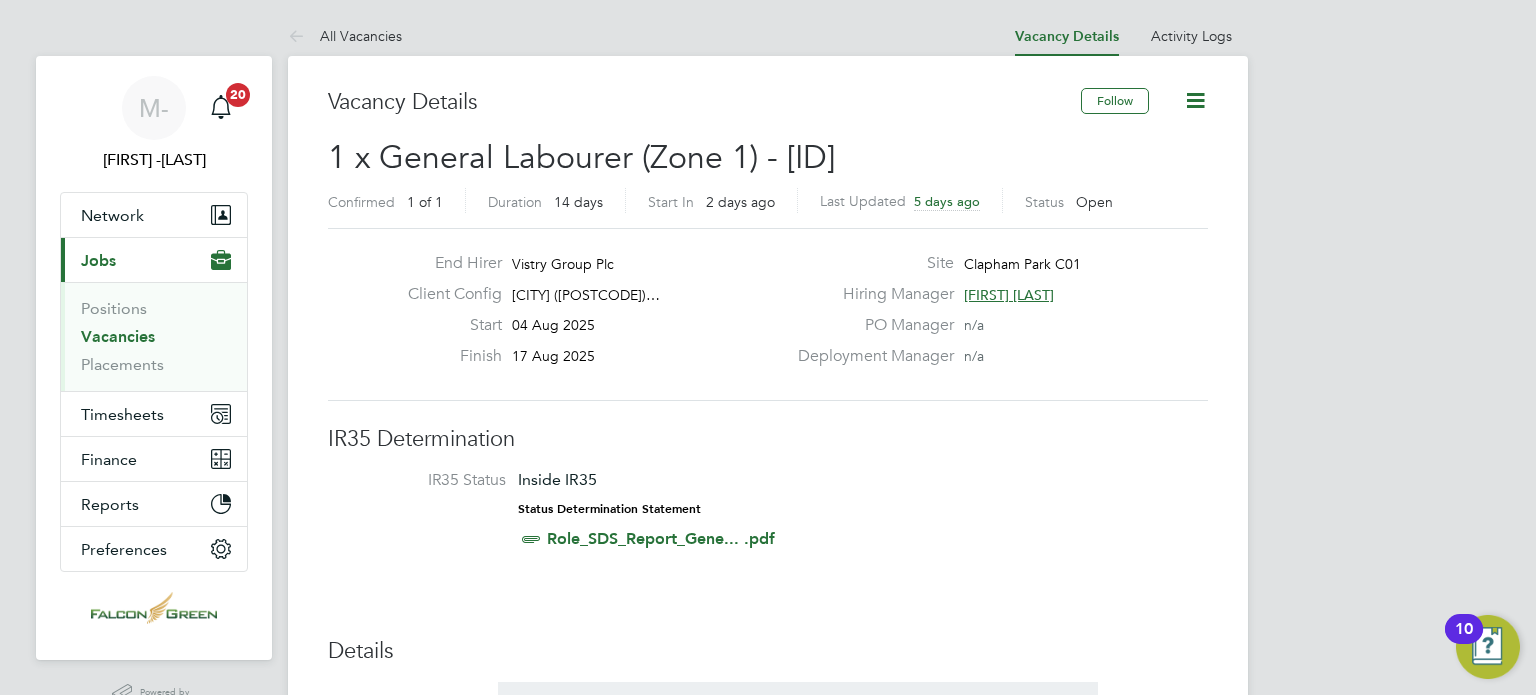 type 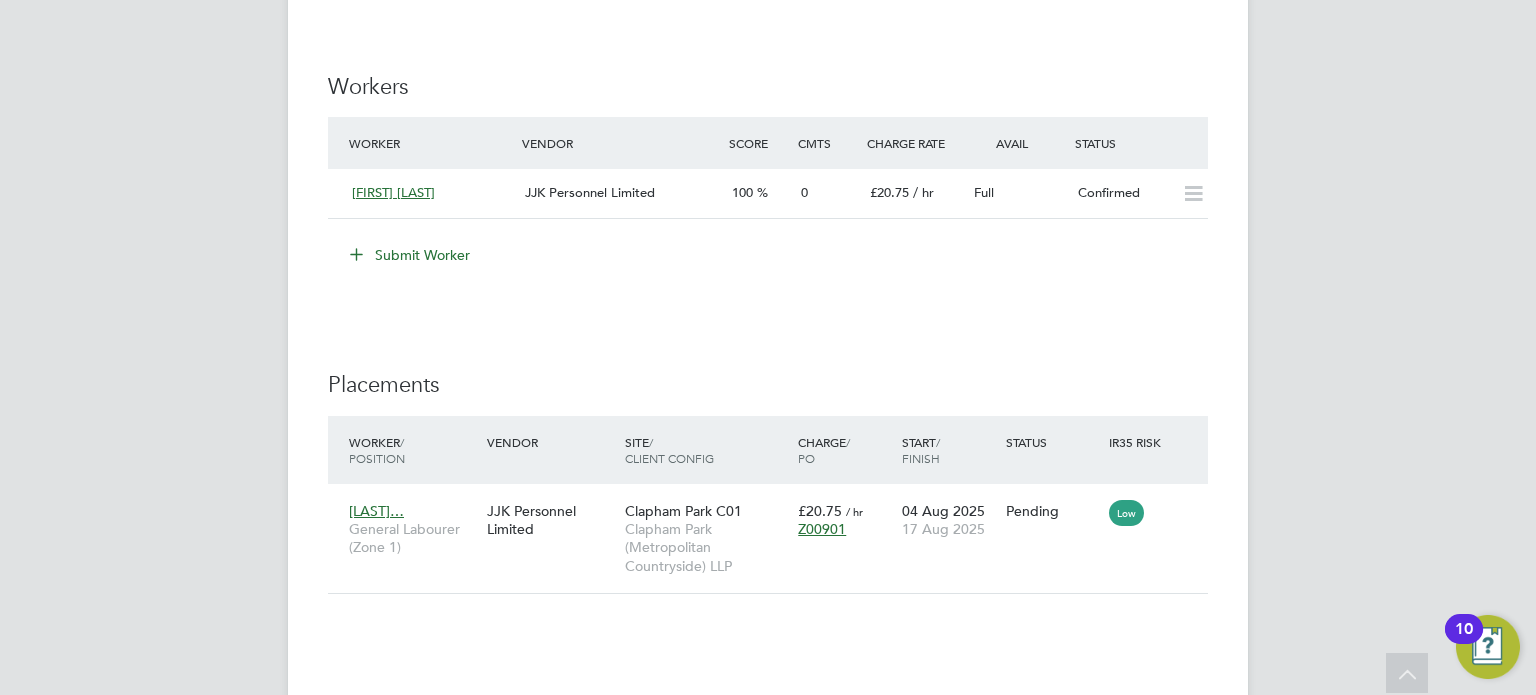 scroll, scrollTop: 1600, scrollLeft: 0, axis: vertical 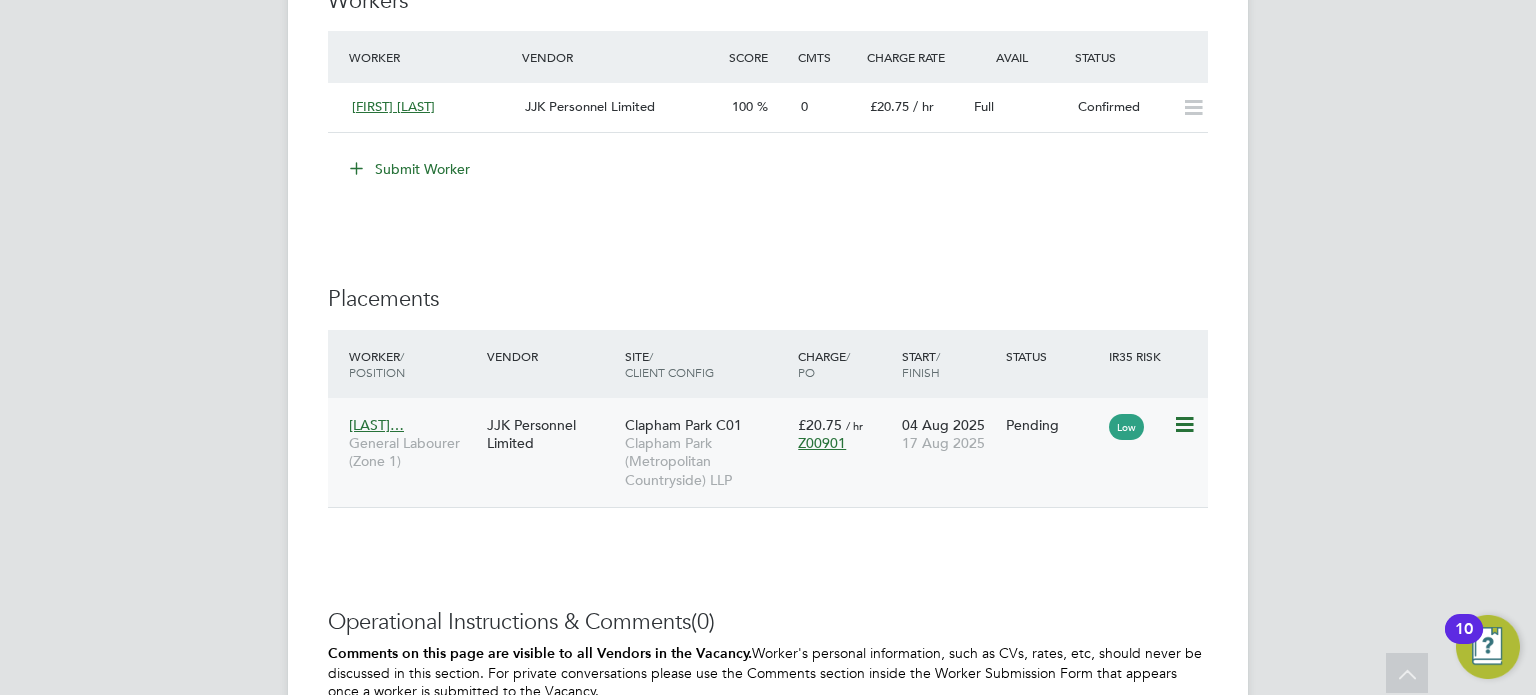 click 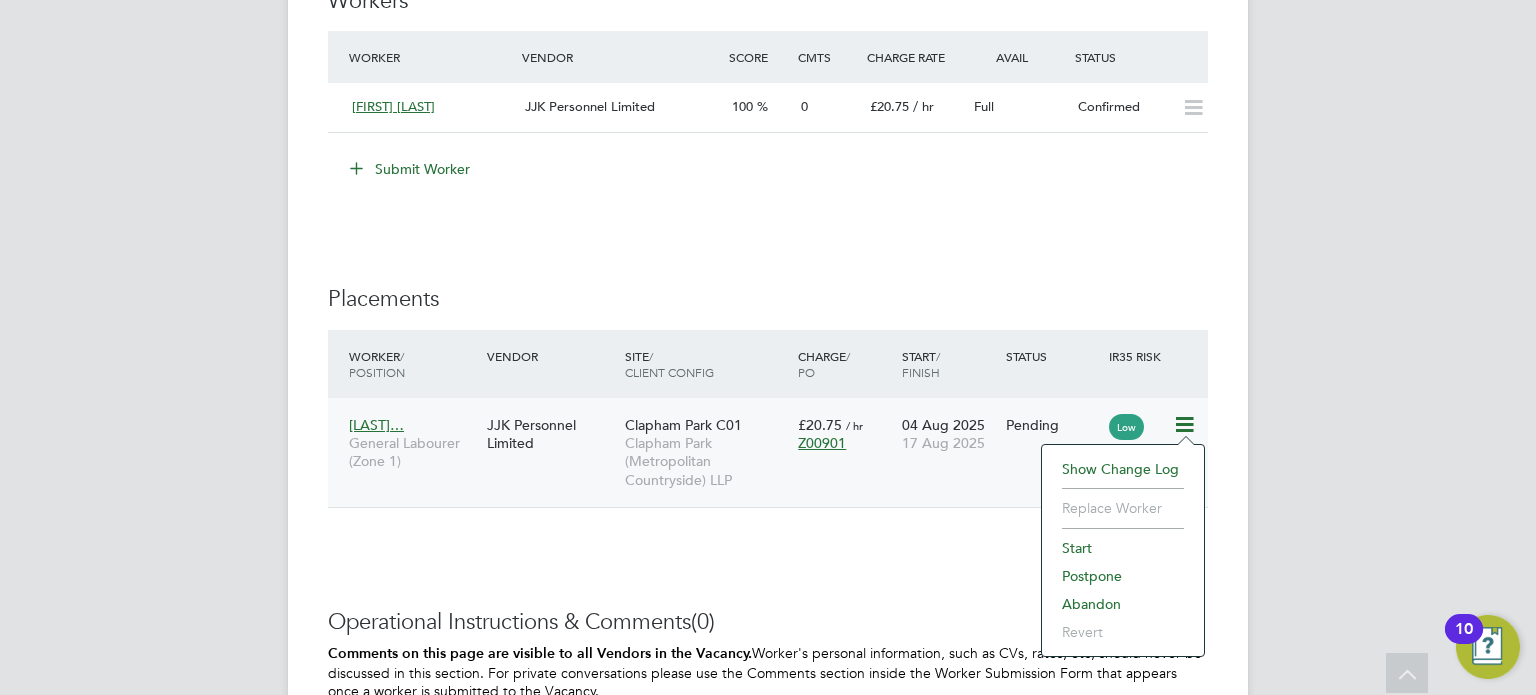 click on "Start" 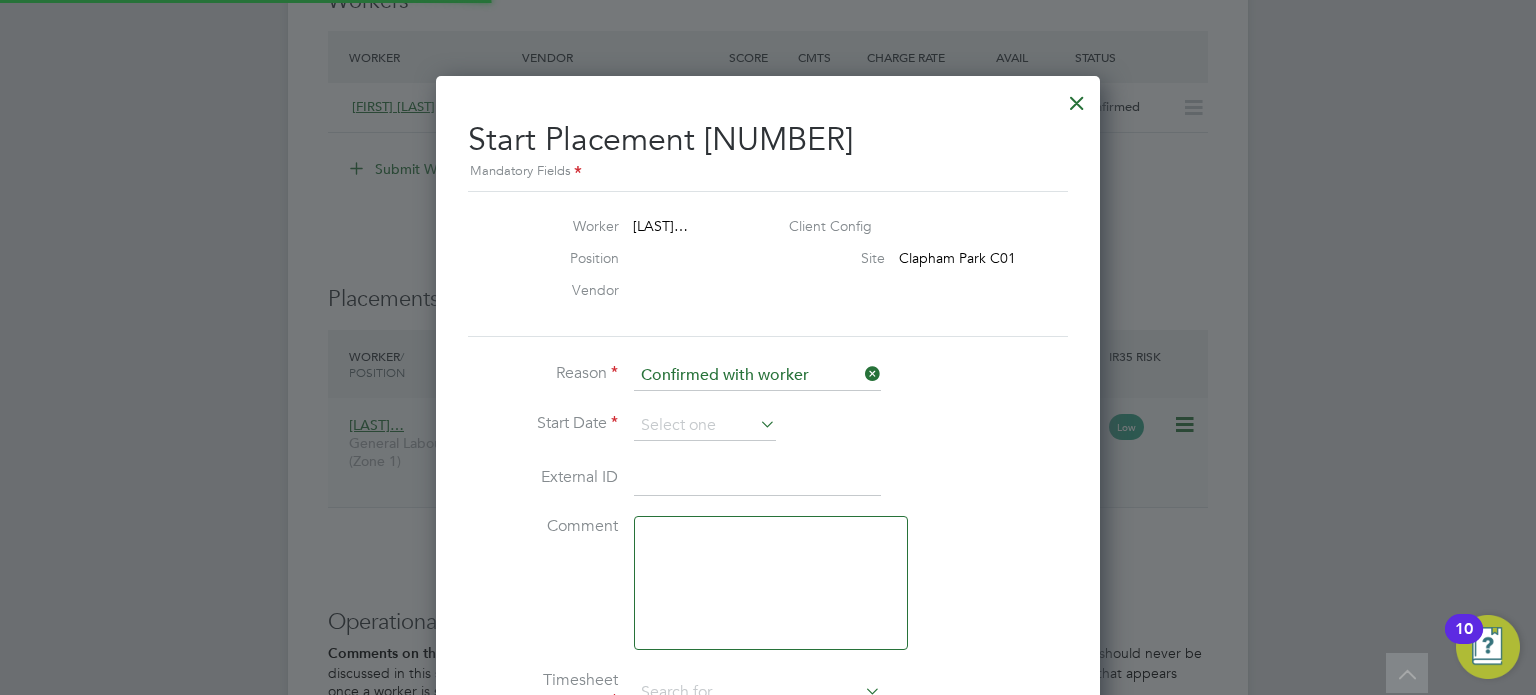 scroll, scrollTop: 10, scrollLeft: 9, axis: both 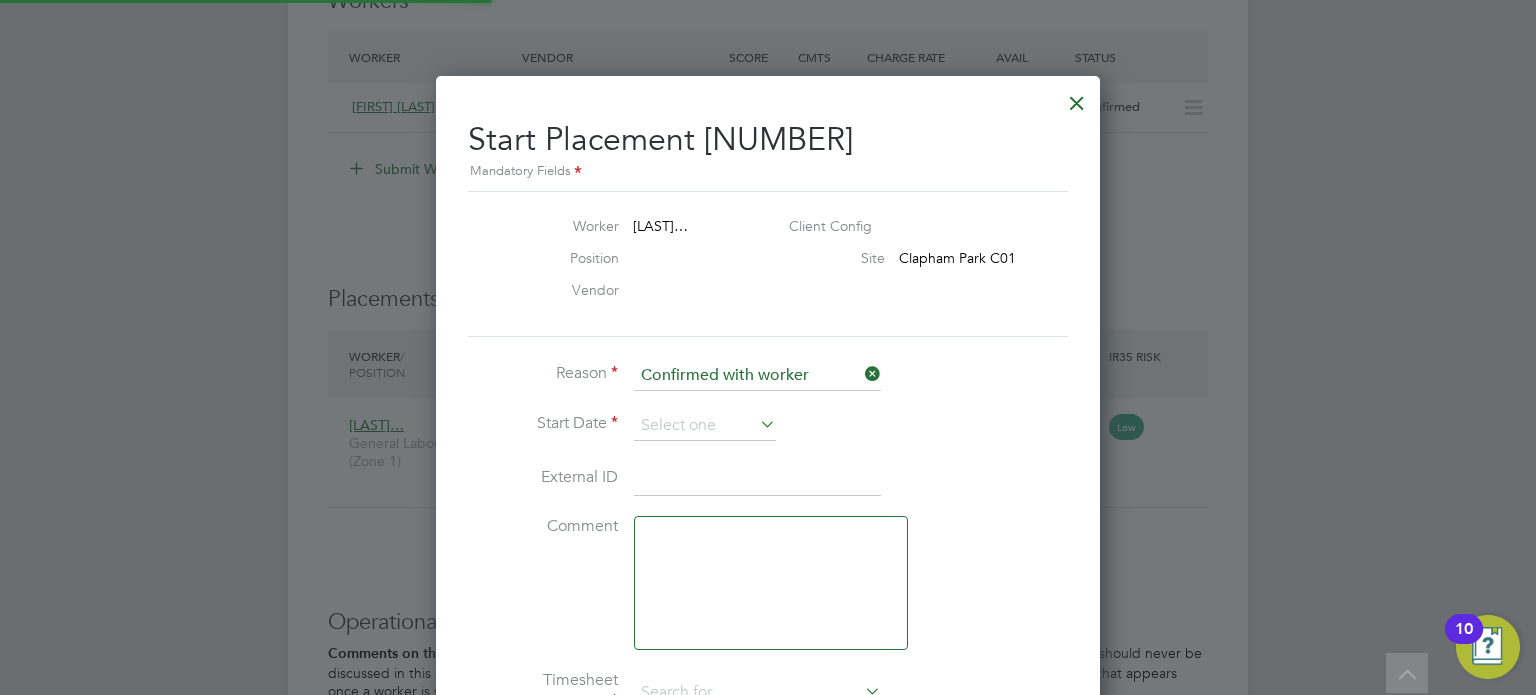 type on "Jonathan Convery" 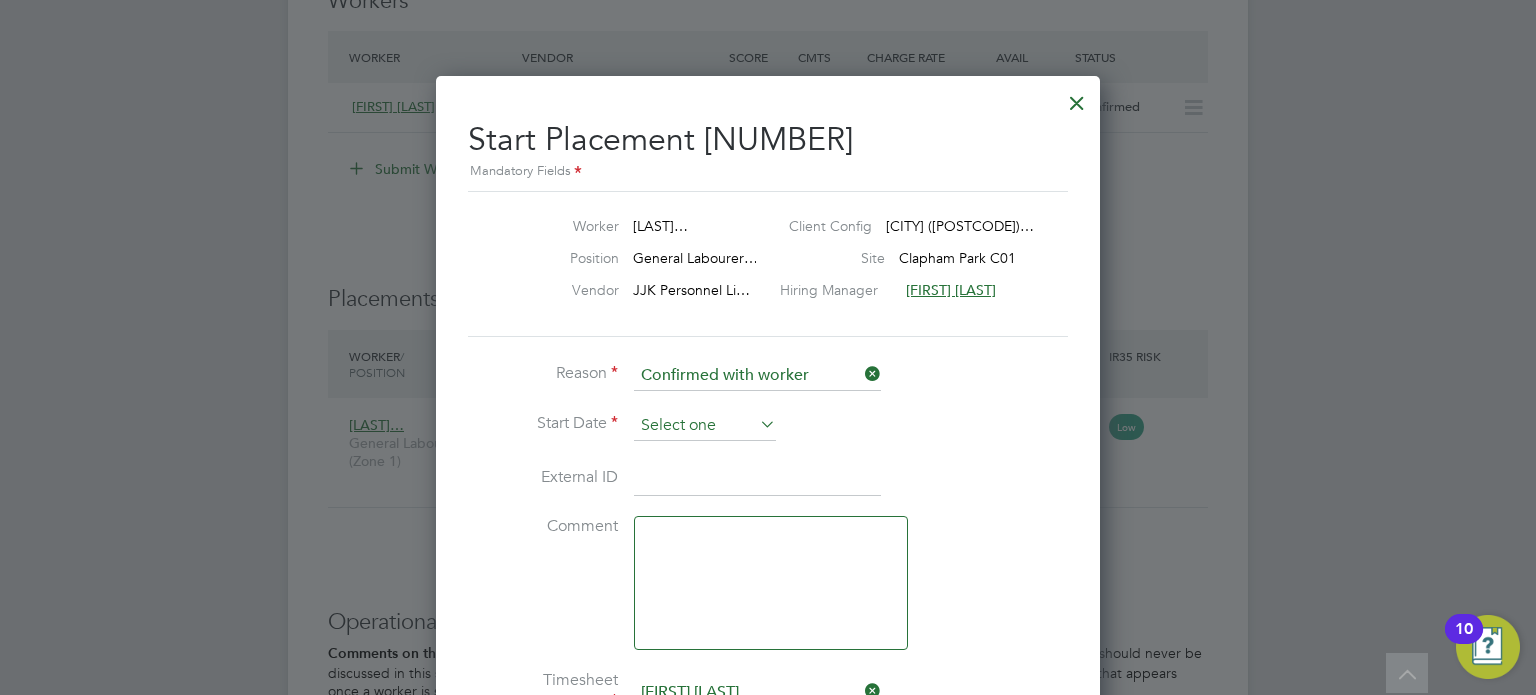 click 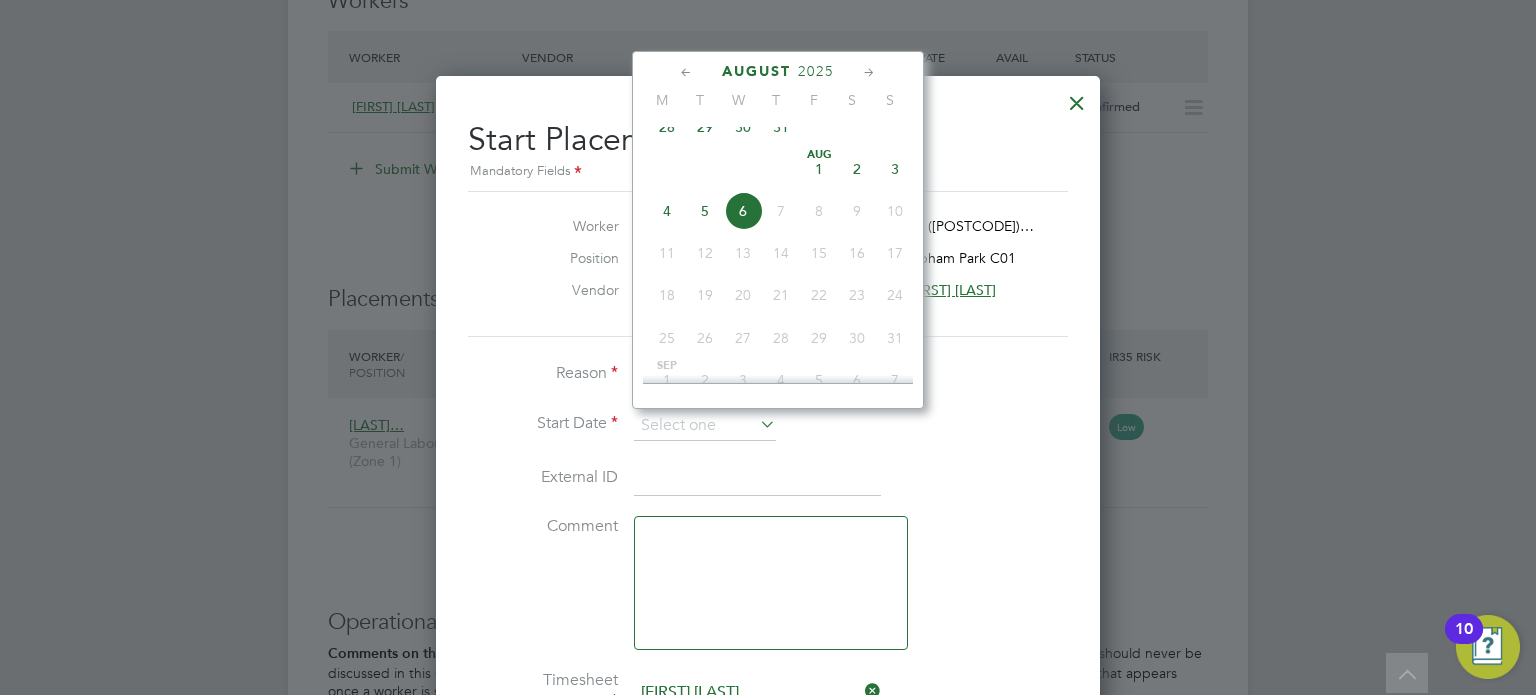 click on "4" 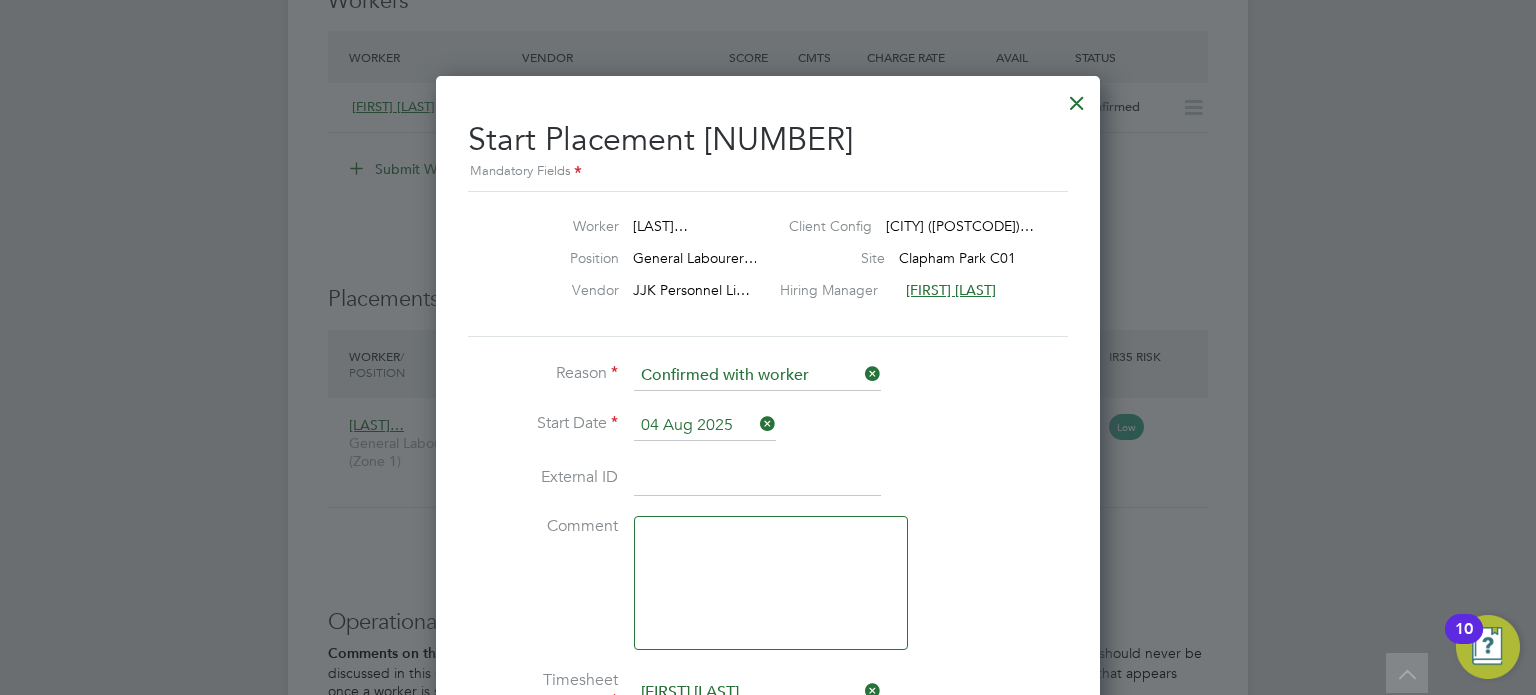click on "Comment" 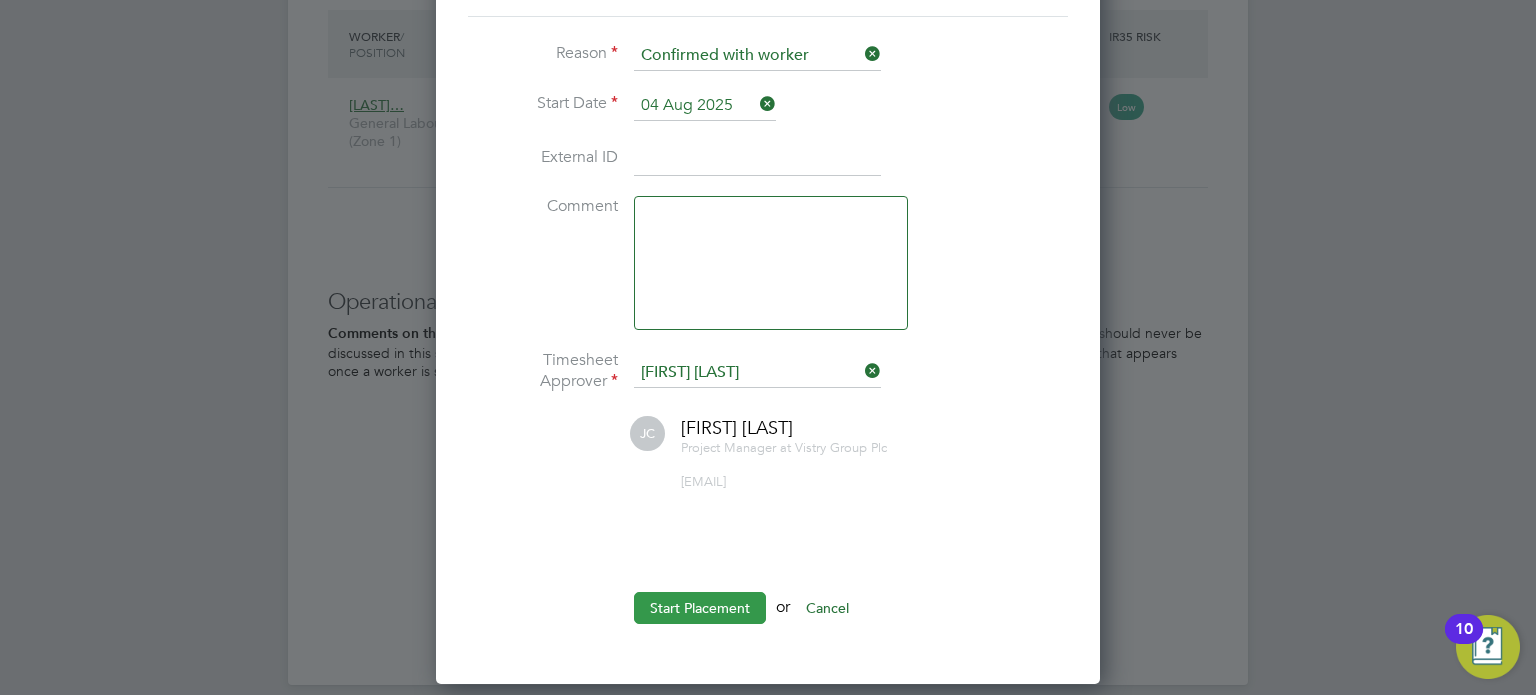 click on "Start Placement" 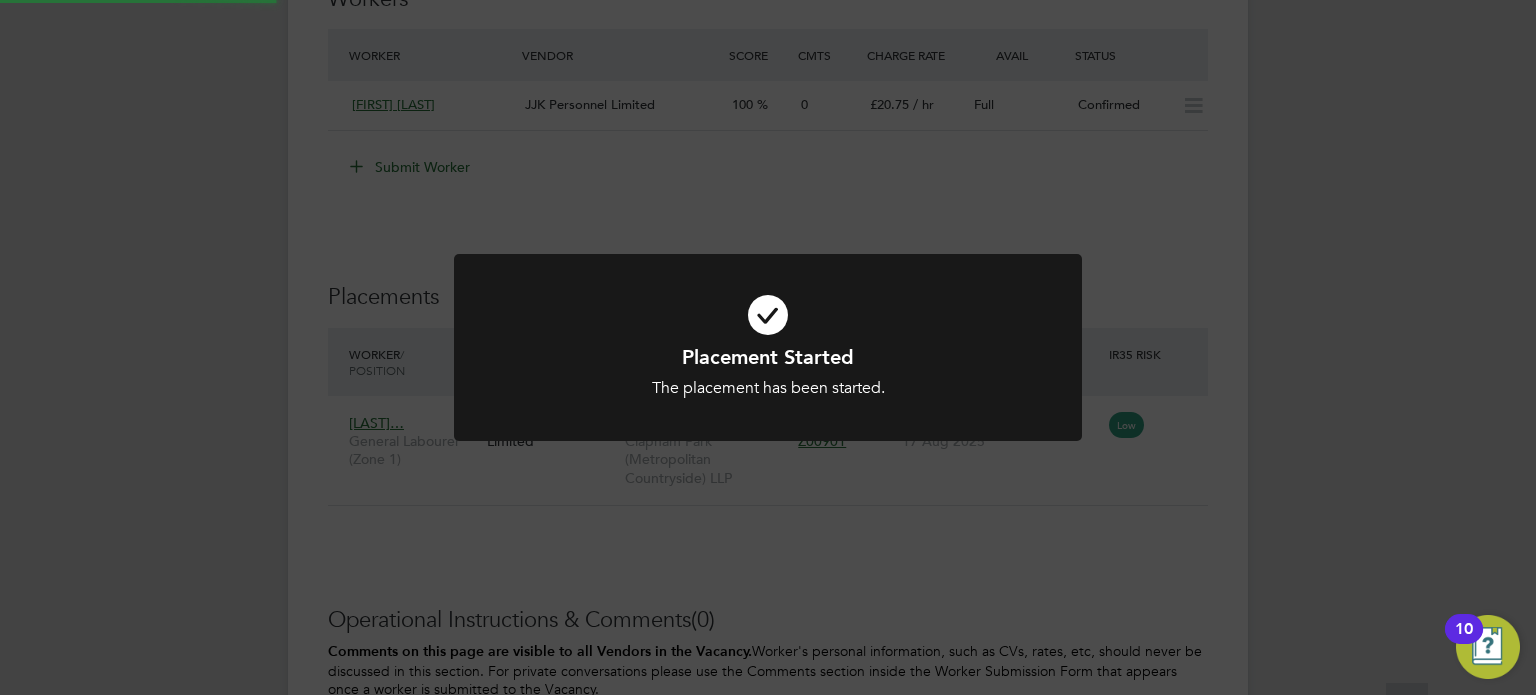 scroll, scrollTop: 1600, scrollLeft: 0, axis: vertical 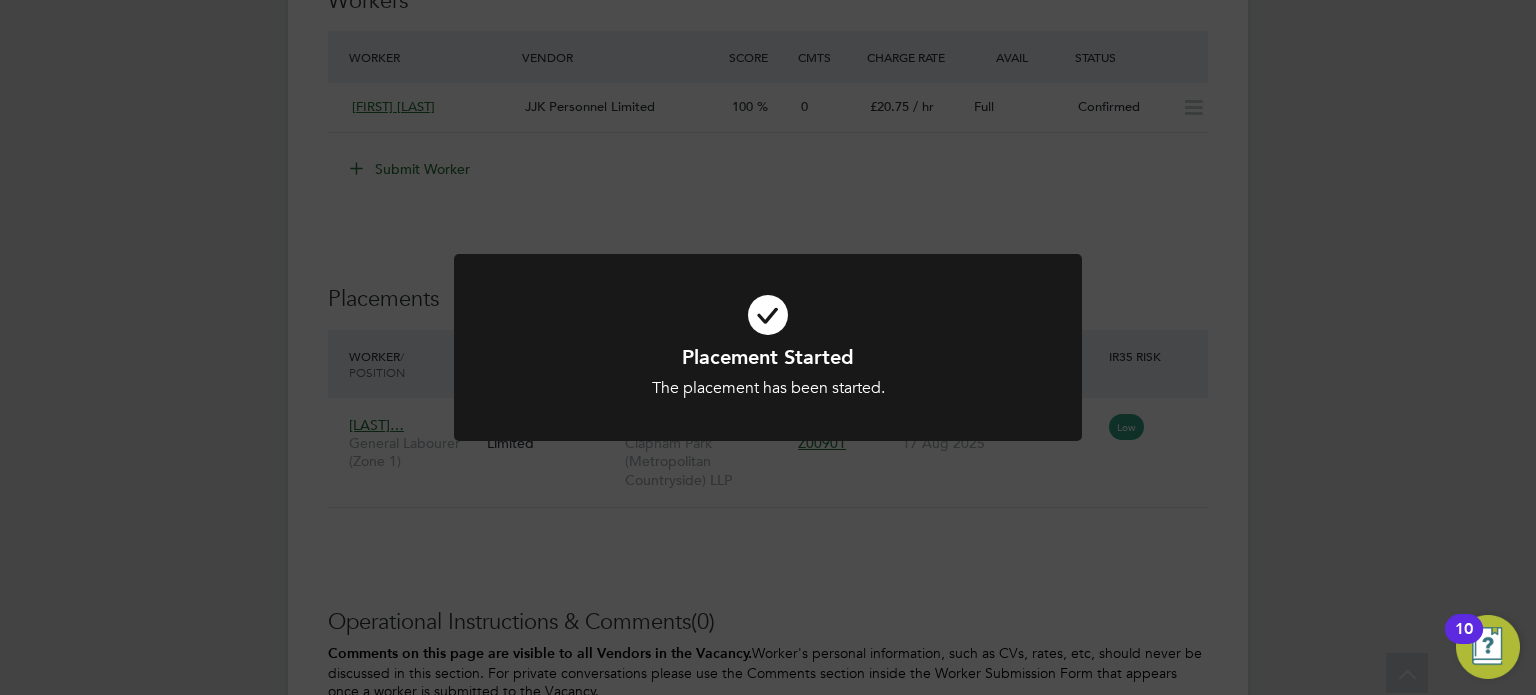 click on "Placement Started The placement has been started. Cancel Okay" 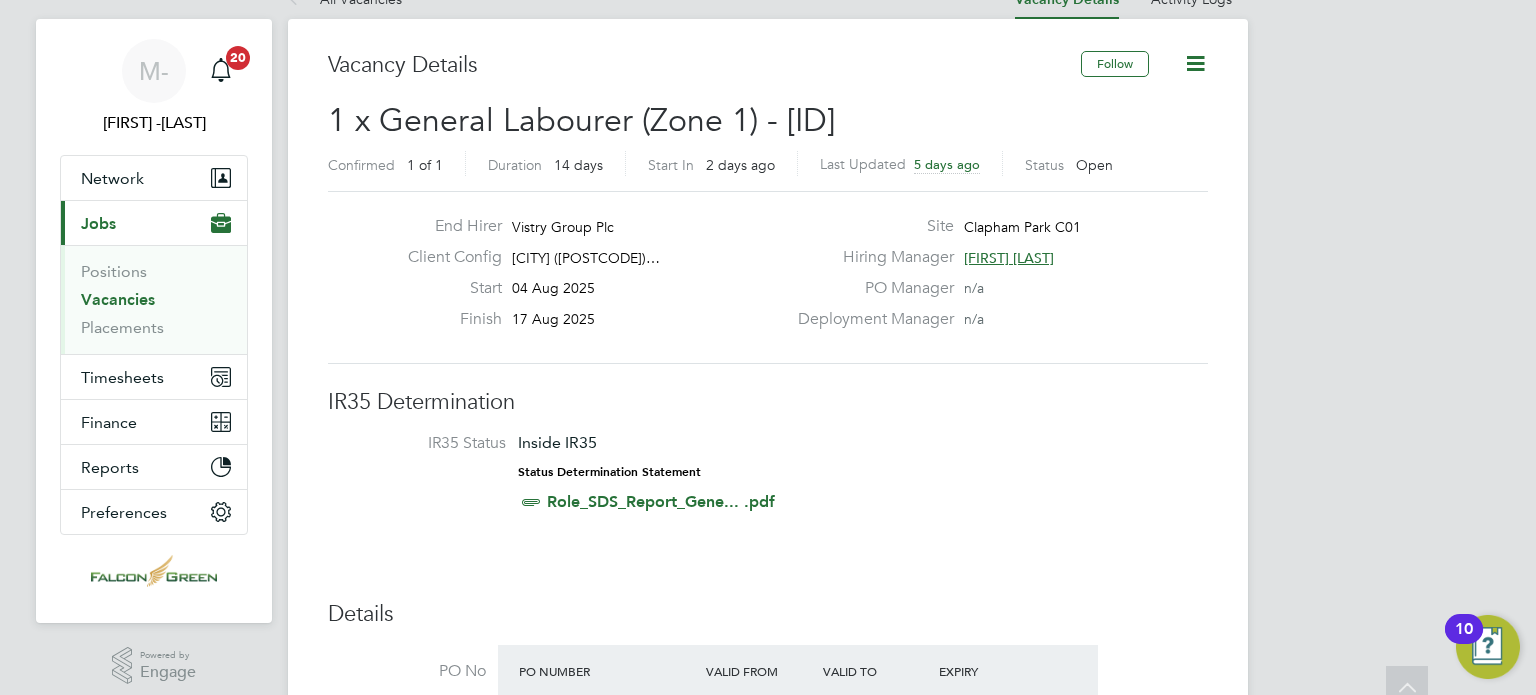 scroll, scrollTop: 0, scrollLeft: 0, axis: both 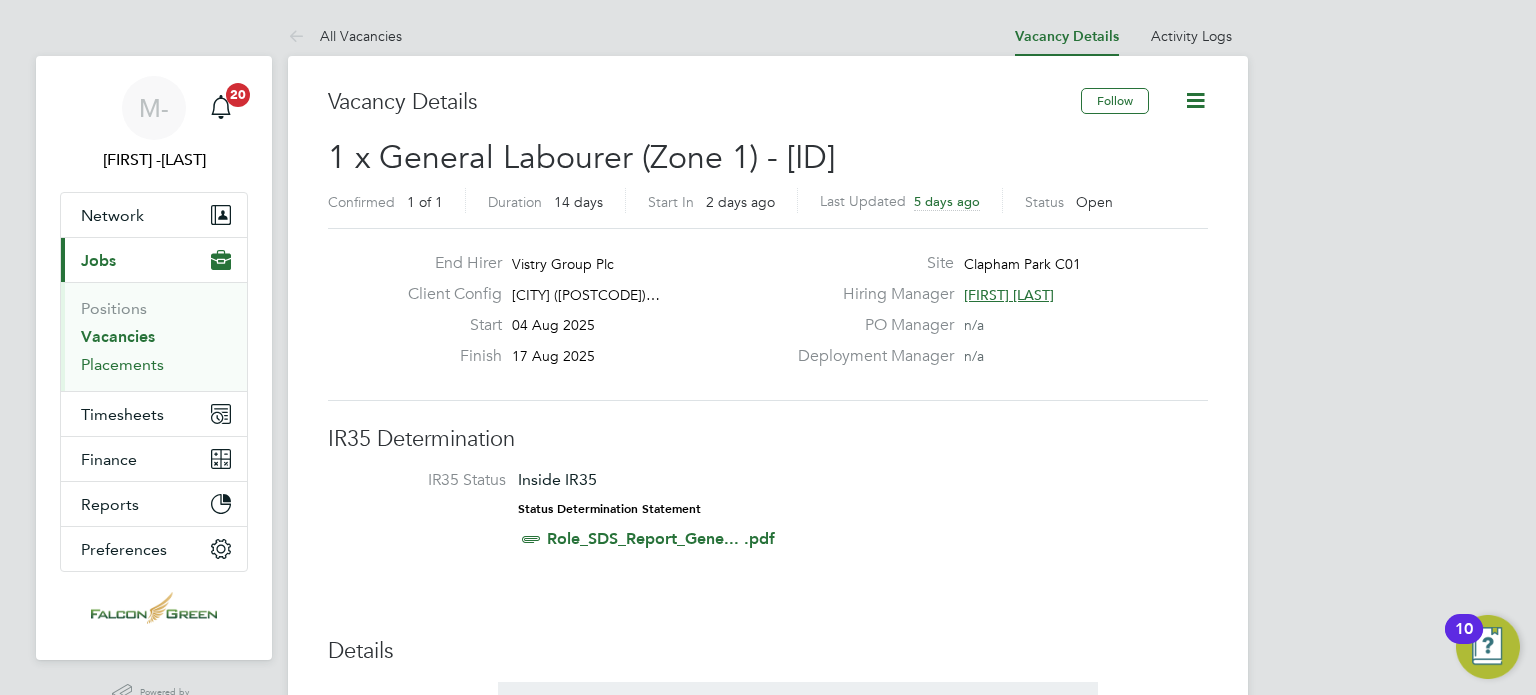 click on "Placements" at bounding box center [122, 364] 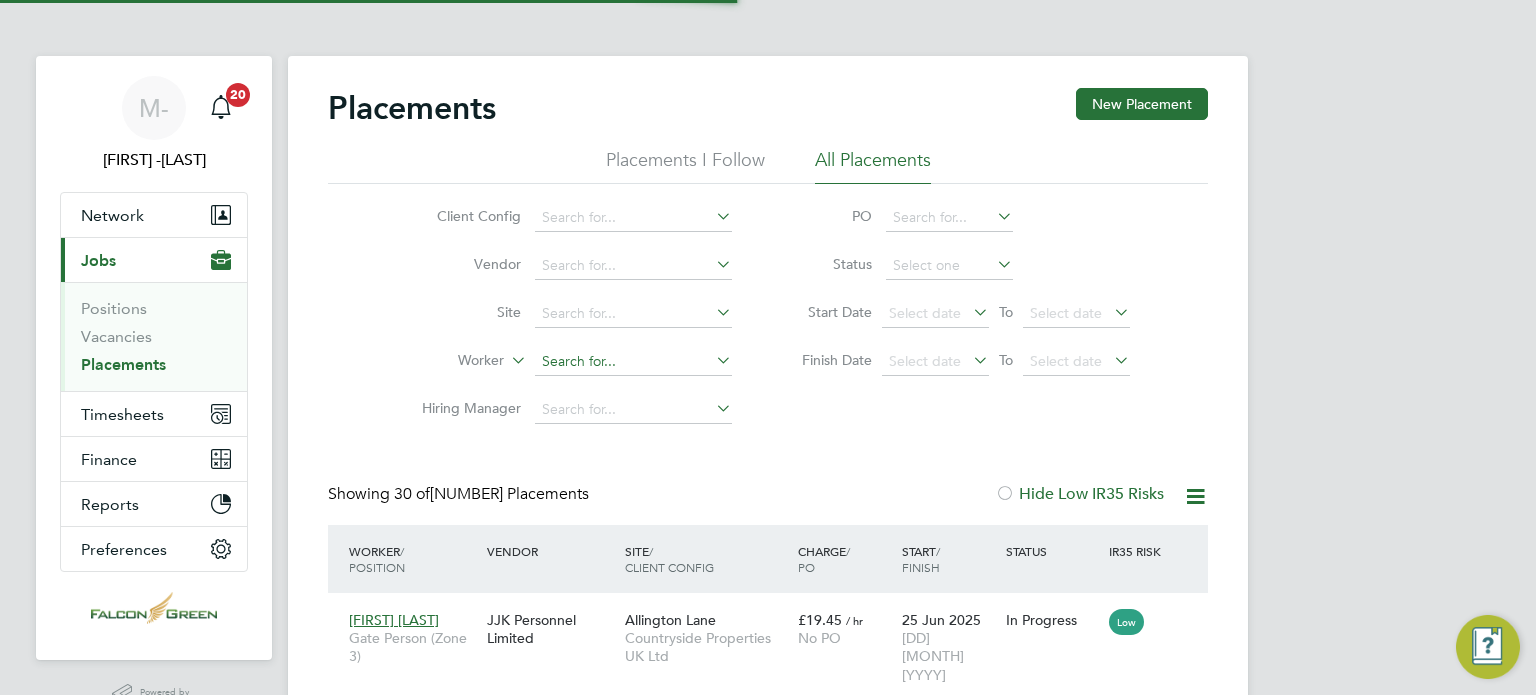 scroll, scrollTop: 10, scrollLeft: 9, axis: both 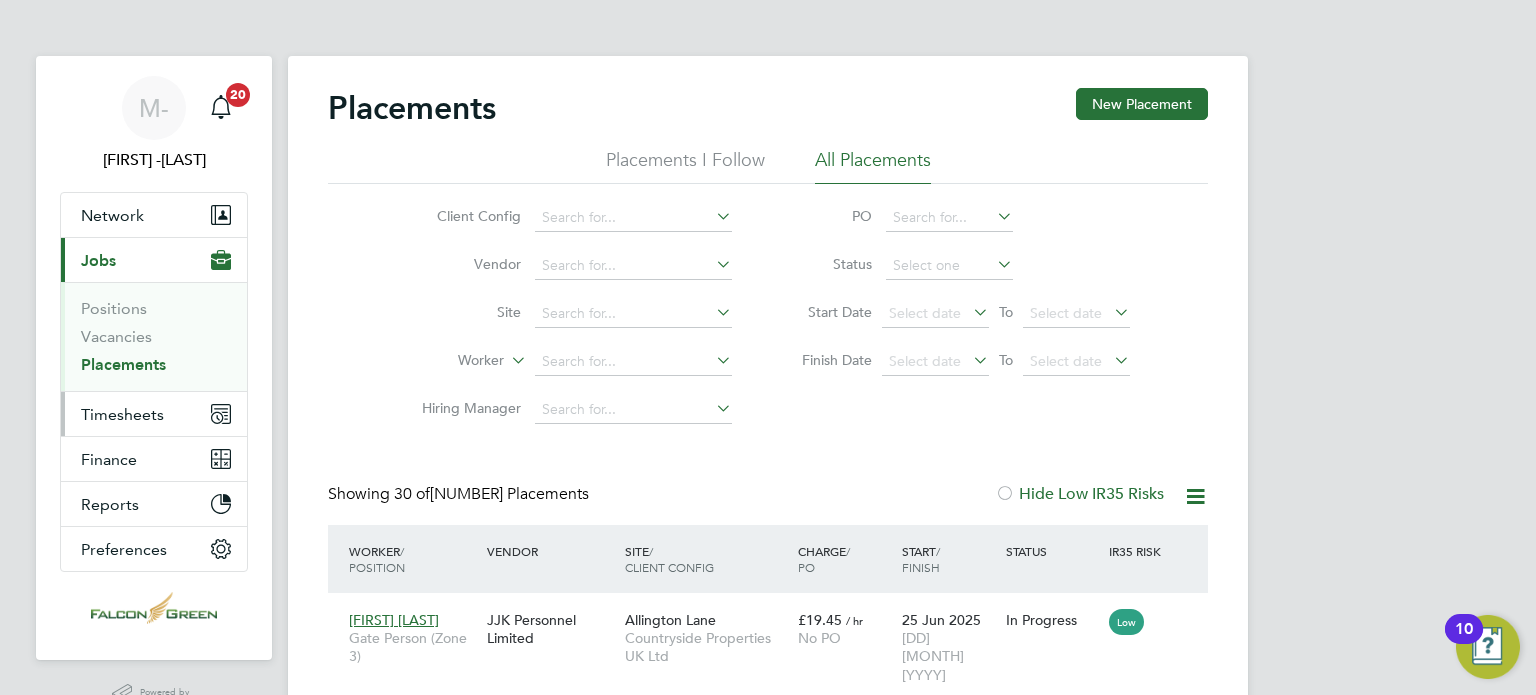 click on "Timesheets" at bounding box center (122, 414) 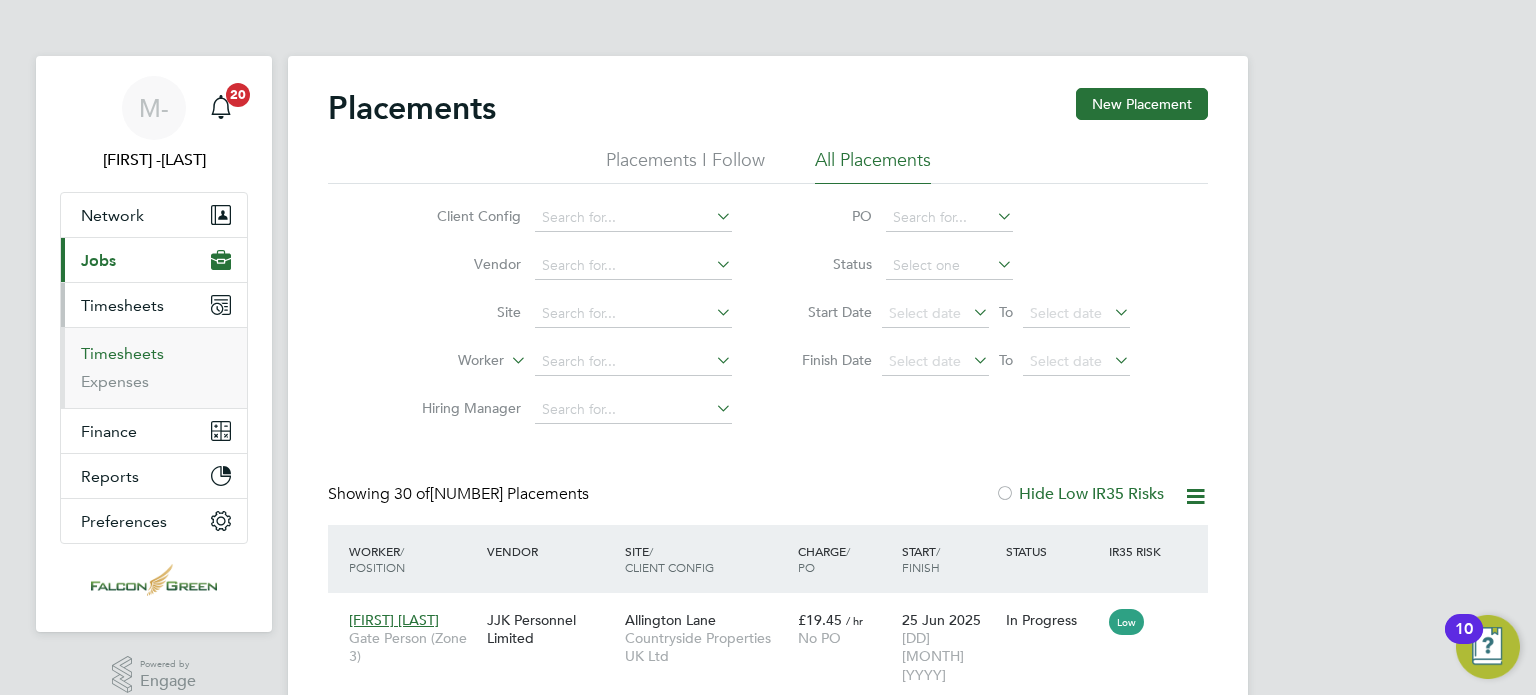 click on "Timesheets" at bounding box center [122, 353] 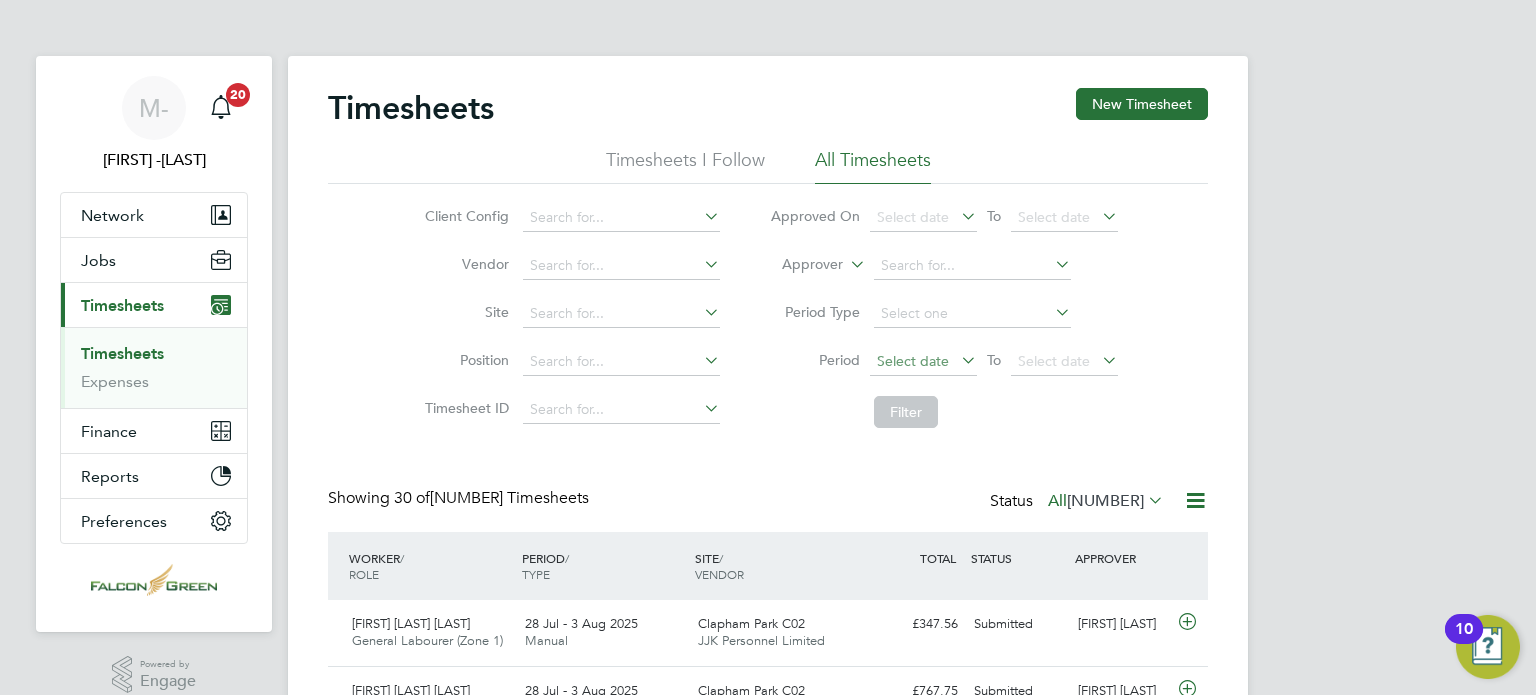click on "Select date" 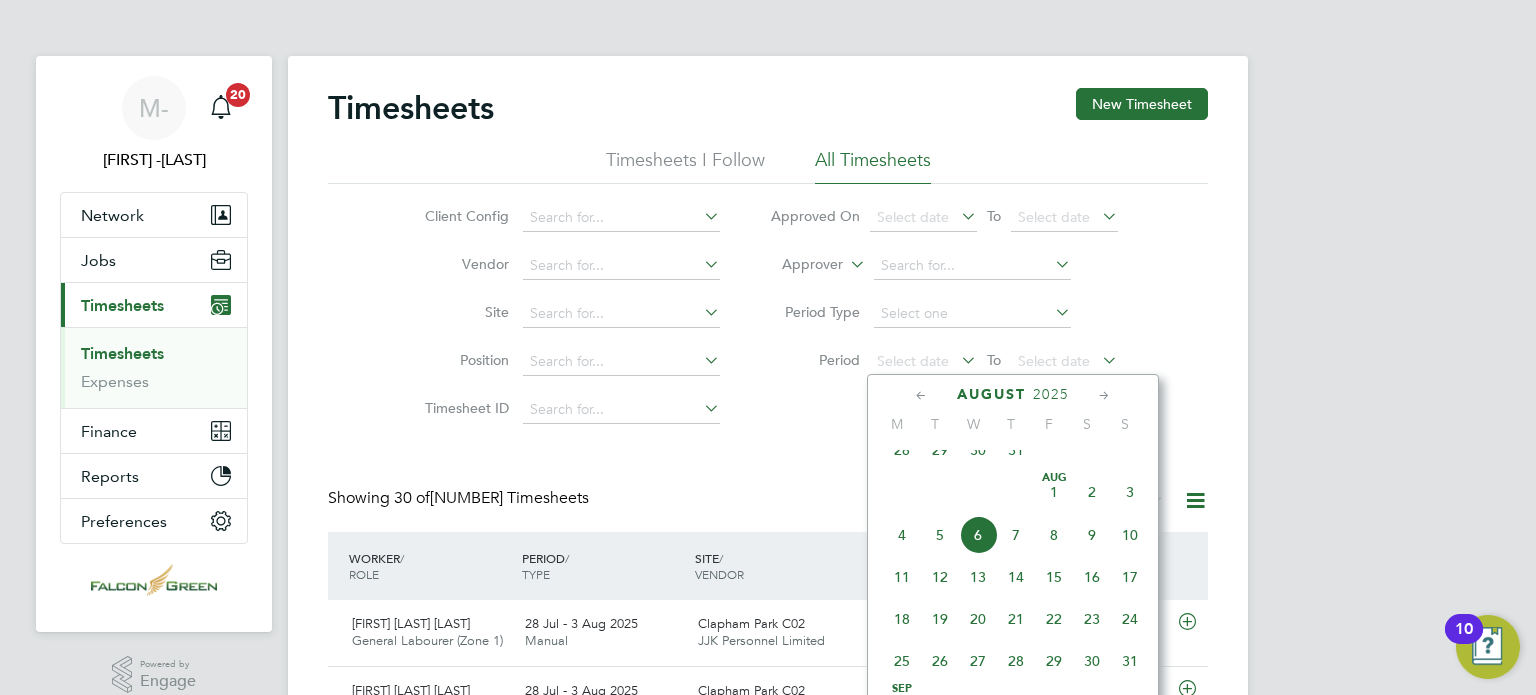 click on "Filter" 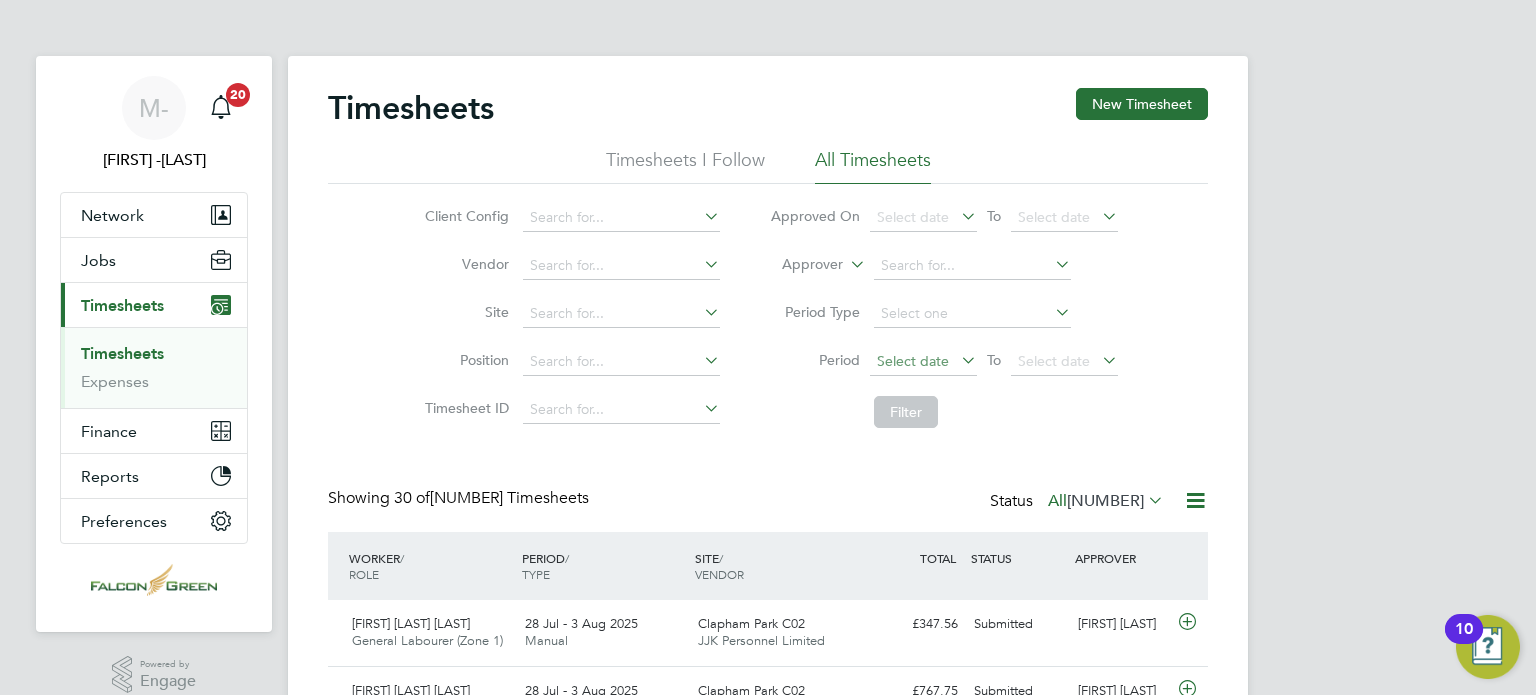 click on "Select date" 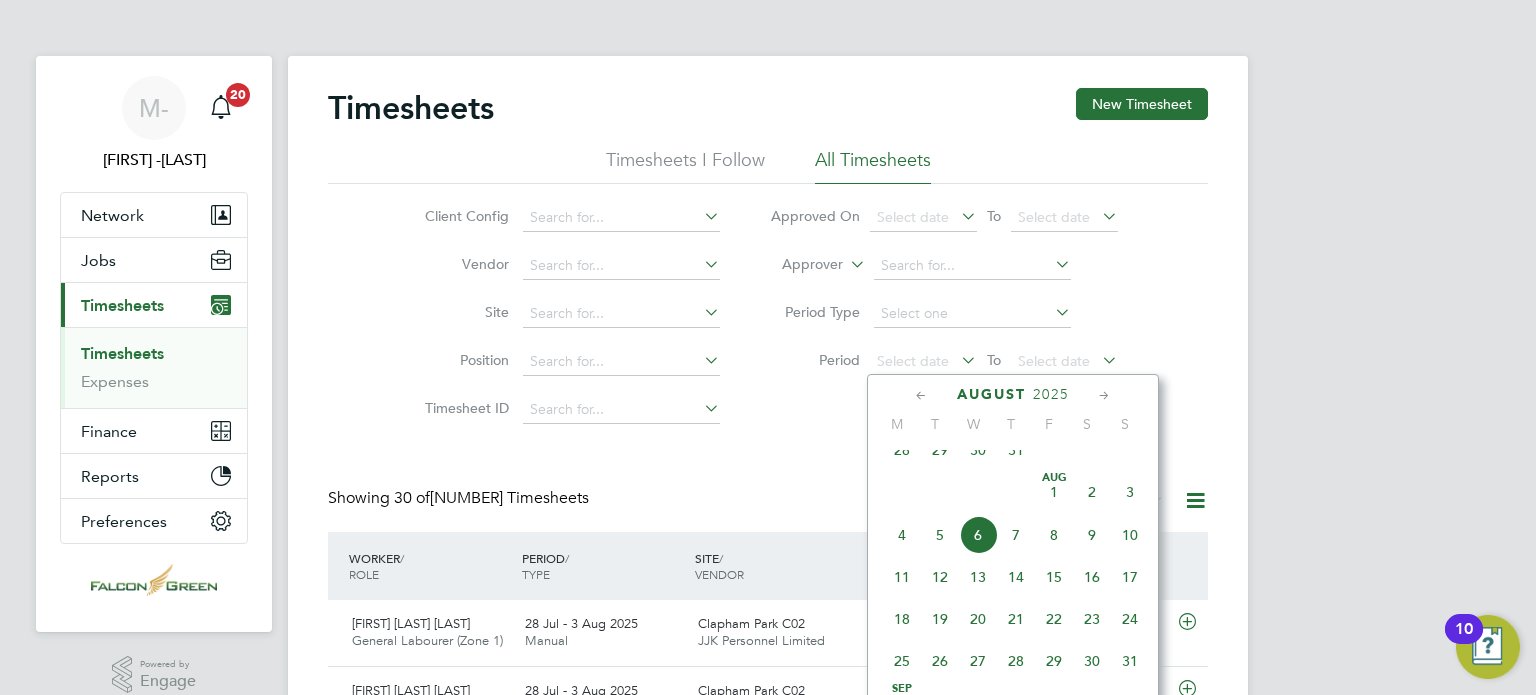 click on "28" 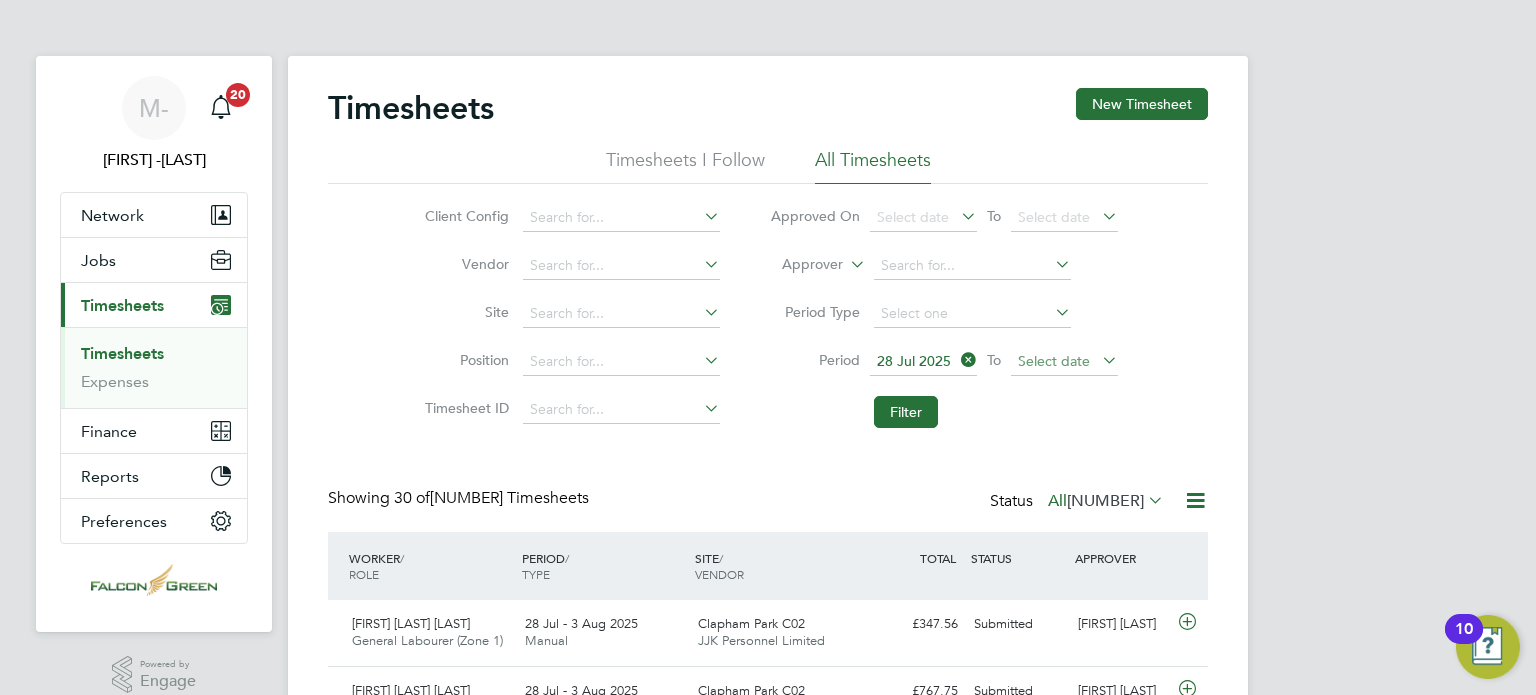 click on "Select date" 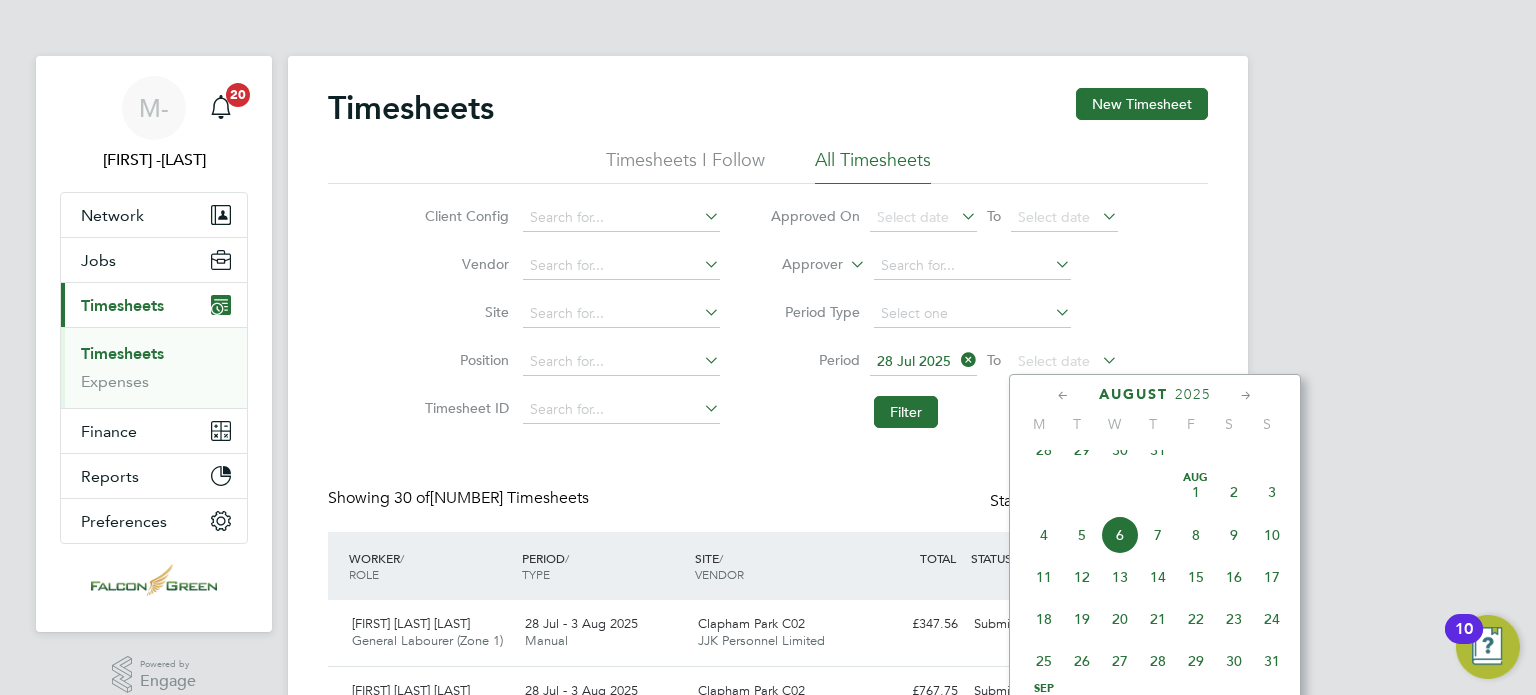 click on "3" 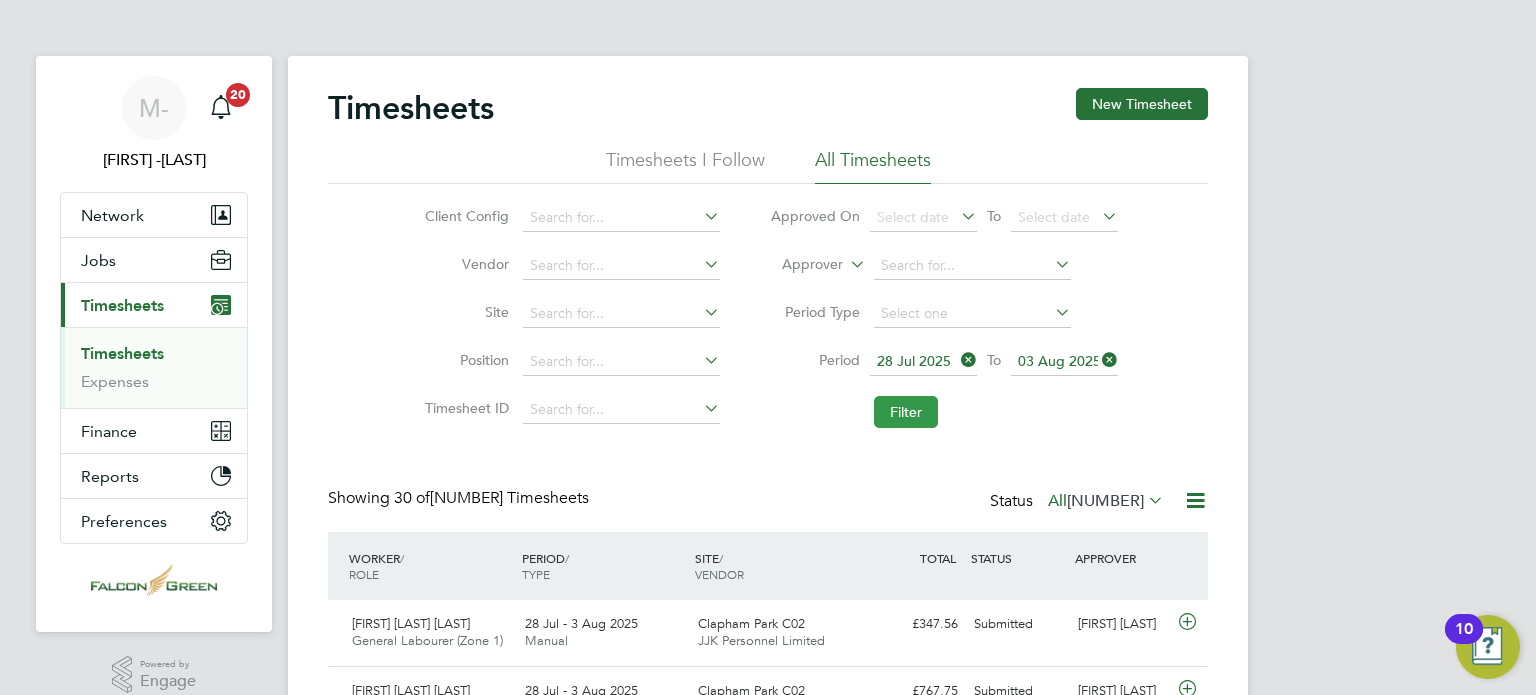 click on "Filter" 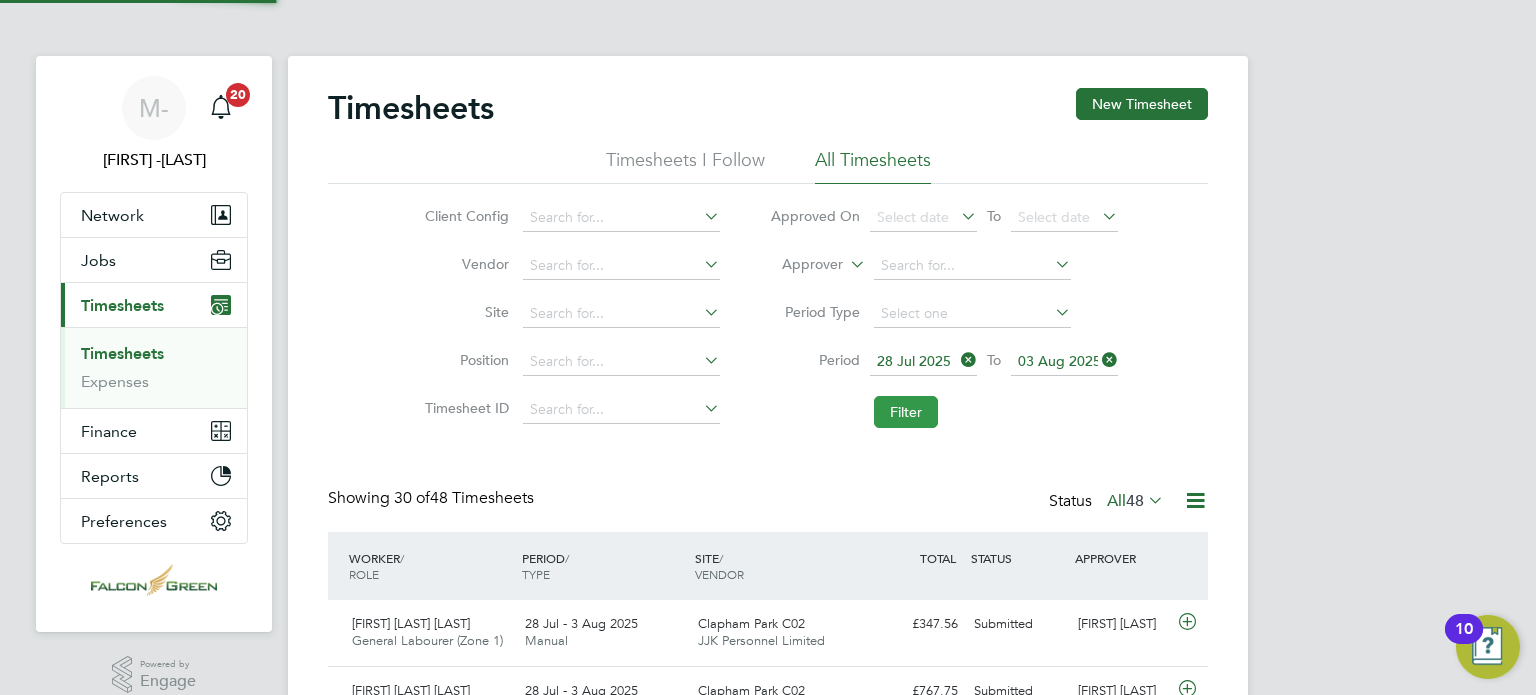 type 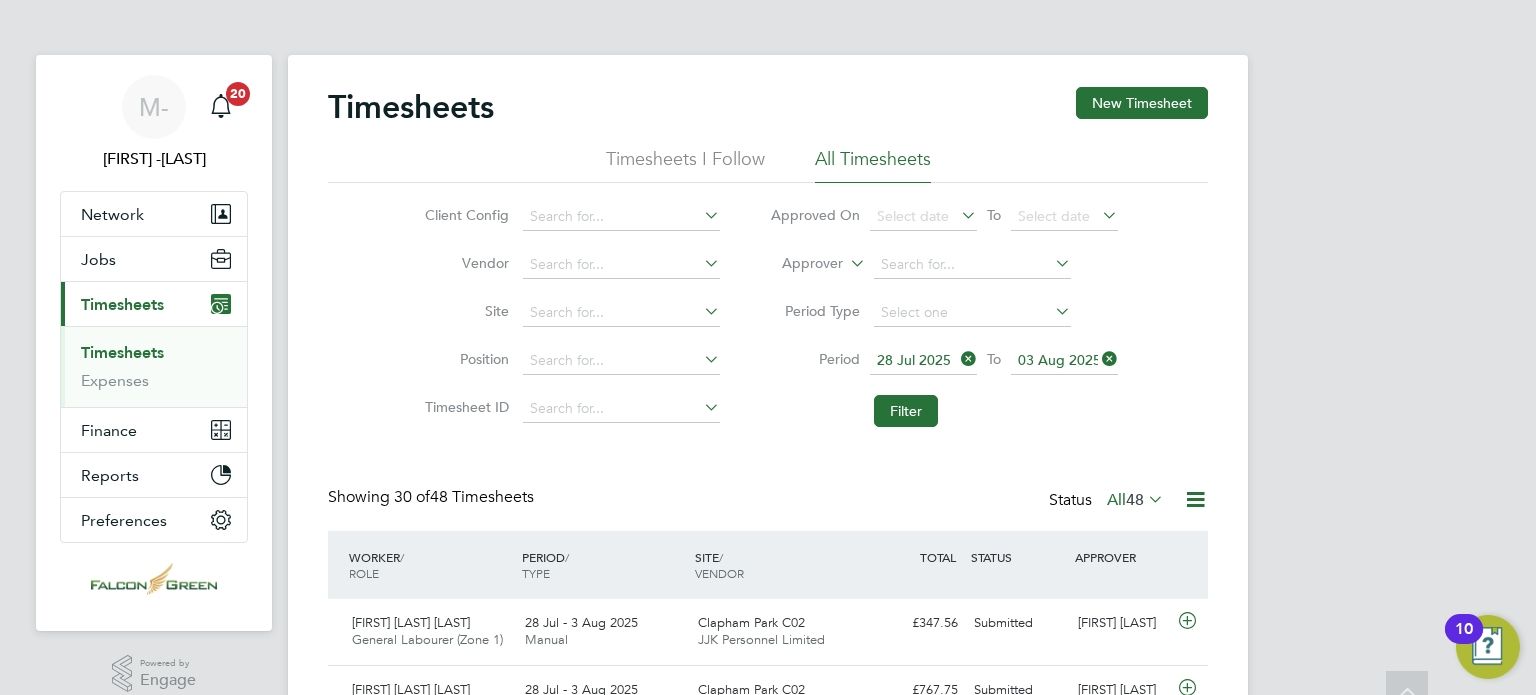 scroll, scrollTop: 0, scrollLeft: 0, axis: both 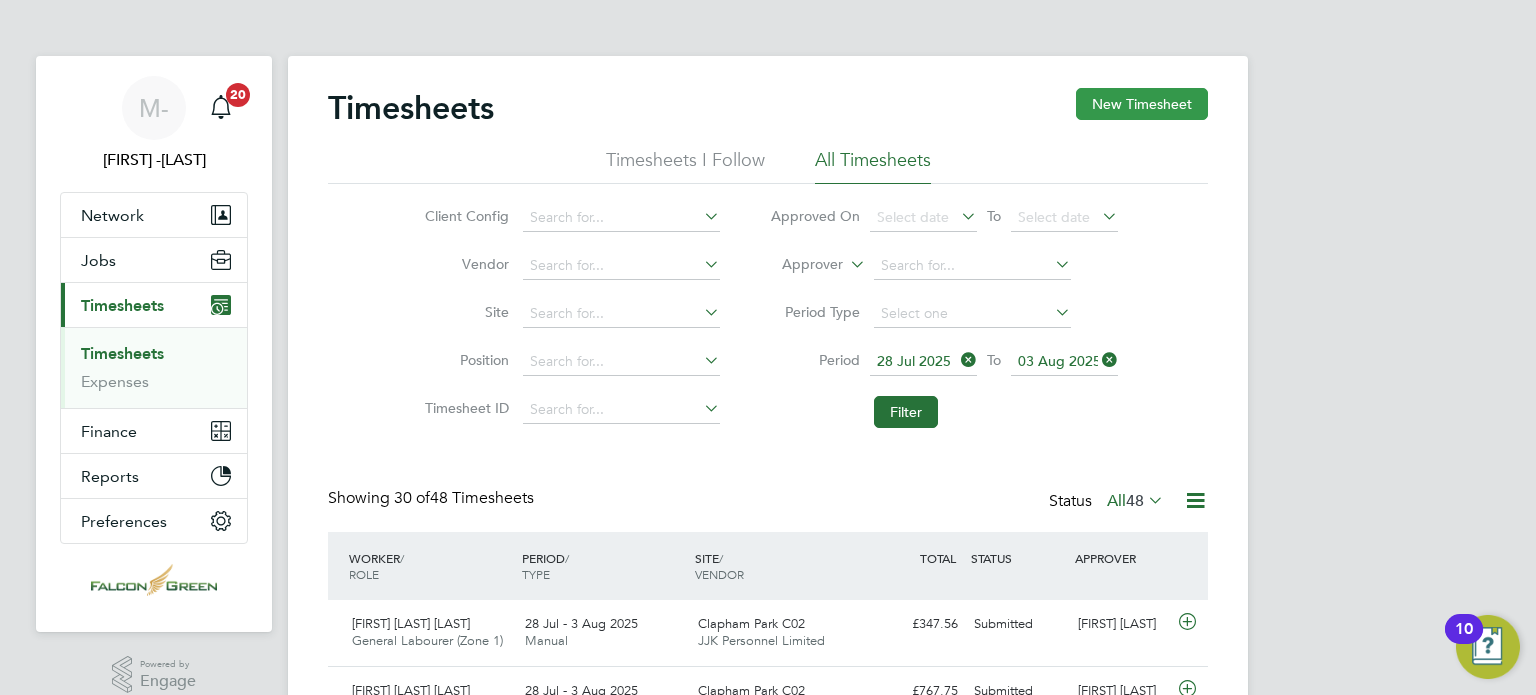 click on "New Timesheet" 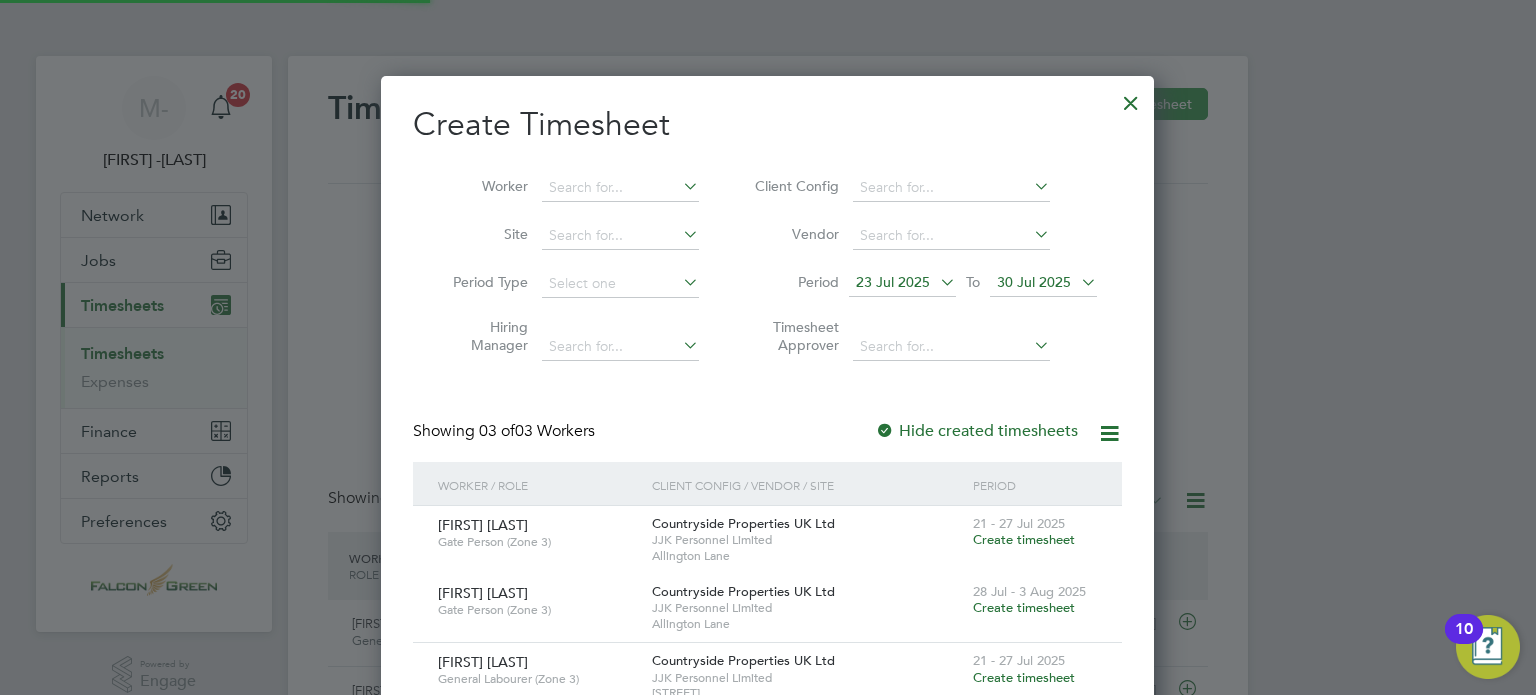 scroll, scrollTop: 10, scrollLeft: 10, axis: both 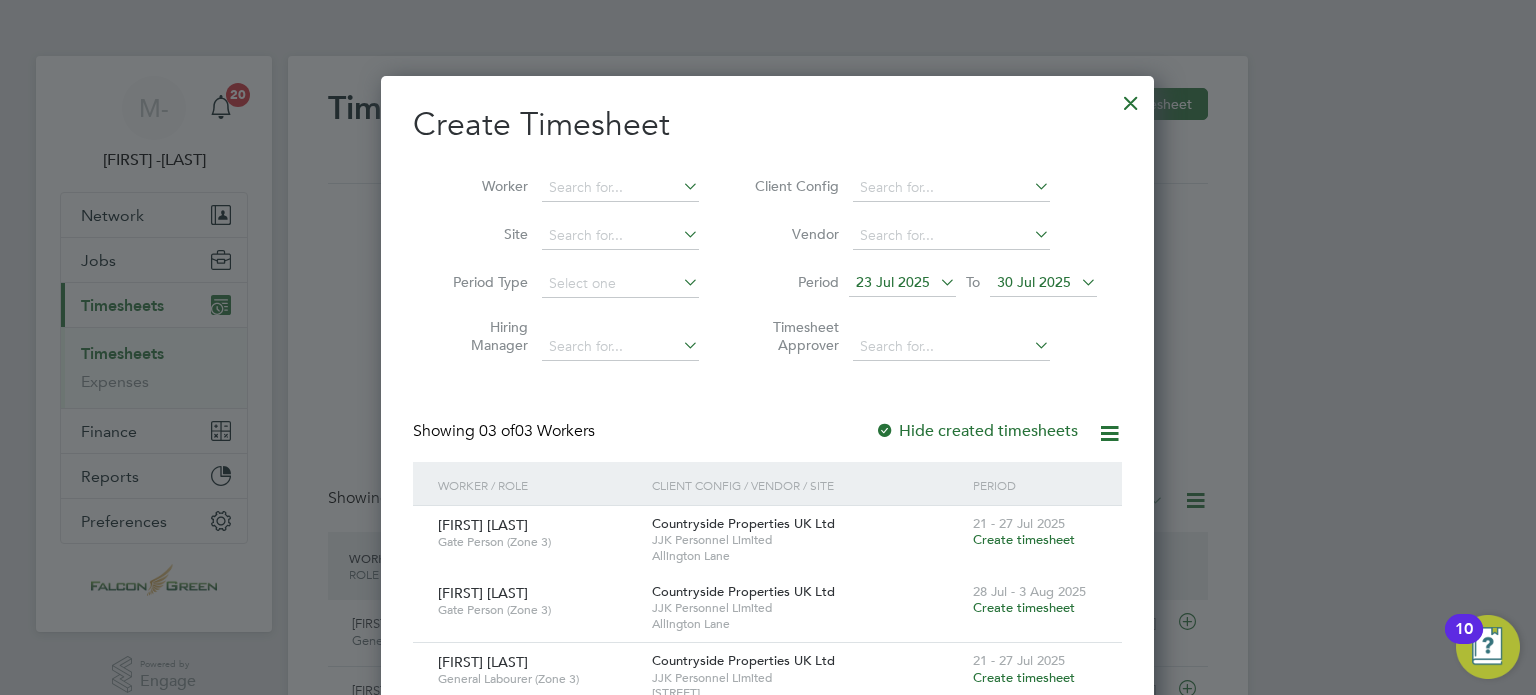 type 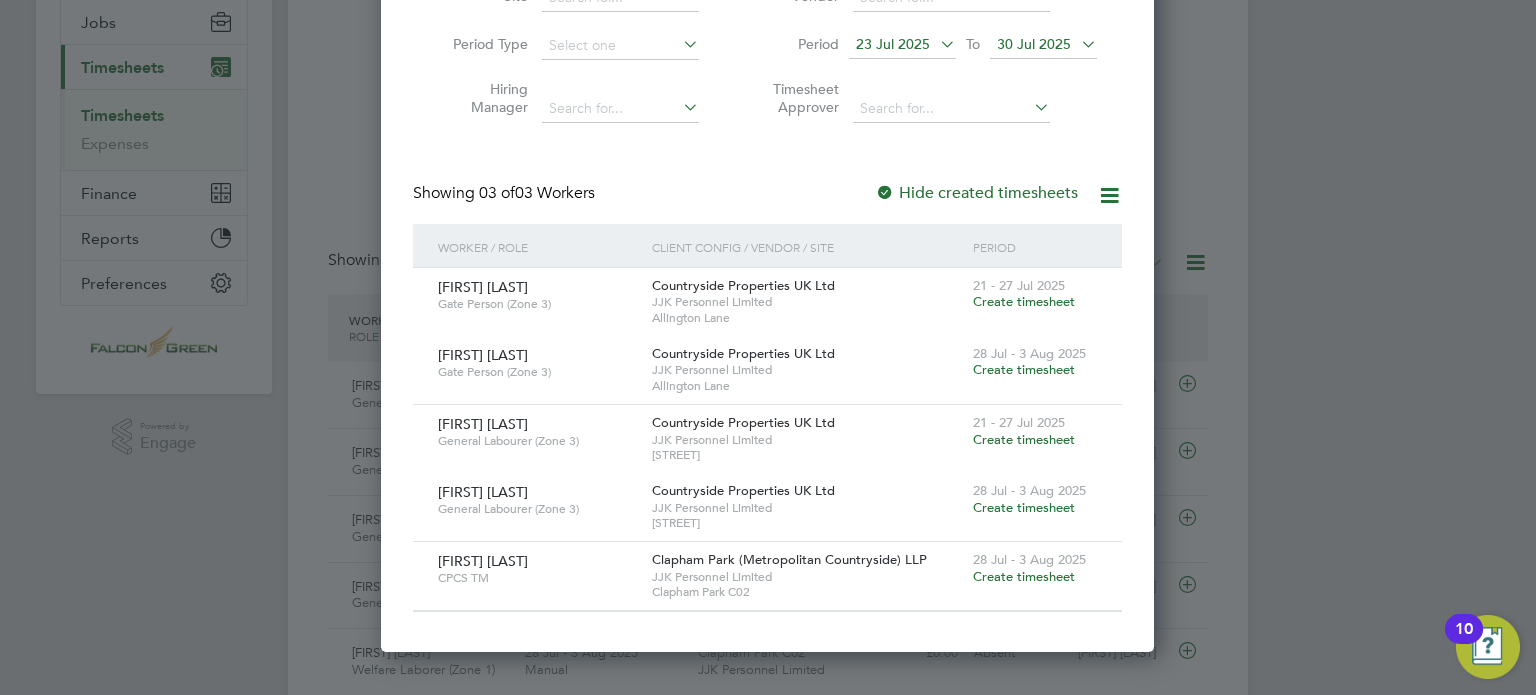 scroll, scrollTop: 240, scrollLeft: 0, axis: vertical 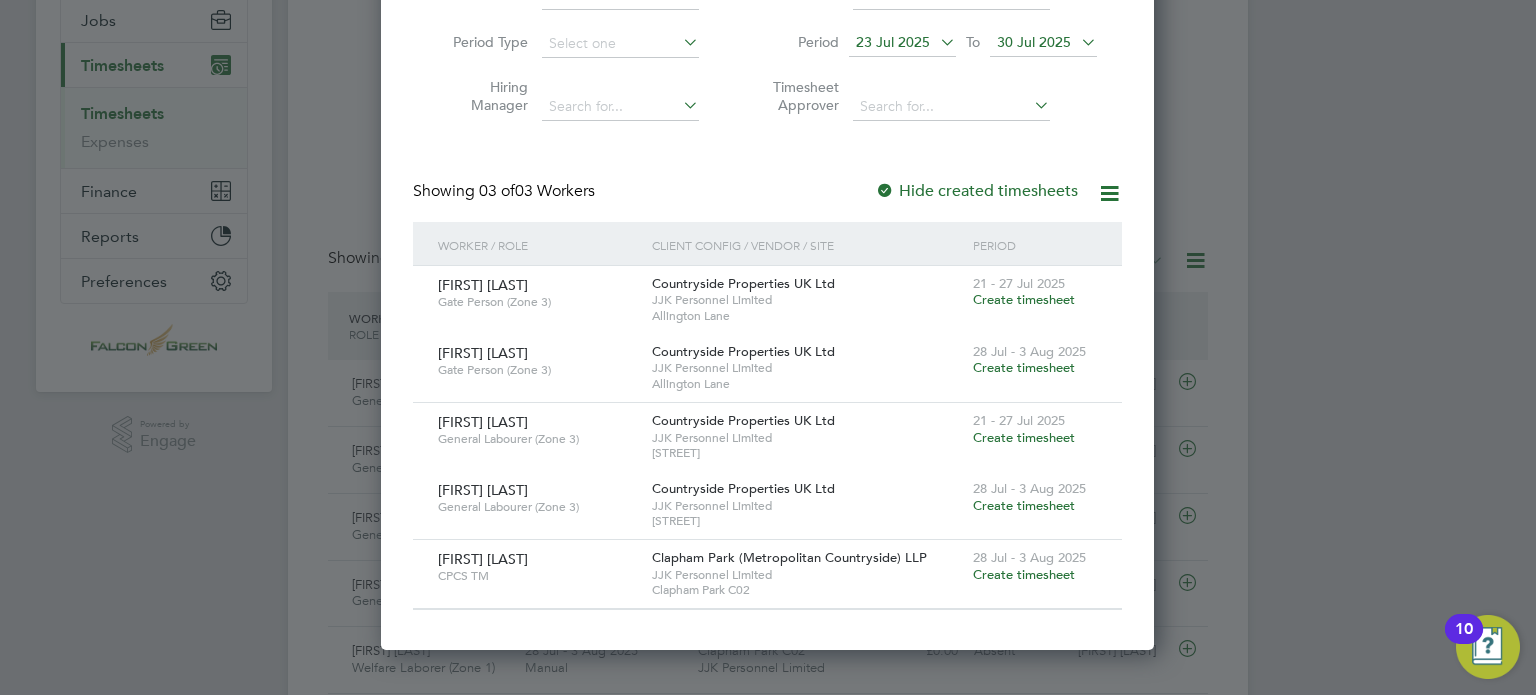 click on "Create timesheet" at bounding box center [1024, 367] 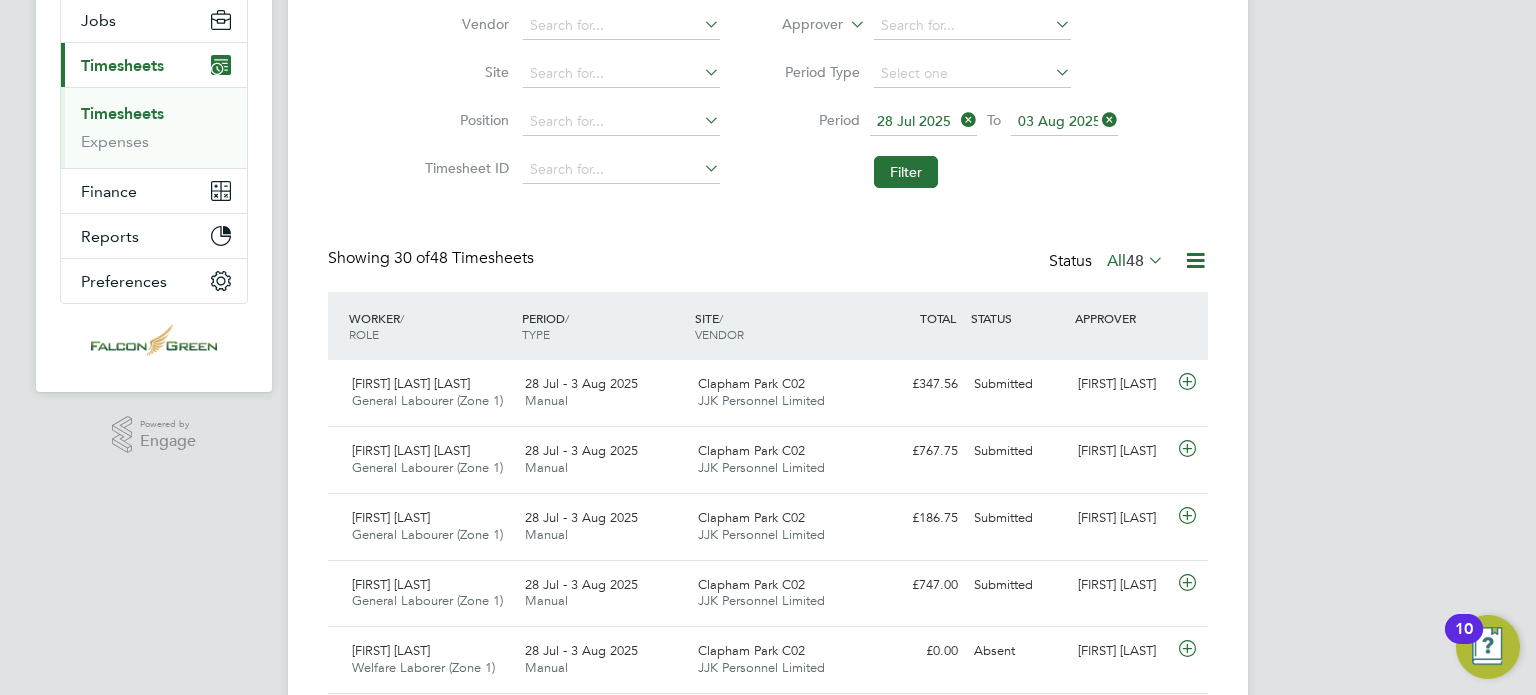 scroll, scrollTop: 39, scrollLeft: 0, axis: vertical 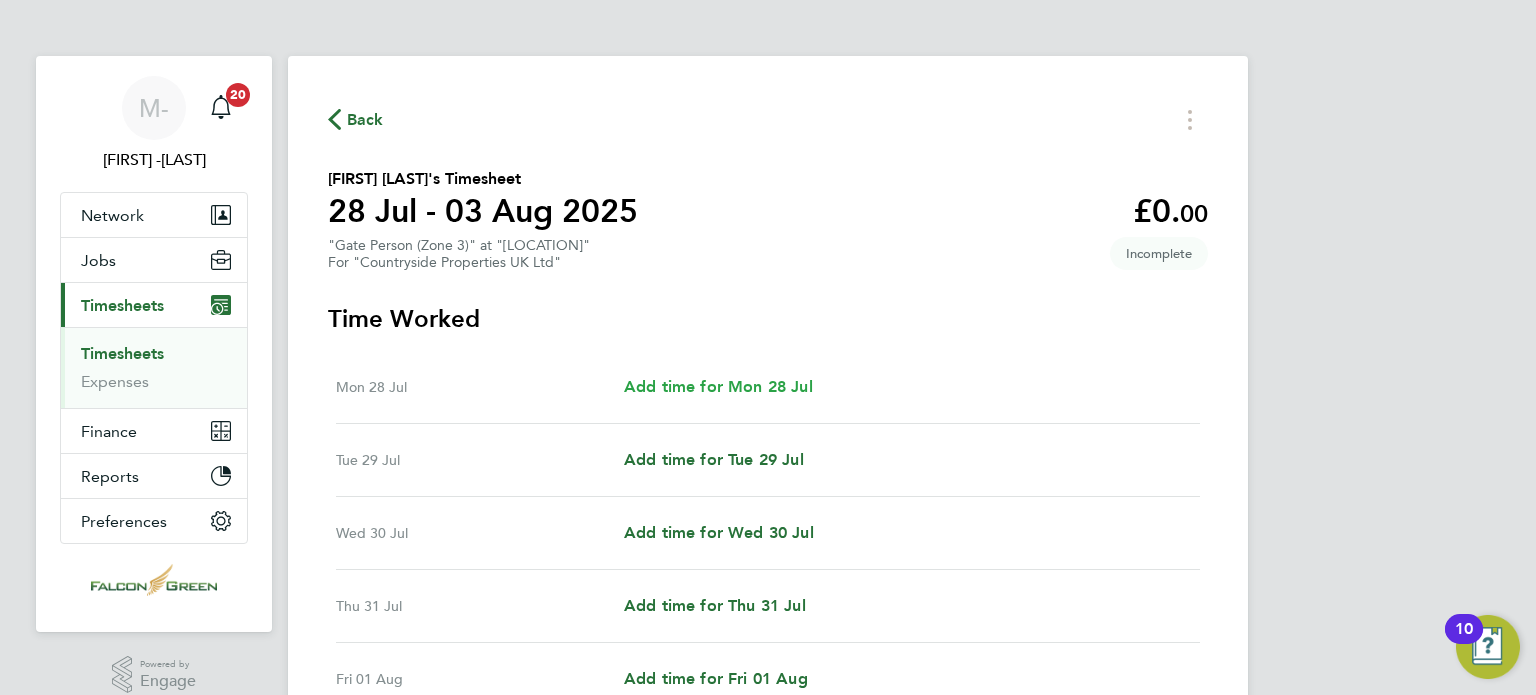 click on "Add time for Mon 28 Jul" at bounding box center (718, 386) 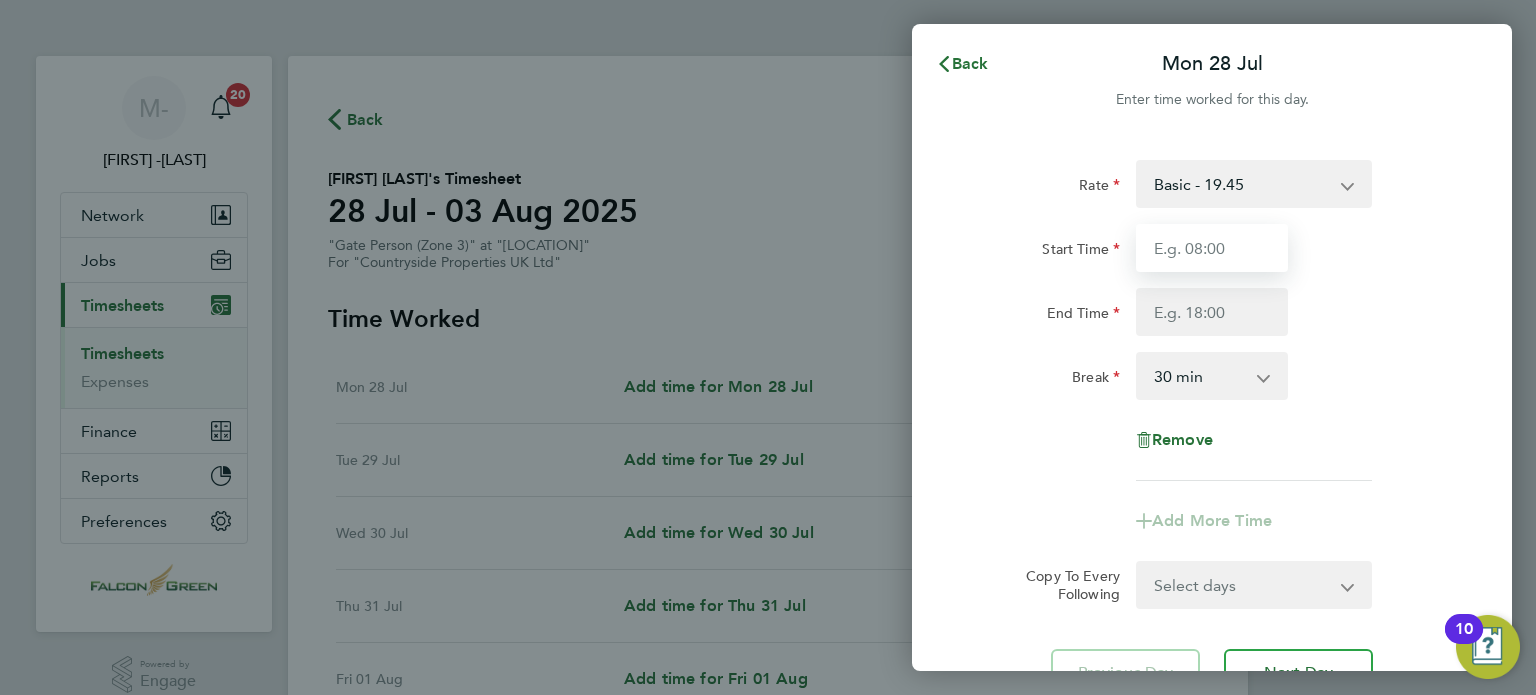 click on "Start Time" at bounding box center [1212, 248] 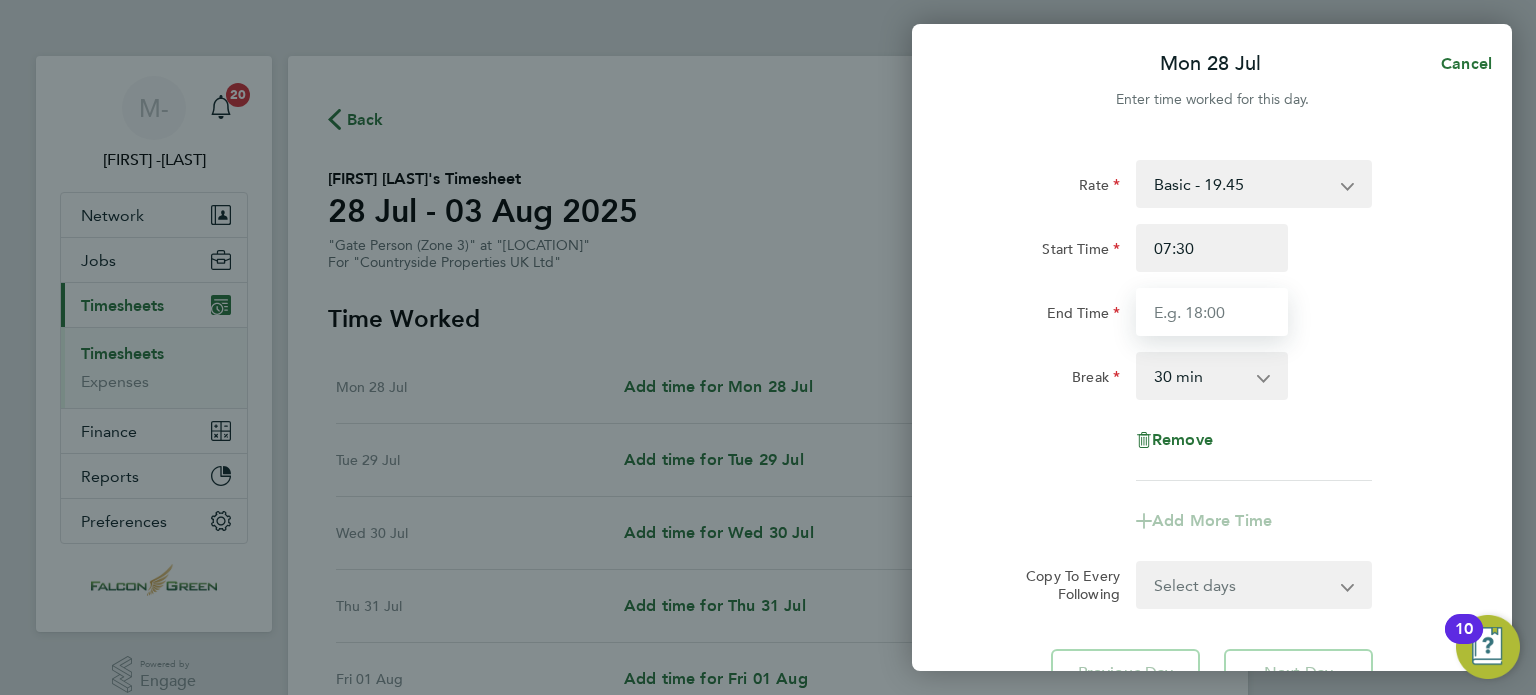 click on "End Time" at bounding box center (1212, 312) 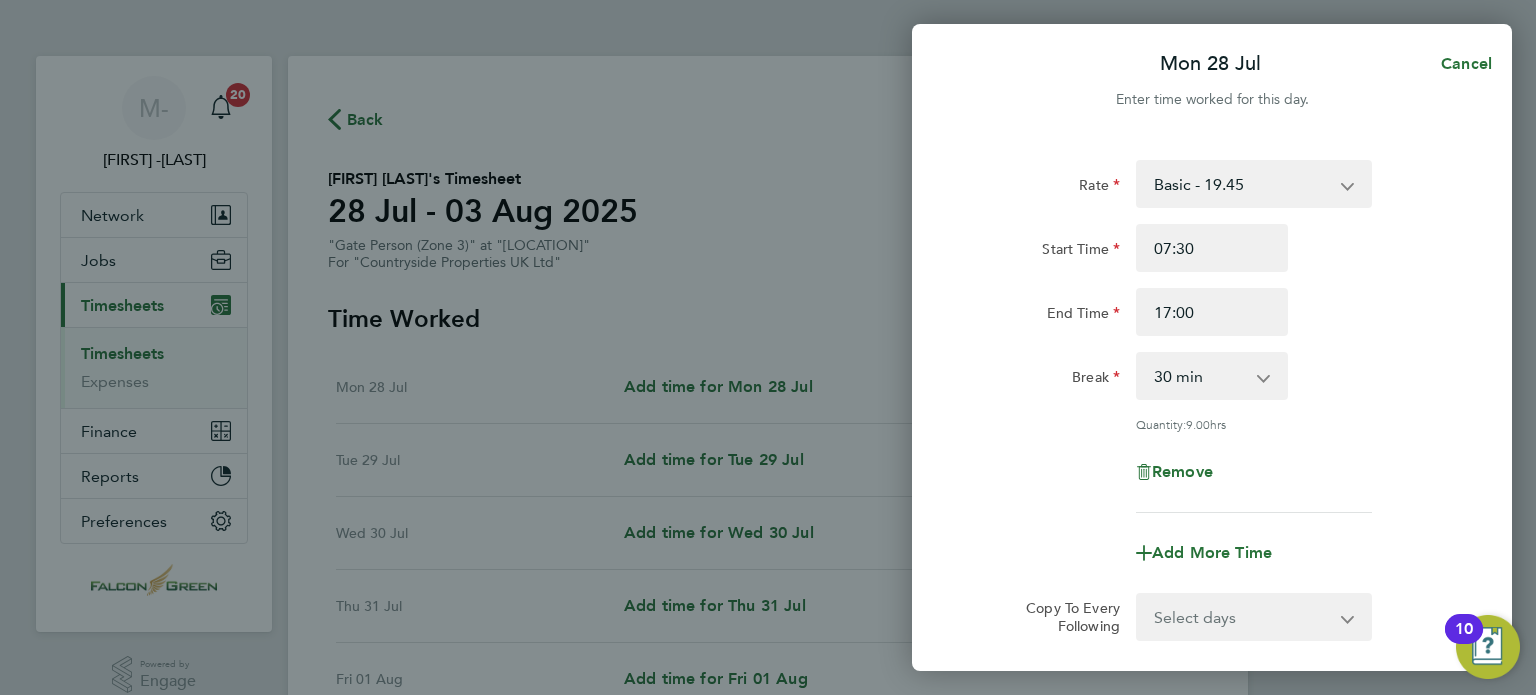 click on "Break  0 min   15 min   30 min   45 min   60 min   75 min   90 min" 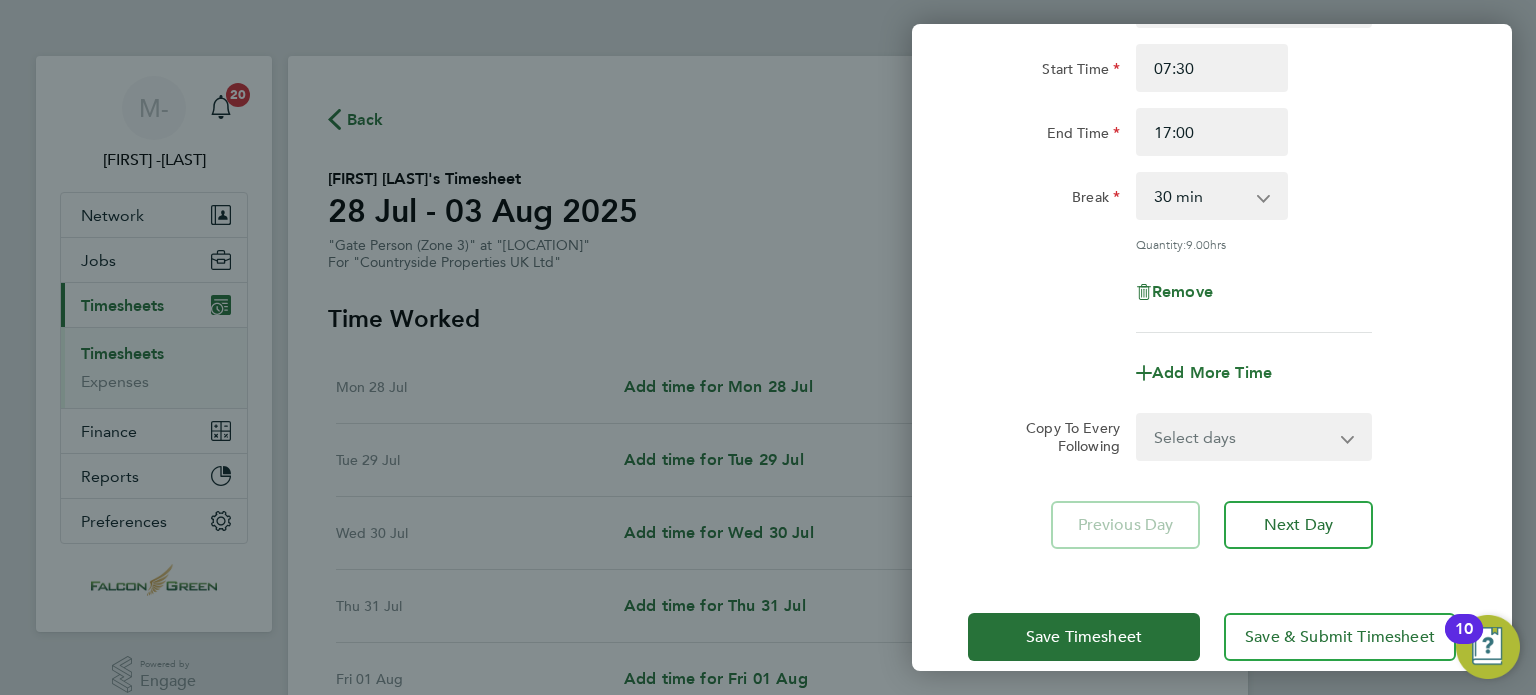 scroll, scrollTop: 207, scrollLeft: 0, axis: vertical 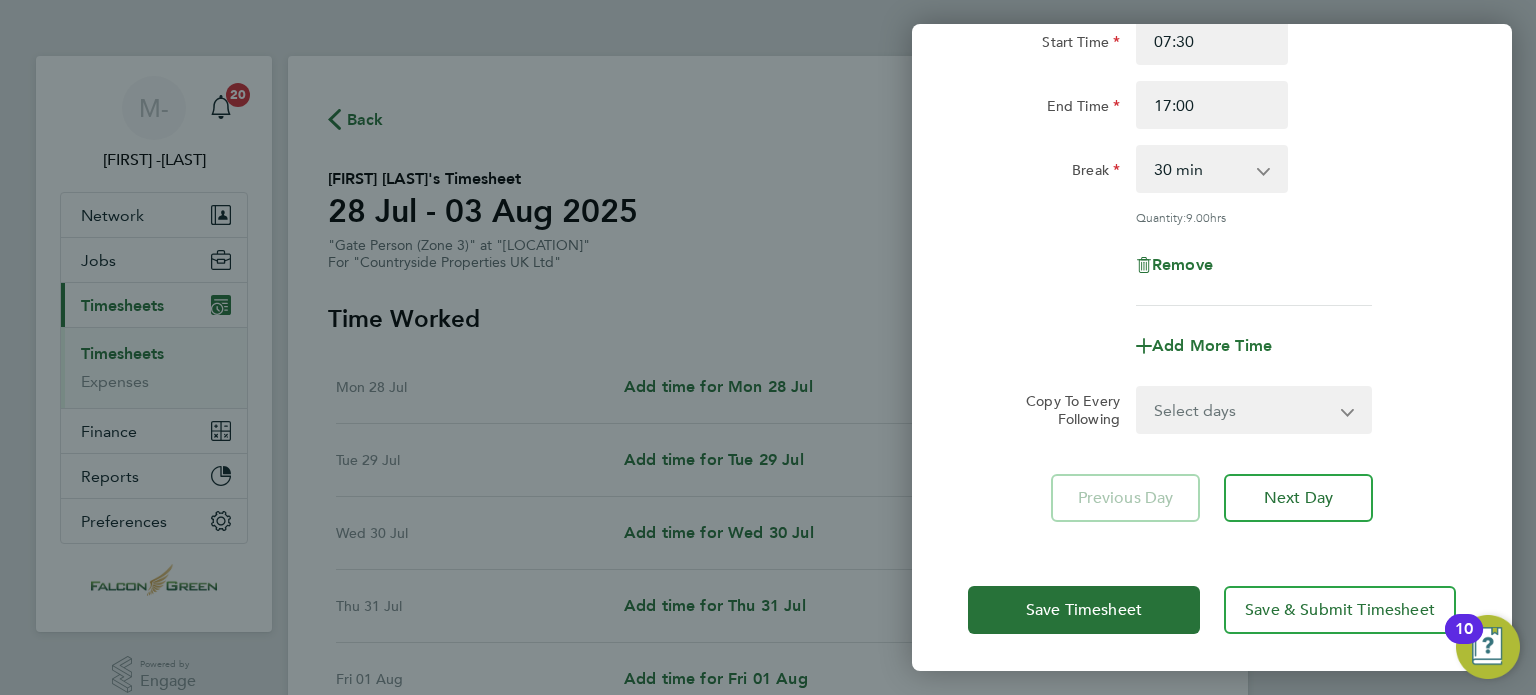 click on "Select days   Day   Weekday (Mon-Fri)   Weekend (Sat-Sun)   Tuesday   Wednesday   Thursday   Friday   Saturday   Sunday" at bounding box center (1243, 410) 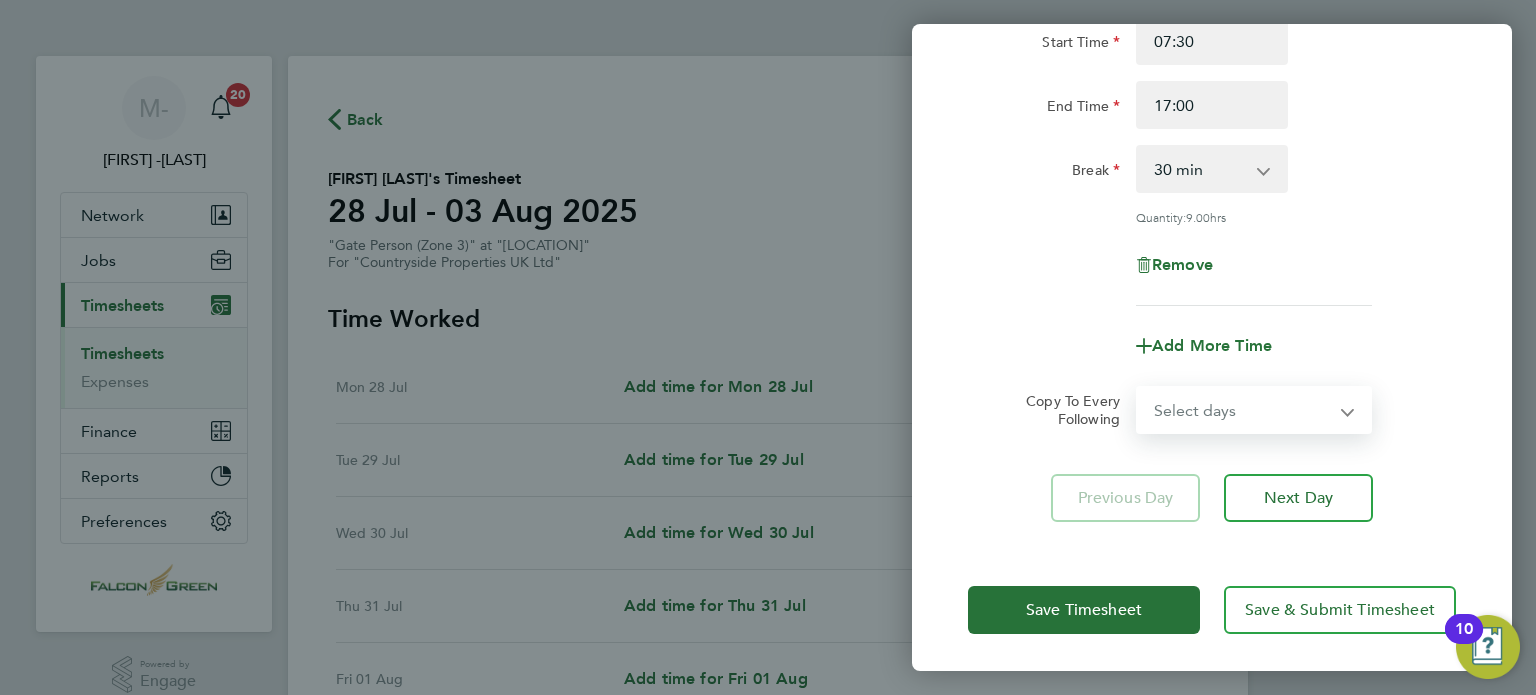 select on "WEEKDAY" 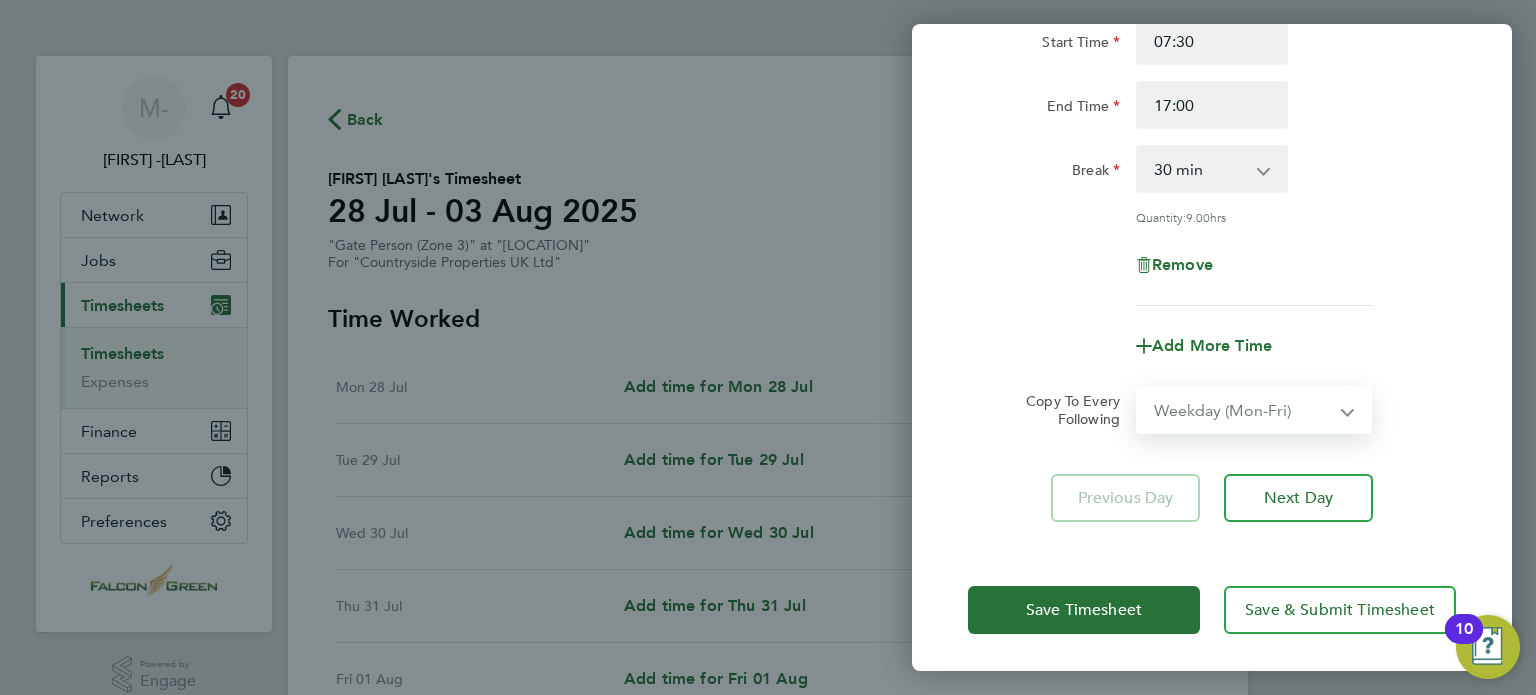 click on "Select days   Day   Weekday (Mon-Fri)   Weekend (Sat-Sun)   Tuesday   Wednesday   Thursday   Friday   Saturday   Sunday" at bounding box center (1243, 410) 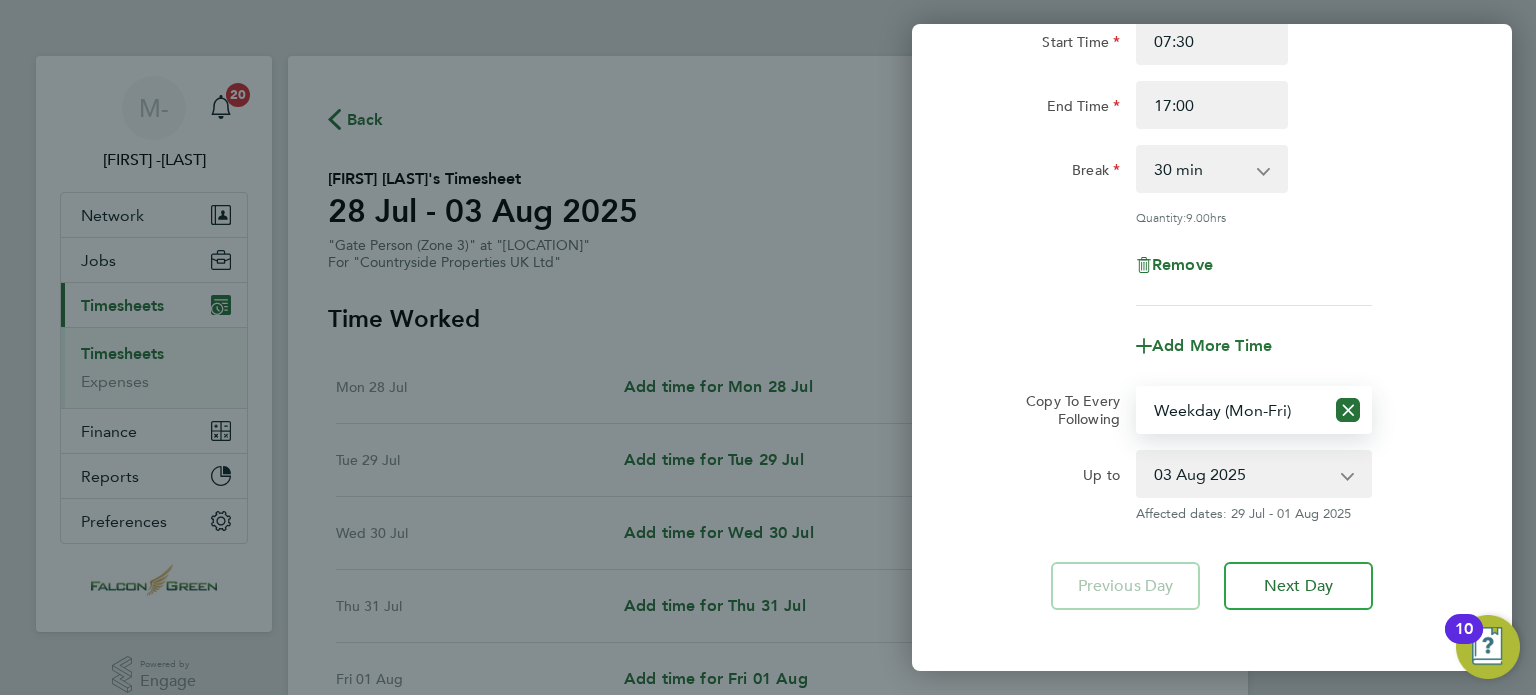 click on "Up to  29 Jul 2025   30 Jul 2025   31 Jul 2025   01 Aug 2025   02 Aug 2025   03 Aug 2025
Affected dates: 29 Jul - 01 Aug 2025" 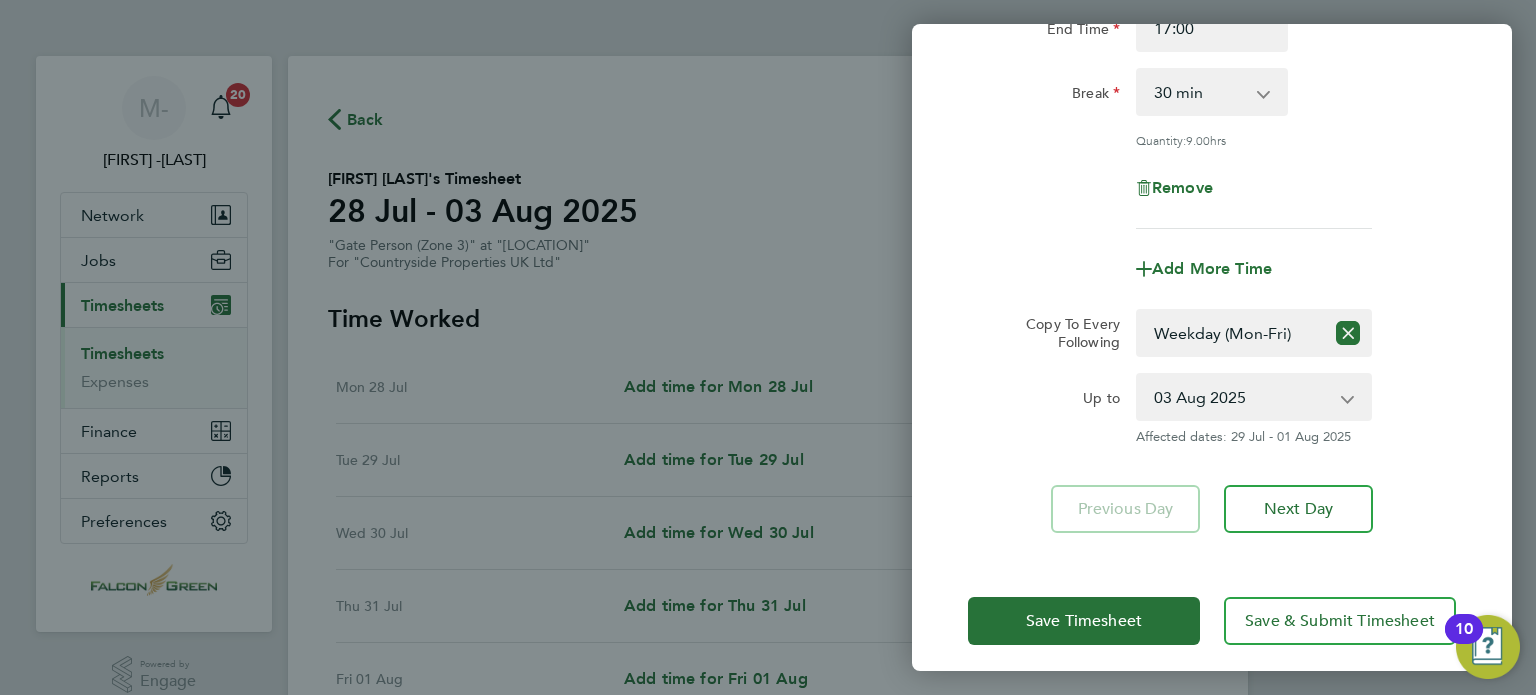 scroll, scrollTop: 295, scrollLeft: 0, axis: vertical 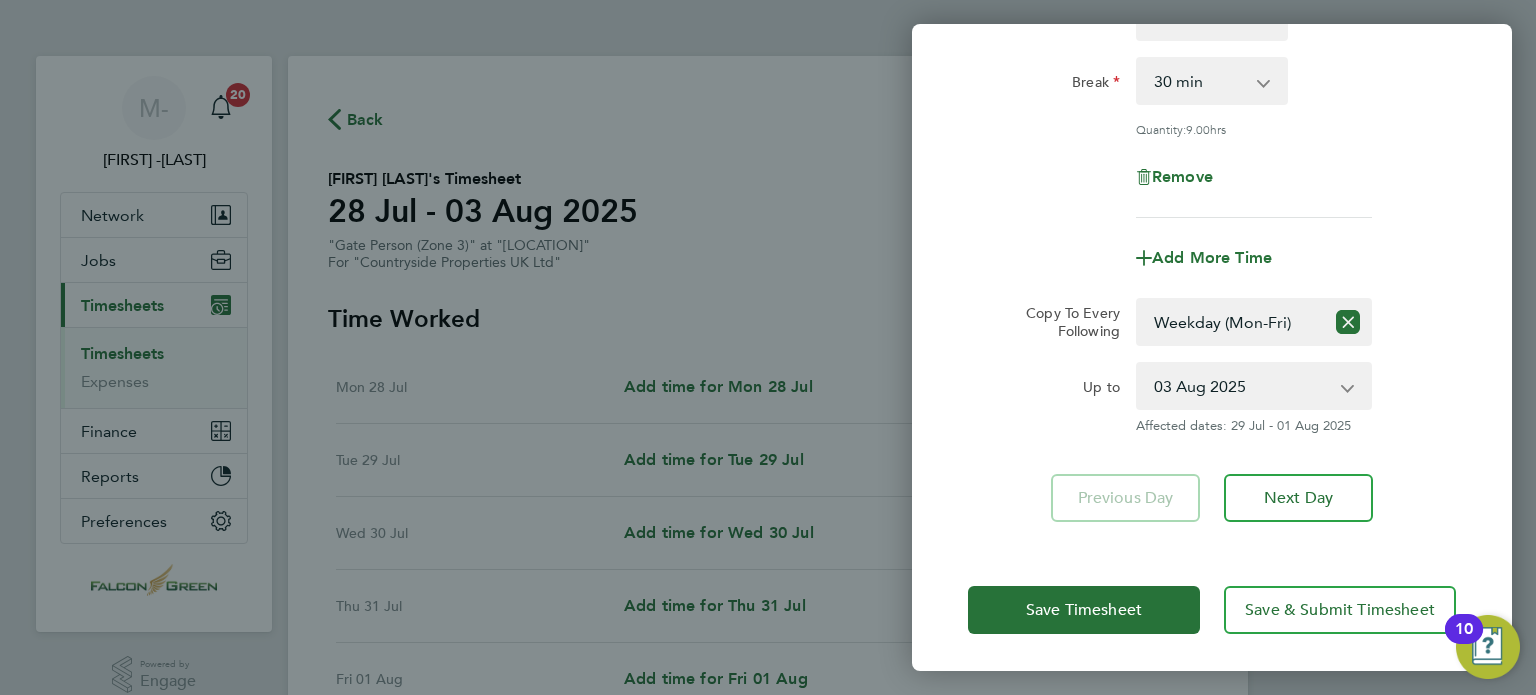 click on "Mon 28 Jul  Cancel  Enter time worked for this day.  Rate  Basic - 19.45
Start Time 07:30 End Time 17:00 Break  0 min   15 min   30 min   45 min   60 min   75 min   90 min
Quantity:  9.00  hrs
Remove
Add More Time  Copy To Every Following  Select days   Day   Weekday (Mon-Fri)   Weekend (Sat-Sun)   Tuesday   Wednesday   Thursday   Friday   Saturday   Sunday
Up to  29 Jul 2025   30 Jul 2025   31 Jul 2025   01 Aug 2025   02 Aug 2025   03 Aug 2025
Affected dates: 29 Jul - 01 Aug 2025   Previous Day   Next Day   Save Timesheet   Save & Submit Timesheet" 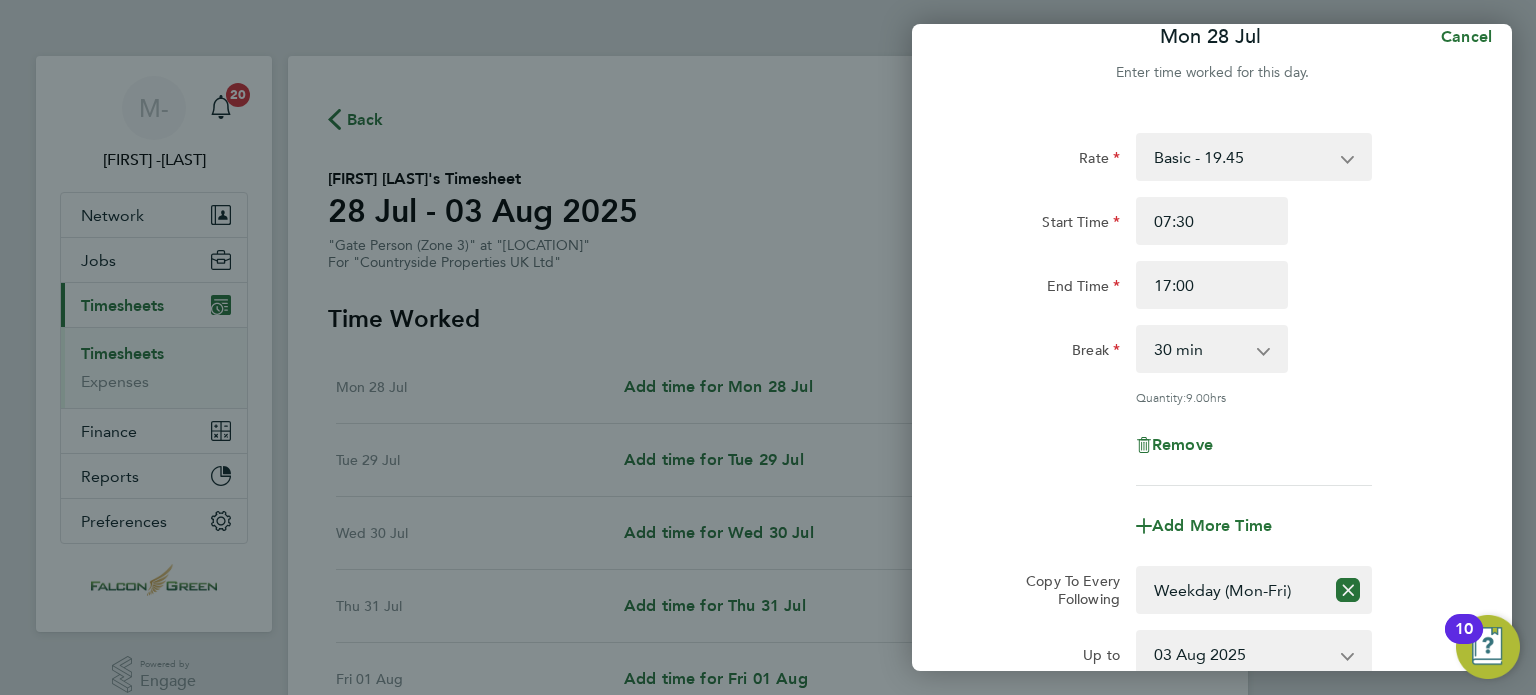 scroll, scrollTop: 0, scrollLeft: 0, axis: both 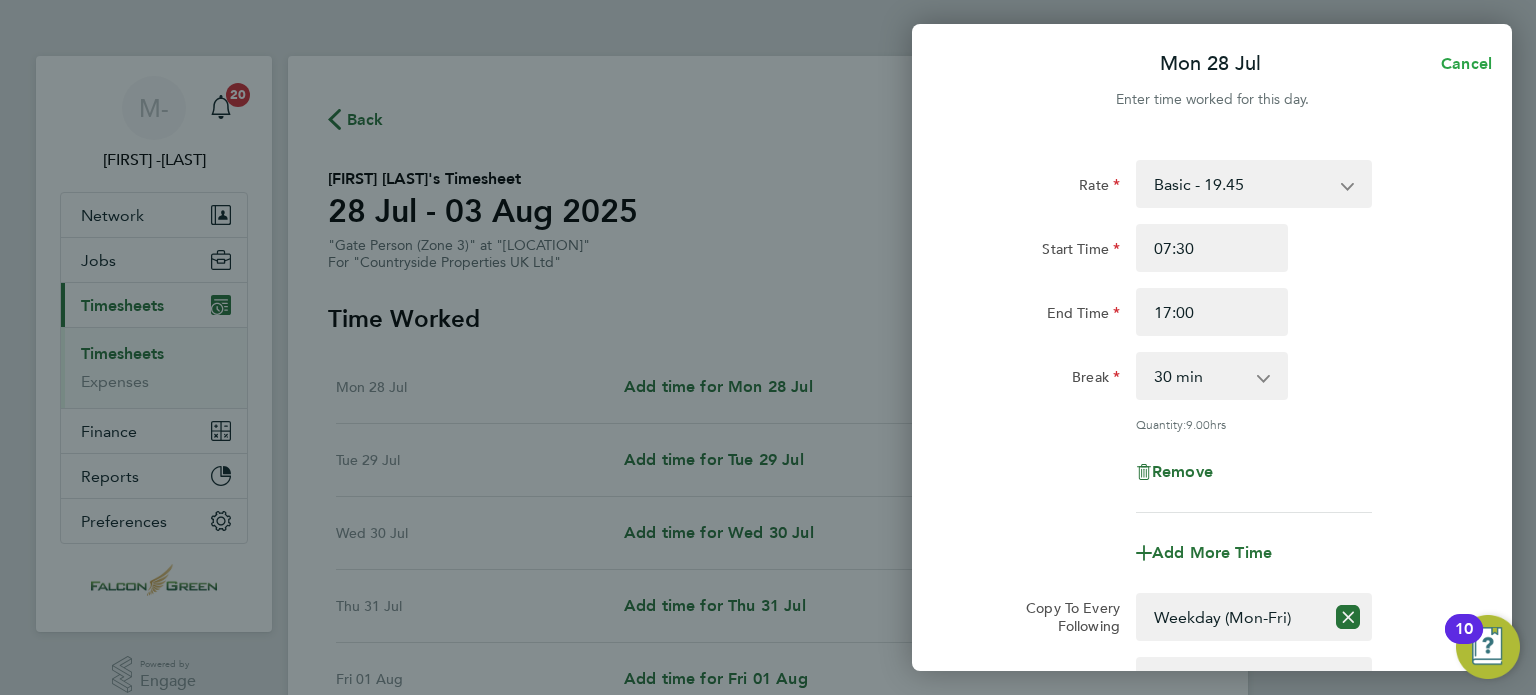 click on "Cancel" 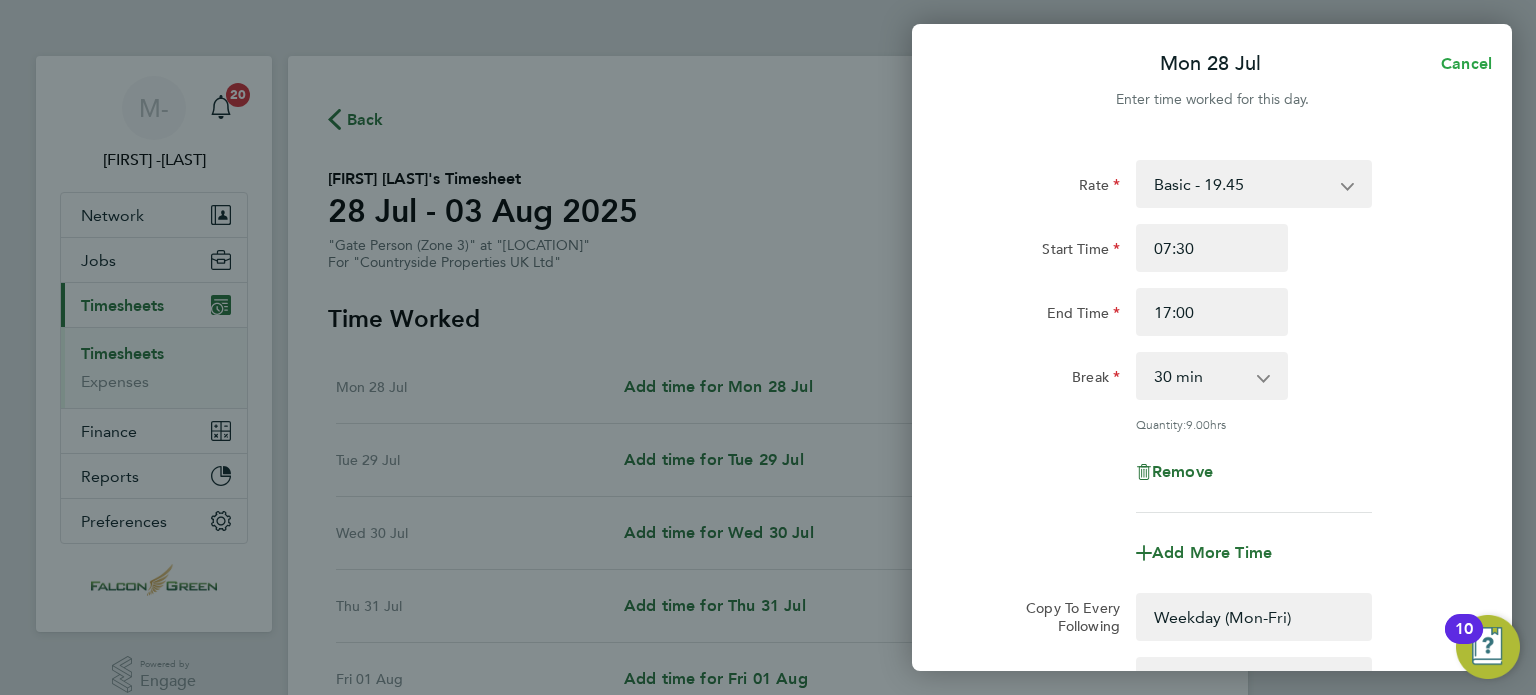 select on "0: null" 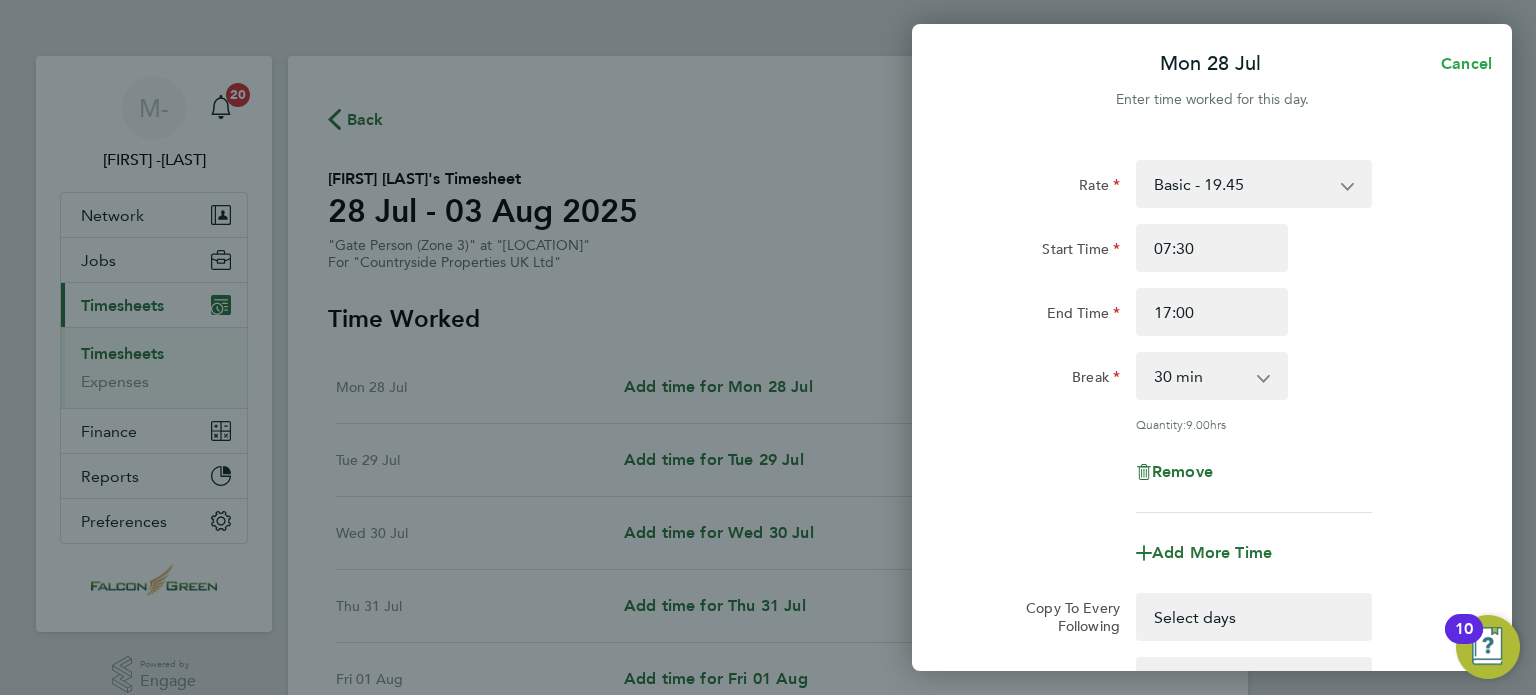 select on "30" 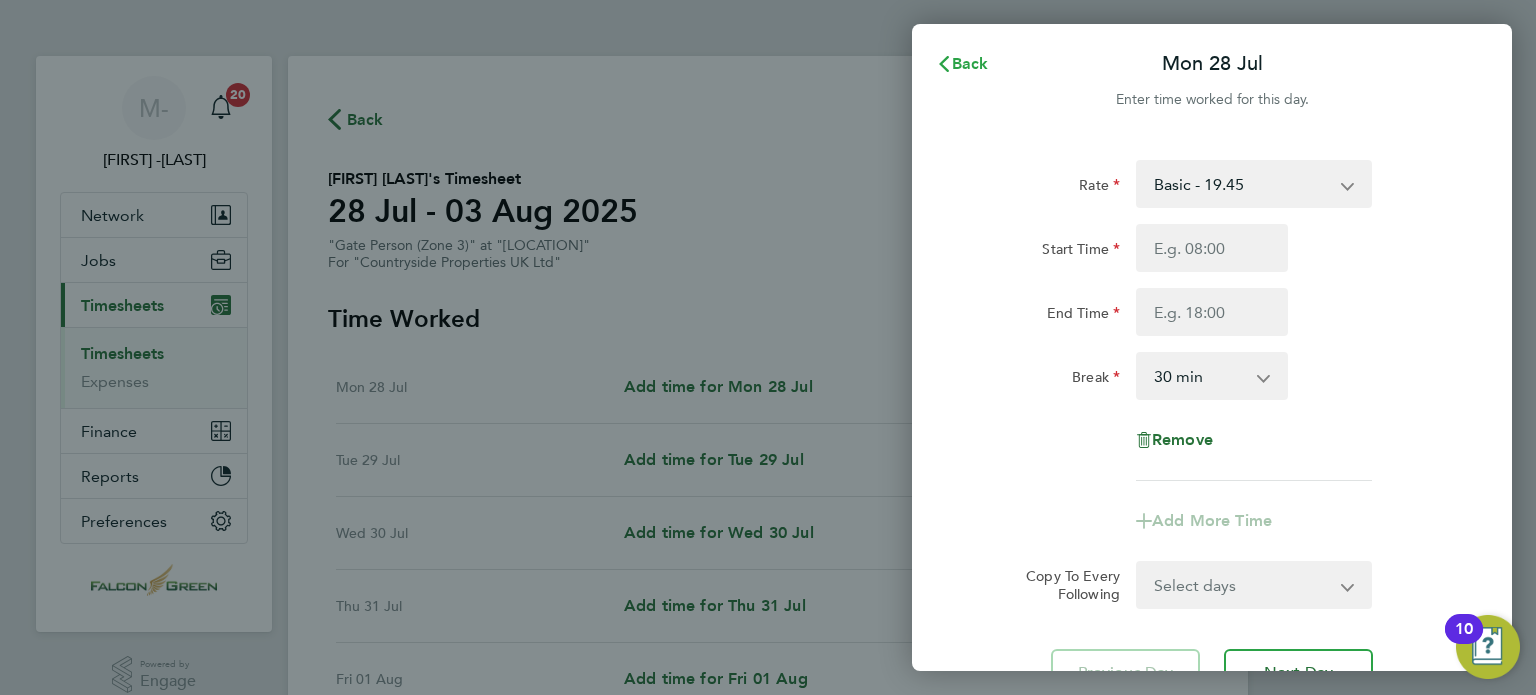 click 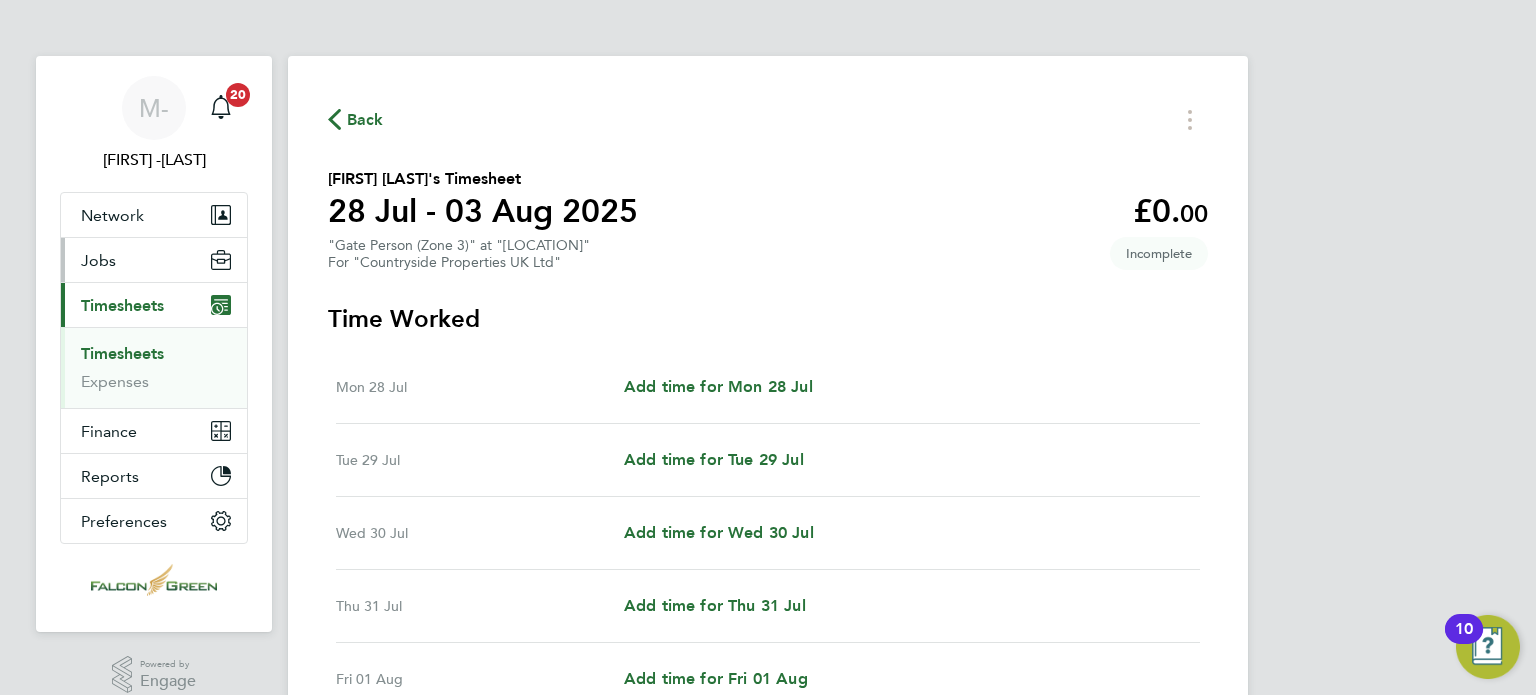 click on "Jobs" at bounding box center (98, 260) 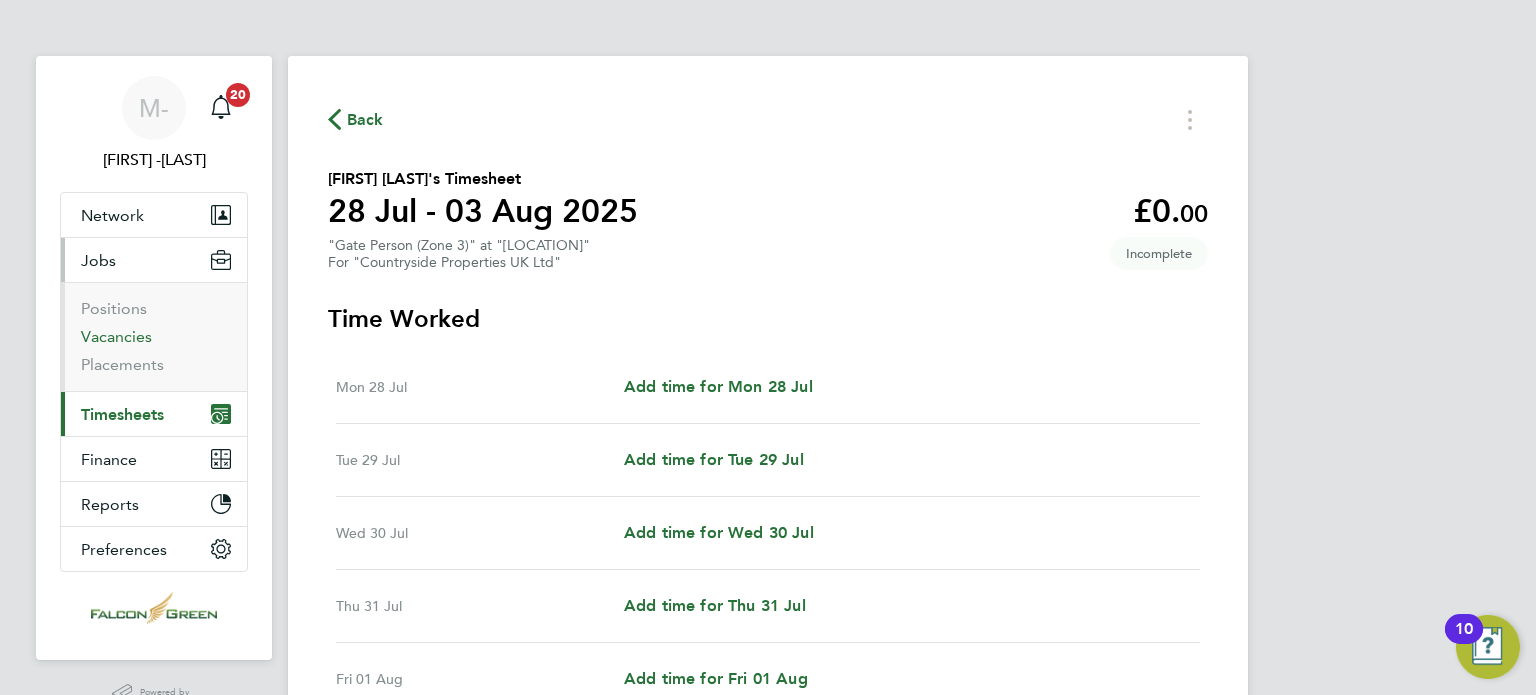 click on "Vacancies" at bounding box center [116, 336] 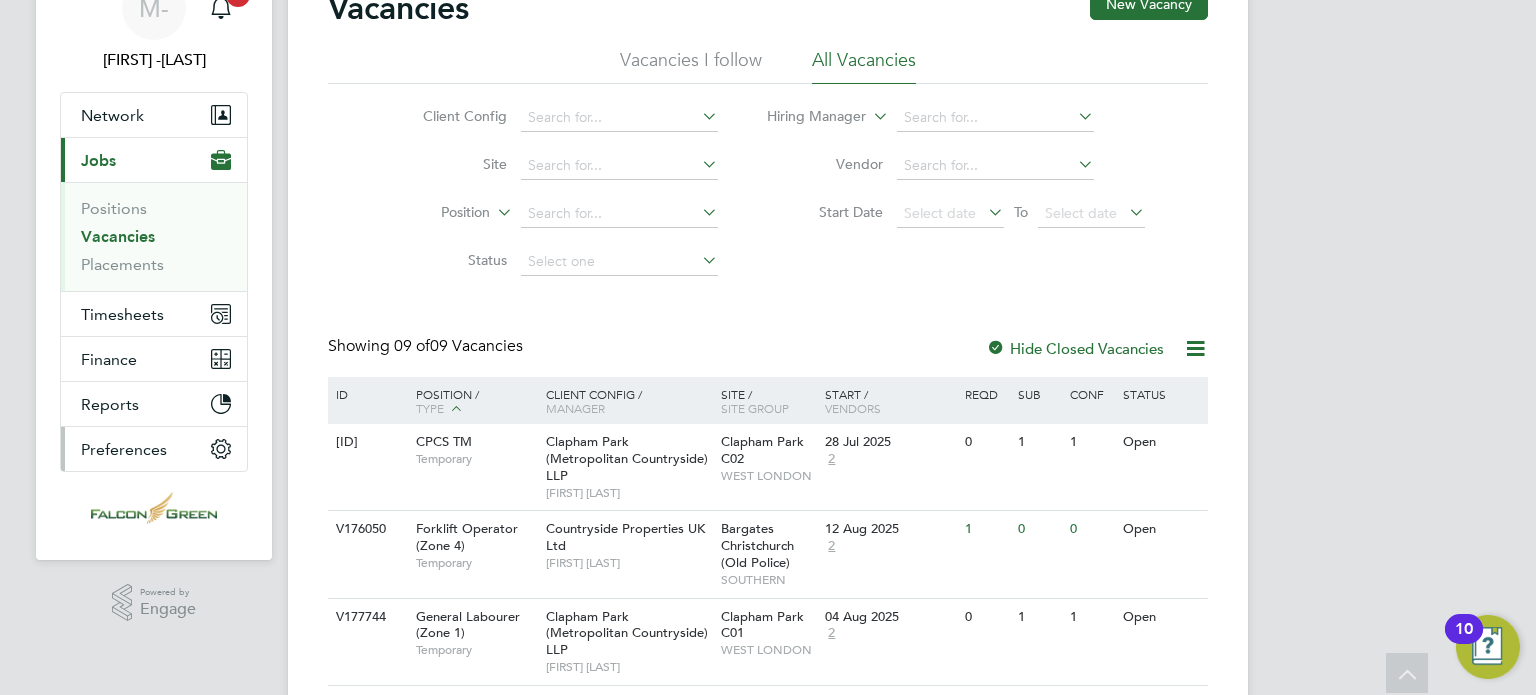 scroll, scrollTop: 40, scrollLeft: 0, axis: vertical 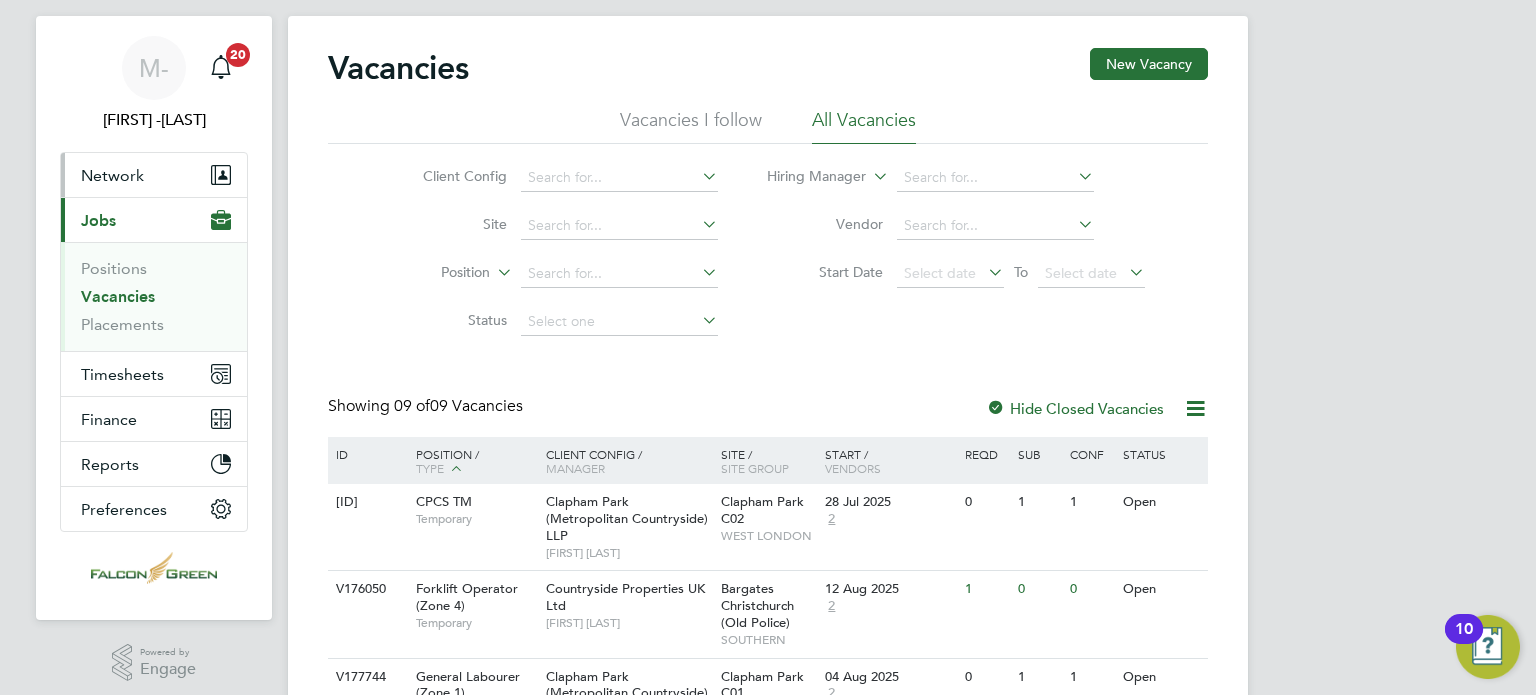 click on "Network" at bounding box center (112, 175) 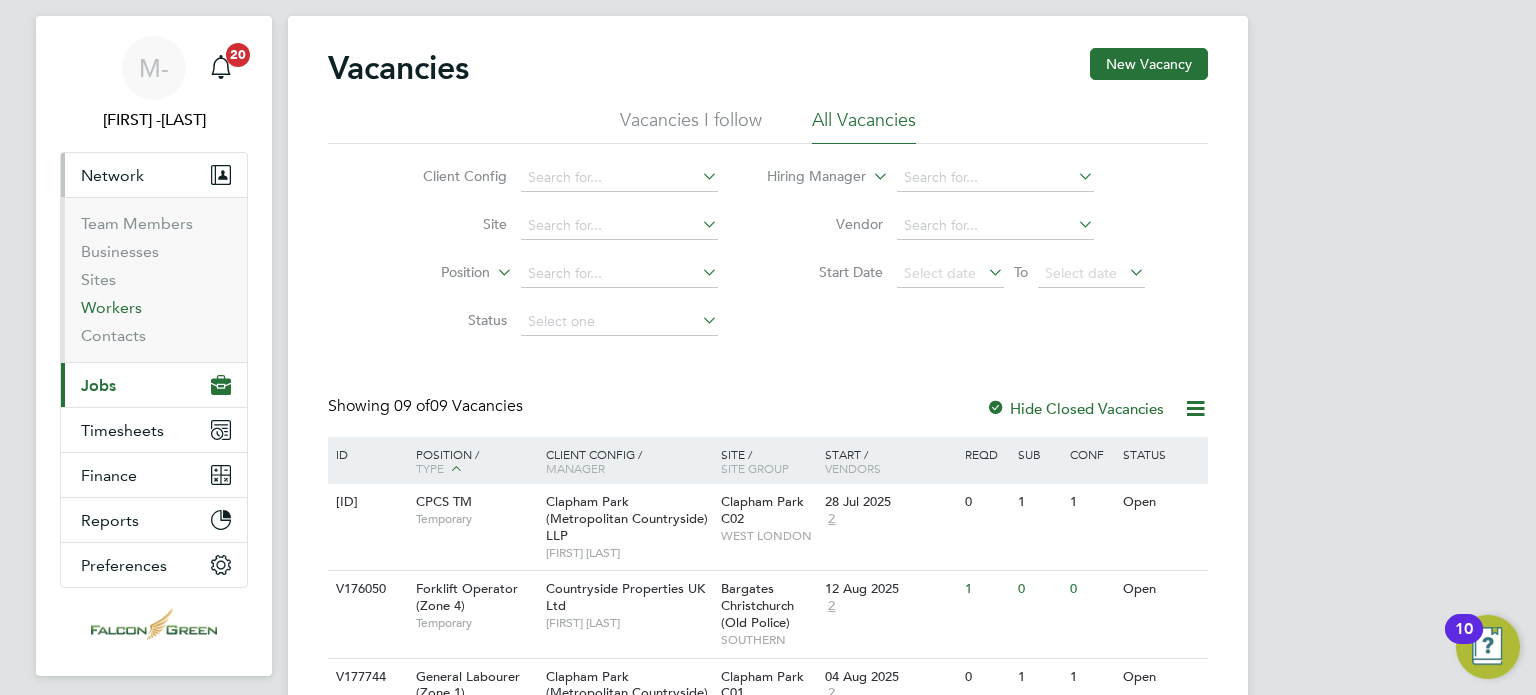 click on "Workers" at bounding box center (111, 307) 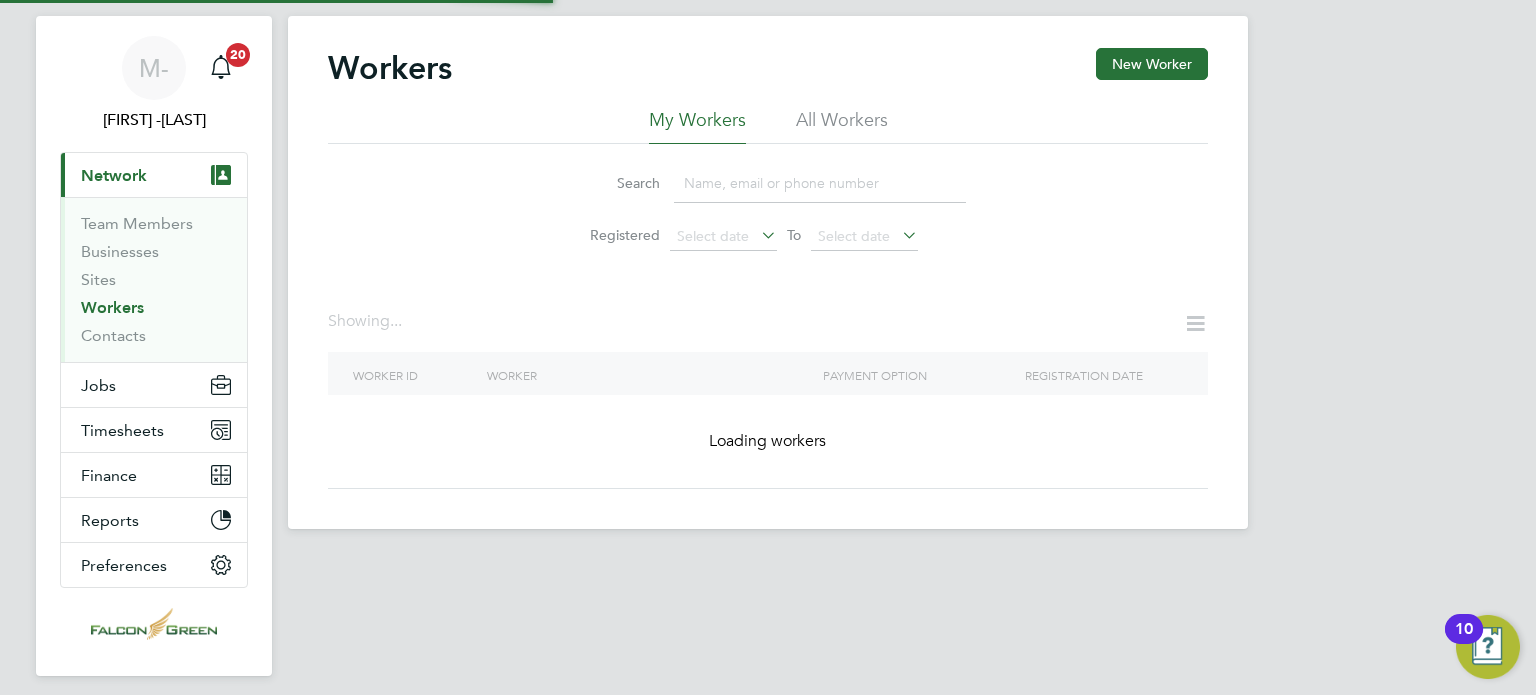 scroll, scrollTop: 0, scrollLeft: 0, axis: both 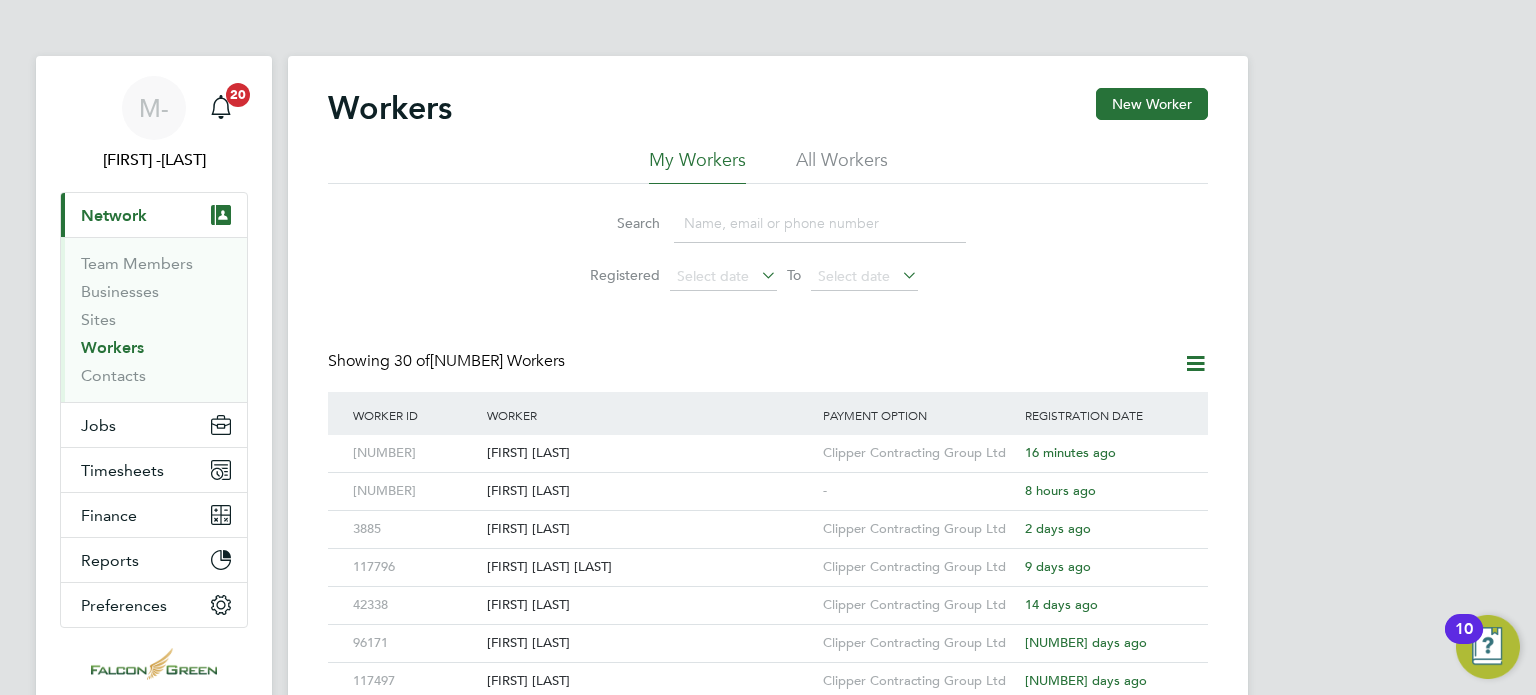 type 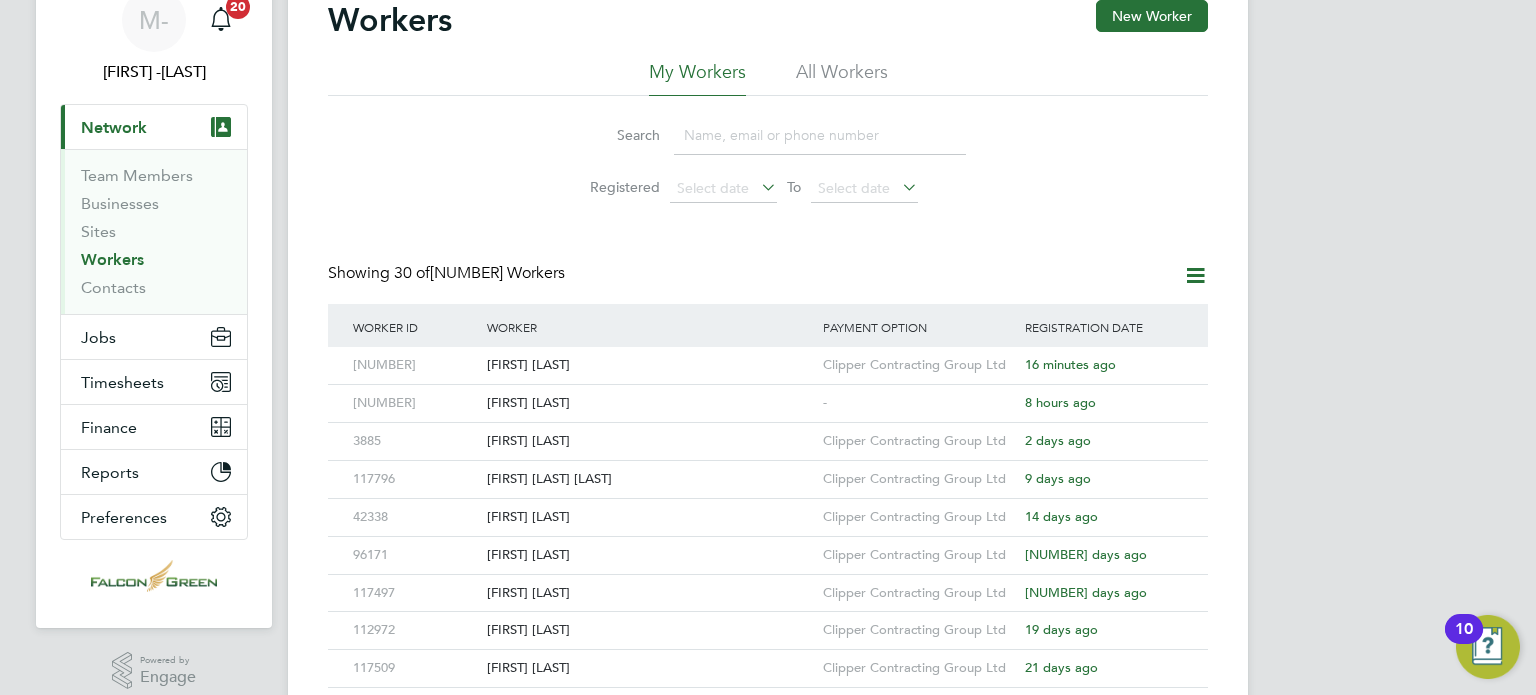 scroll, scrollTop: 120, scrollLeft: 0, axis: vertical 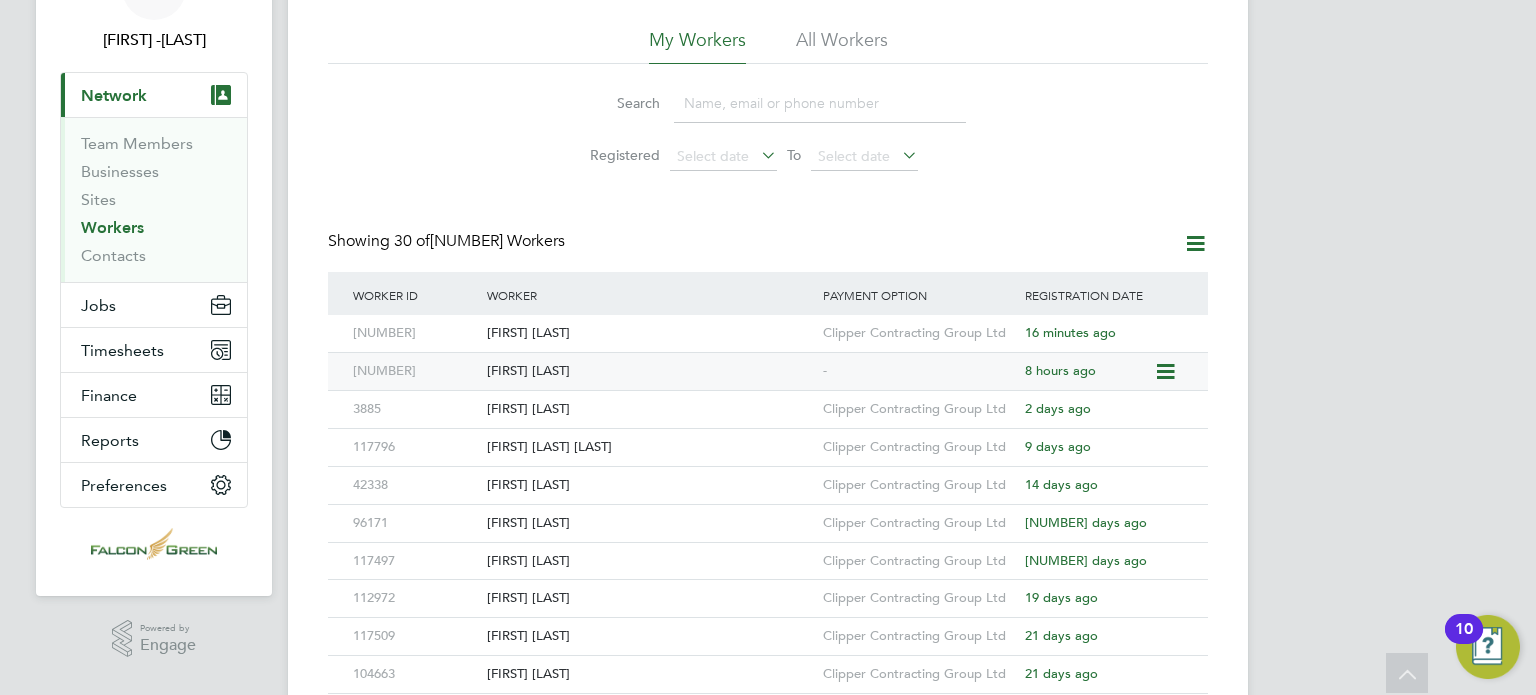click on "-" 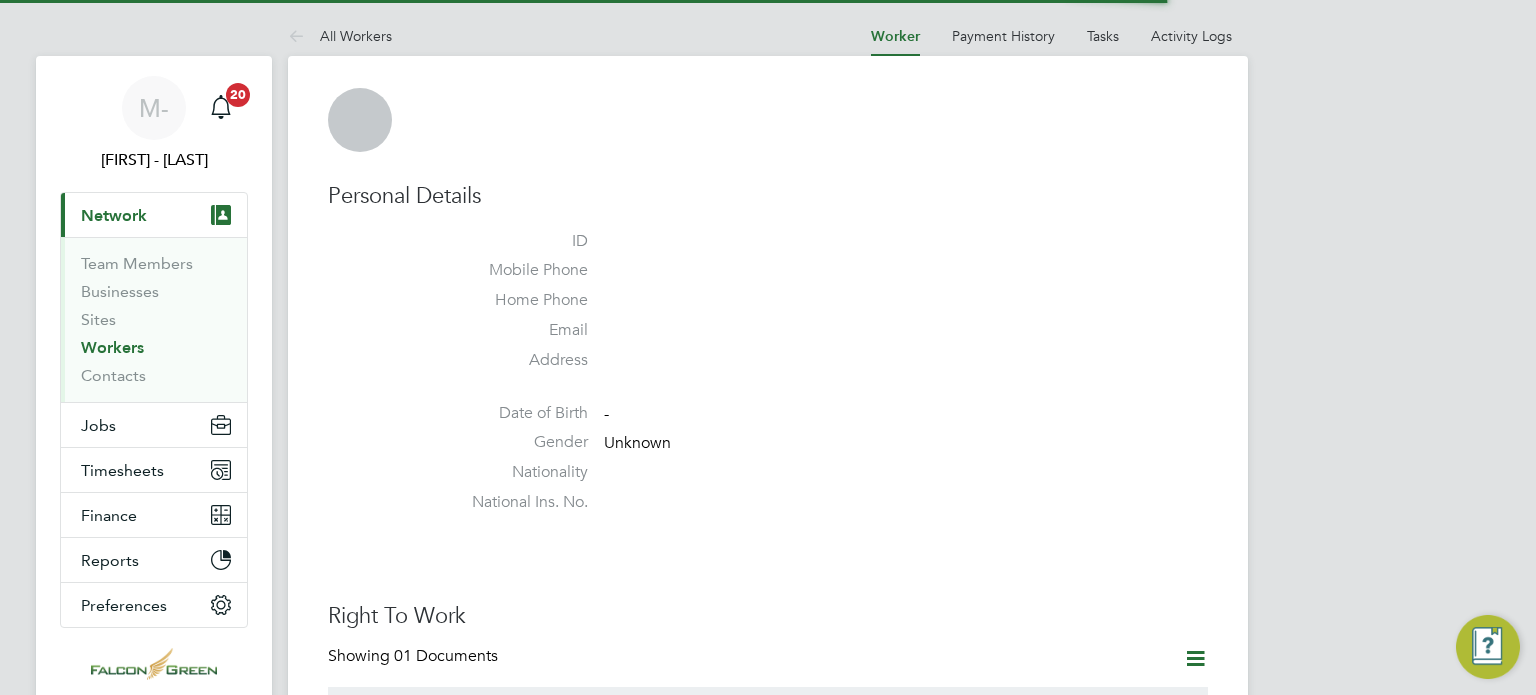 scroll, scrollTop: 0, scrollLeft: 0, axis: both 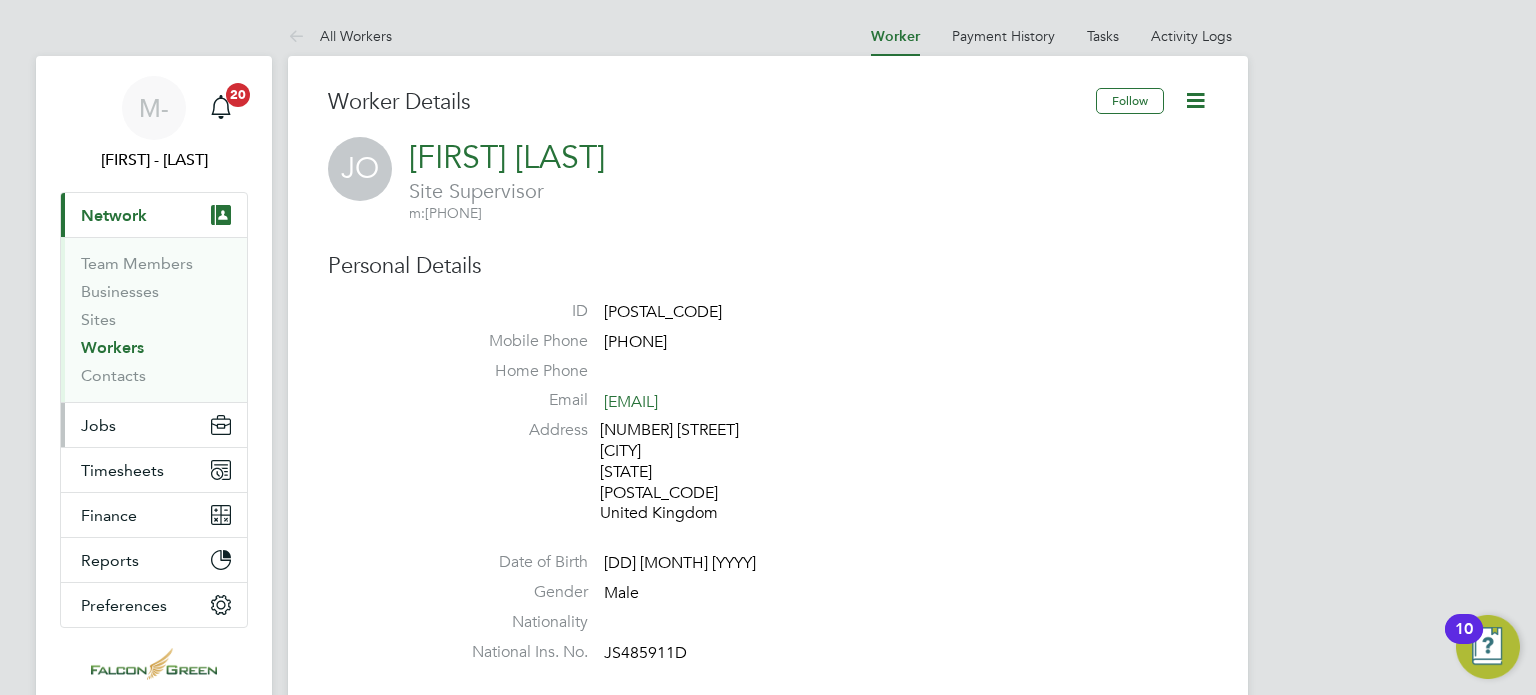 click on "Jobs" at bounding box center [98, 425] 